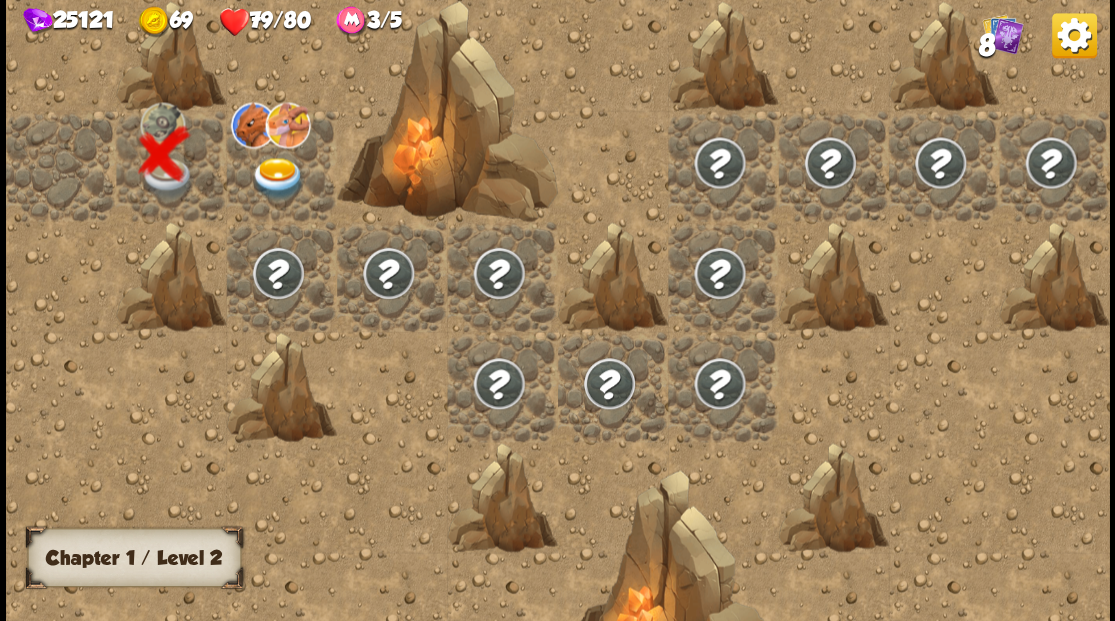 scroll, scrollTop: 0, scrollLeft: 0, axis: both 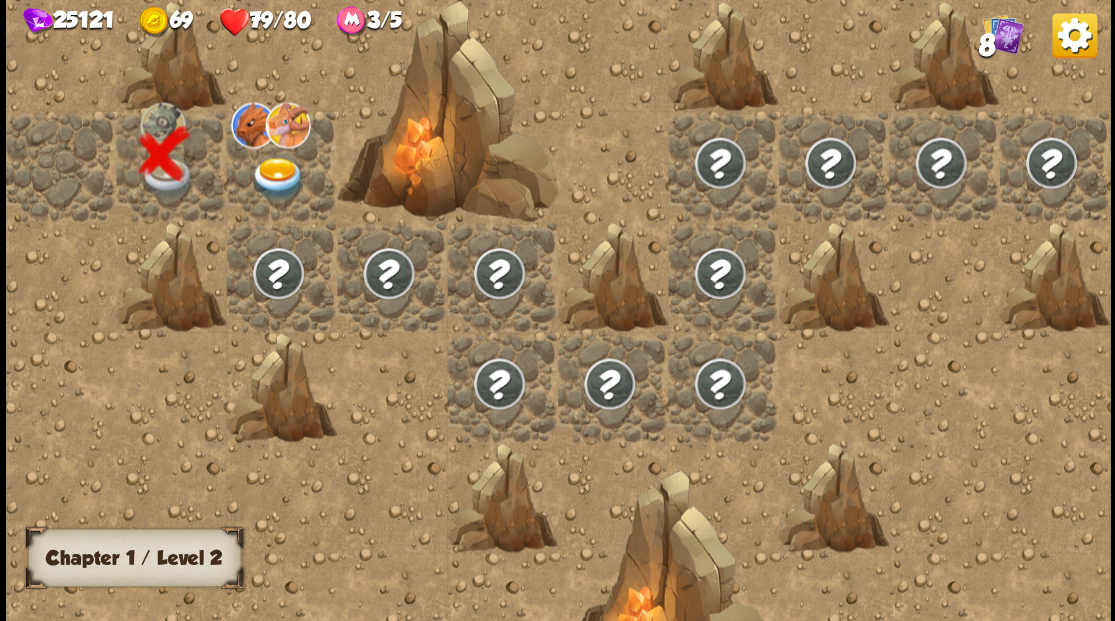 click at bounding box center [277, 178] 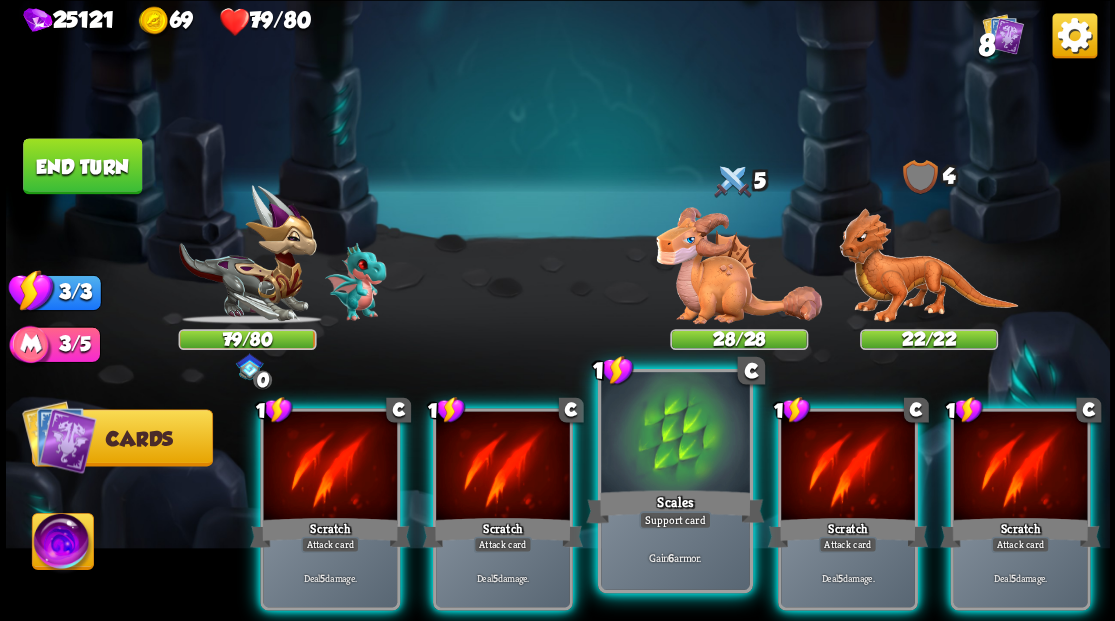 click at bounding box center (675, 434) 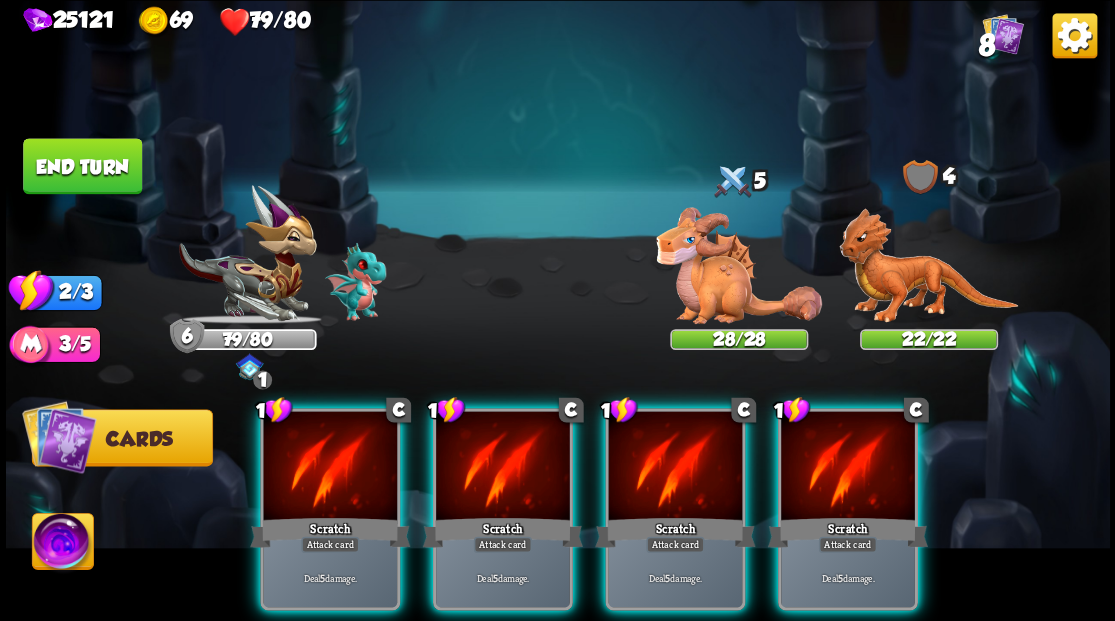 click at bounding box center (675, 467) 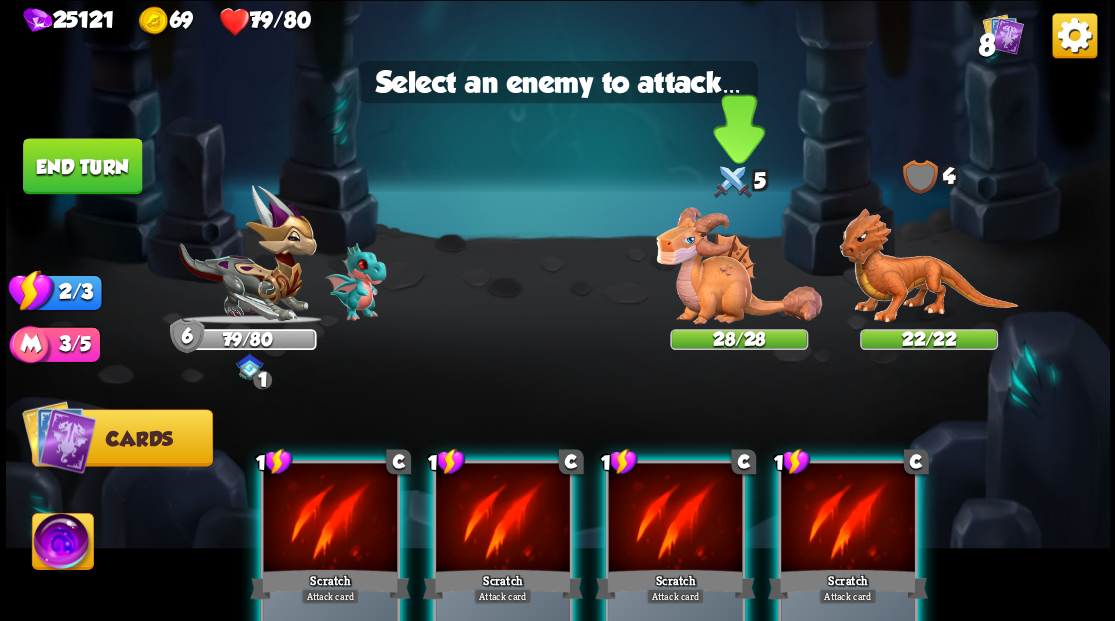 click at bounding box center [739, 265] 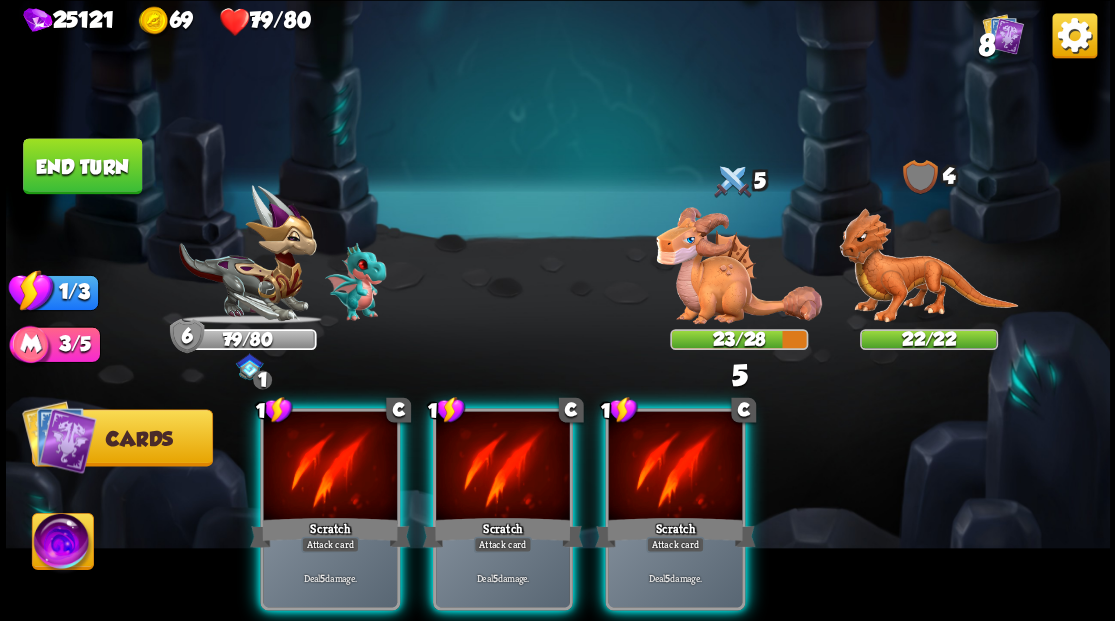 drag, startPoint x: 686, startPoint y: 447, endPoint x: 708, endPoint y: 368, distance: 82.006096 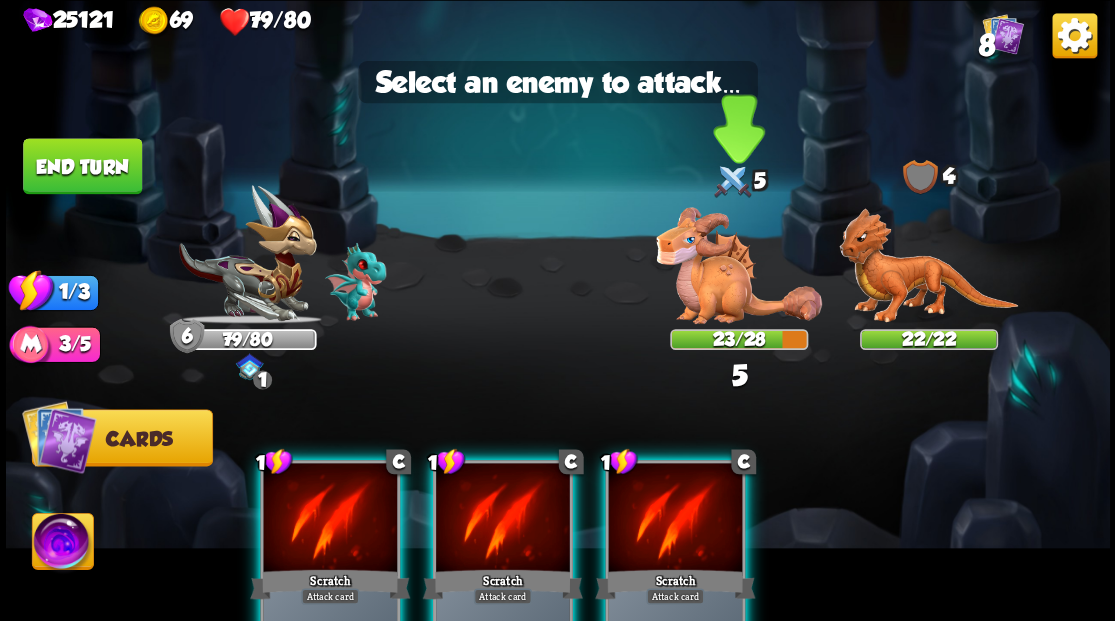 click at bounding box center [739, 265] 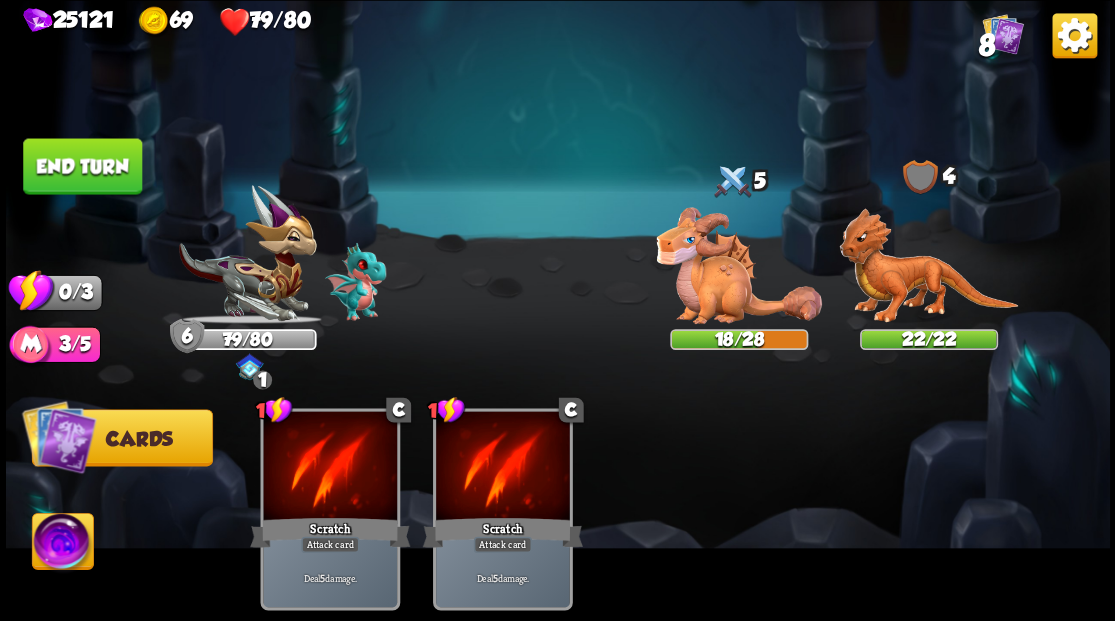 click on "End turn" at bounding box center (82, 166) 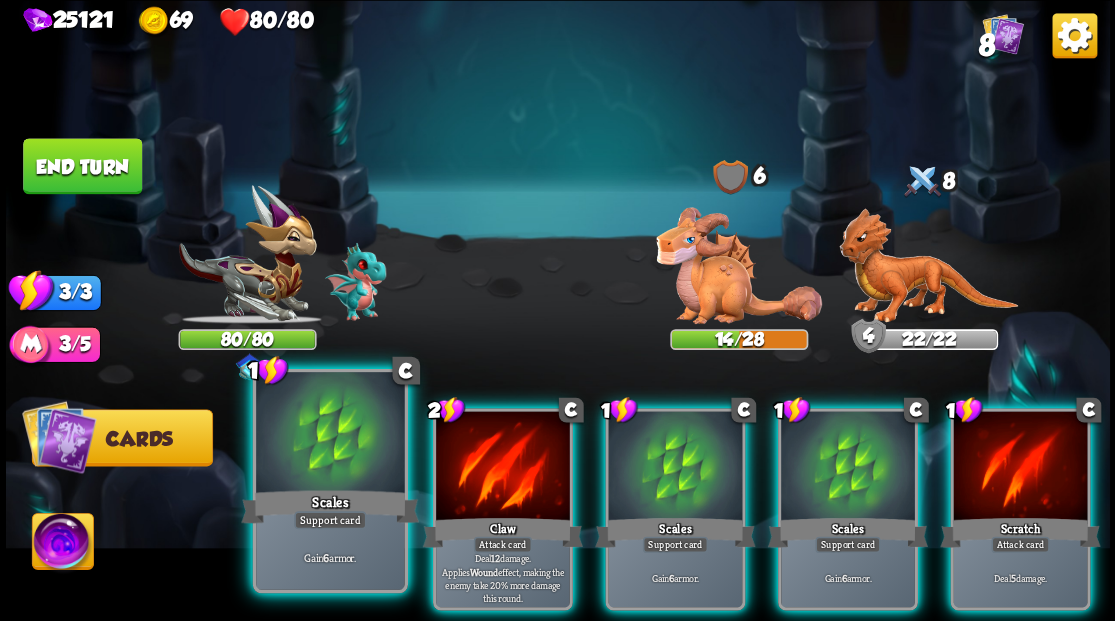 click at bounding box center (330, 434) 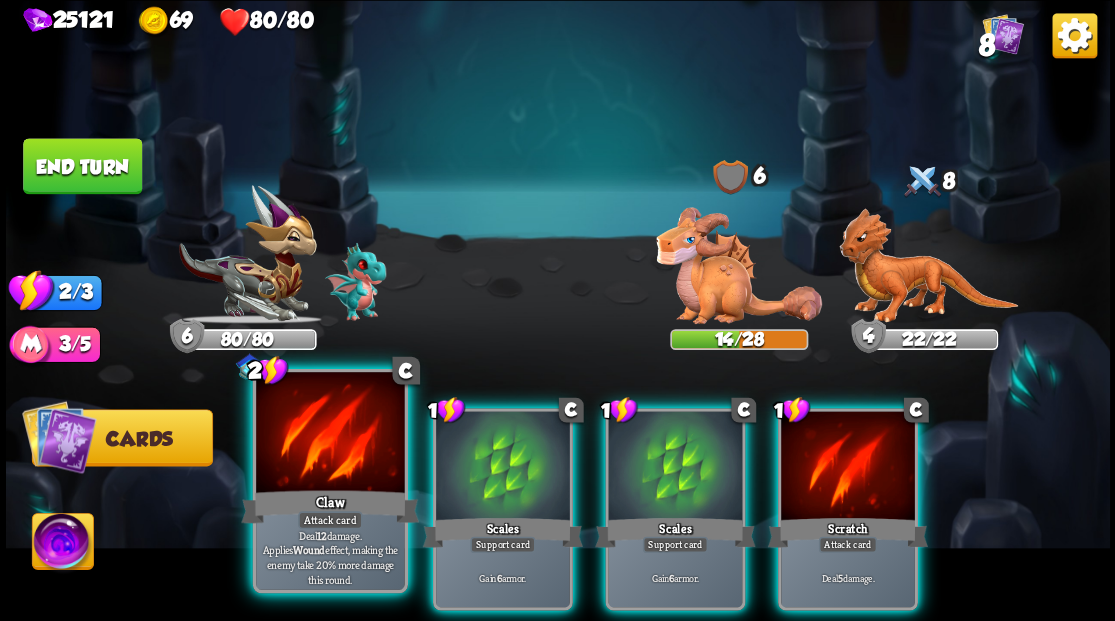 click at bounding box center (330, 434) 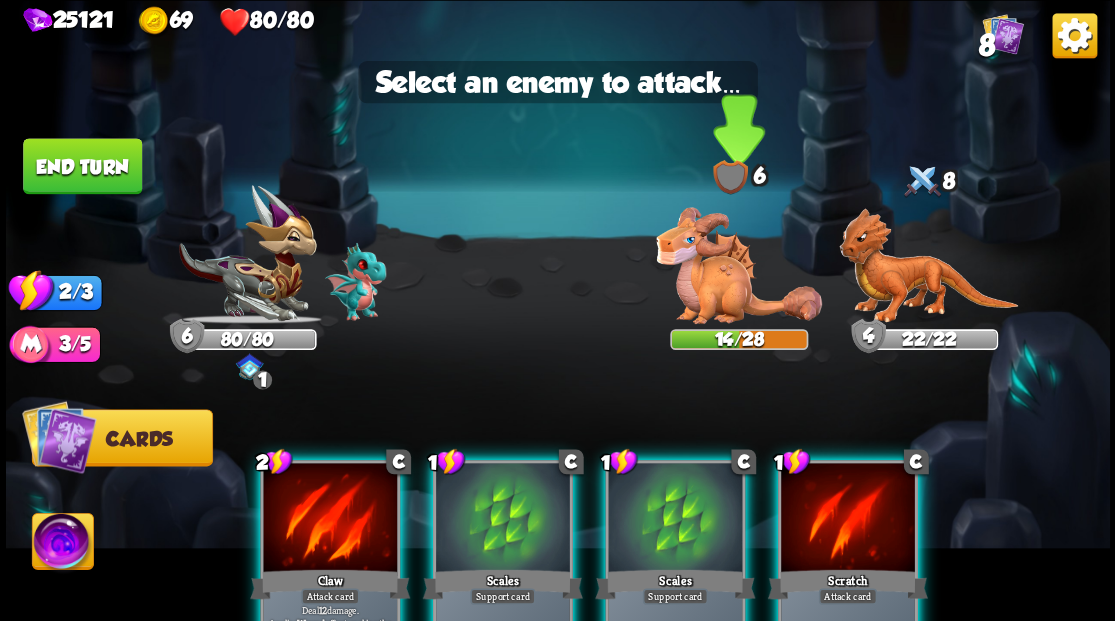 click at bounding box center (739, 265) 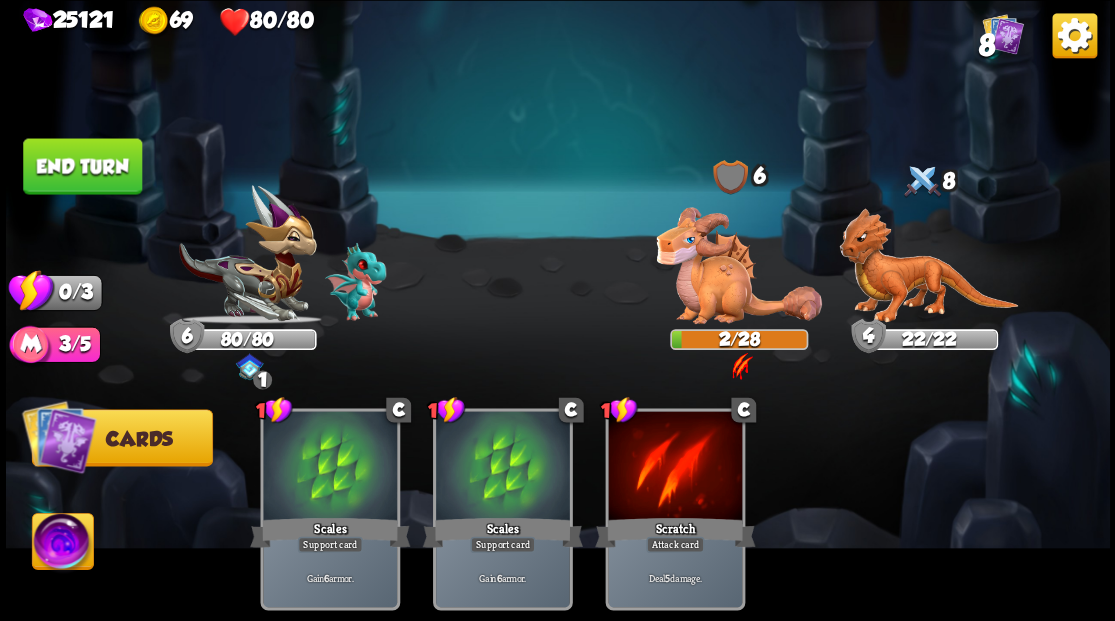 click on "End turn" at bounding box center (82, 166) 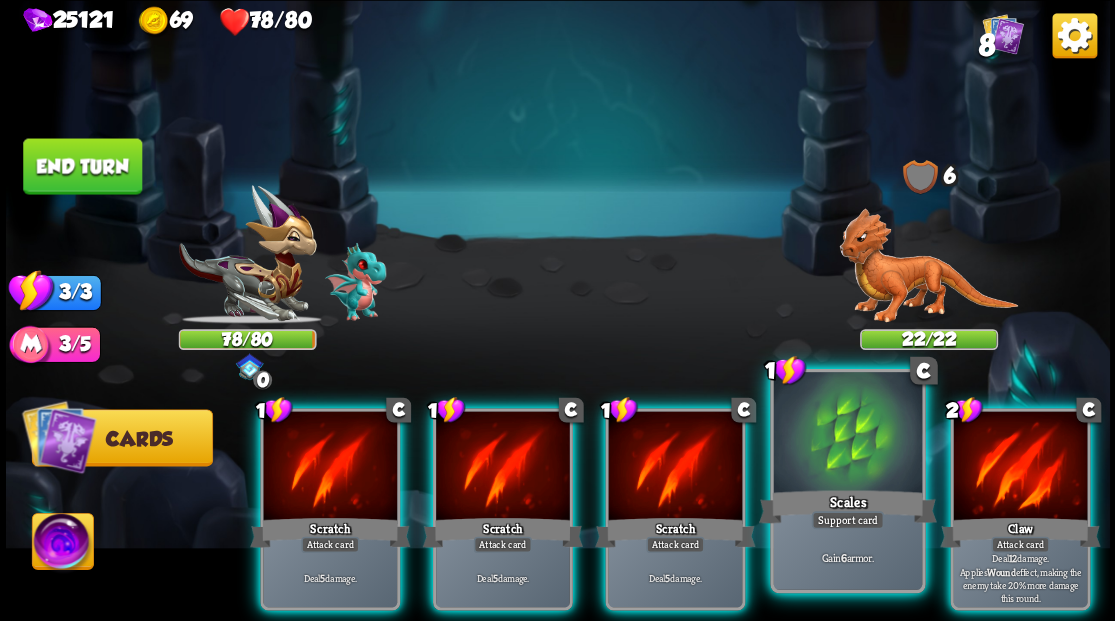 click at bounding box center (847, 434) 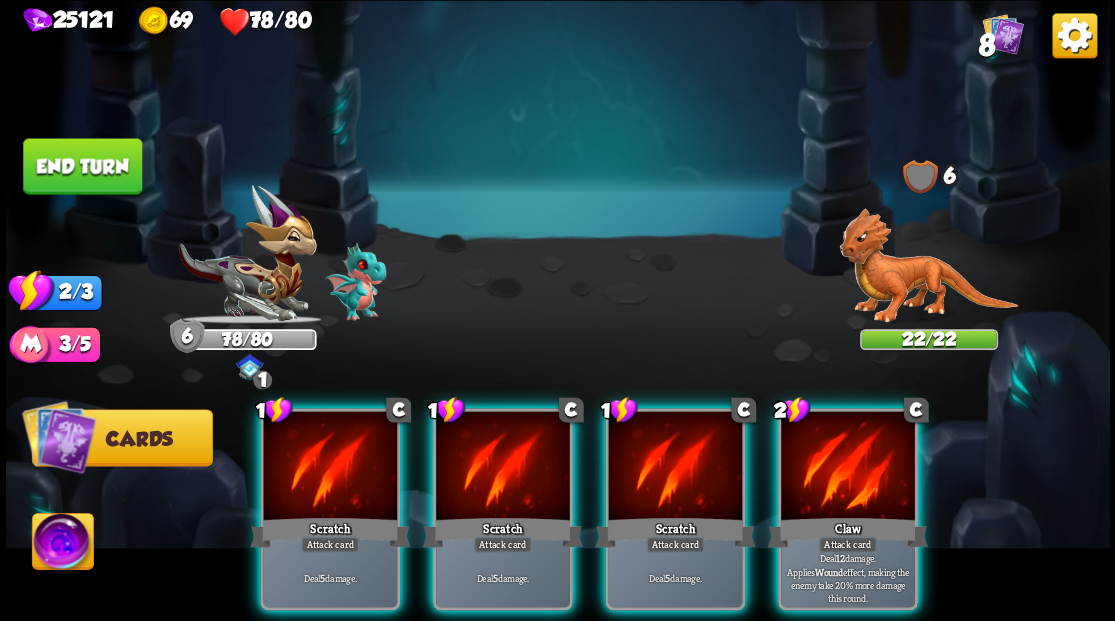 click at bounding box center [848, 467] 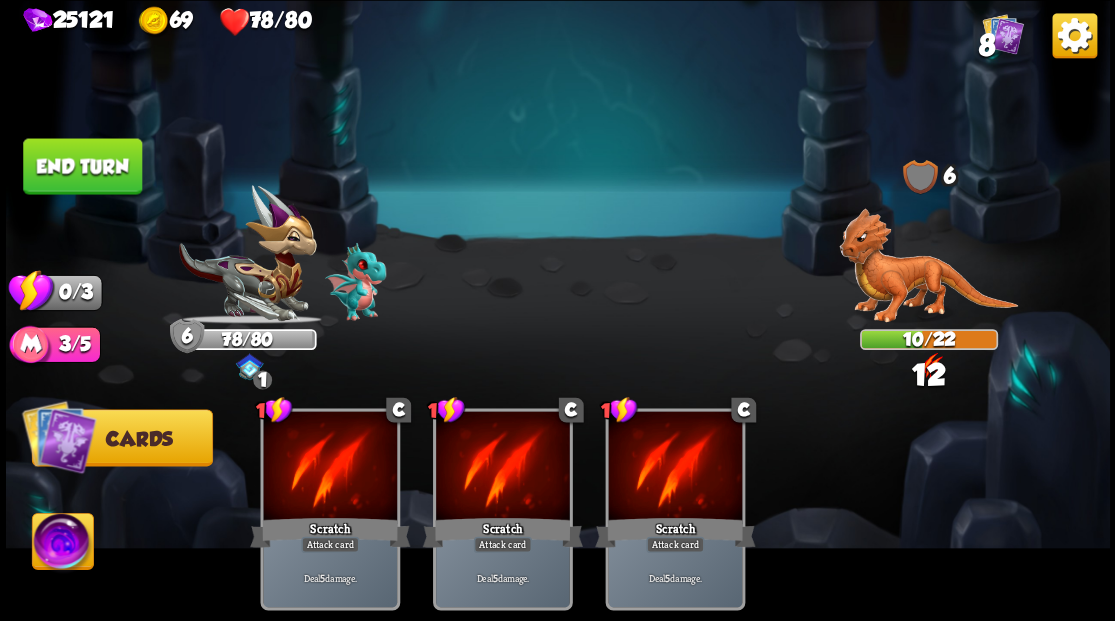click on "End turn" at bounding box center [82, 166] 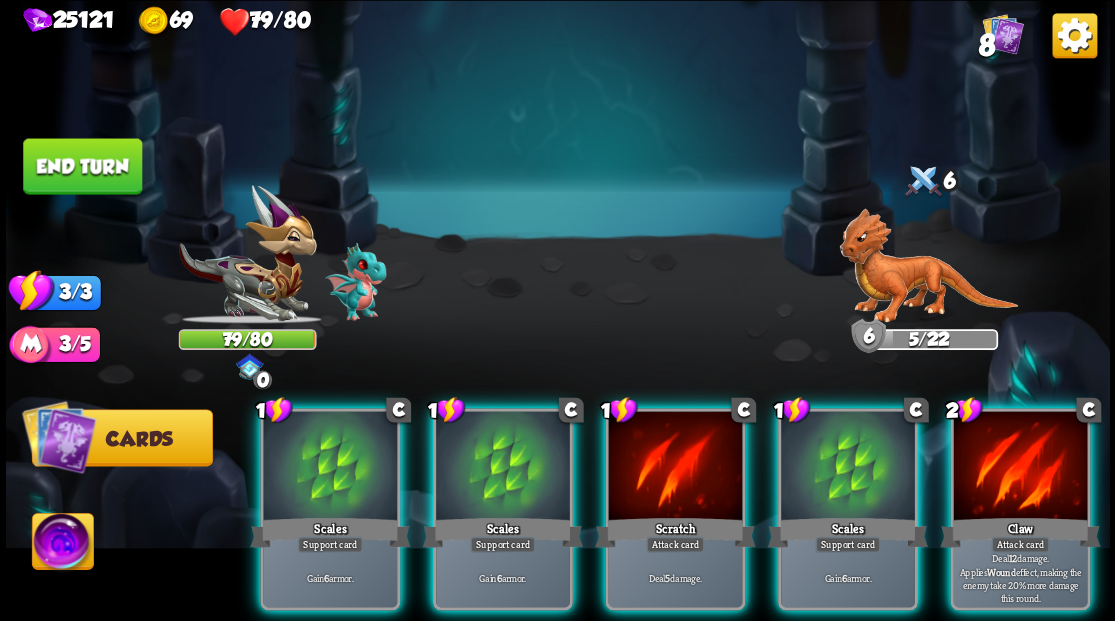 click at bounding box center (1020, 467) 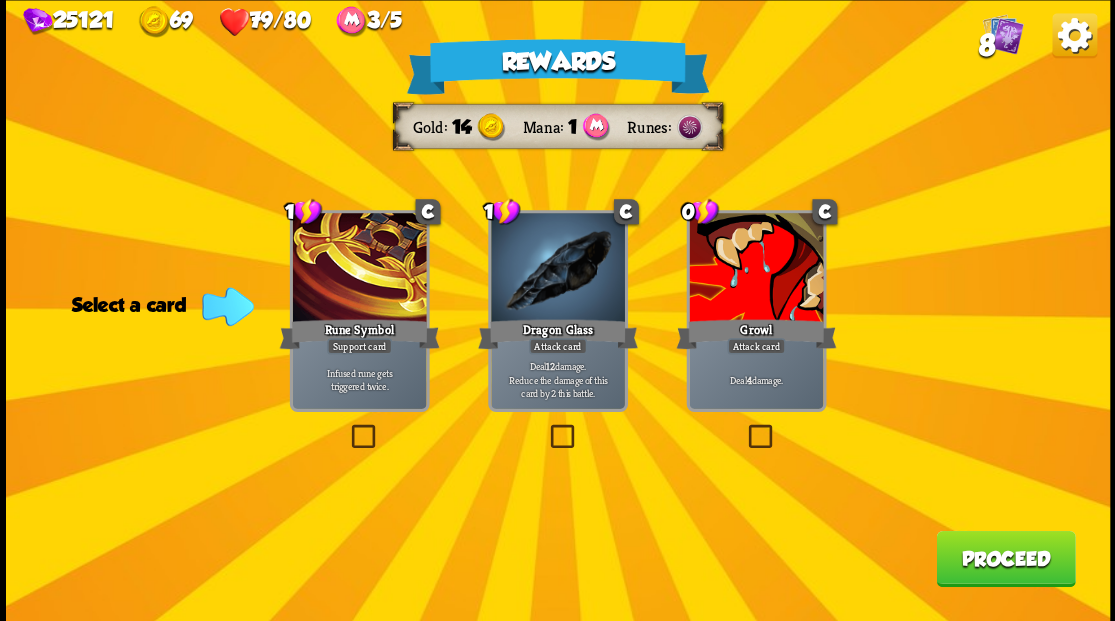 click on "8" at bounding box center [986, 45] 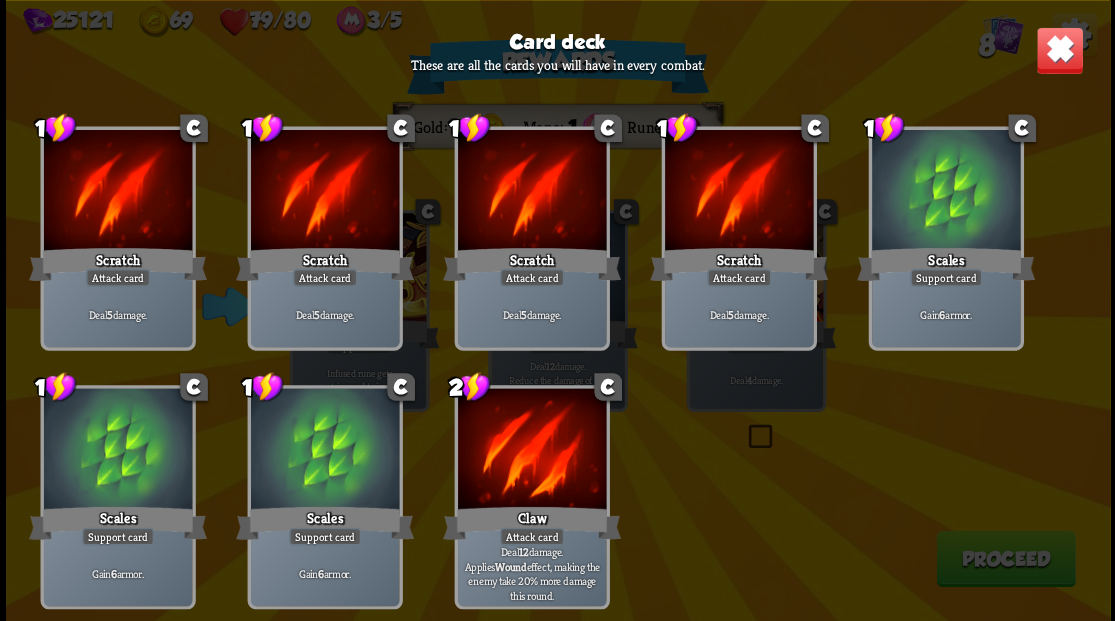 scroll, scrollTop: 0, scrollLeft: 0, axis: both 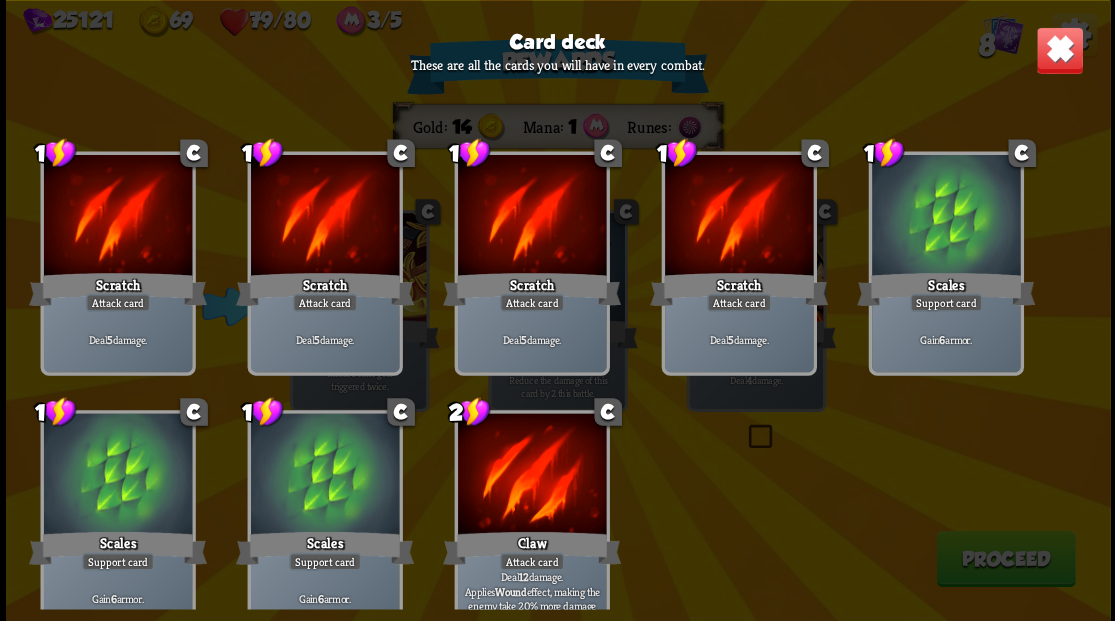 click at bounding box center (1059, 50) 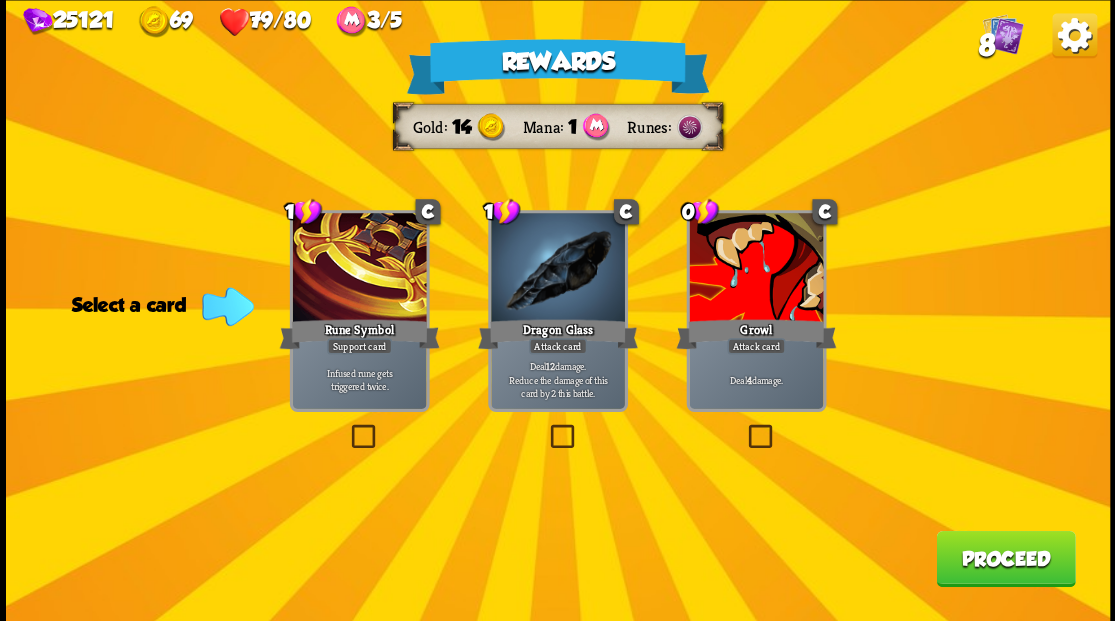 click at bounding box center [744, 427] 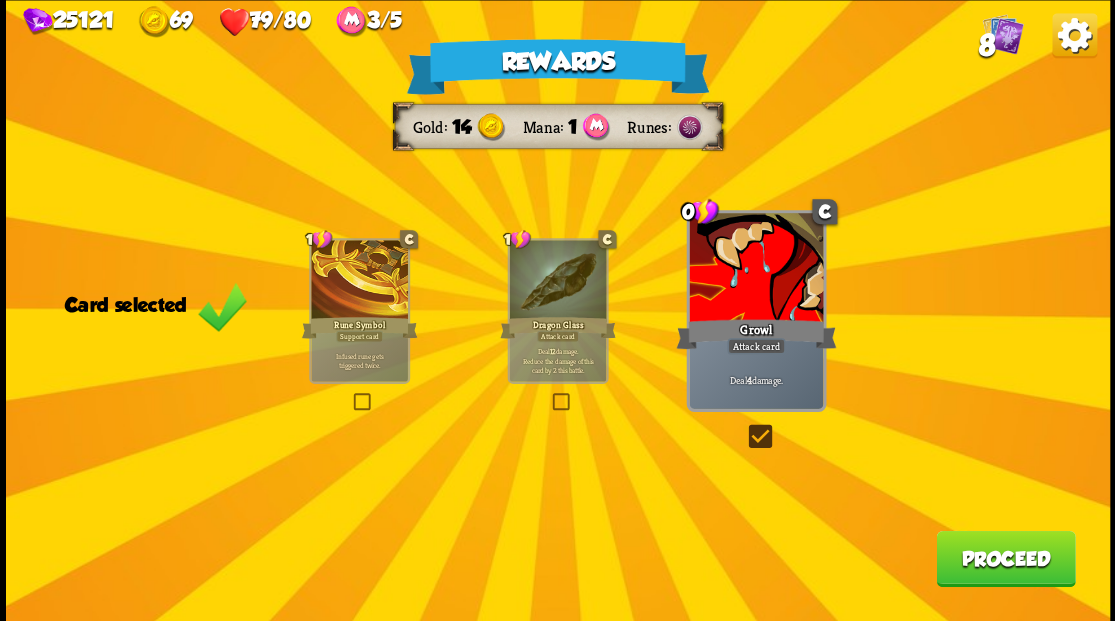 click on "Proceed" at bounding box center [1005, 558] 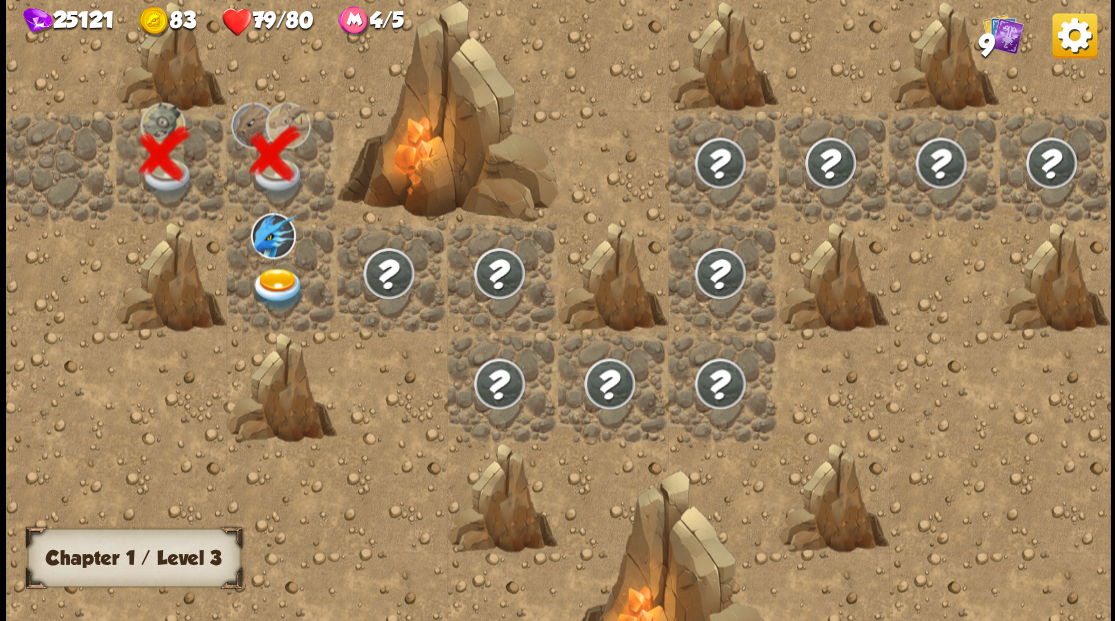 click at bounding box center [277, 288] 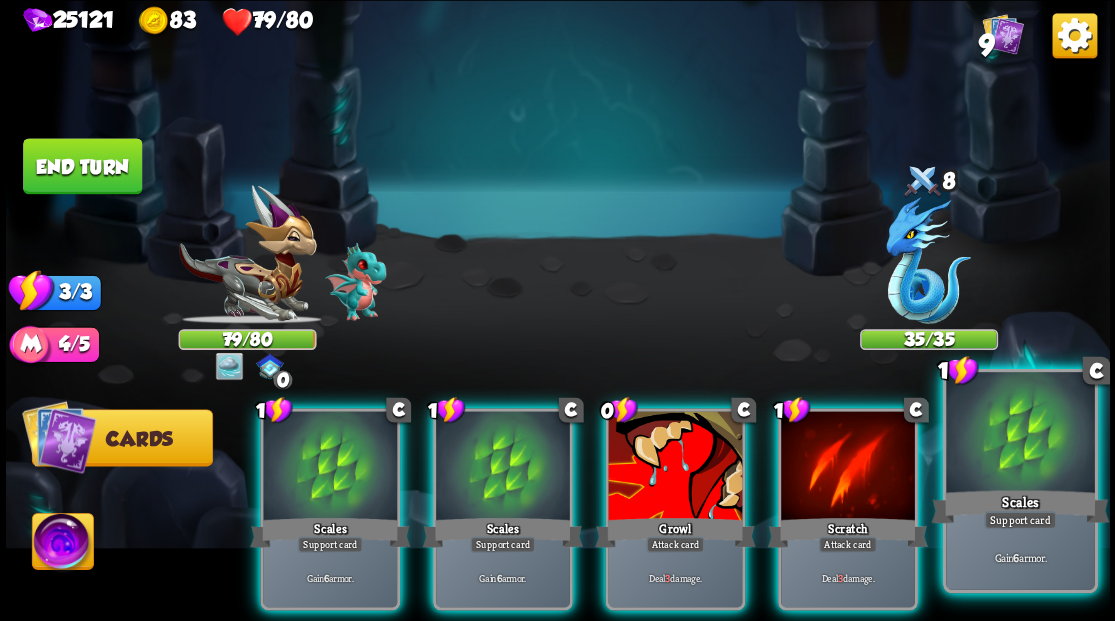 click on "Scales" at bounding box center [1020, 506] 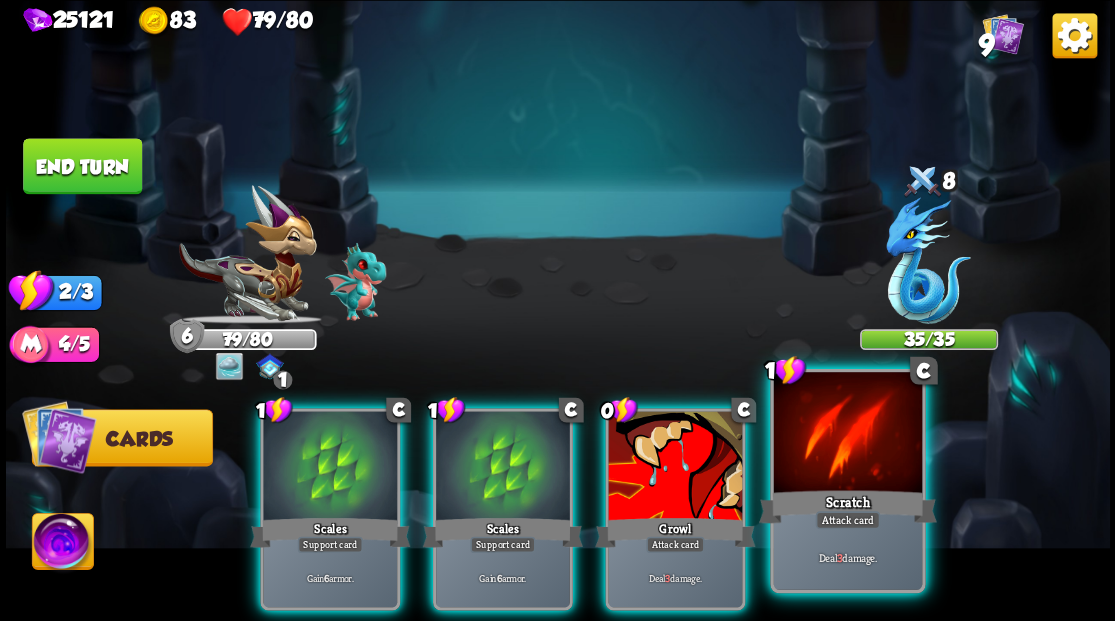 click at bounding box center (847, 434) 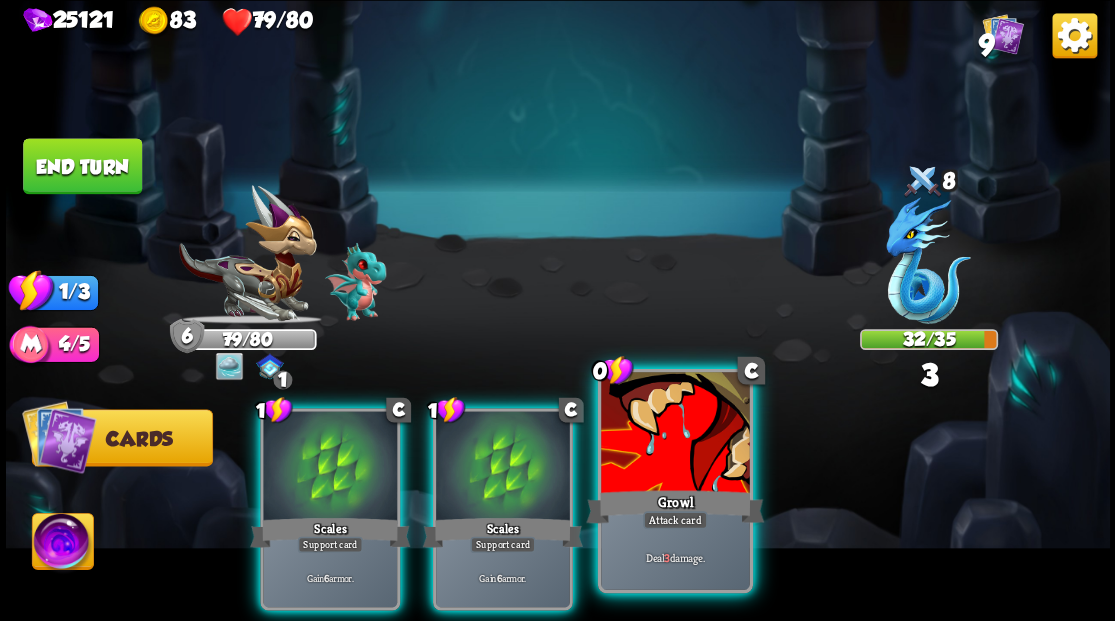 click at bounding box center (675, 434) 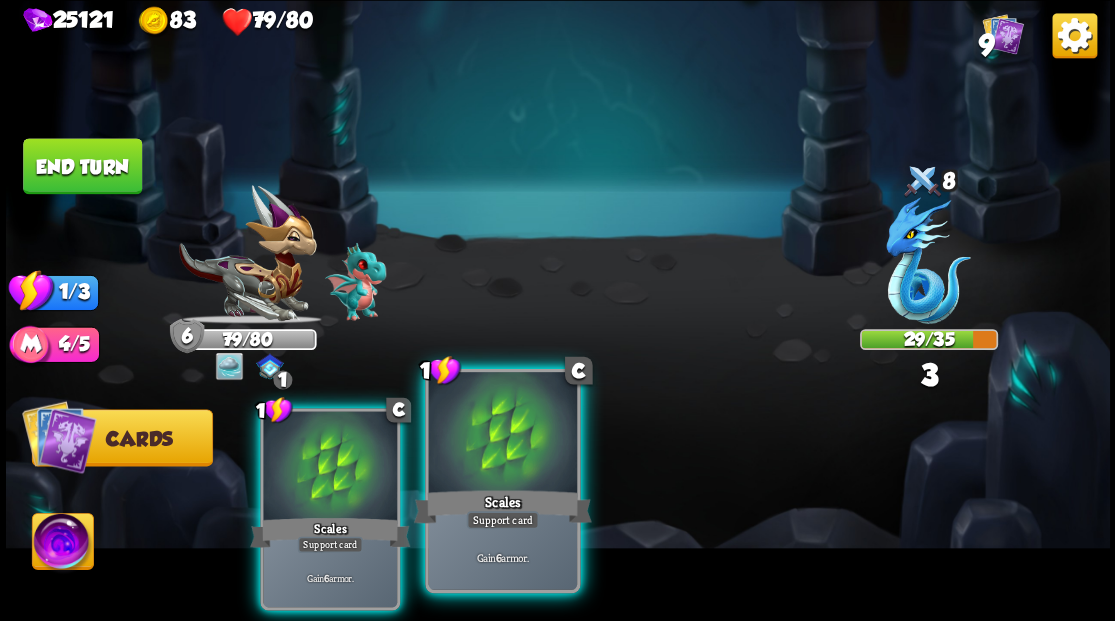 click at bounding box center [502, 434] 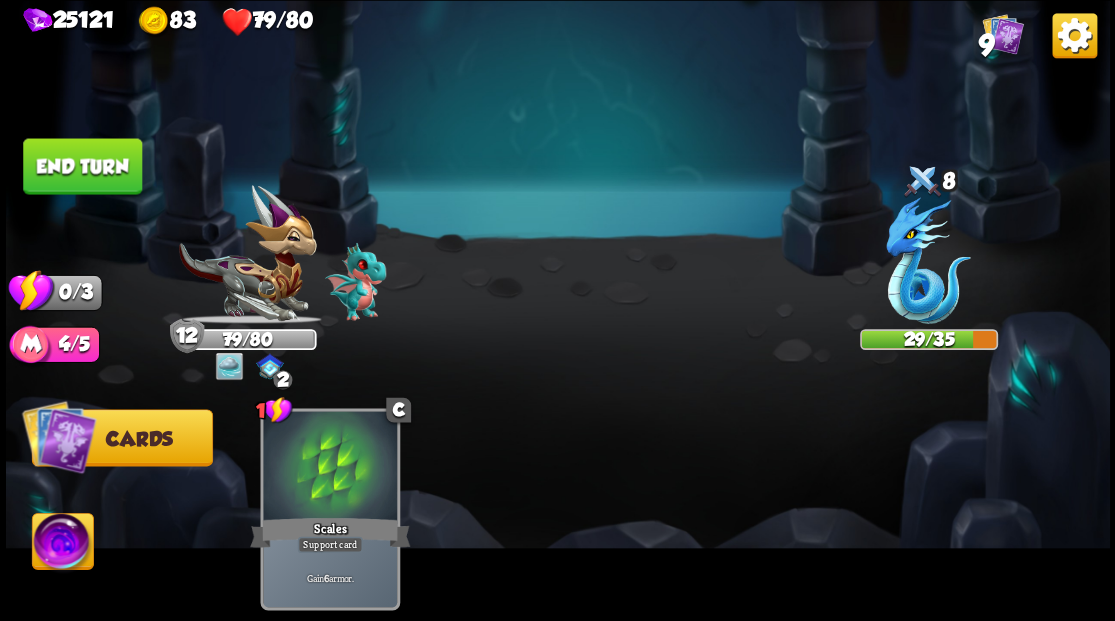 click on "End turn" at bounding box center (82, 166) 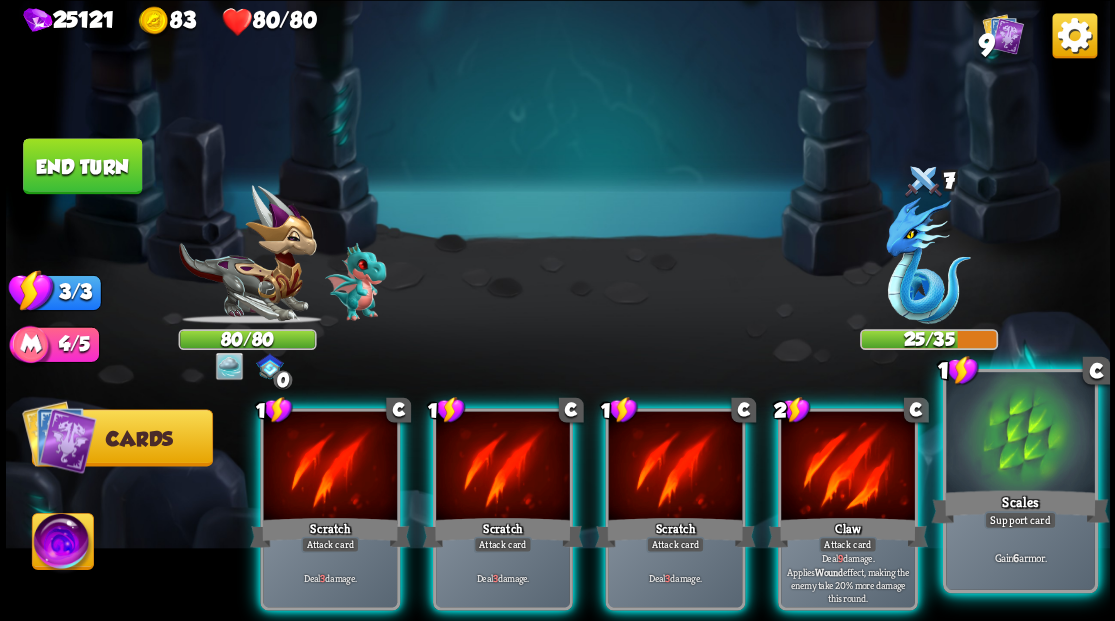 click at bounding box center (1020, 434) 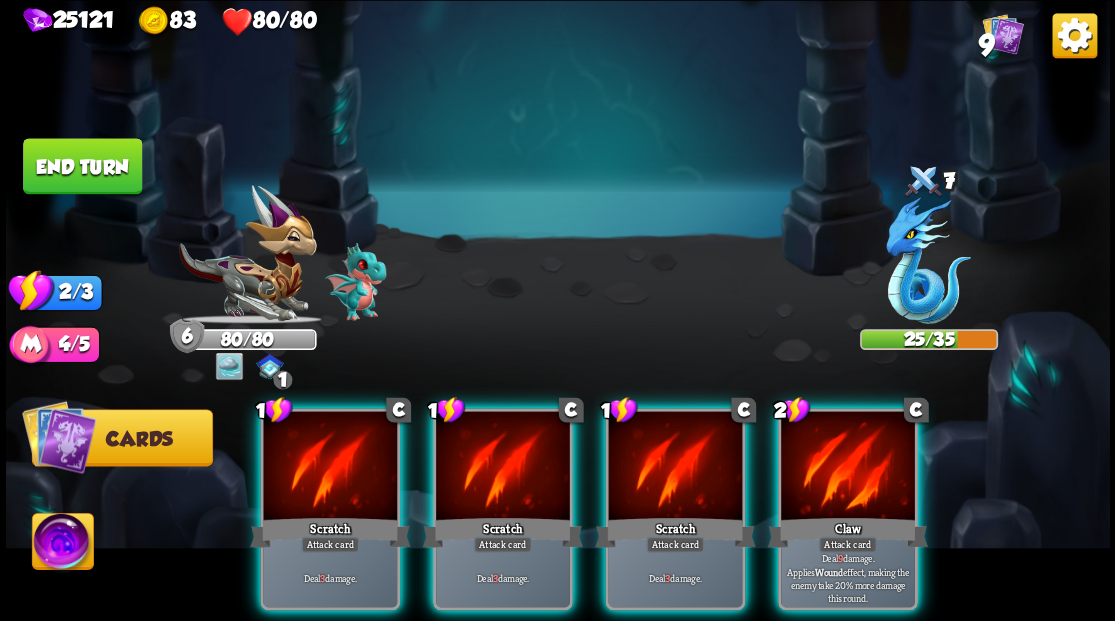 drag, startPoint x: 892, startPoint y: 464, endPoint x: 882, endPoint y: 455, distance: 13.453624 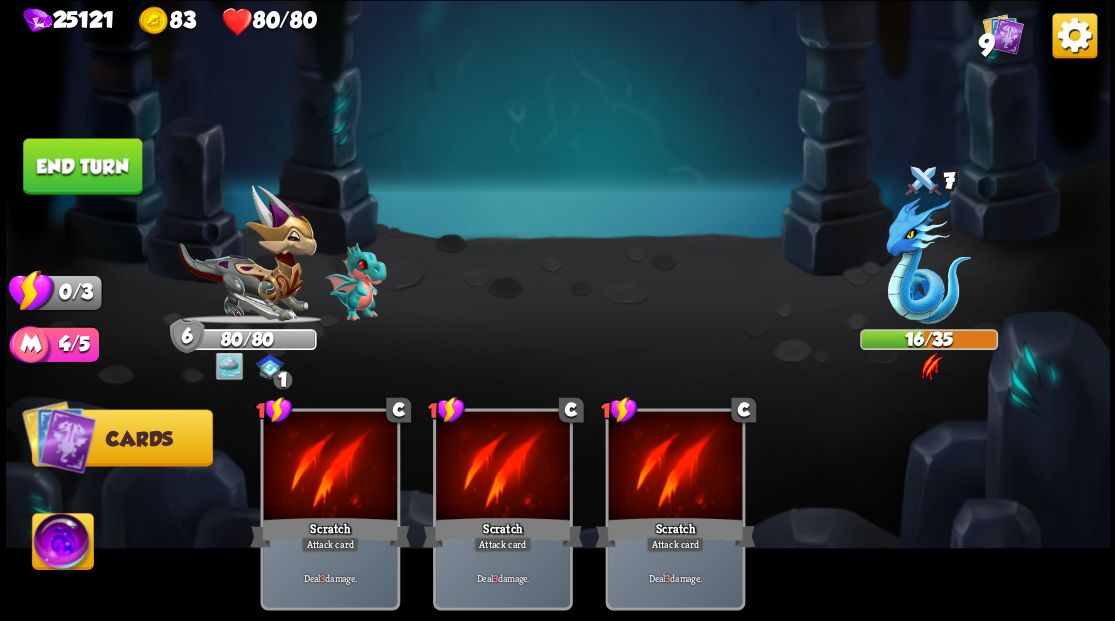 click on "End turn" at bounding box center (82, 166) 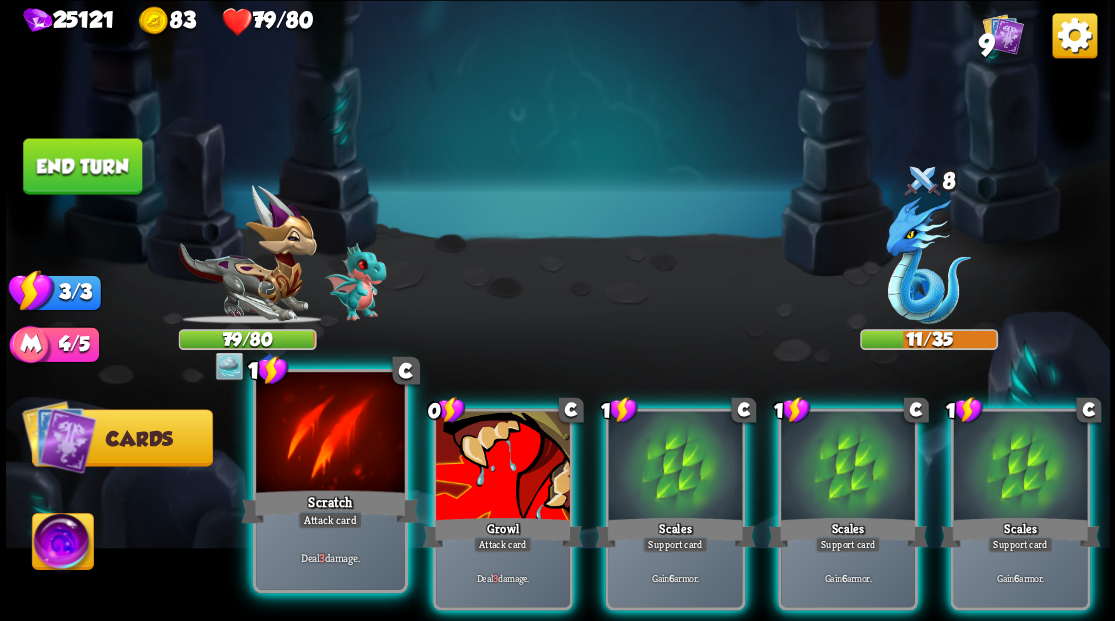 click at bounding box center [330, 434] 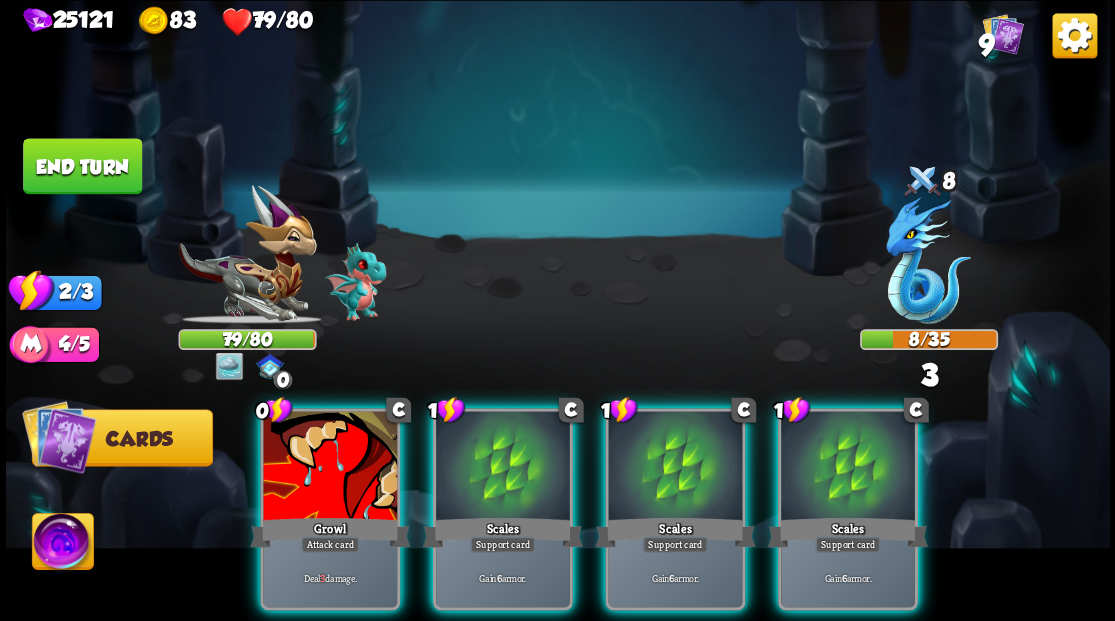click at bounding box center (330, 467) 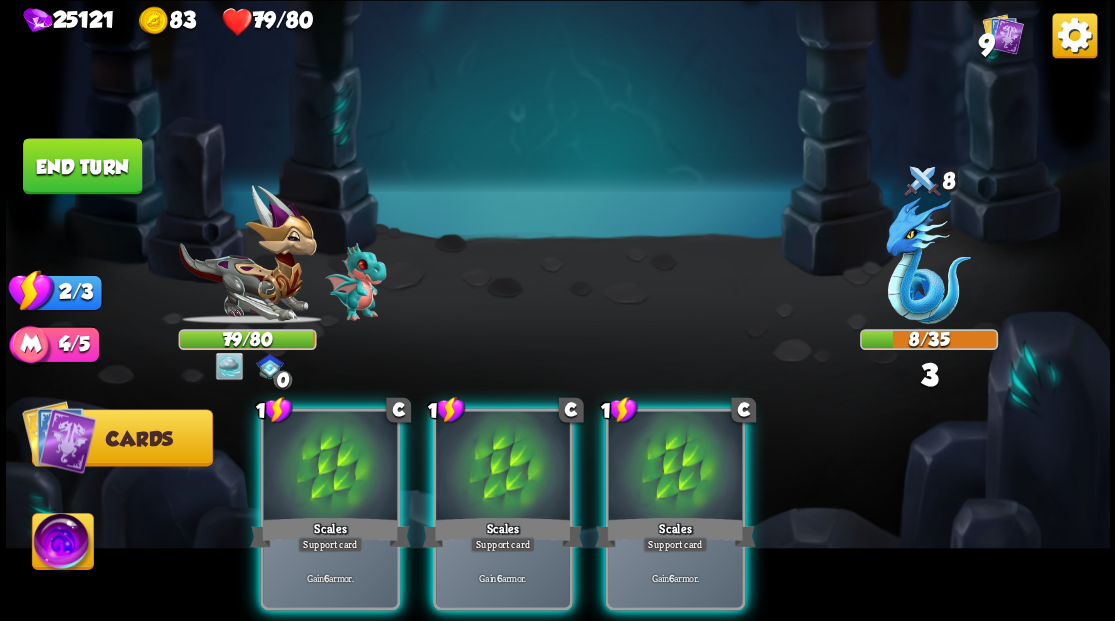 click at bounding box center [330, 467] 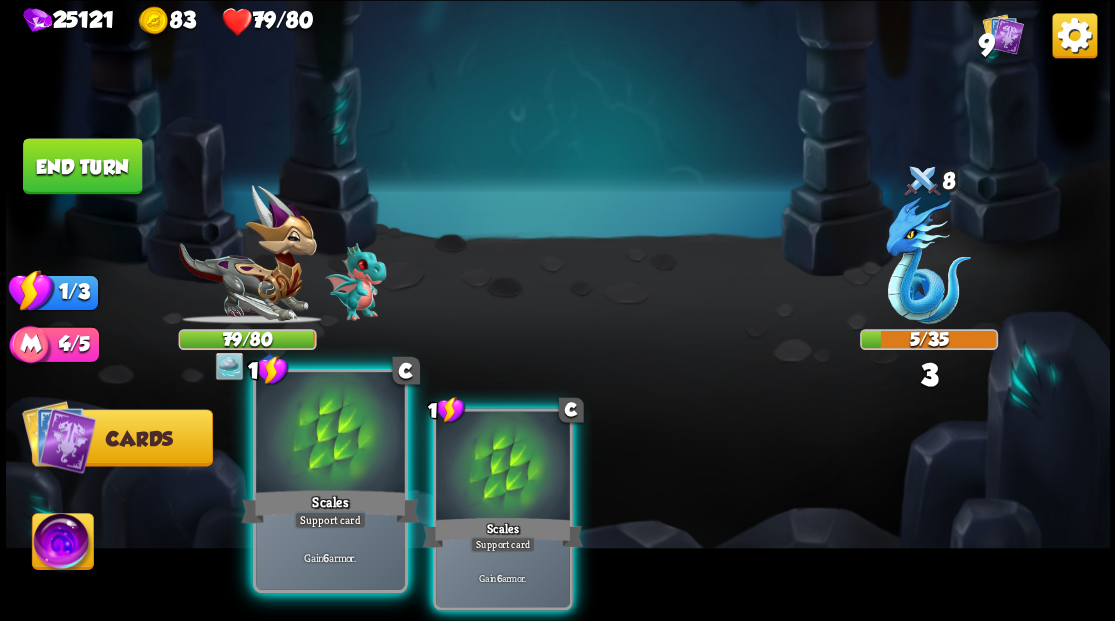 click at bounding box center (330, 434) 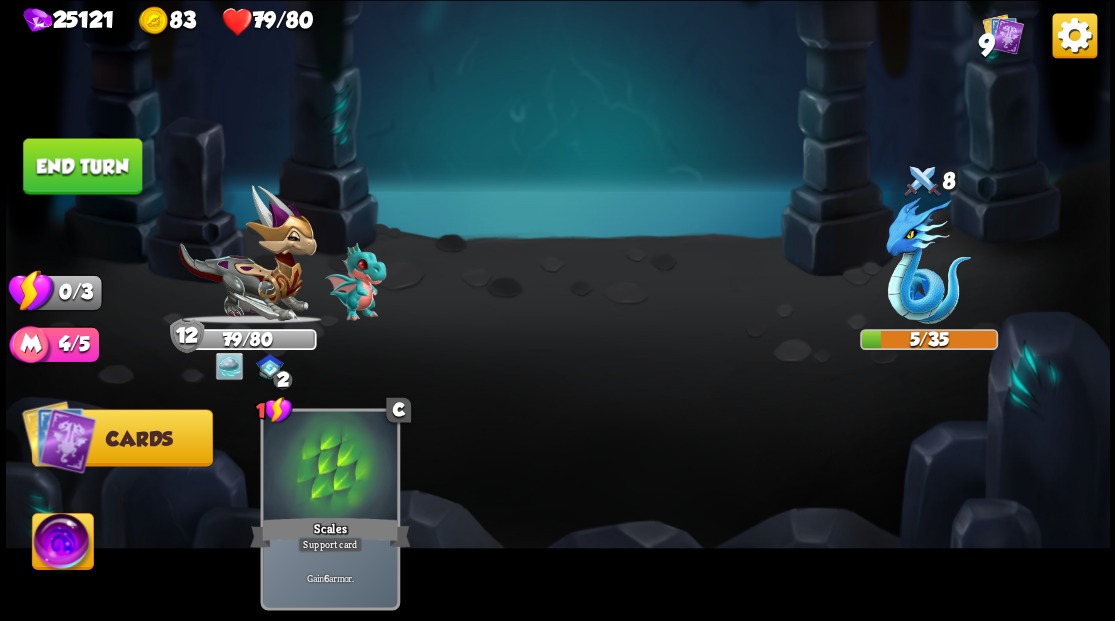 click on "End turn" at bounding box center [82, 166] 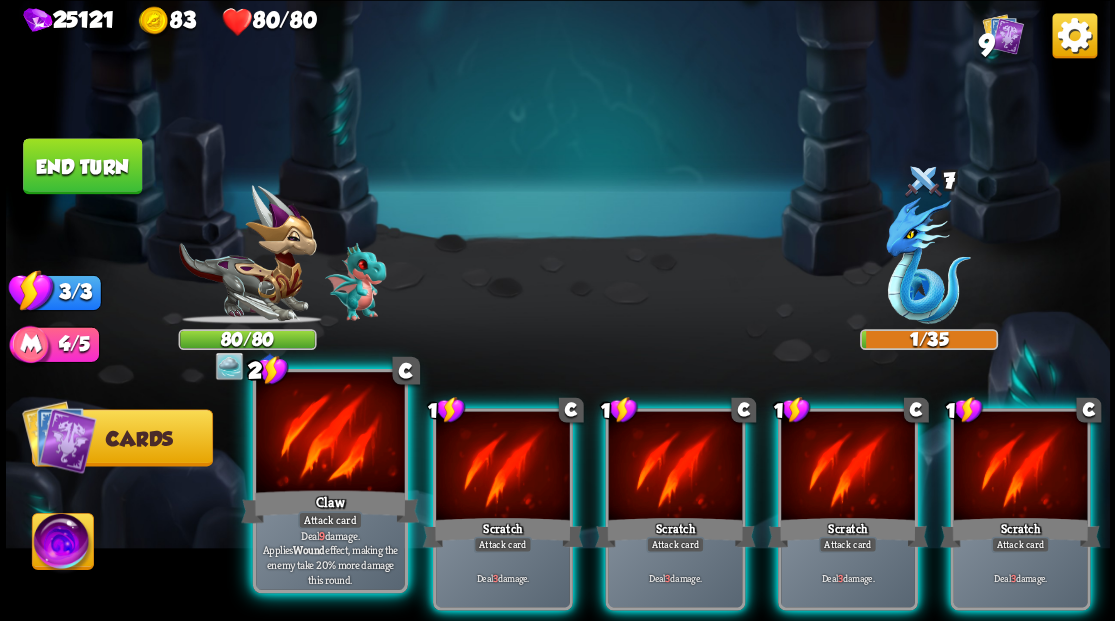 click at bounding box center [330, 434] 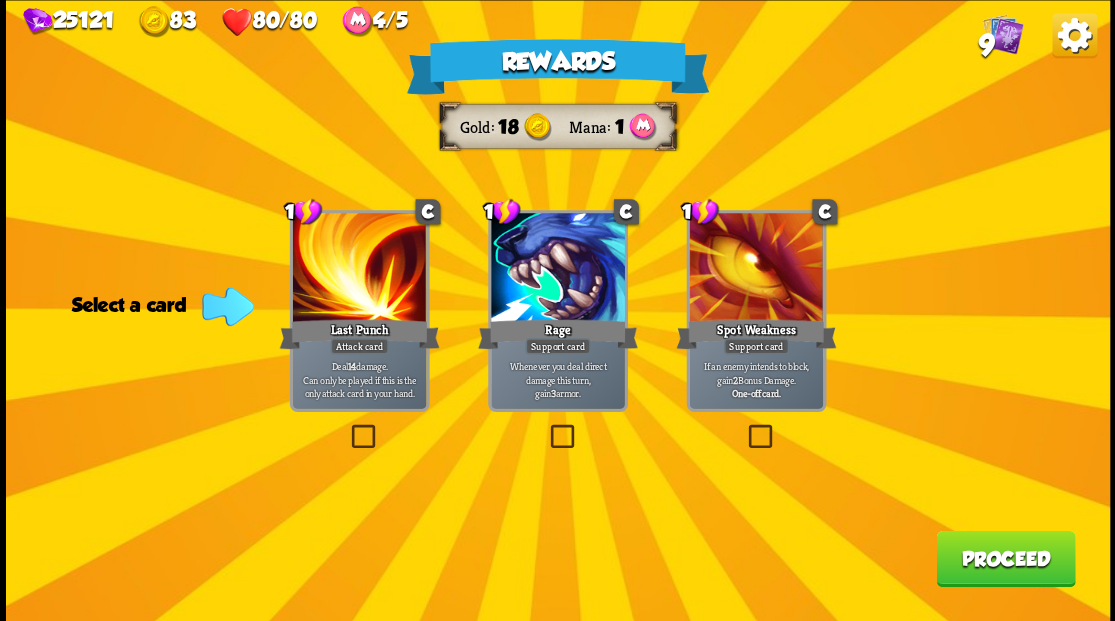 click on "Proceed" at bounding box center [1005, 558] 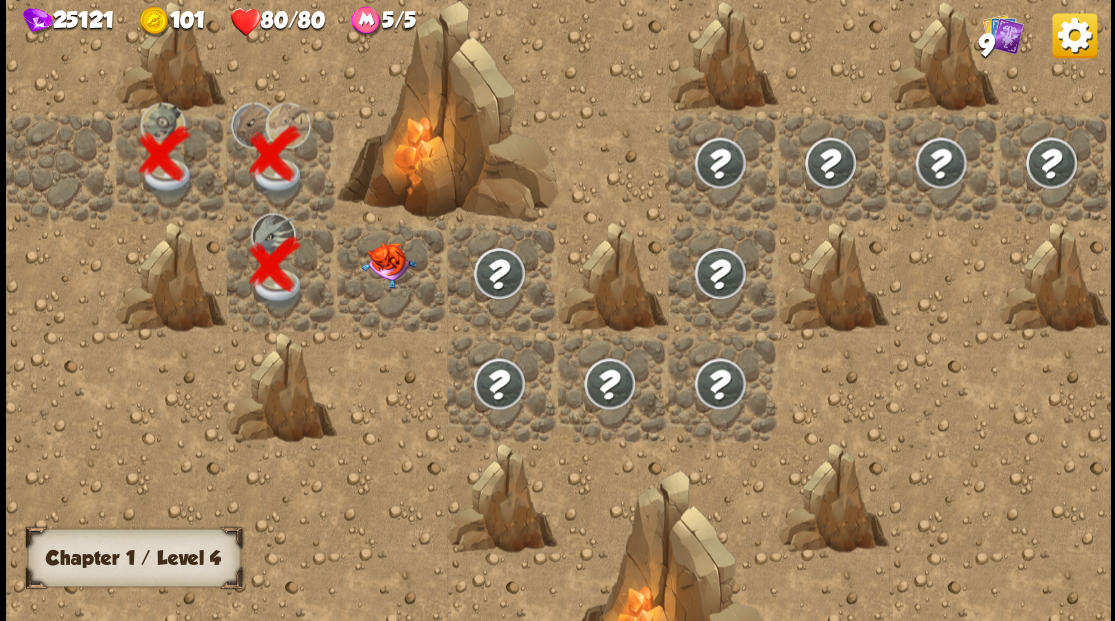 click at bounding box center [392, 276] 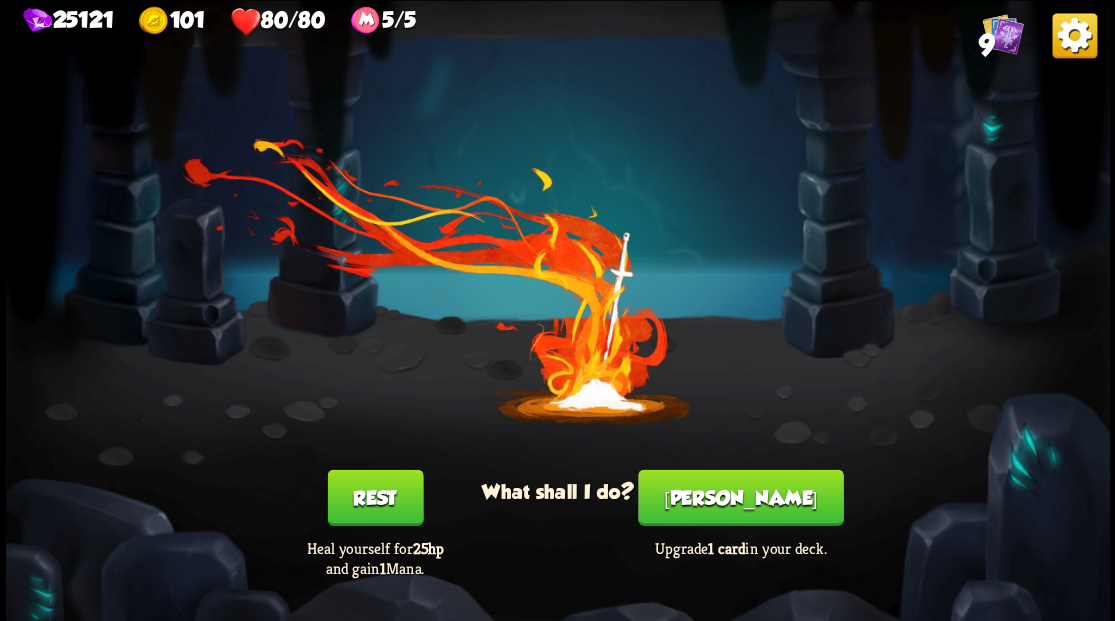 click on "[PERSON_NAME]" at bounding box center (740, 497) 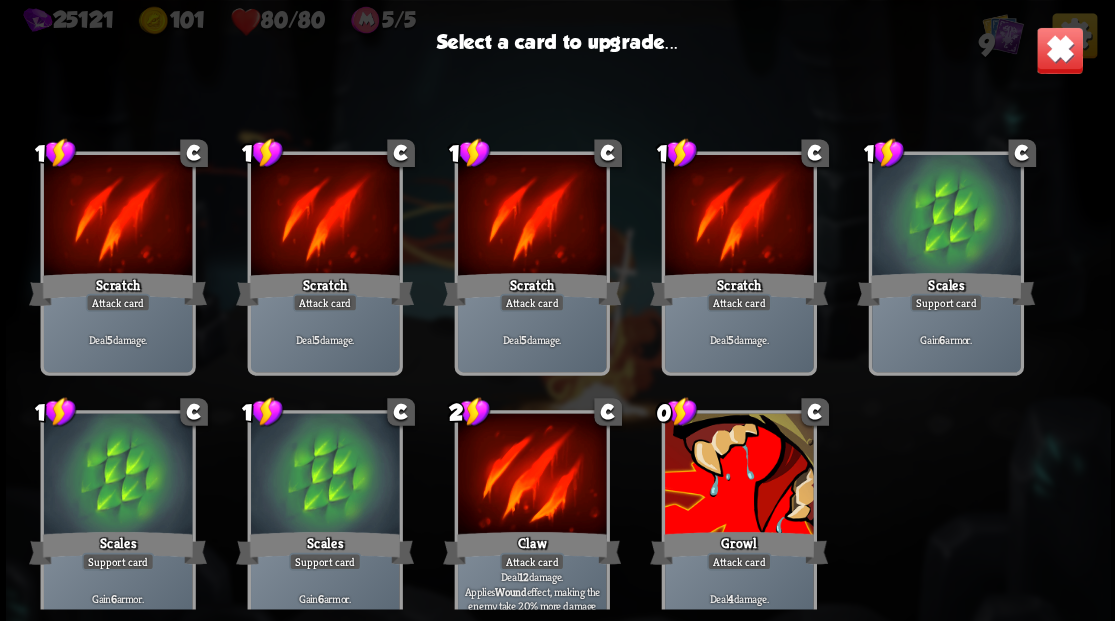 click at bounding box center [738, 475] 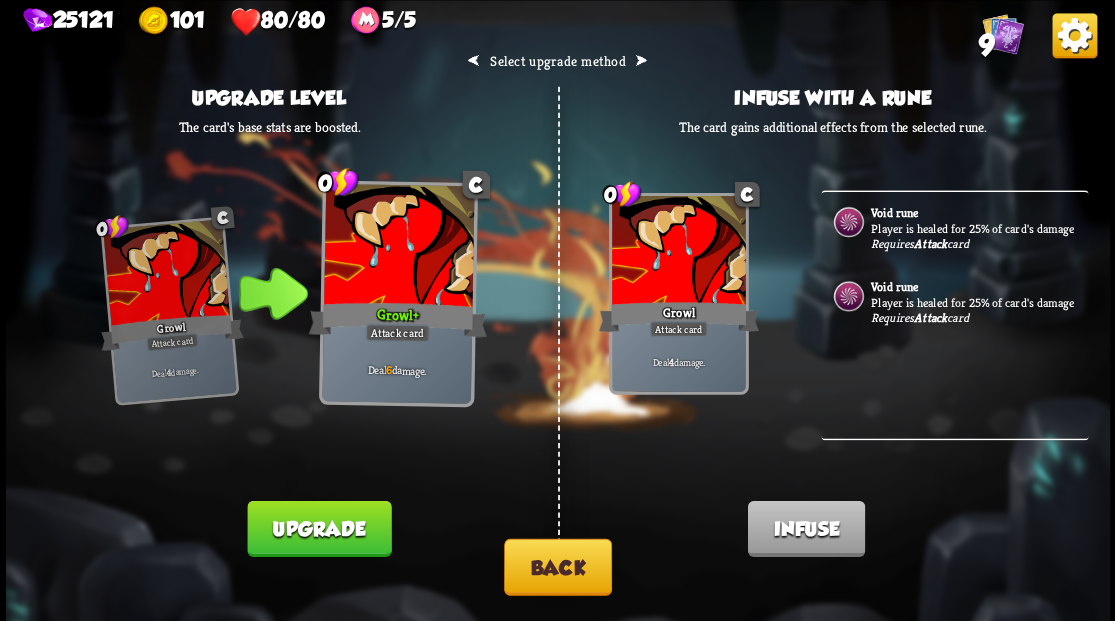 click on "Back" at bounding box center (558, 566) 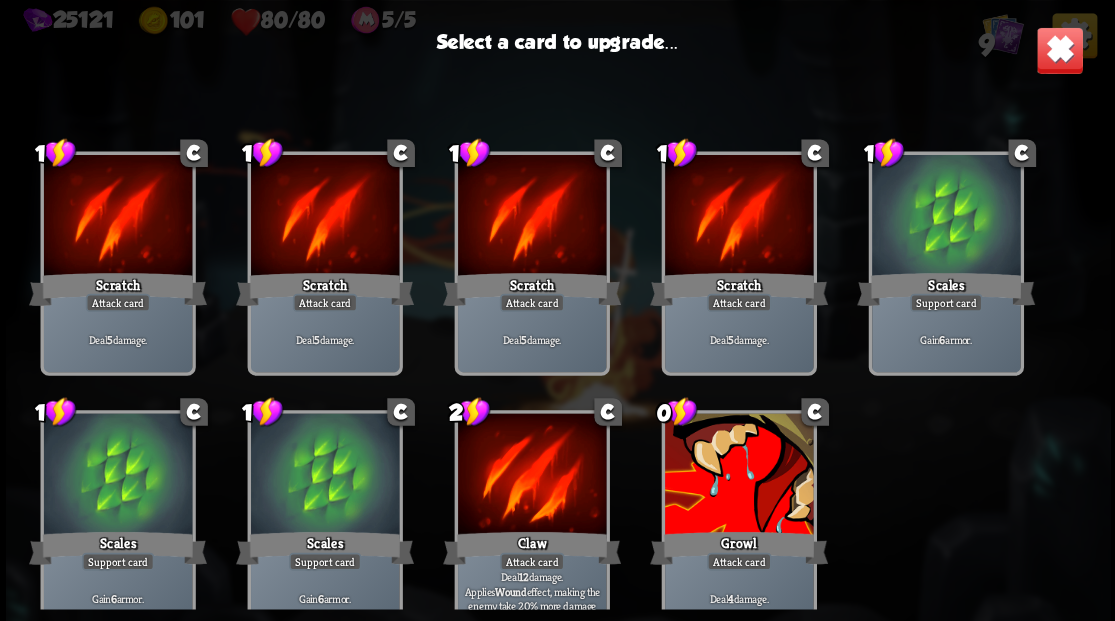 scroll, scrollTop: 29, scrollLeft: 0, axis: vertical 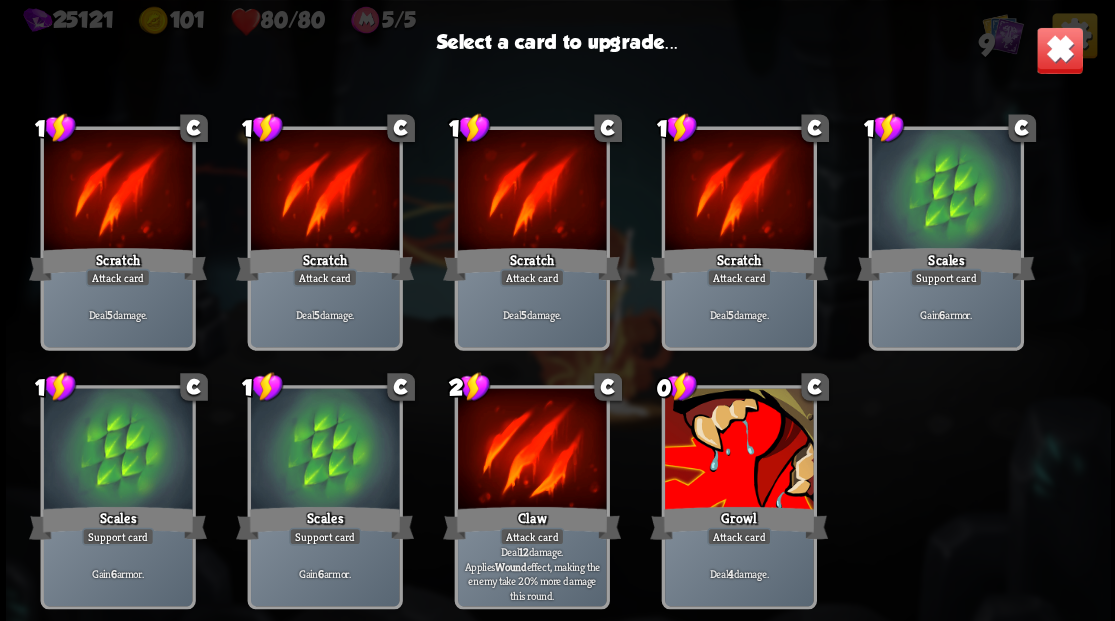 click at bounding box center (324, 450) 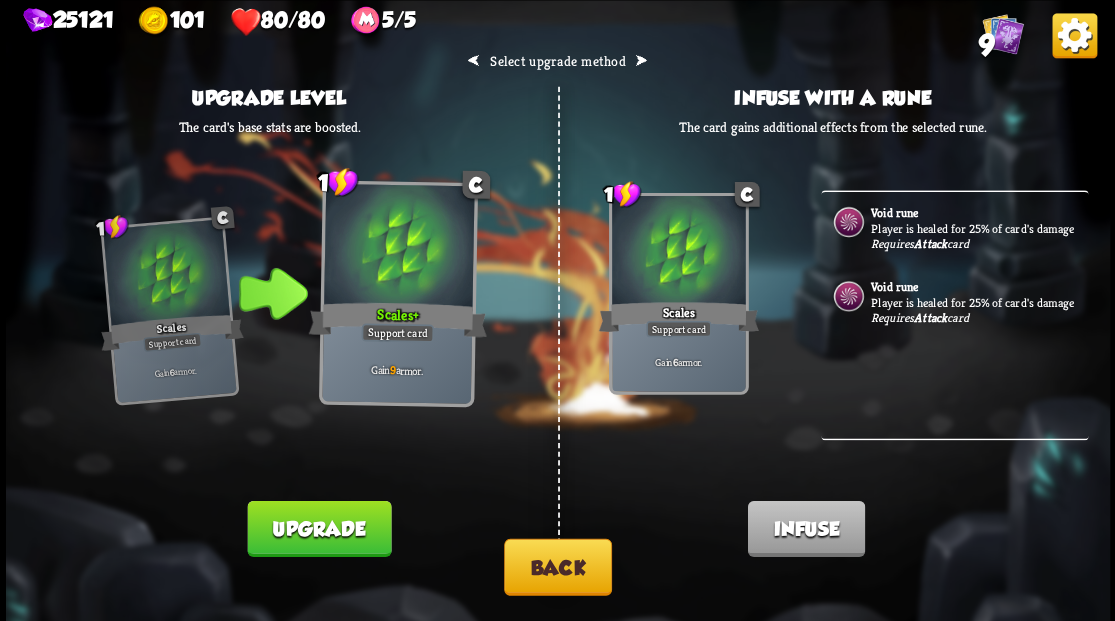 click on "Back" at bounding box center [558, 566] 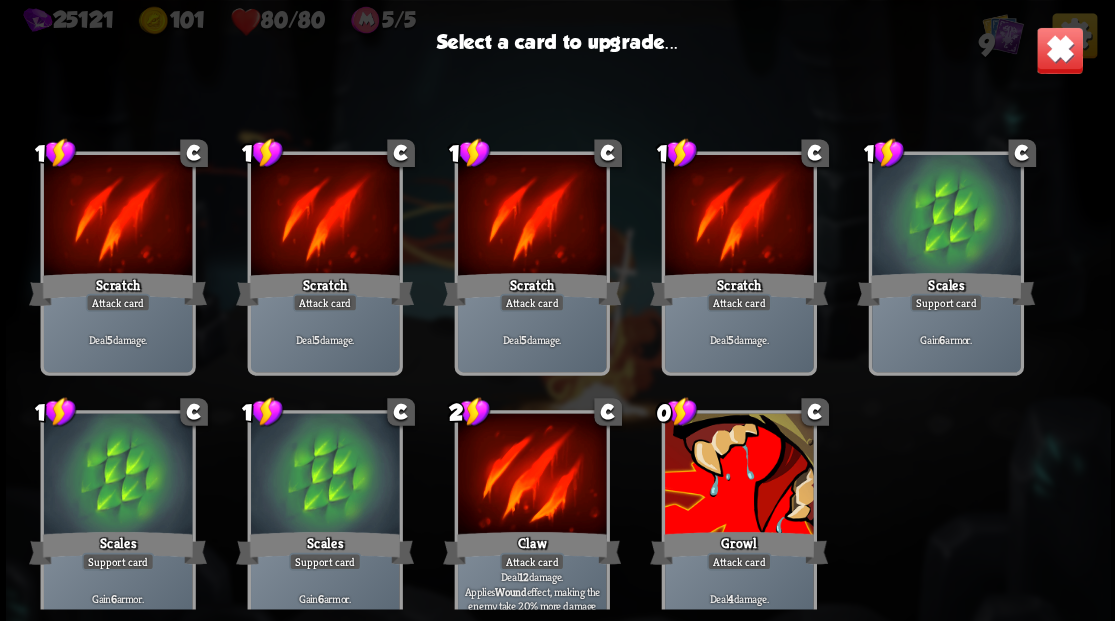 scroll, scrollTop: 29, scrollLeft: 0, axis: vertical 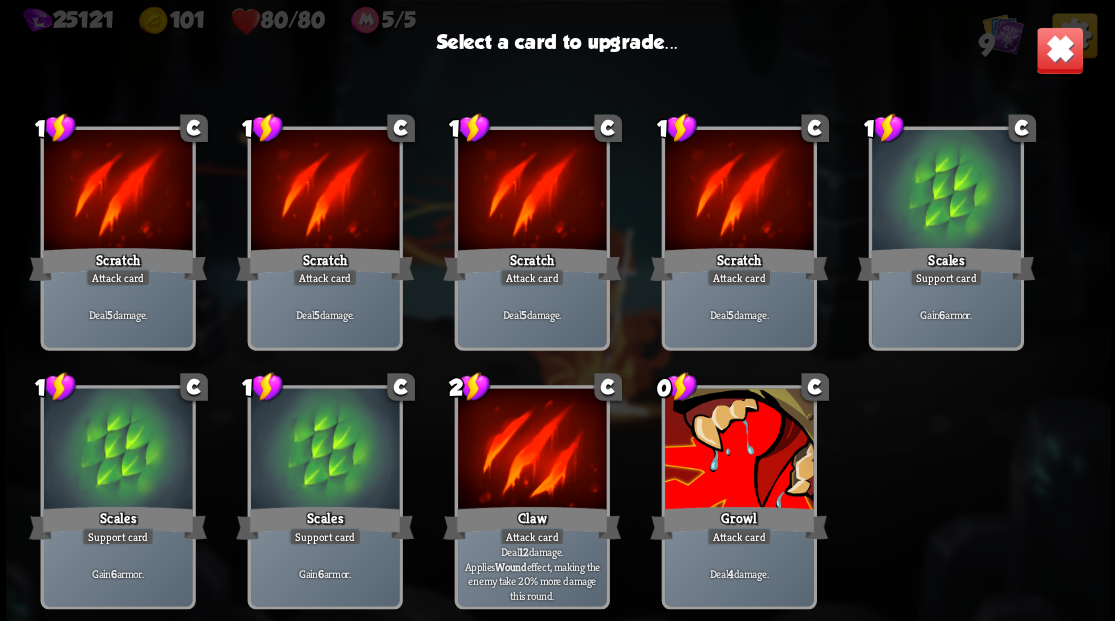 drag, startPoint x: 530, startPoint y: 508, endPoint x: 520, endPoint y: 505, distance: 10.440307 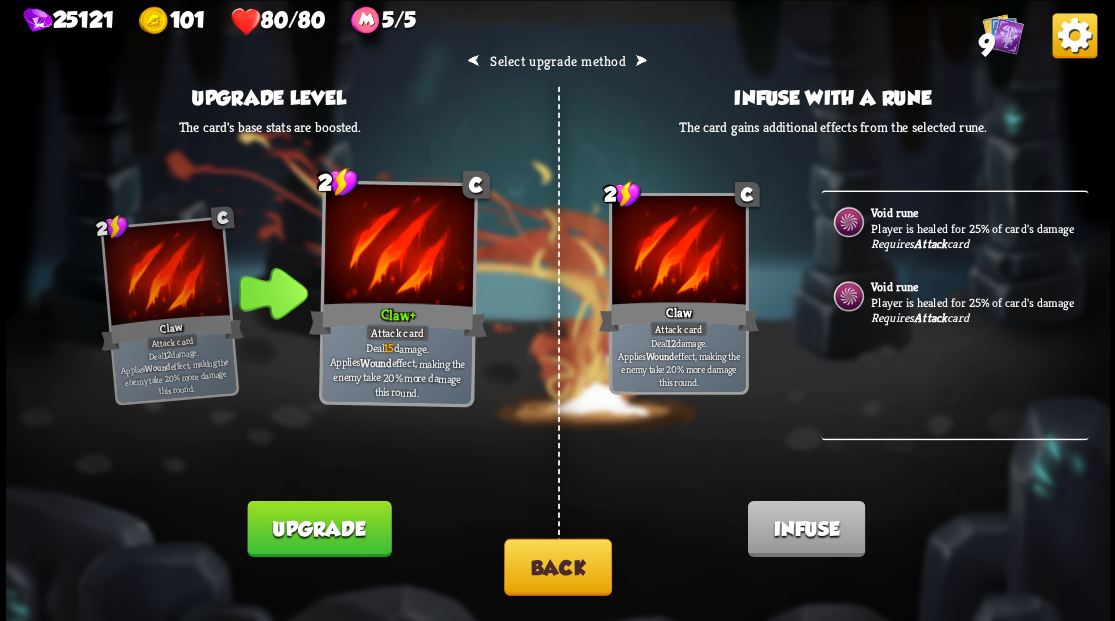 click on "Upgrade" at bounding box center [319, 528] 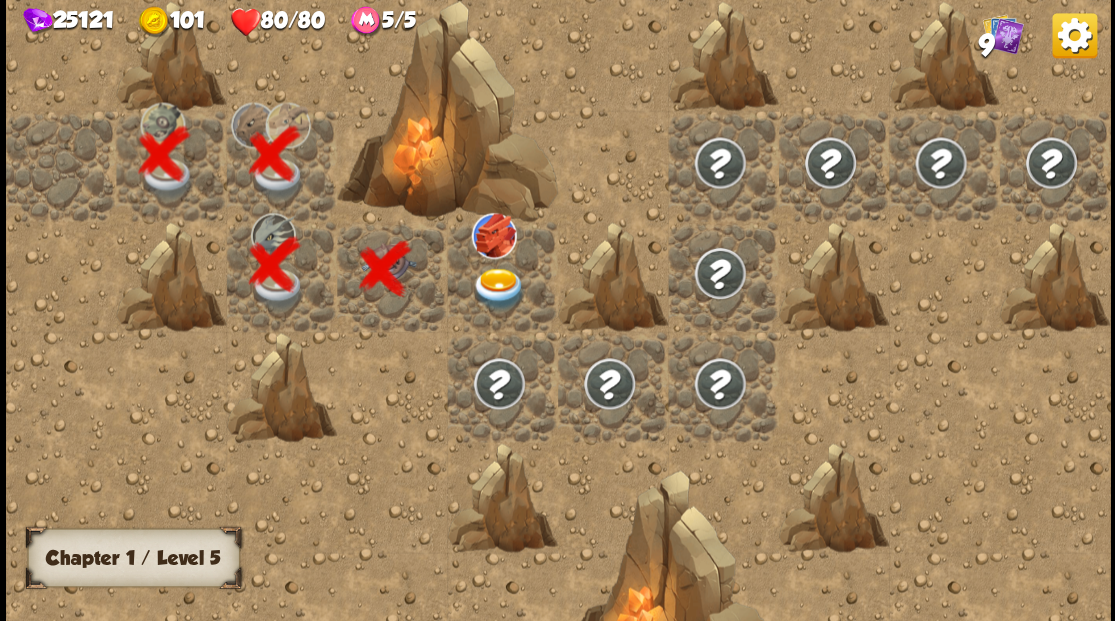 click at bounding box center [498, 288] 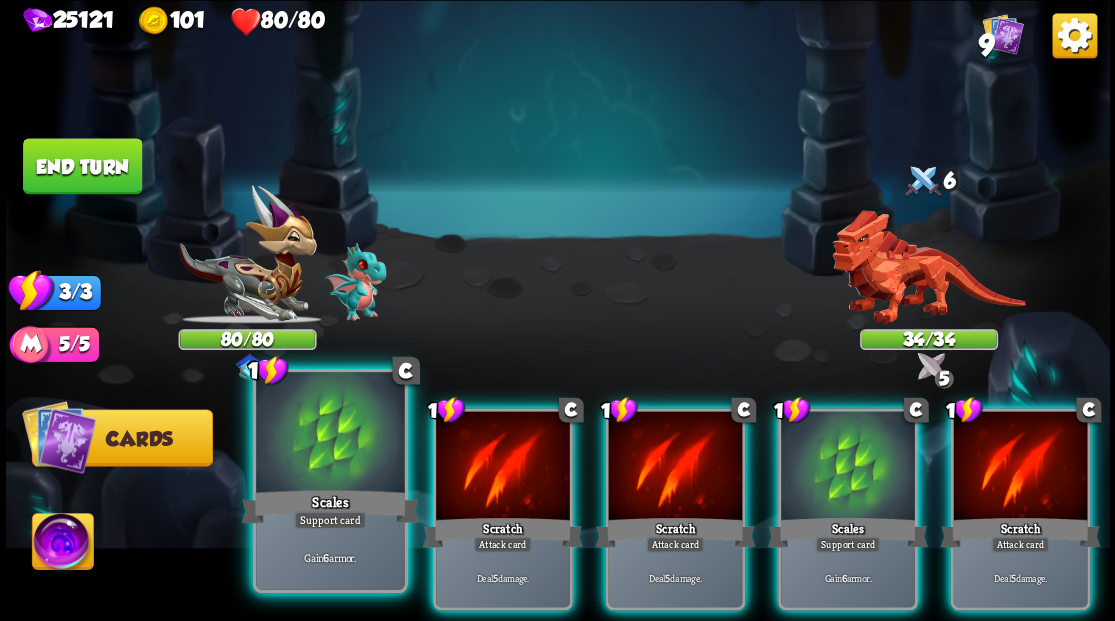 click at bounding box center [330, 434] 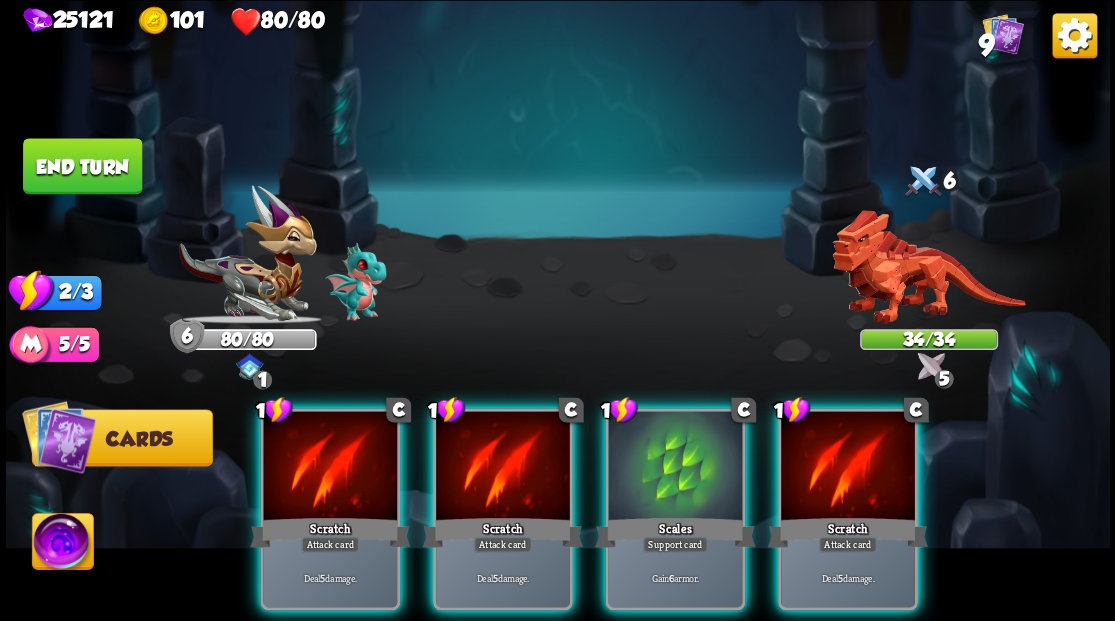 click at bounding box center (330, 467) 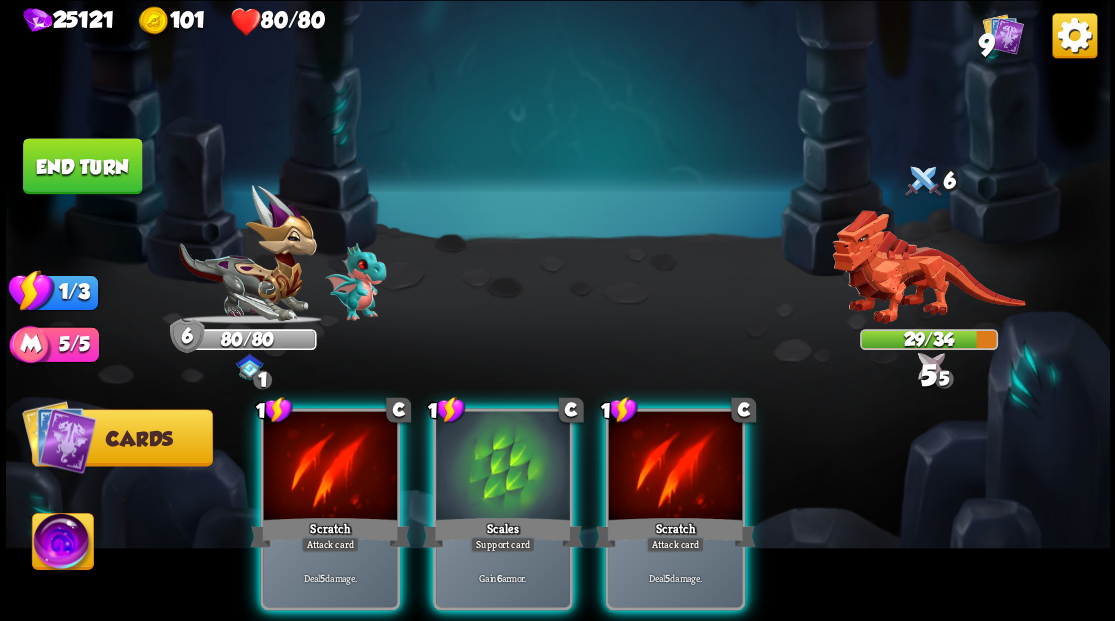 click at bounding box center [330, 467] 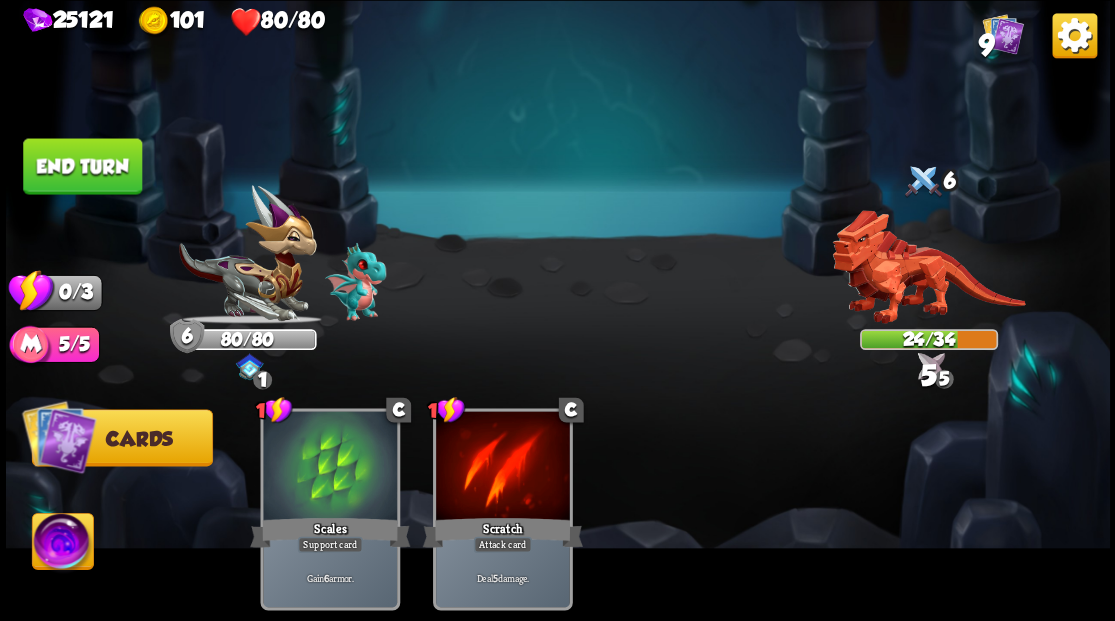 click on "End turn" at bounding box center [82, 166] 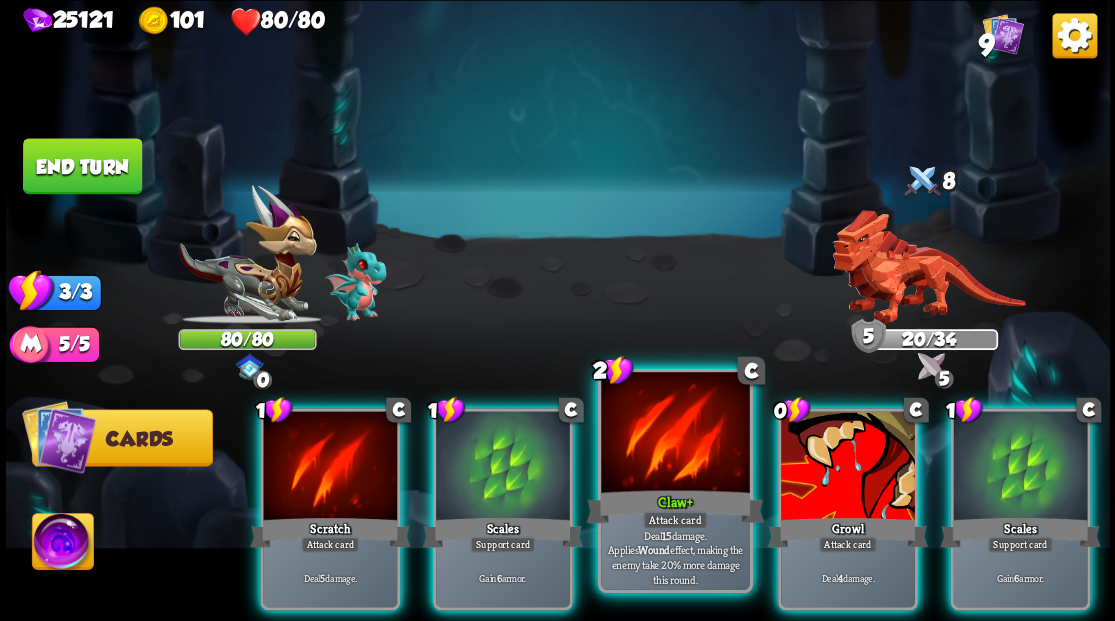 click at bounding box center (675, 434) 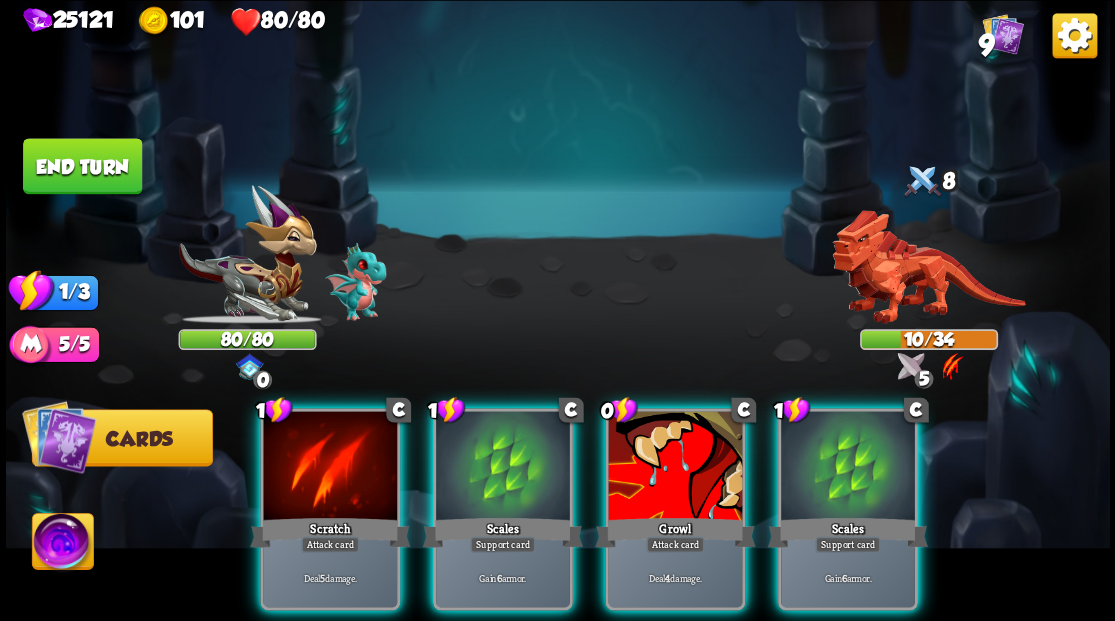 click at bounding box center (675, 467) 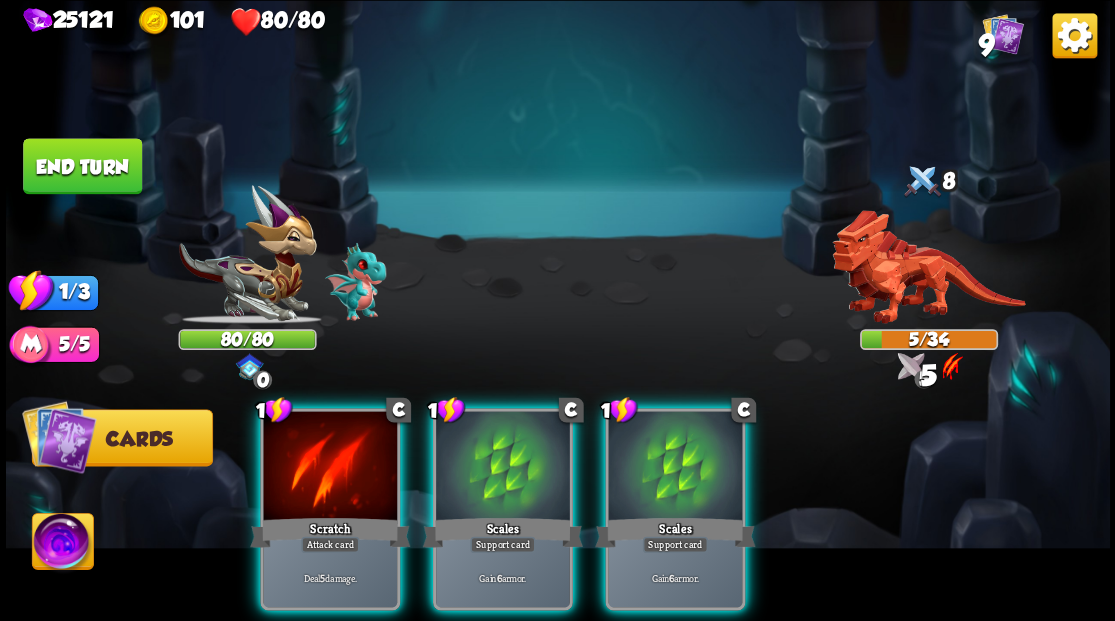 click at bounding box center (675, 467) 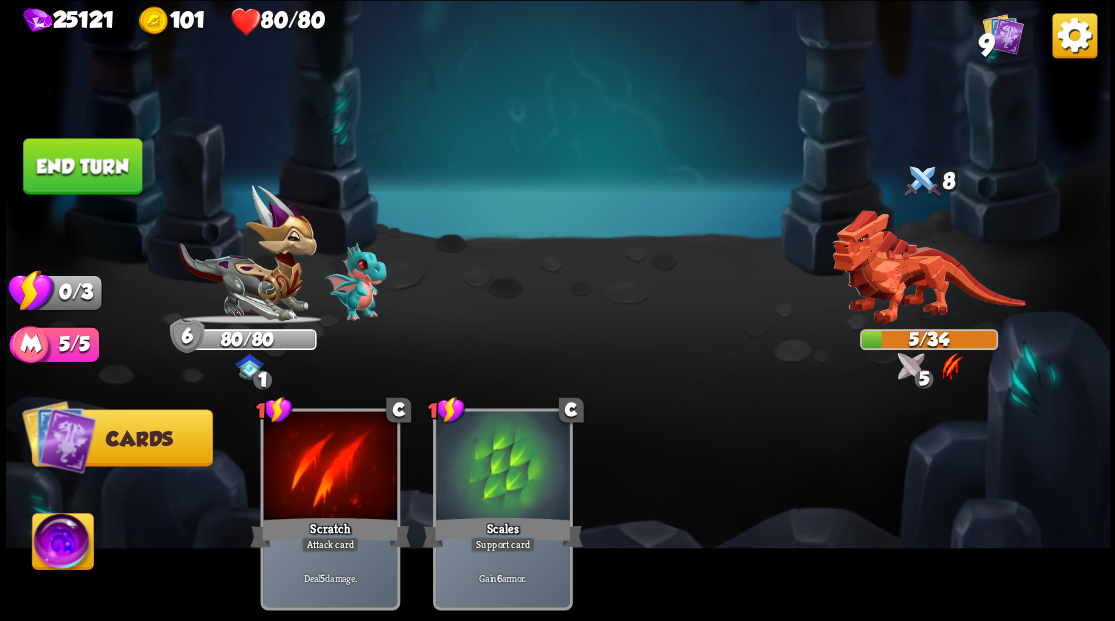 drag, startPoint x: 85, startPoint y: 146, endPoint x: 304, endPoint y: 236, distance: 236.77205 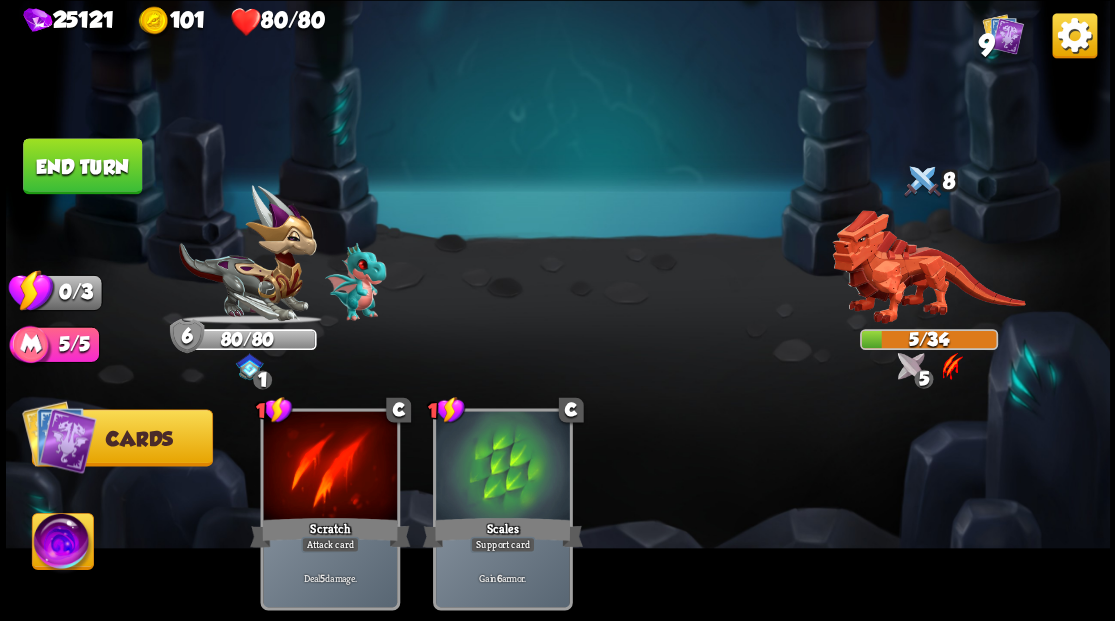click on "End turn" at bounding box center [82, 166] 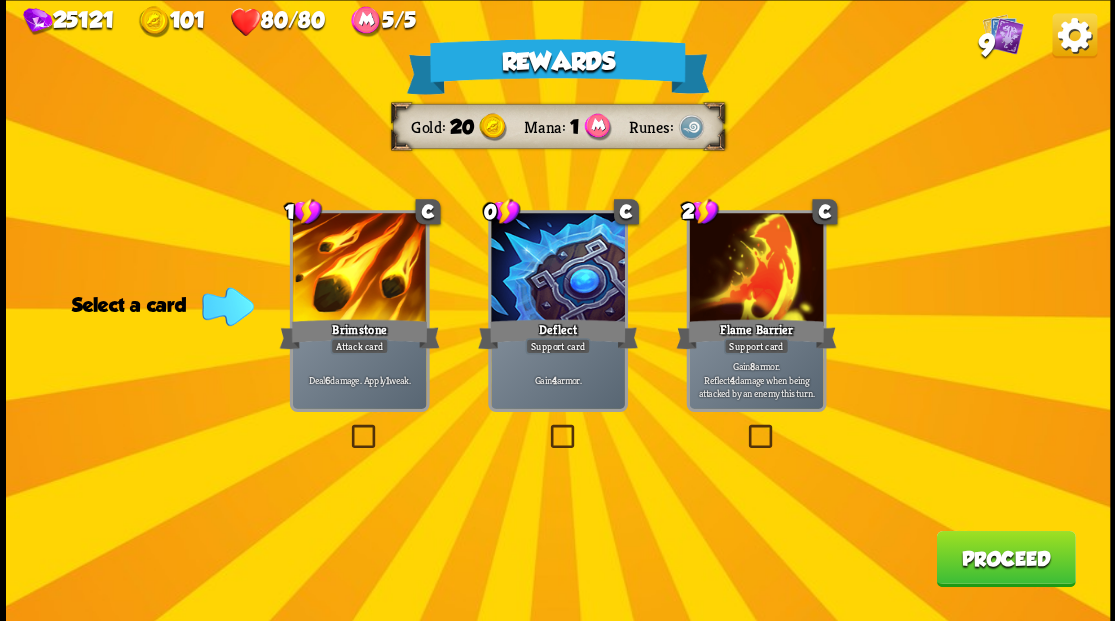 click at bounding box center (347, 427) 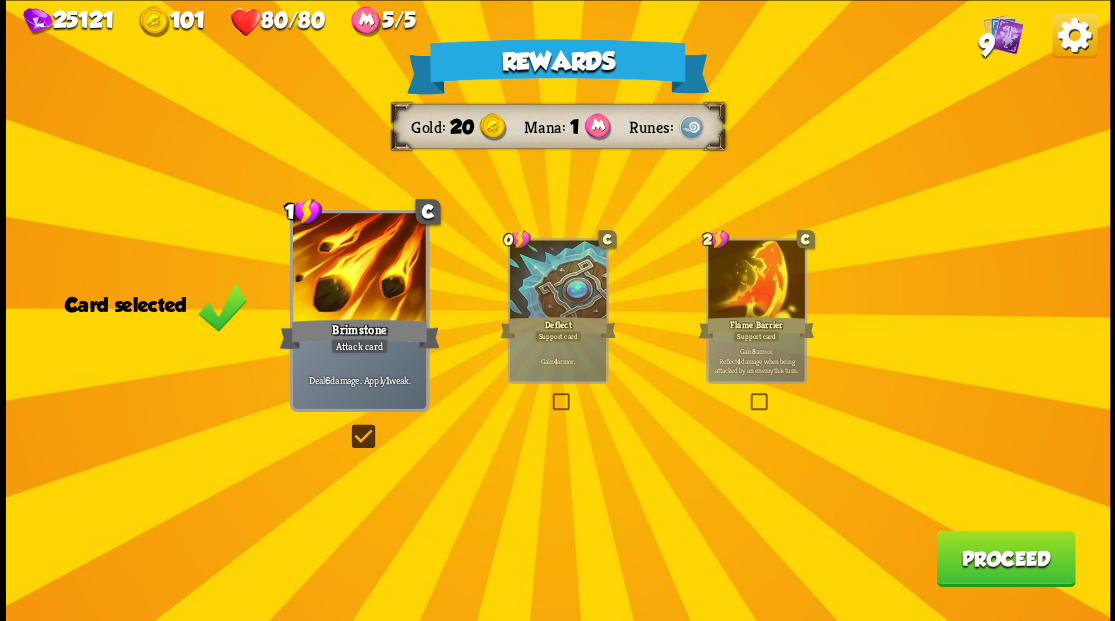 click on "Proceed" at bounding box center (1005, 558) 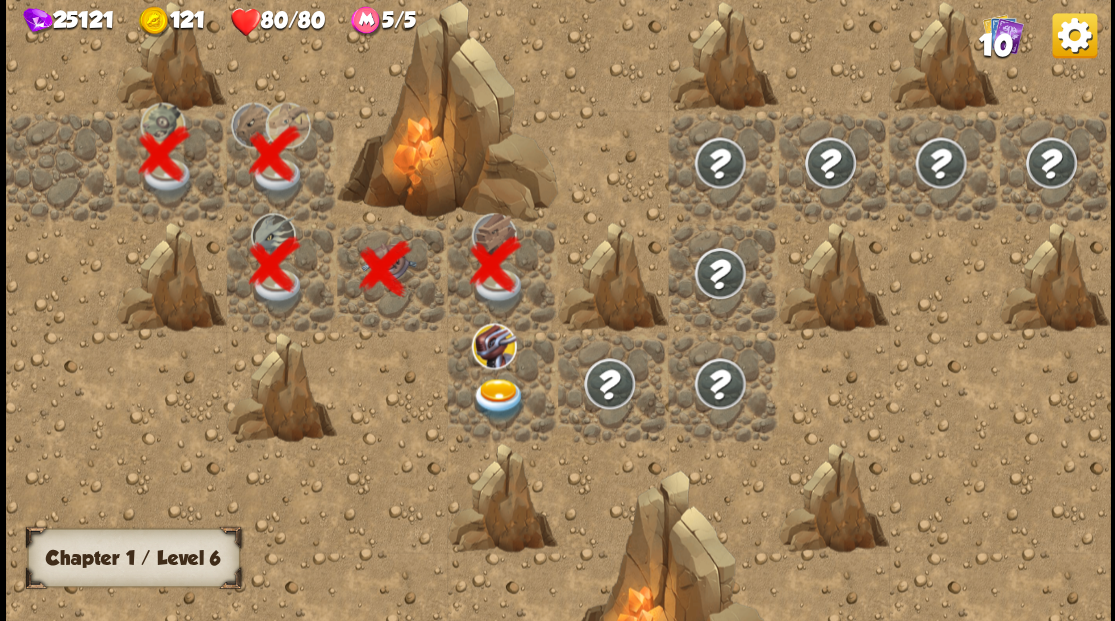 click at bounding box center (498, 399) 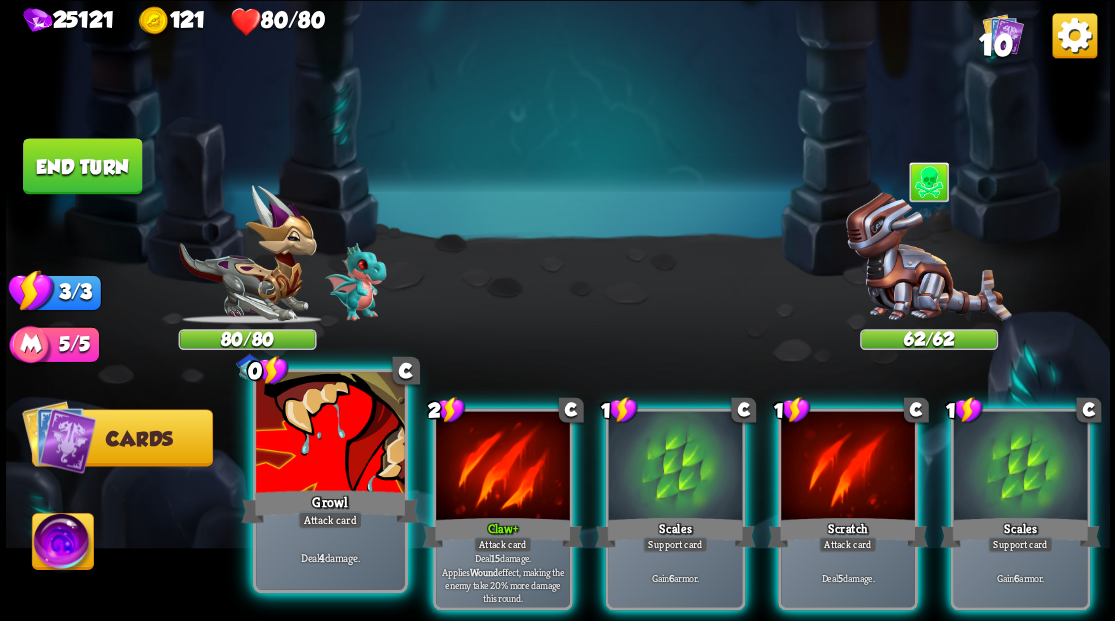 click at bounding box center [330, 434] 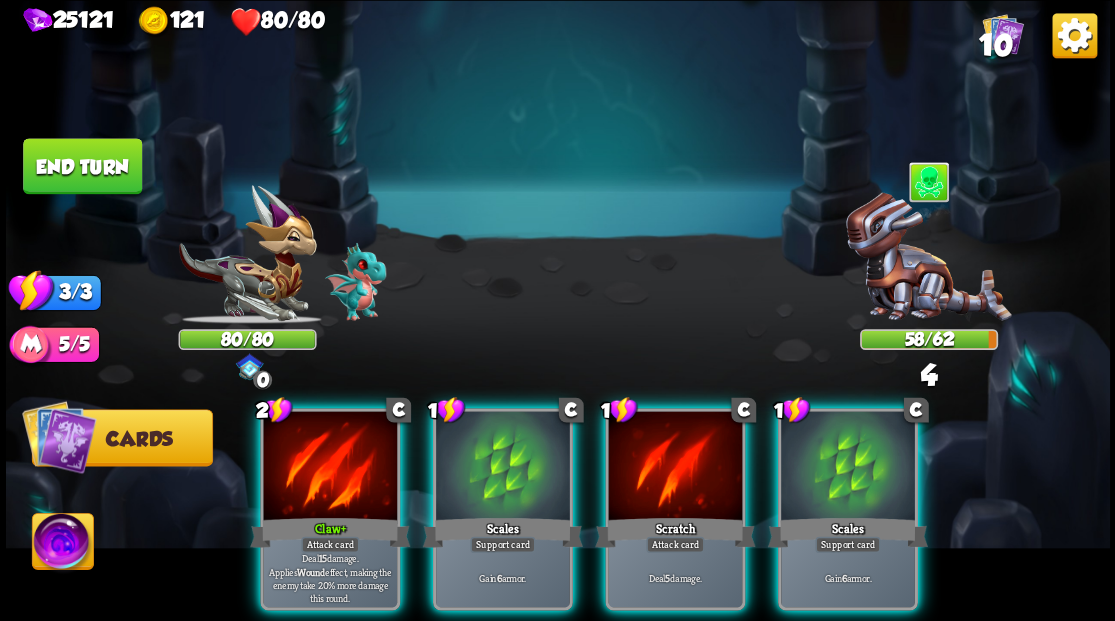 click at bounding box center [330, 467] 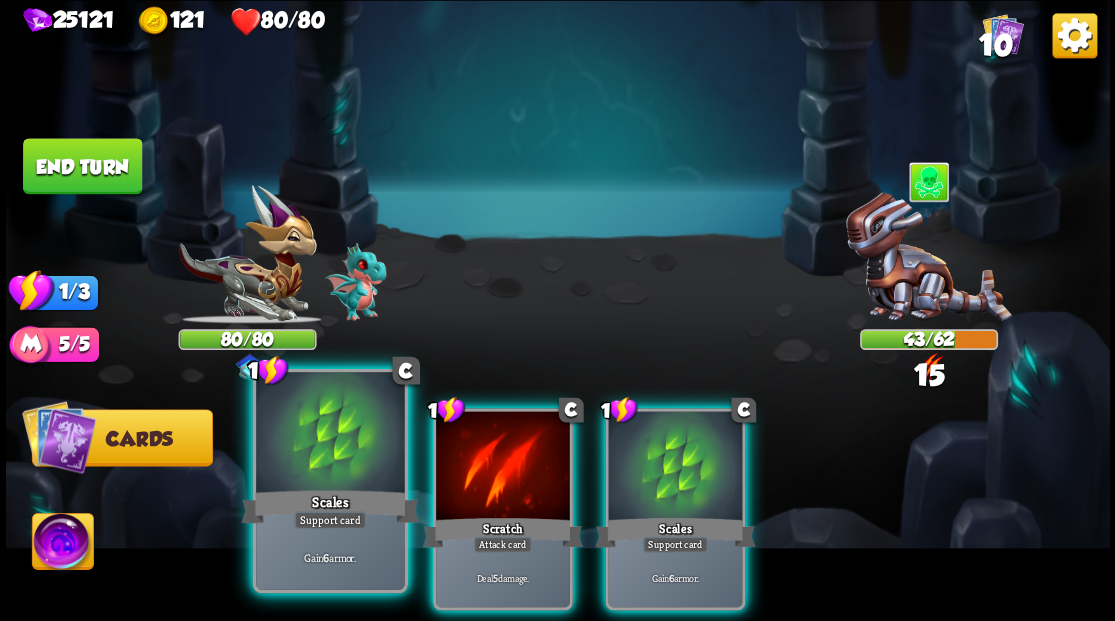 click at bounding box center [330, 434] 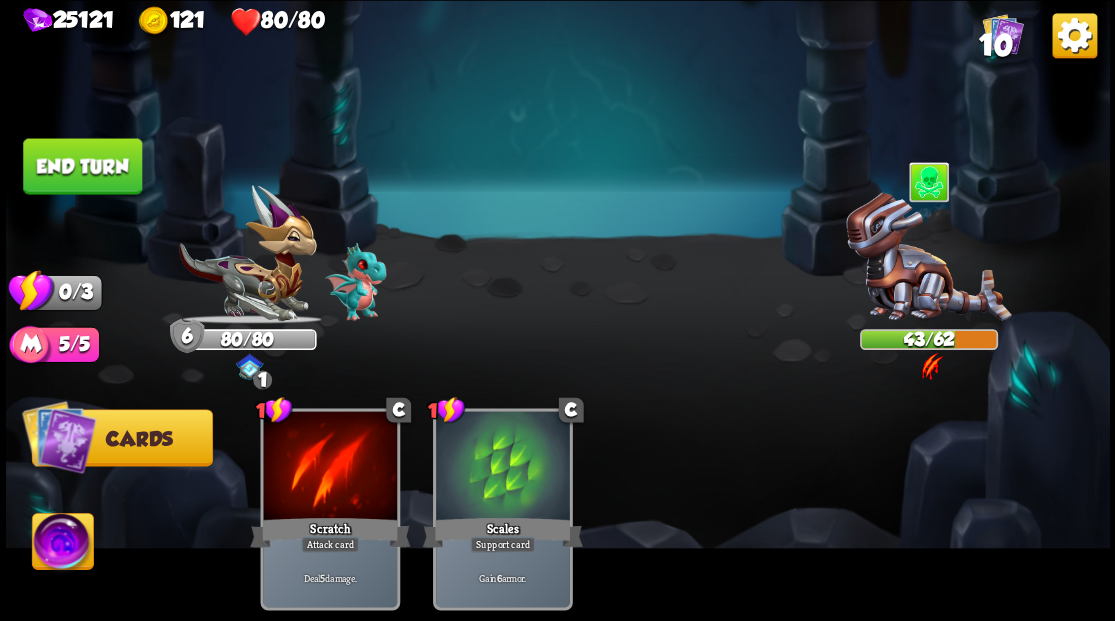 click on "End turn" at bounding box center (82, 166) 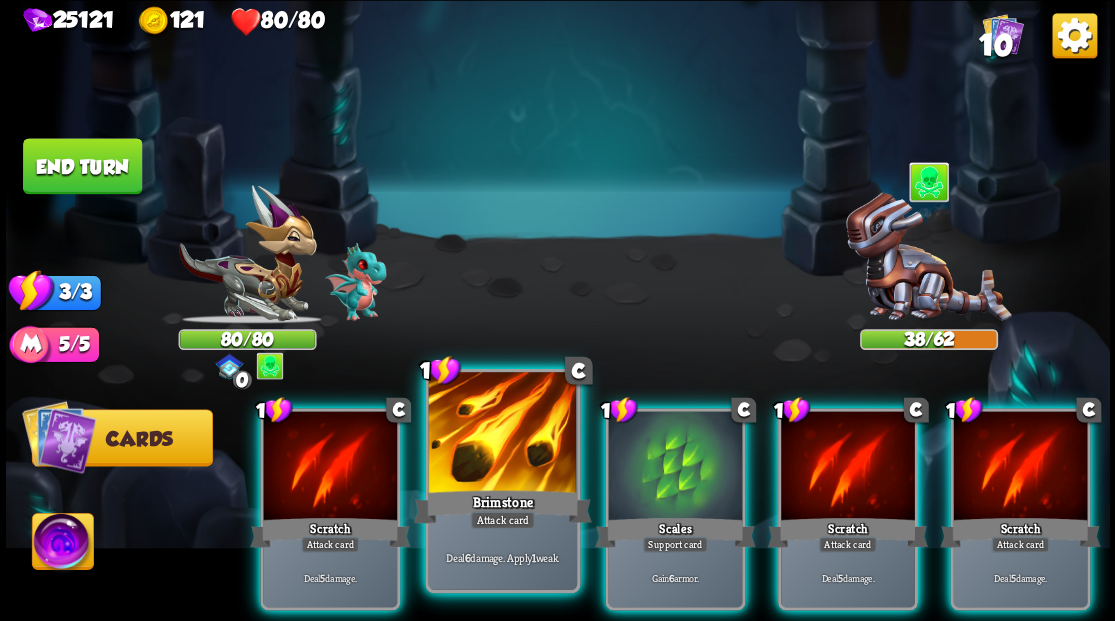 click at bounding box center [502, 434] 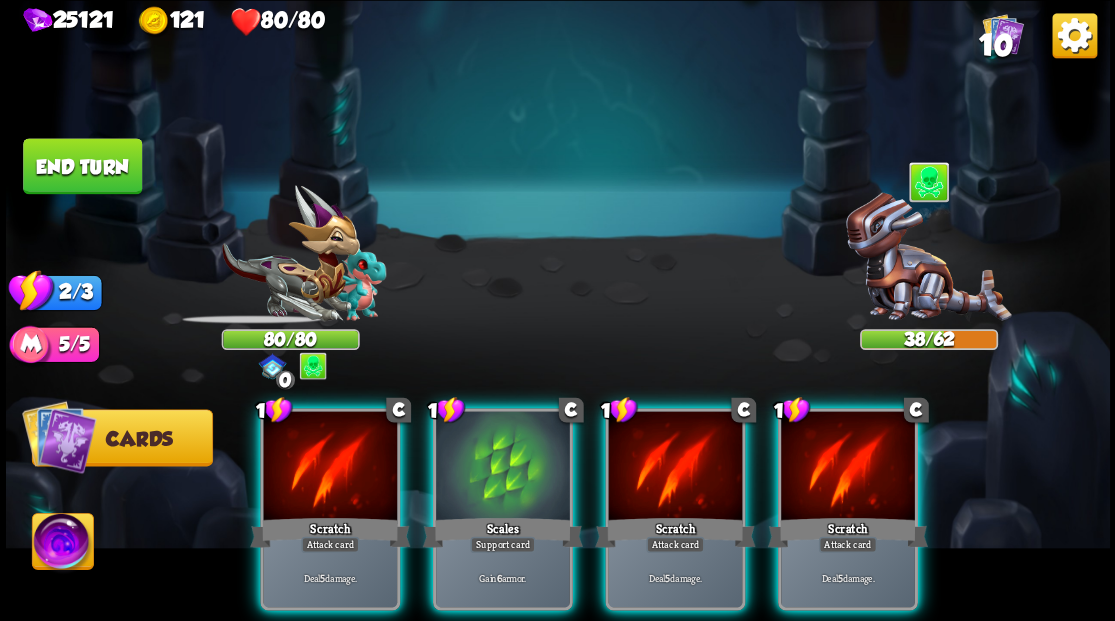 click at bounding box center (503, 467) 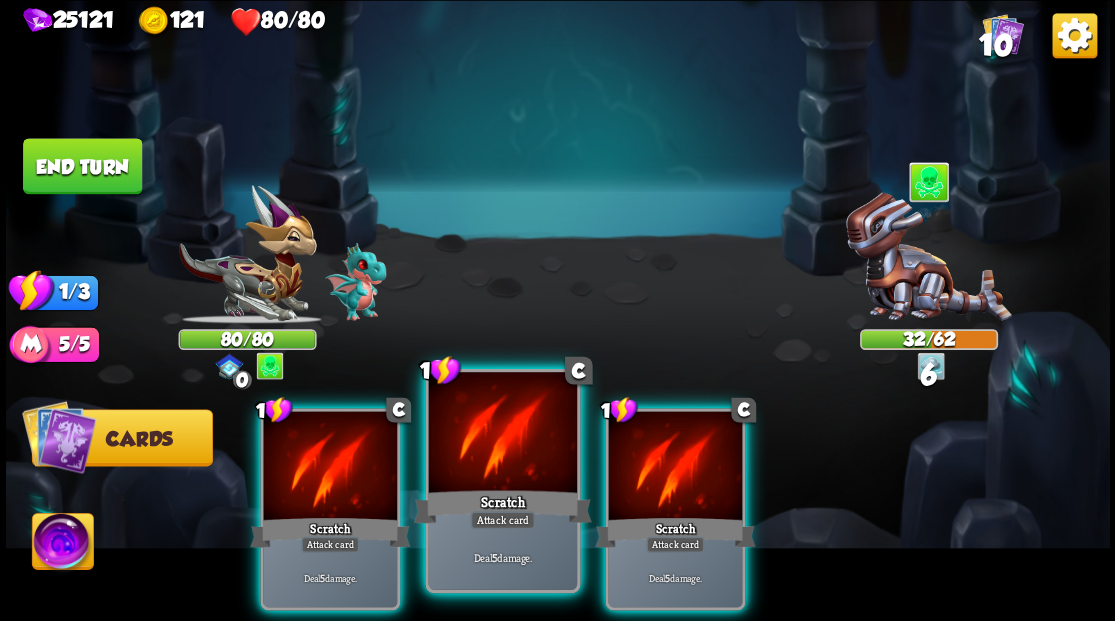 click at bounding box center [502, 434] 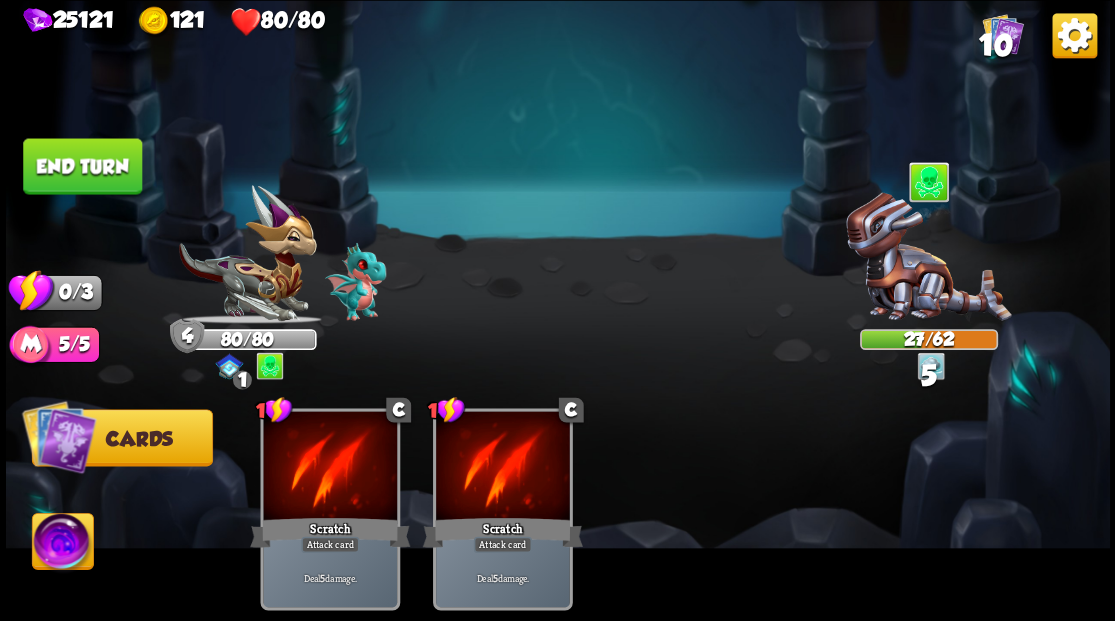 click on "End turn" at bounding box center [82, 166] 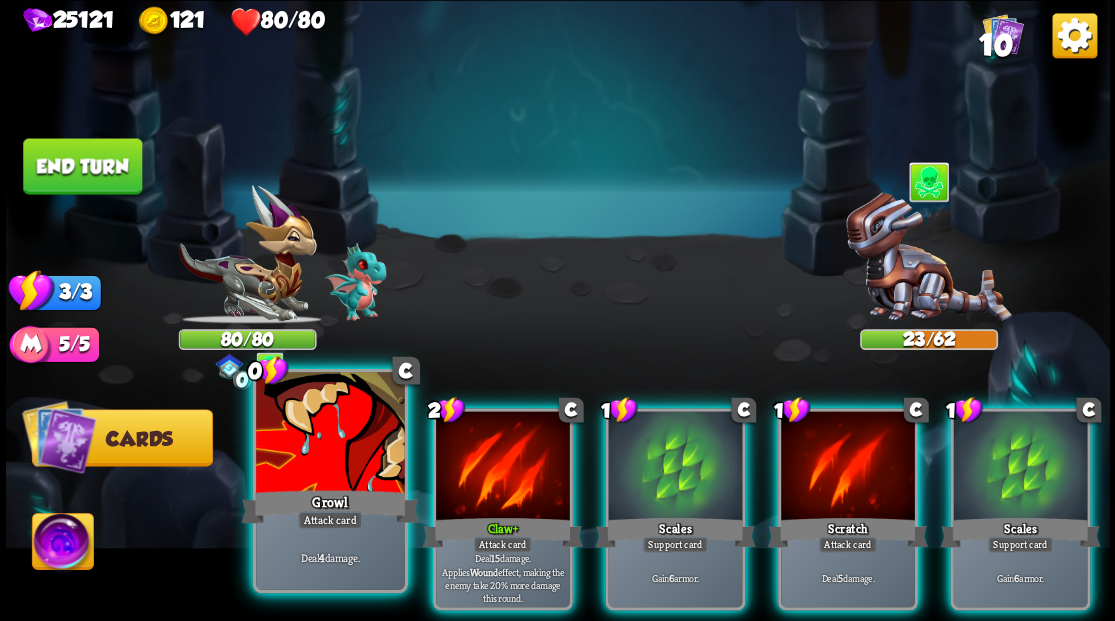 click at bounding box center (330, 434) 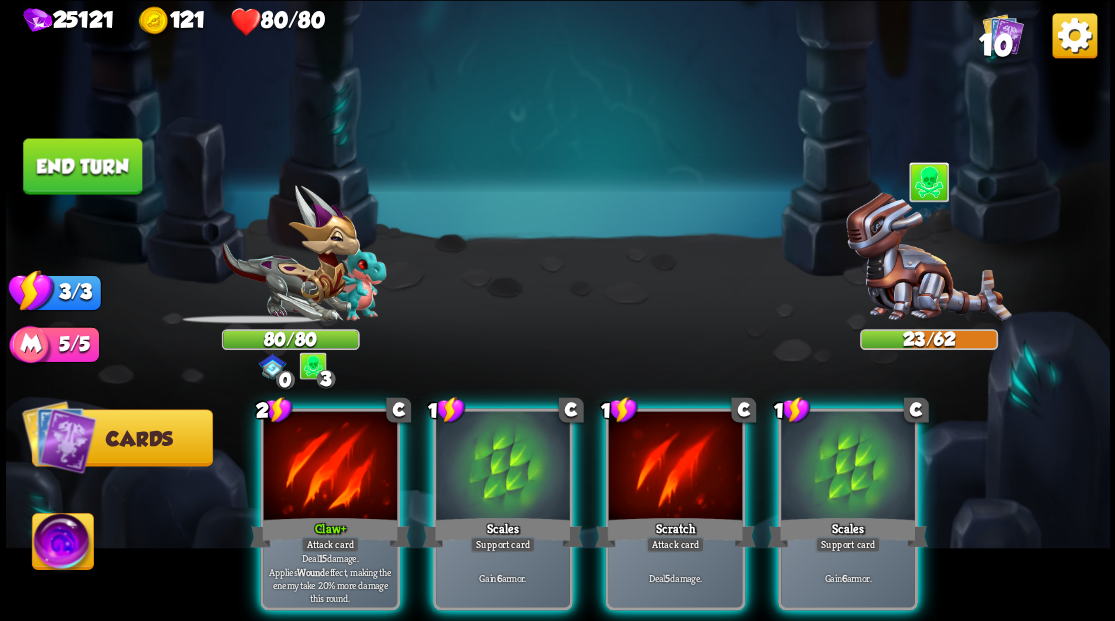 click at bounding box center [330, 467] 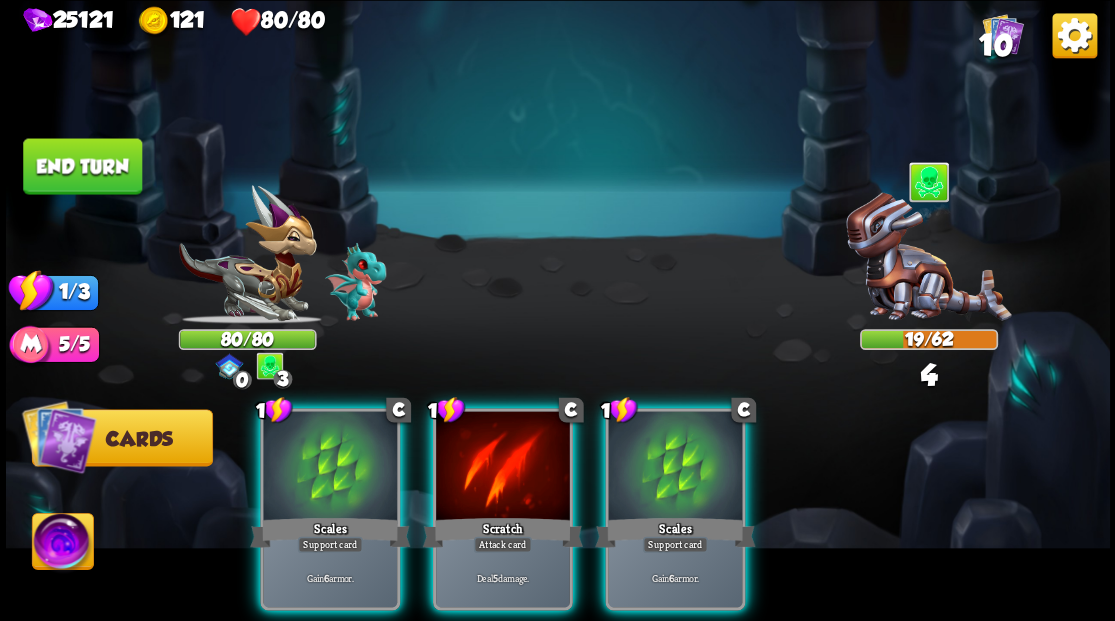 click at bounding box center [330, 467] 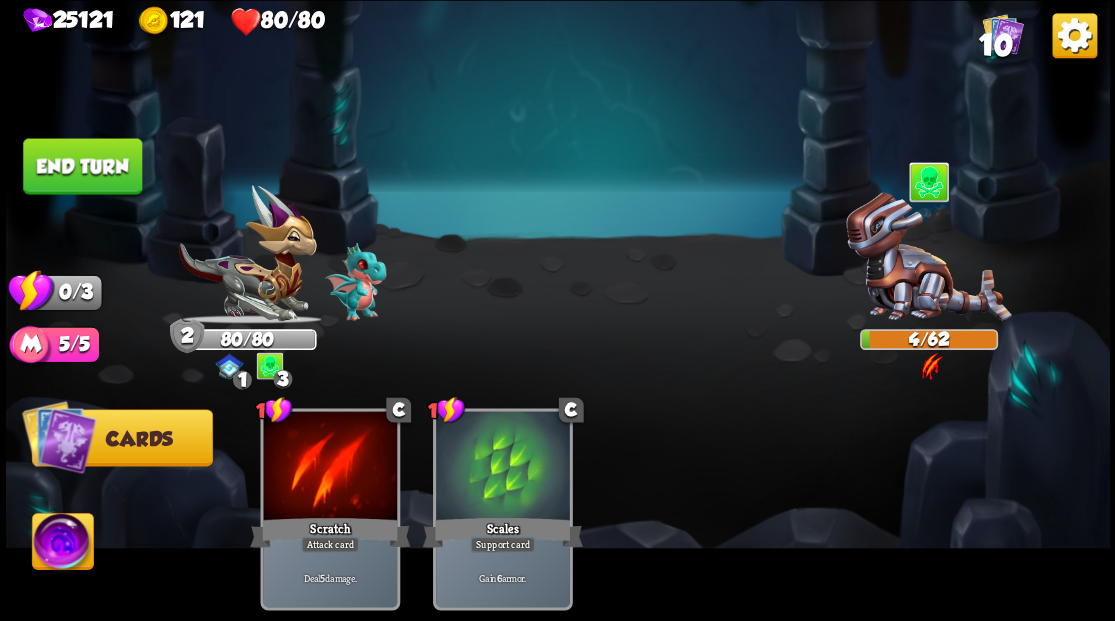 click on "End turn" at bounding box center [82, 166] 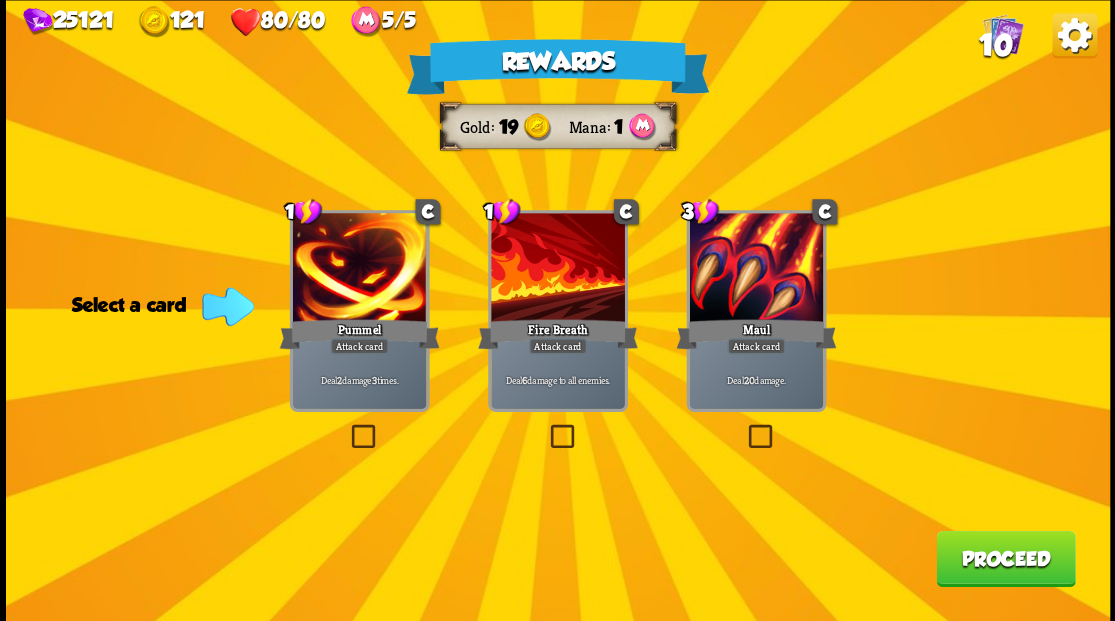 click at bounding box center (546, 427) 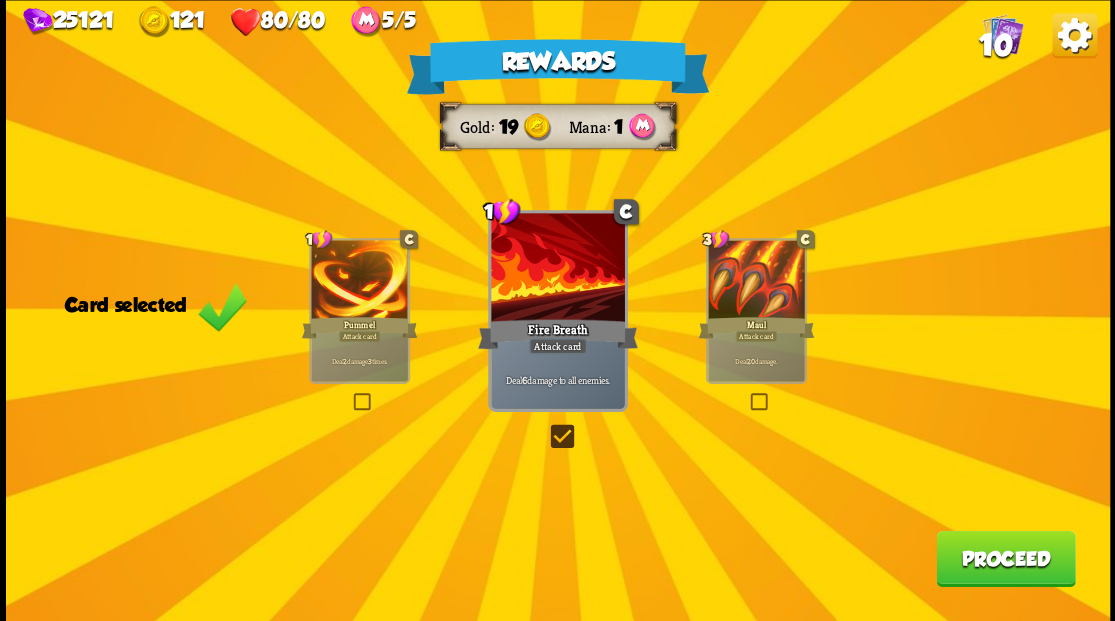 click on "Proceed" at bounding box center [1005, 558] 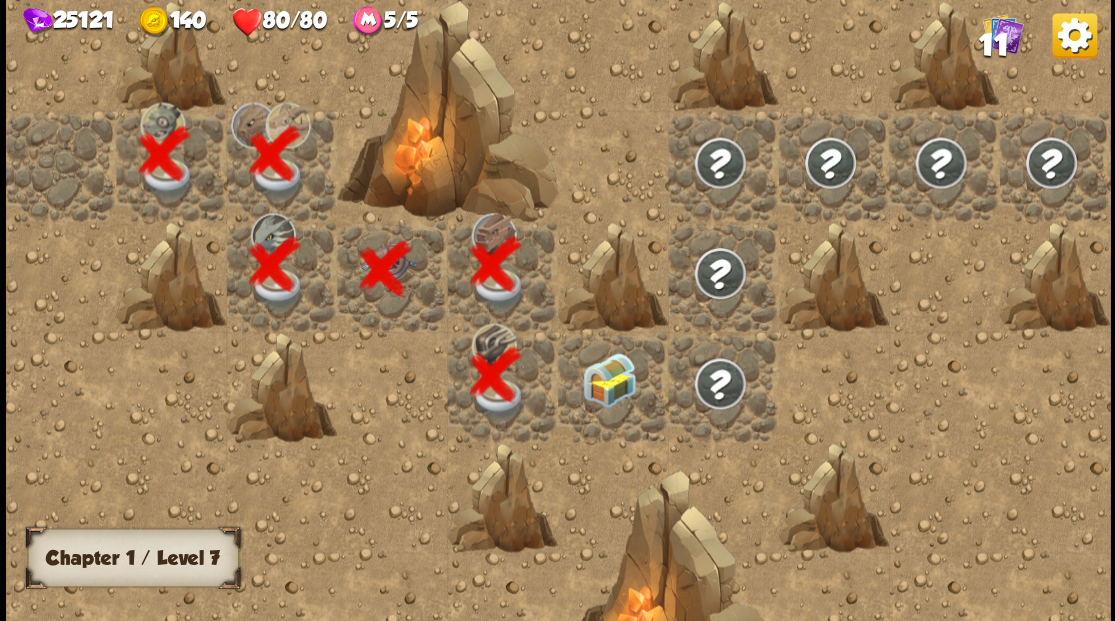 click at bounding box center (613, 386) 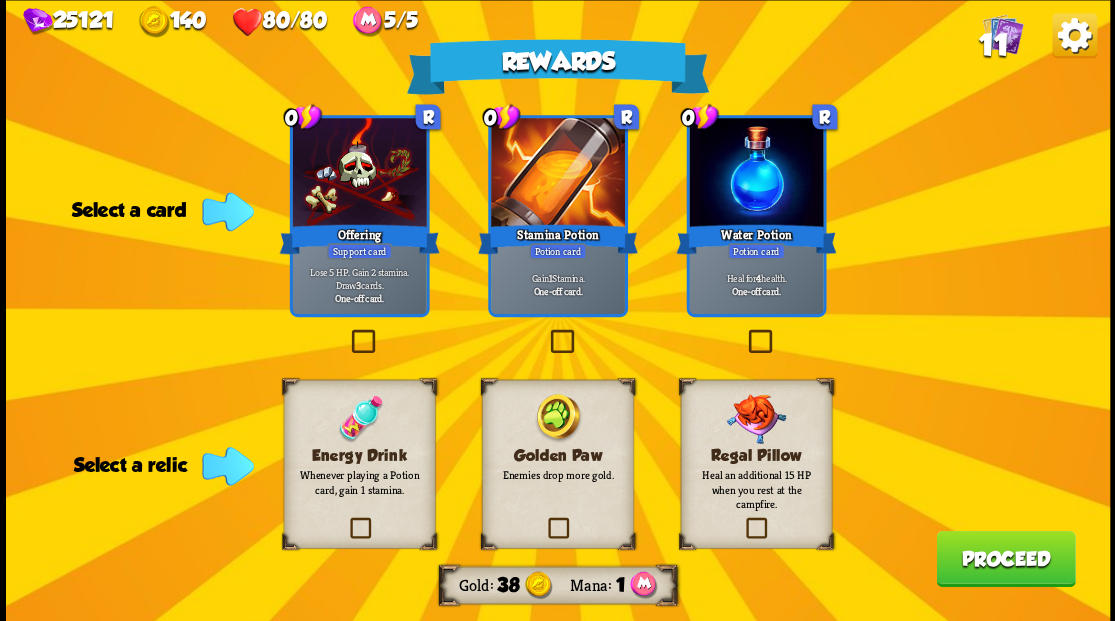 click at bounding box center [744, 332] 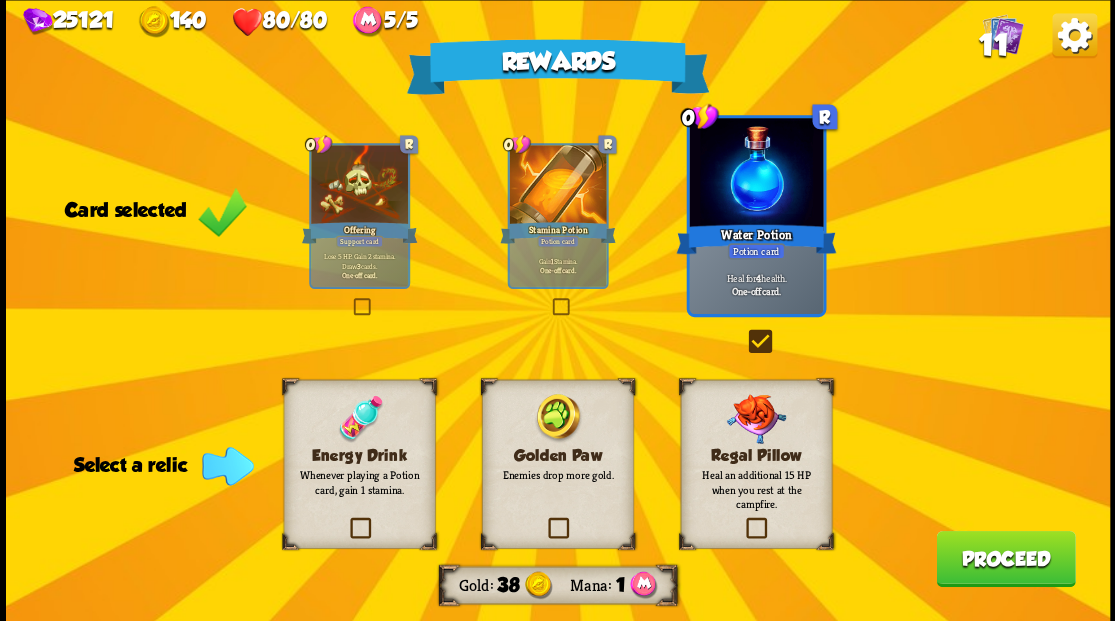 click at bounding box center (346, 520) 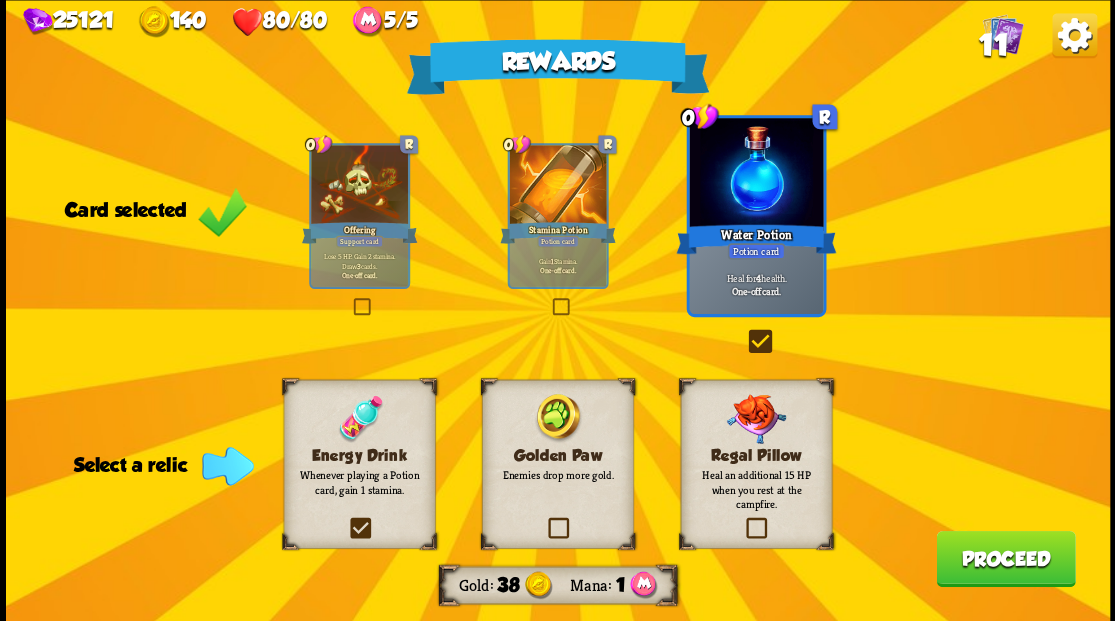 click at bounding box center (0, 0) 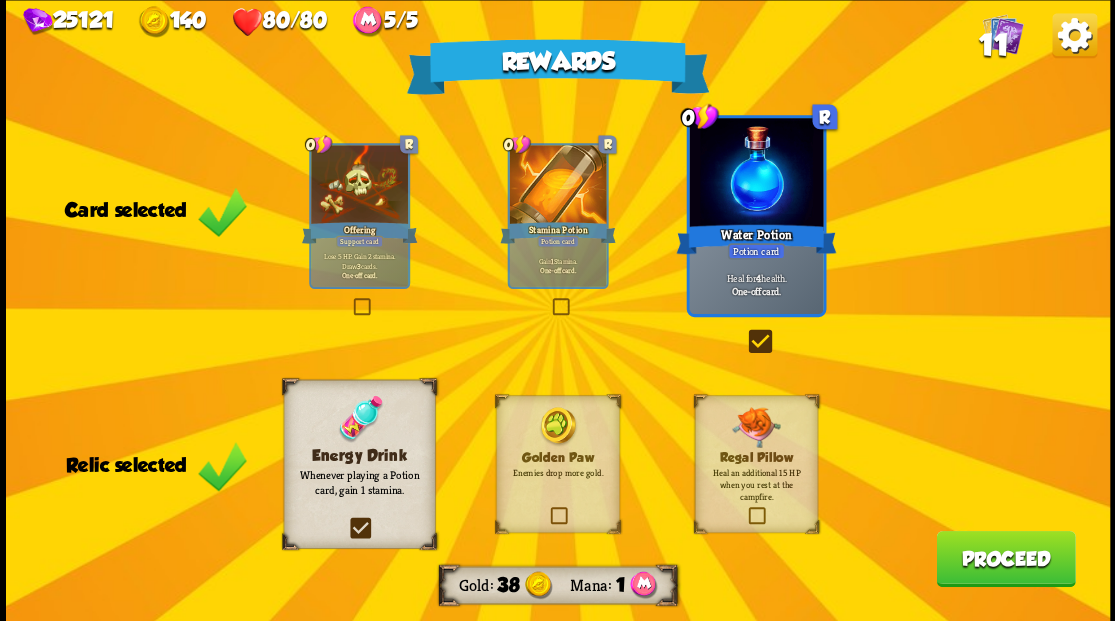 click on "Proceed" at bounding box center (1005, 558) 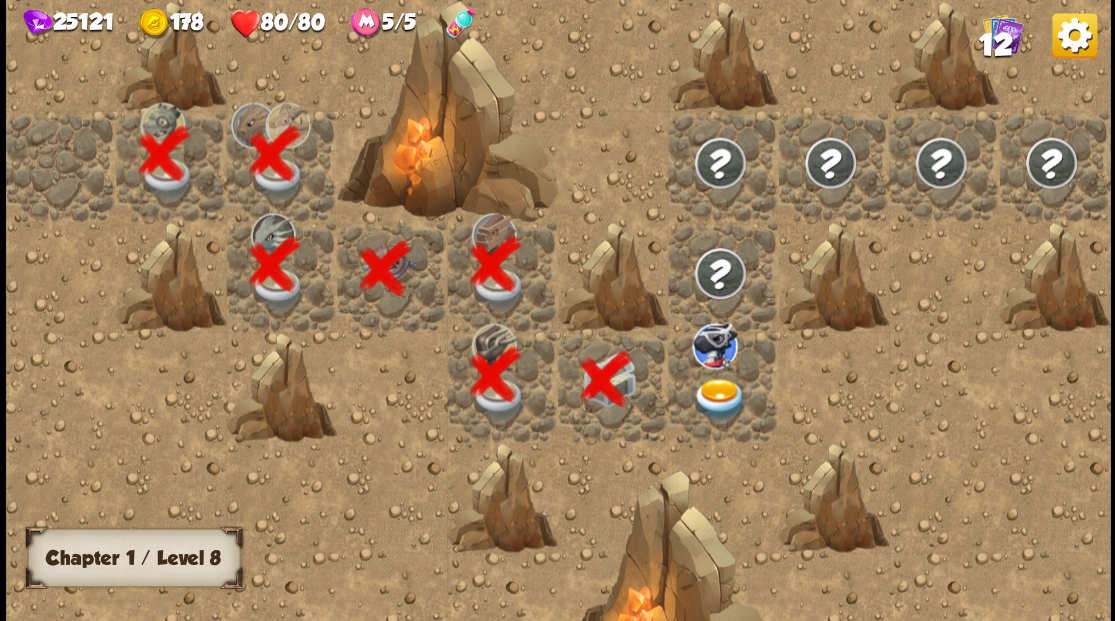 click at bounding box center (719, 399) 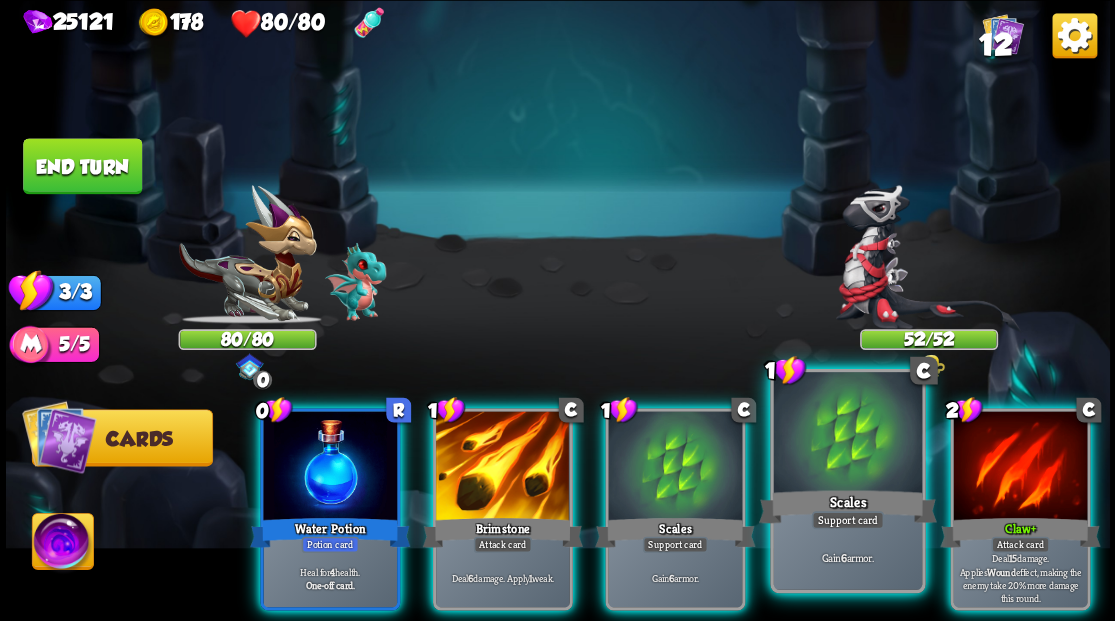 click at bounding box center (847, 434) 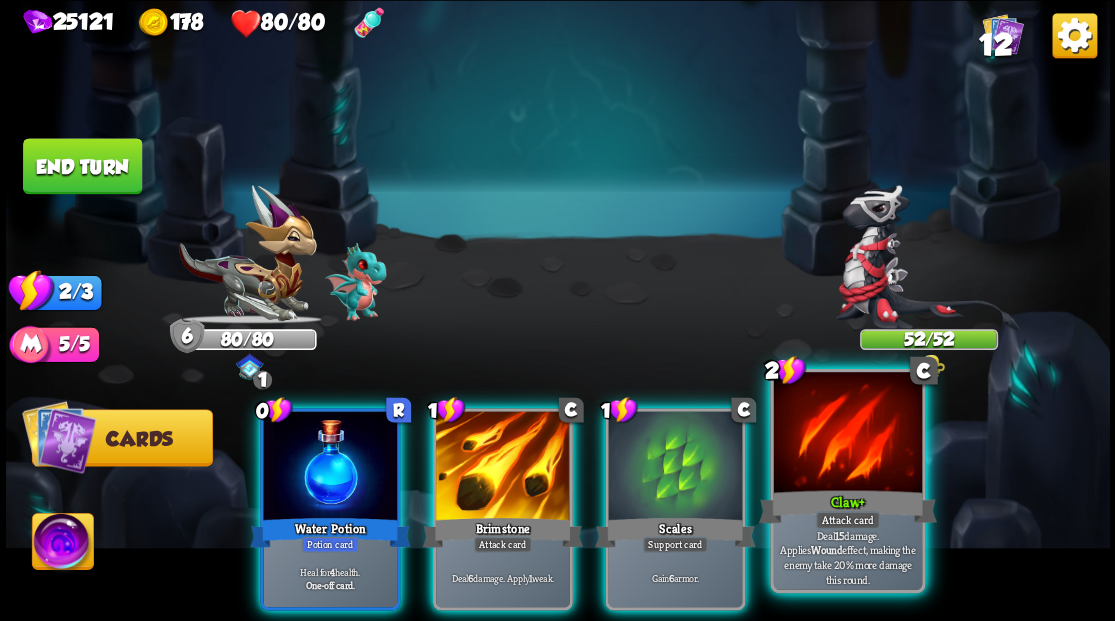 click at bounding box center [847, 434] 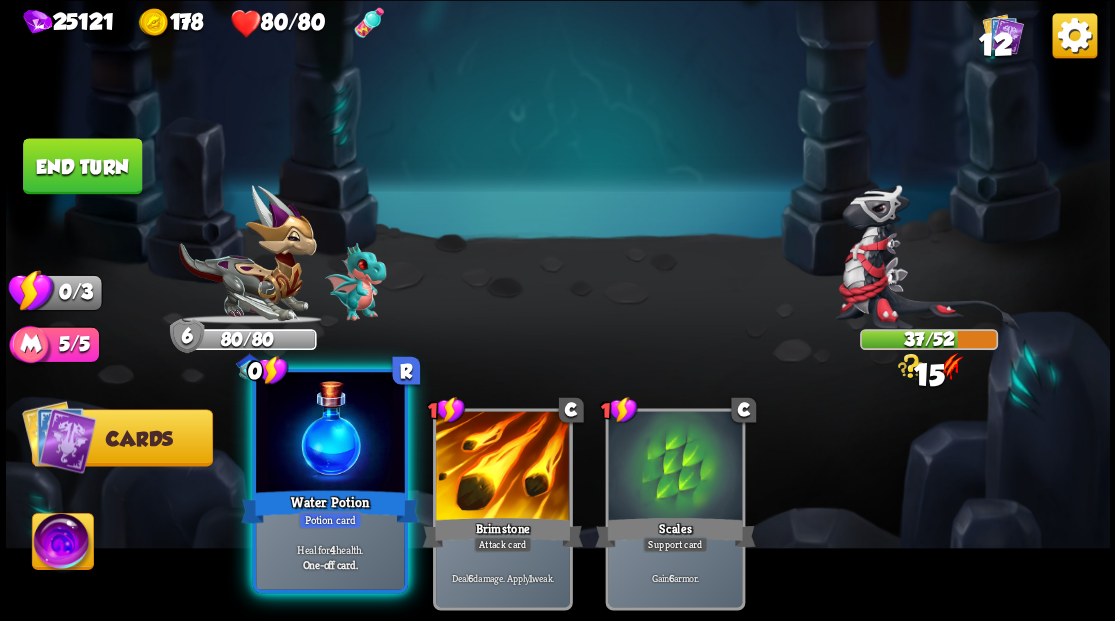 click at bounding box center (330, 434) 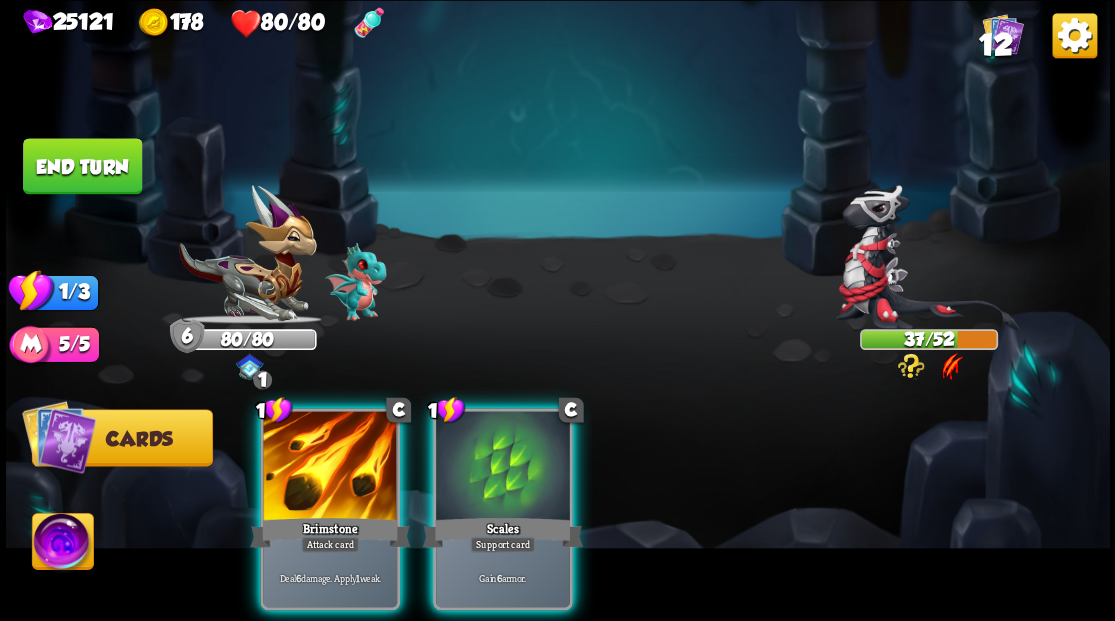 click at bounding box center (330, 467) 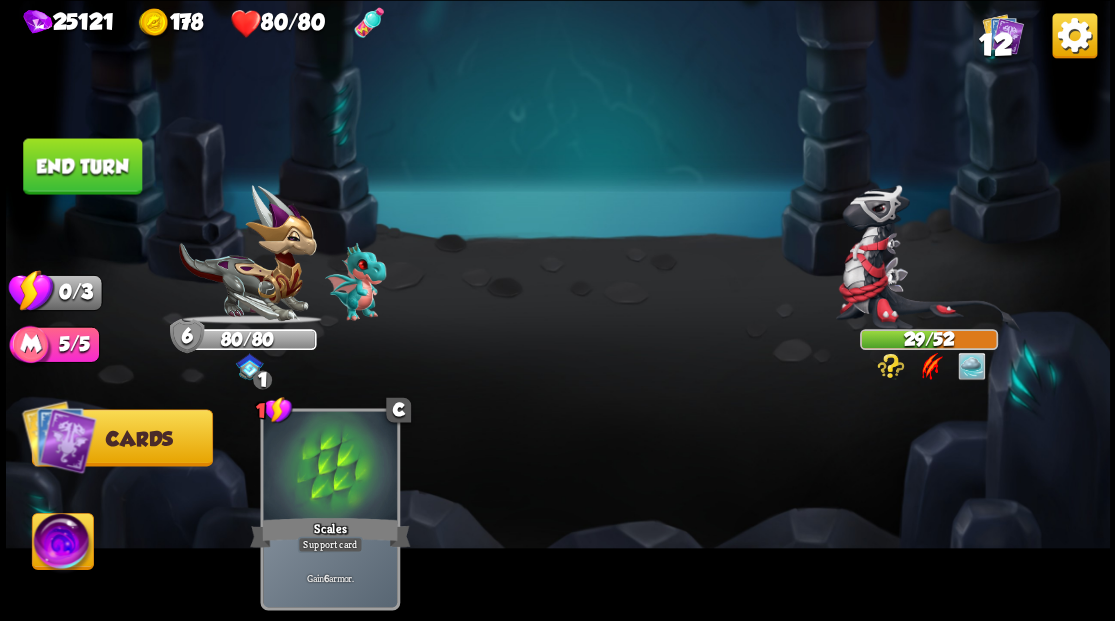 click on "End turn" at bounding box center [82, 166] 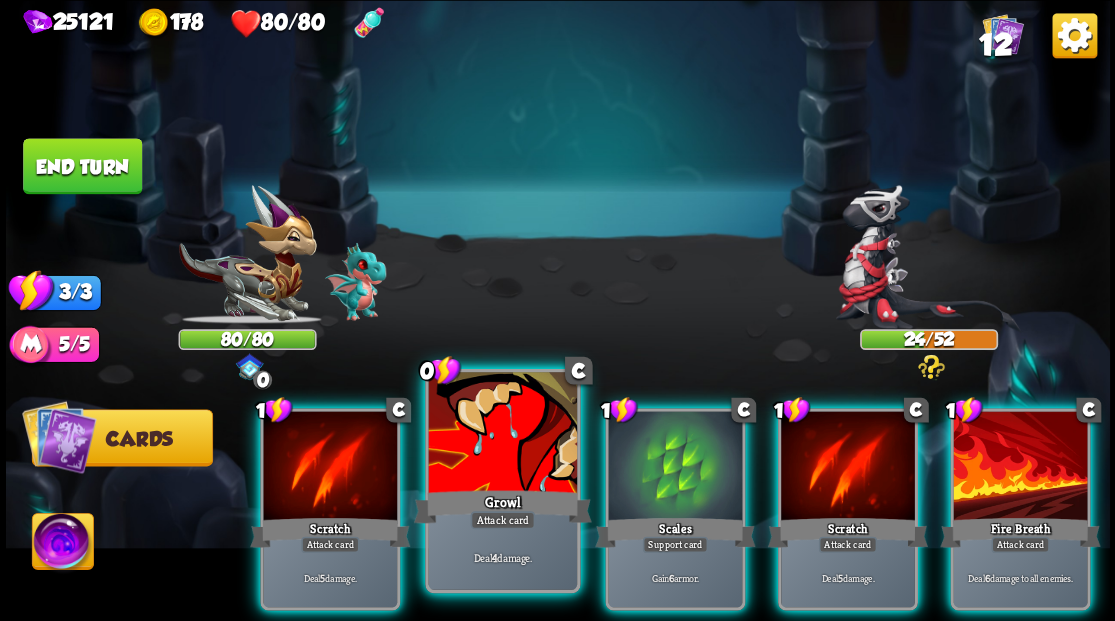 click at bounding box center [502, 434] 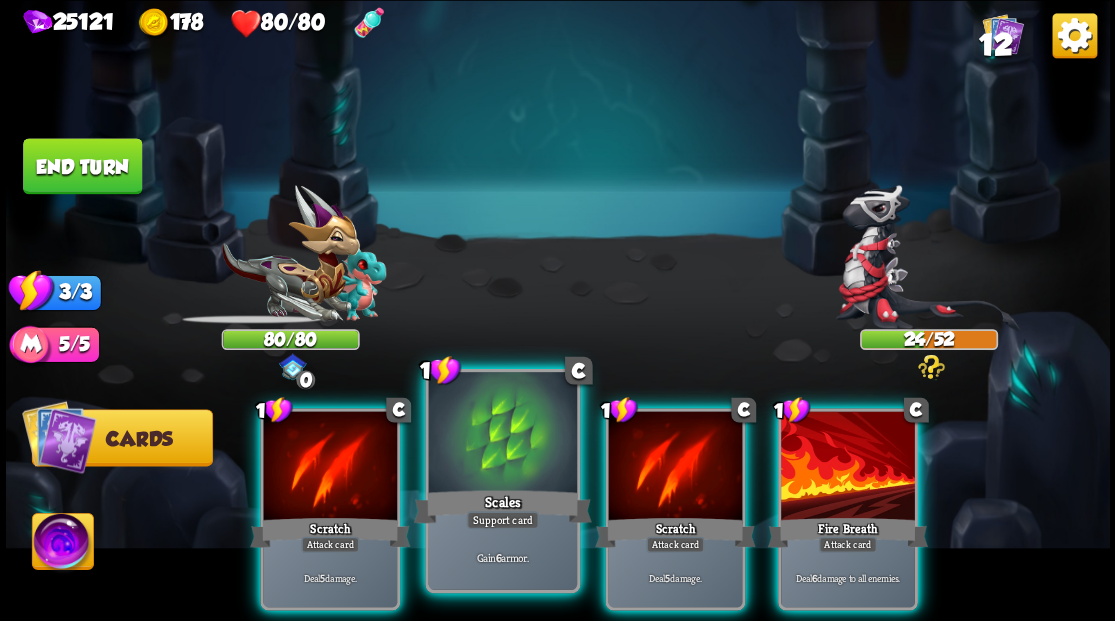 click at bounding box center (502, 434) 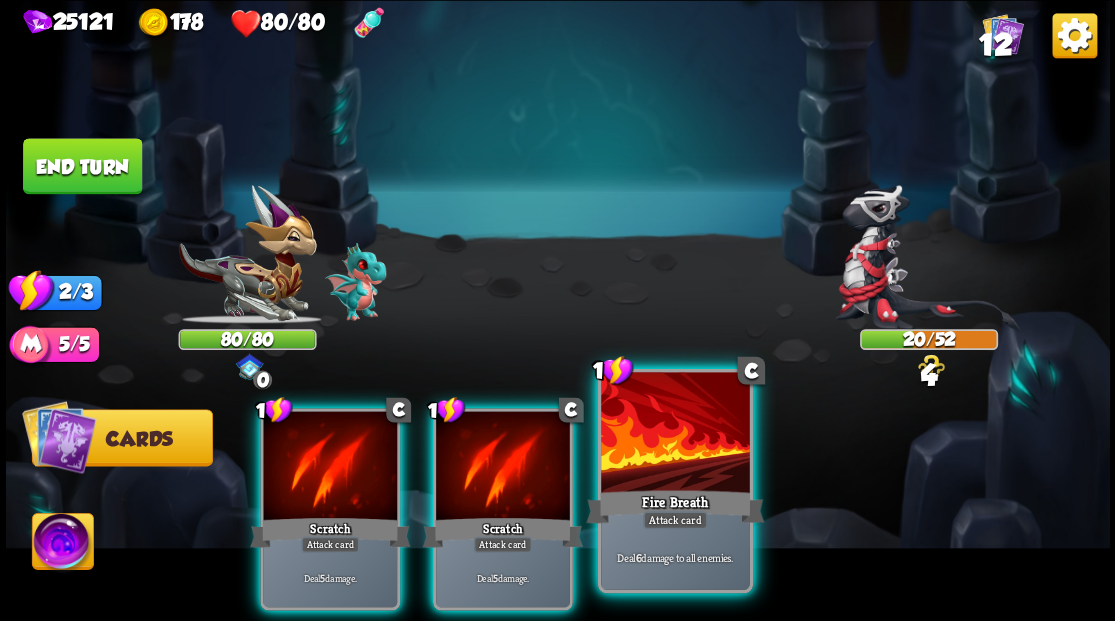 click at bounding box center [675, 434] 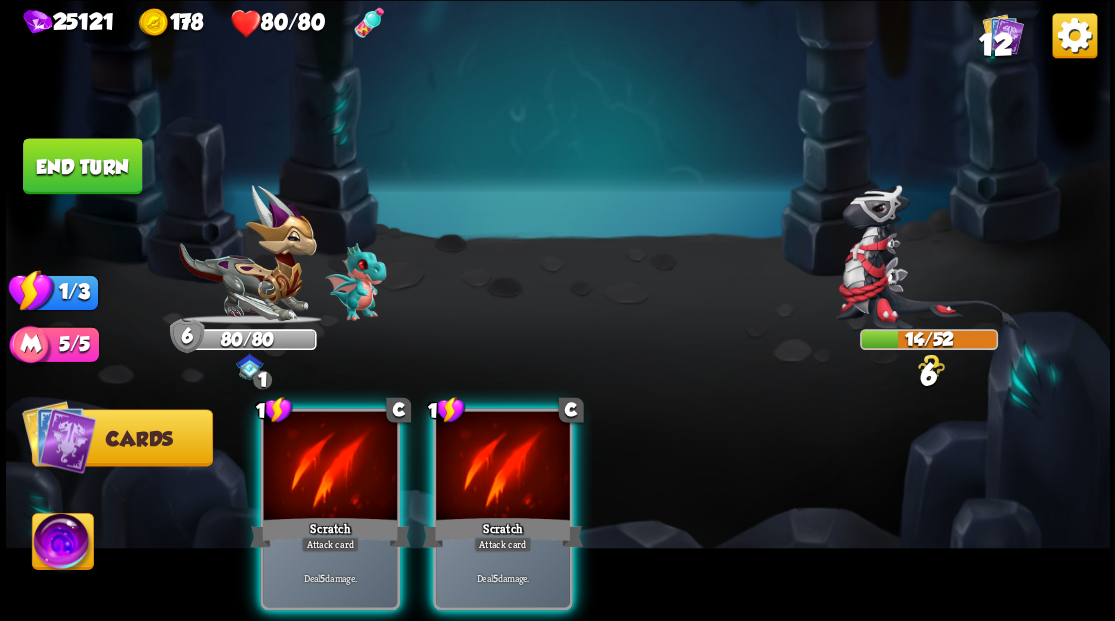 click at bounding box center (503, 467) 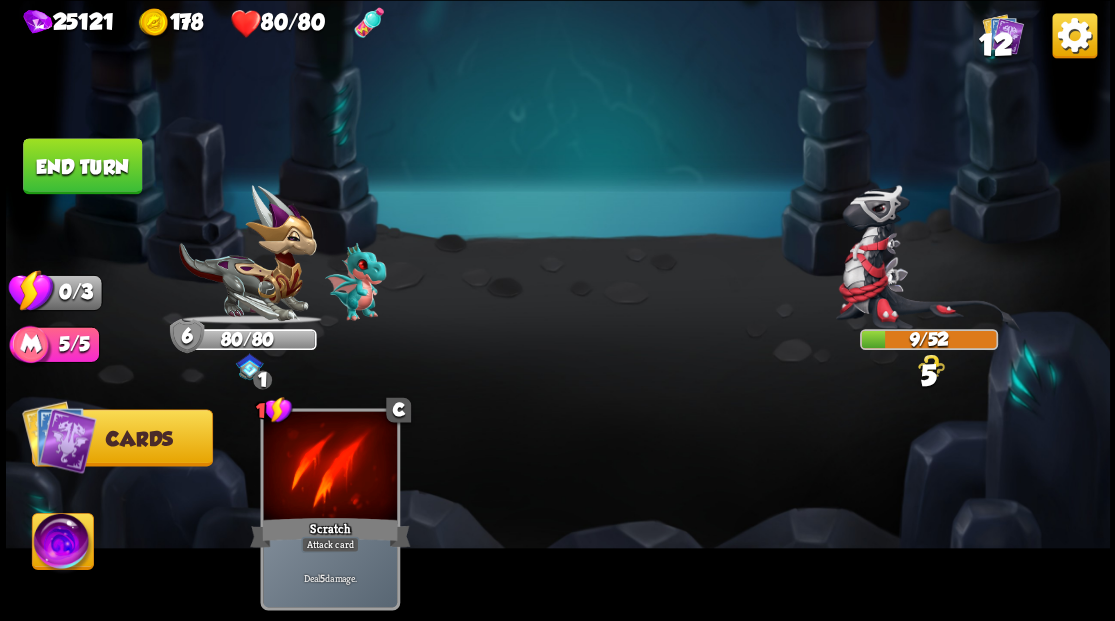 click on "End turn" at bounding box center (82, 166) 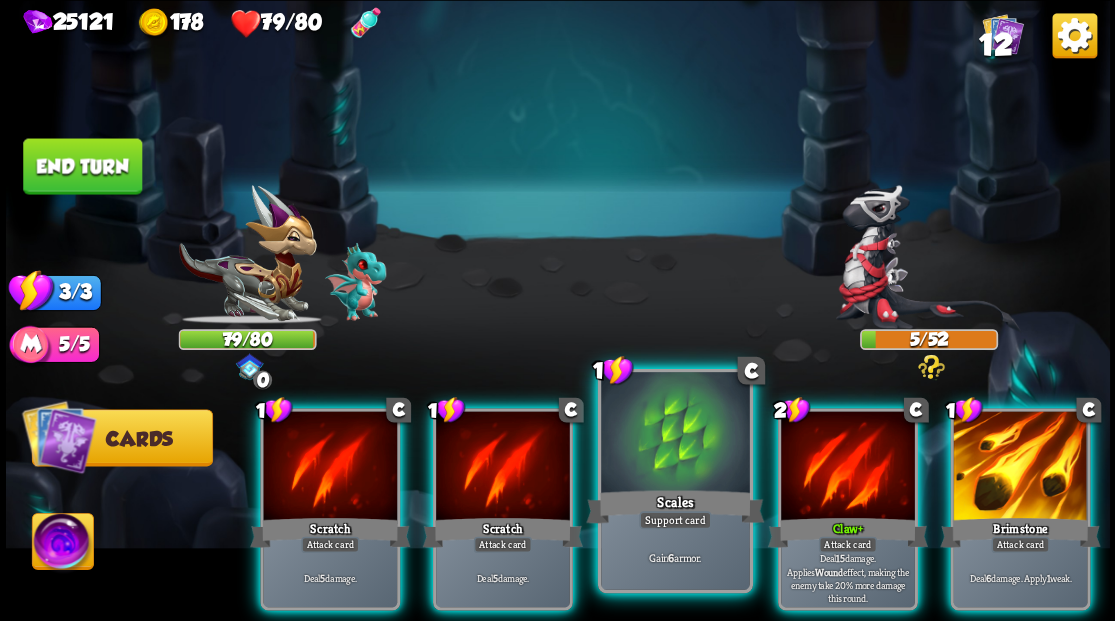 click at bounding box center [675, 434] 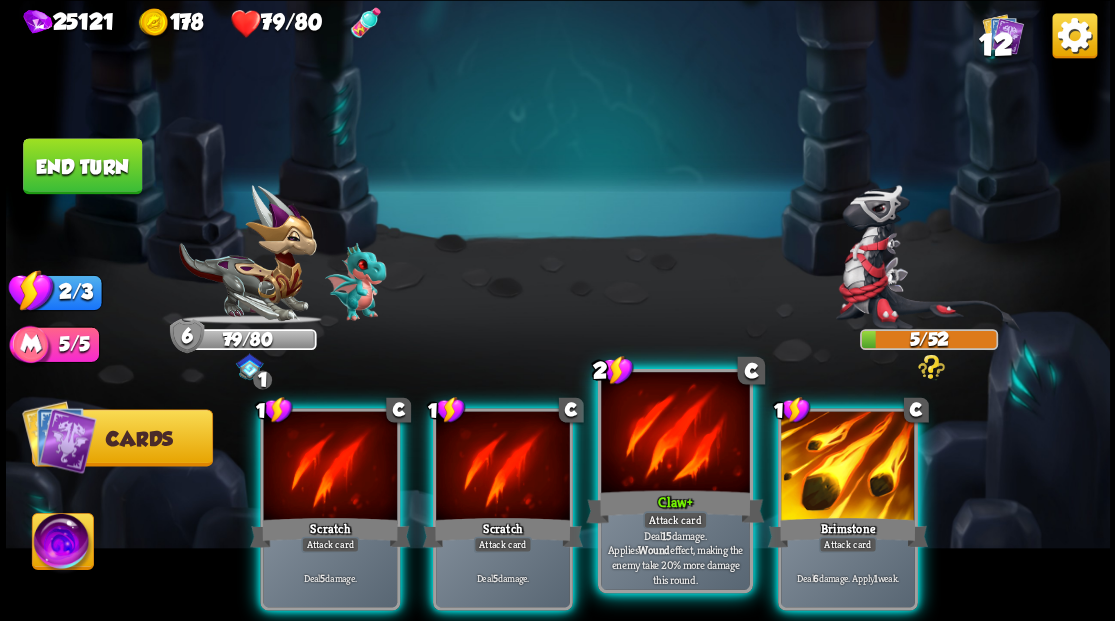 click at bounding box center (675, 434) 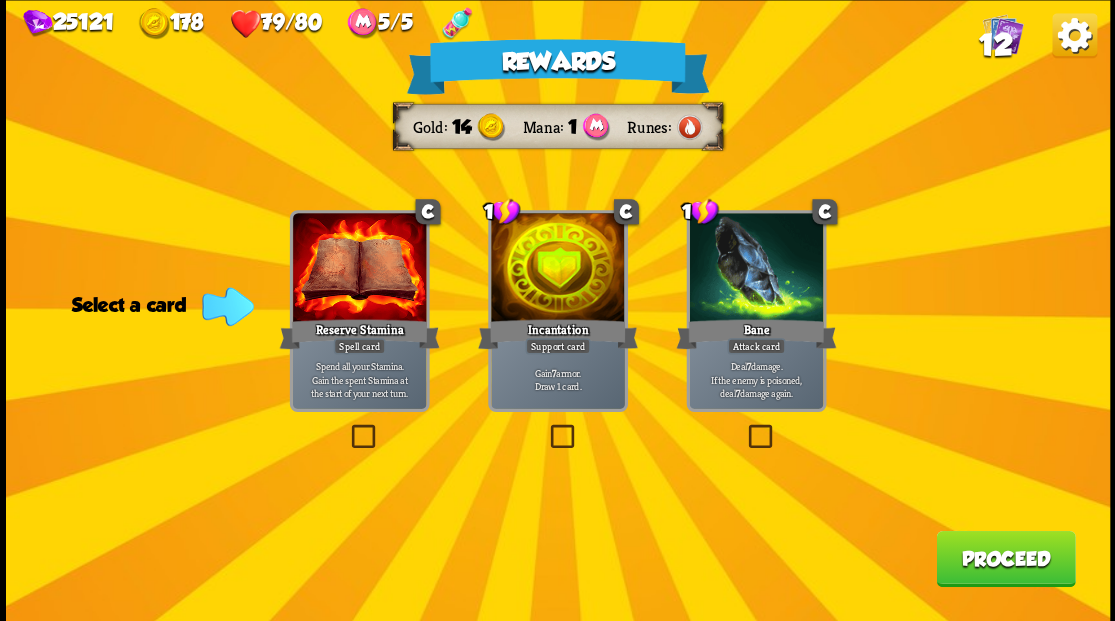 click at bounding box center (744, 427) 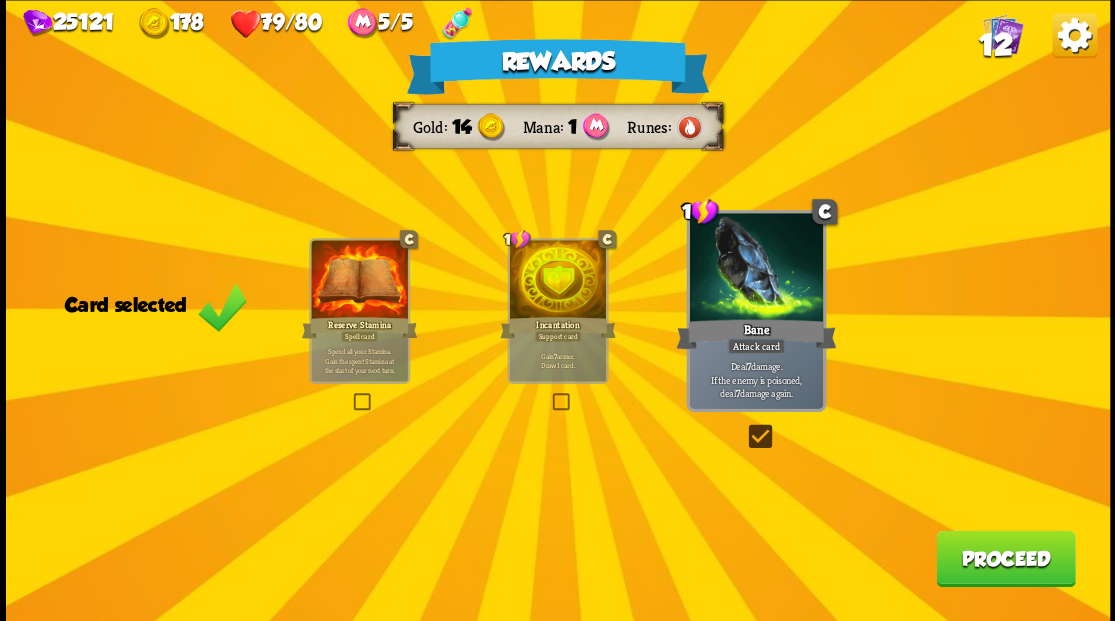 click on "Proceed" at bounding box center [1005, 558] 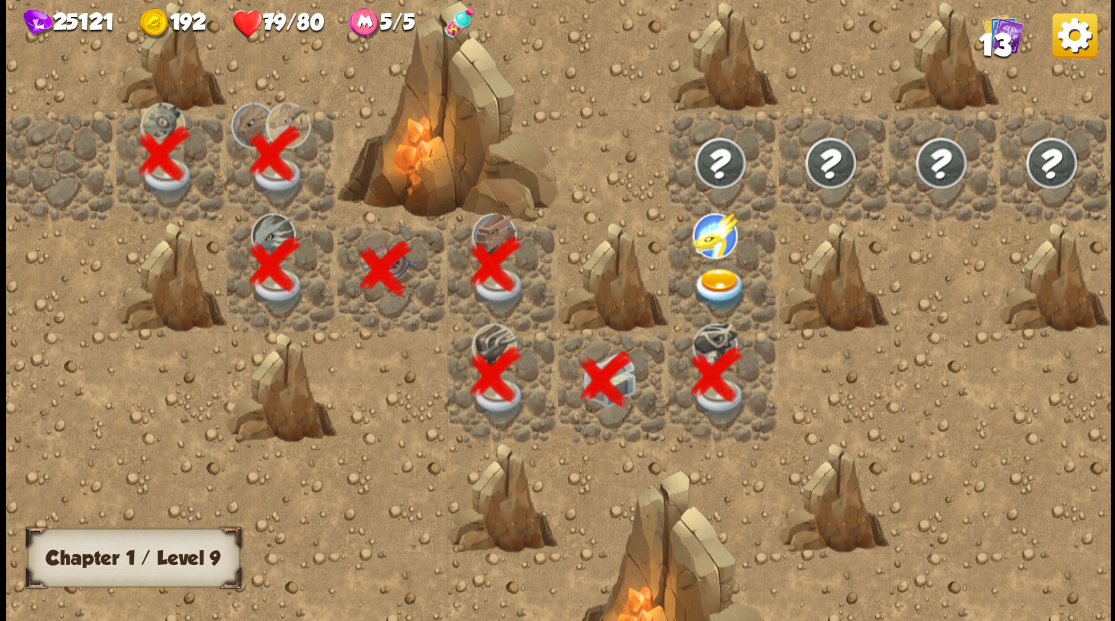 click at bounding box center [719, 288] 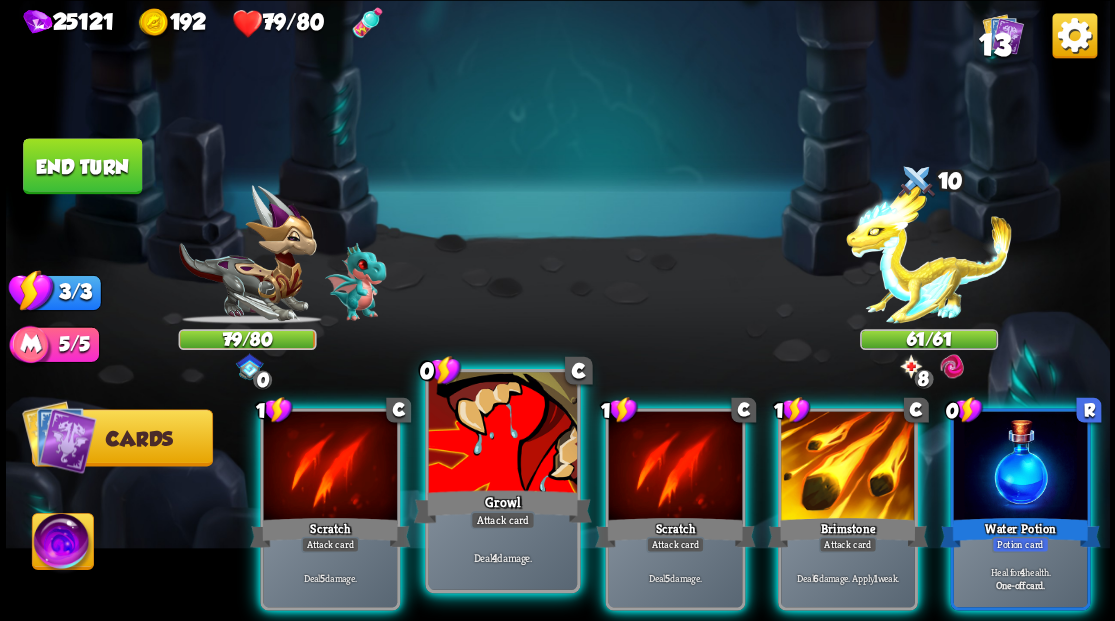click at bounding box center [502, 434] 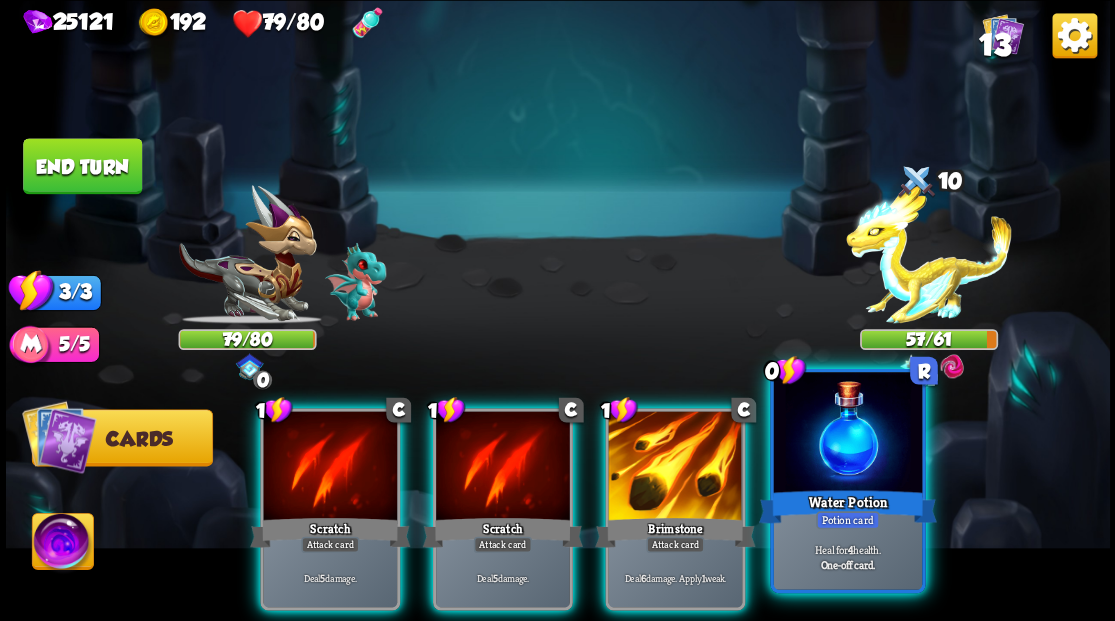 click at bounding box center (847, 434) 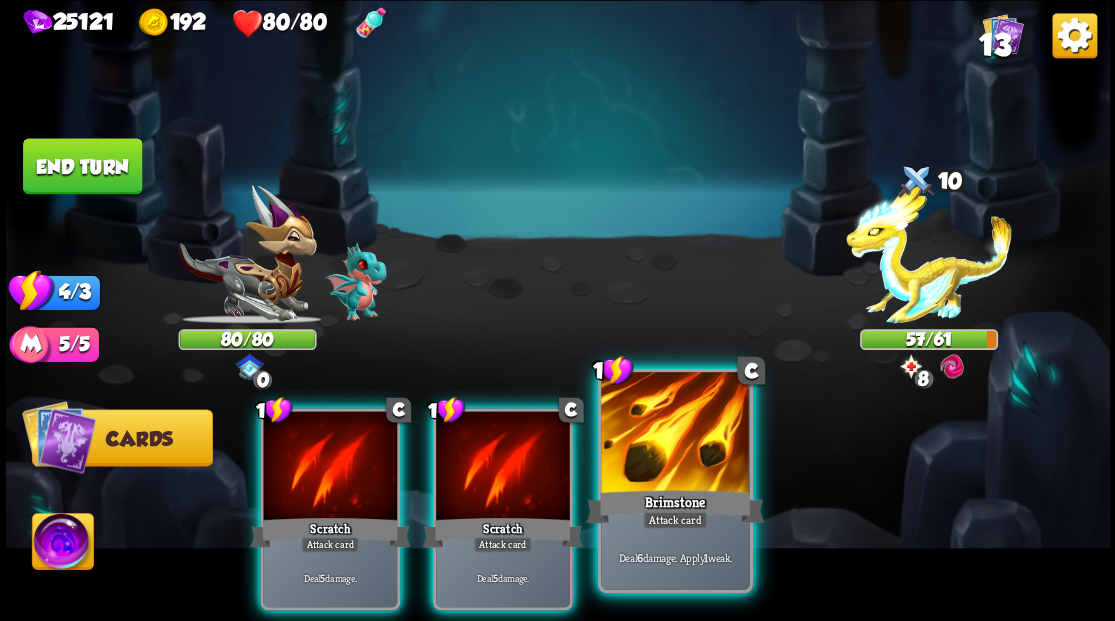 click at bounding box center (675, 434) 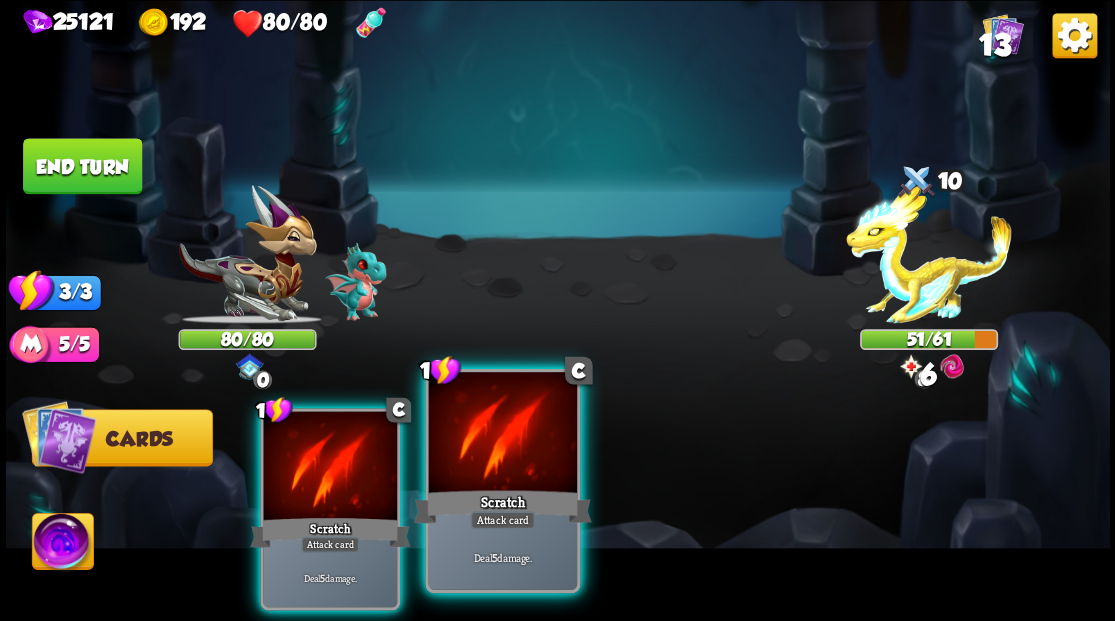 click at bounding box center (502, 434) 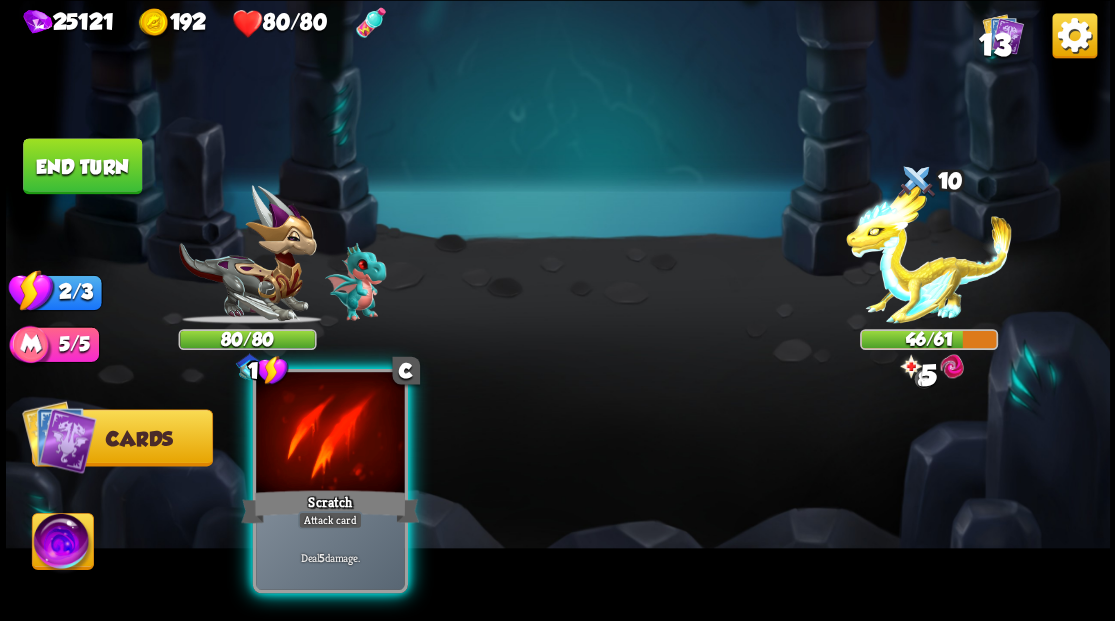click at bounding box center (330, 434) 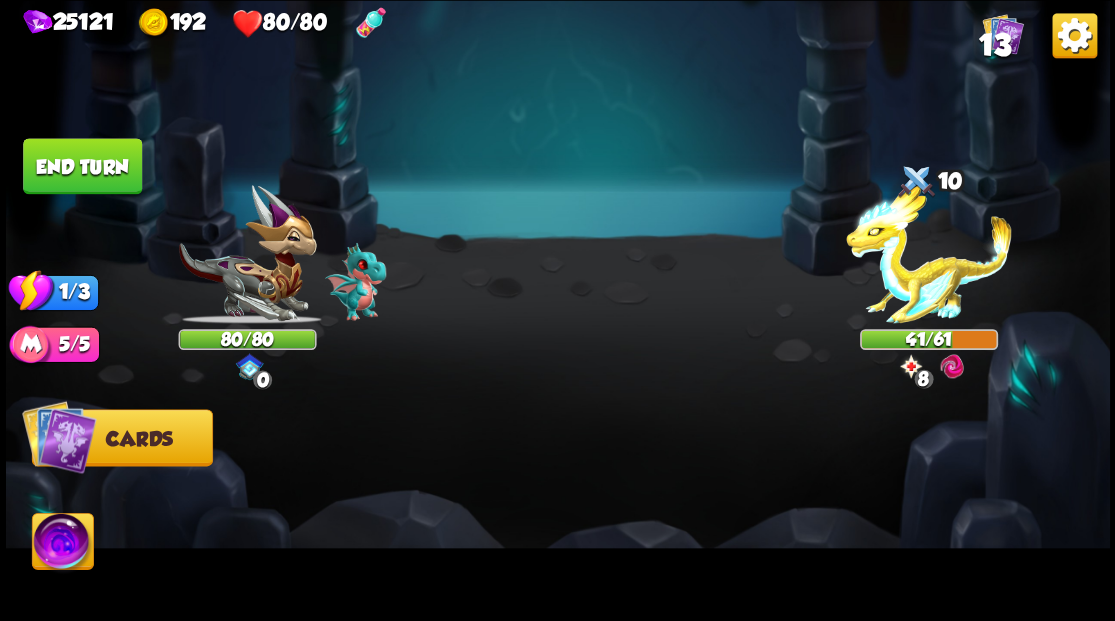 click on "End turn" at bounding box center (82, 166) 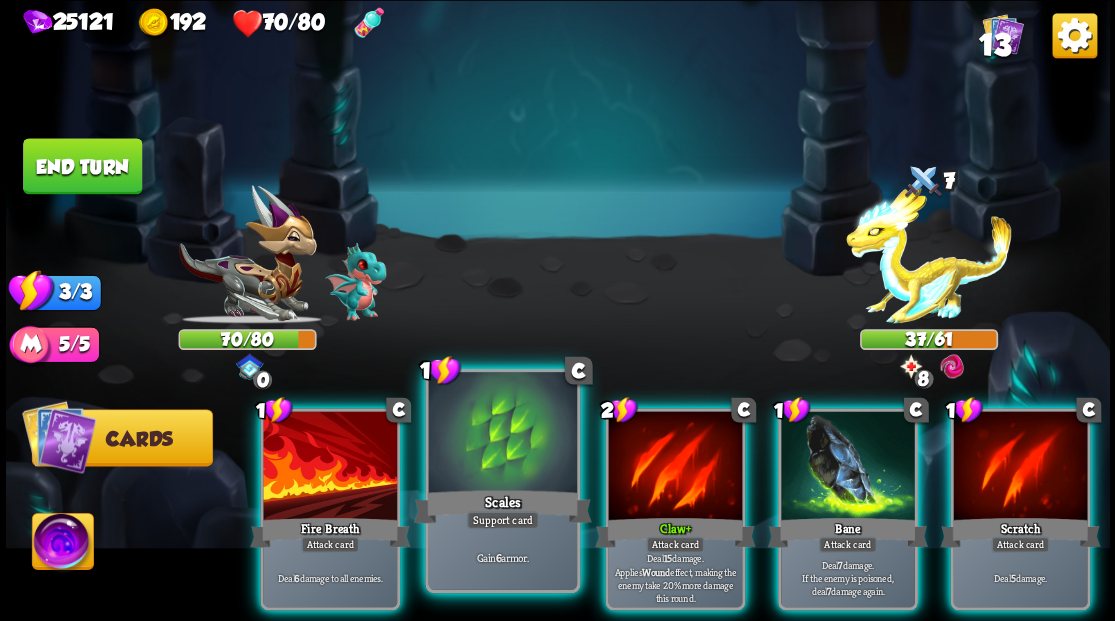 click at bounding box center (502, 434) 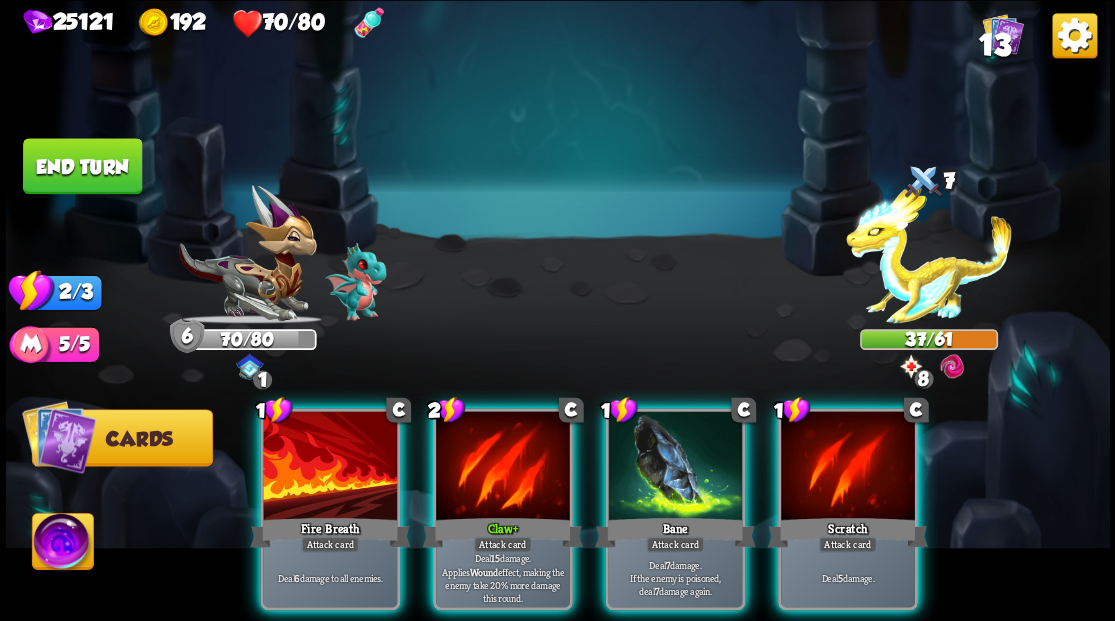click at bounding box center [503, 467] 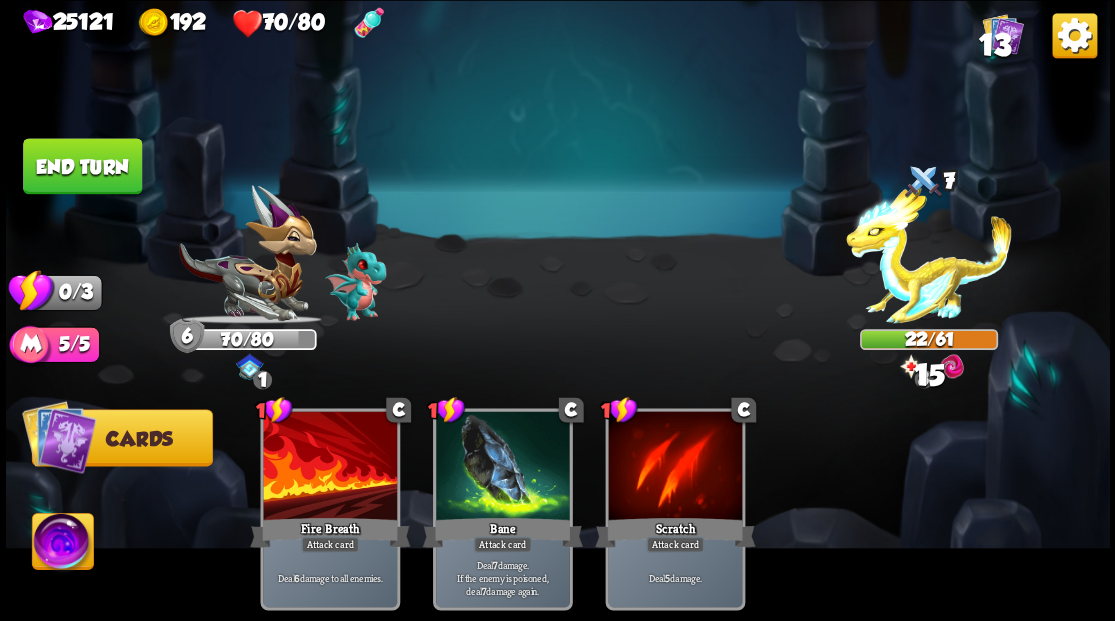 click on "End turn" at bounding box center [82, 166] 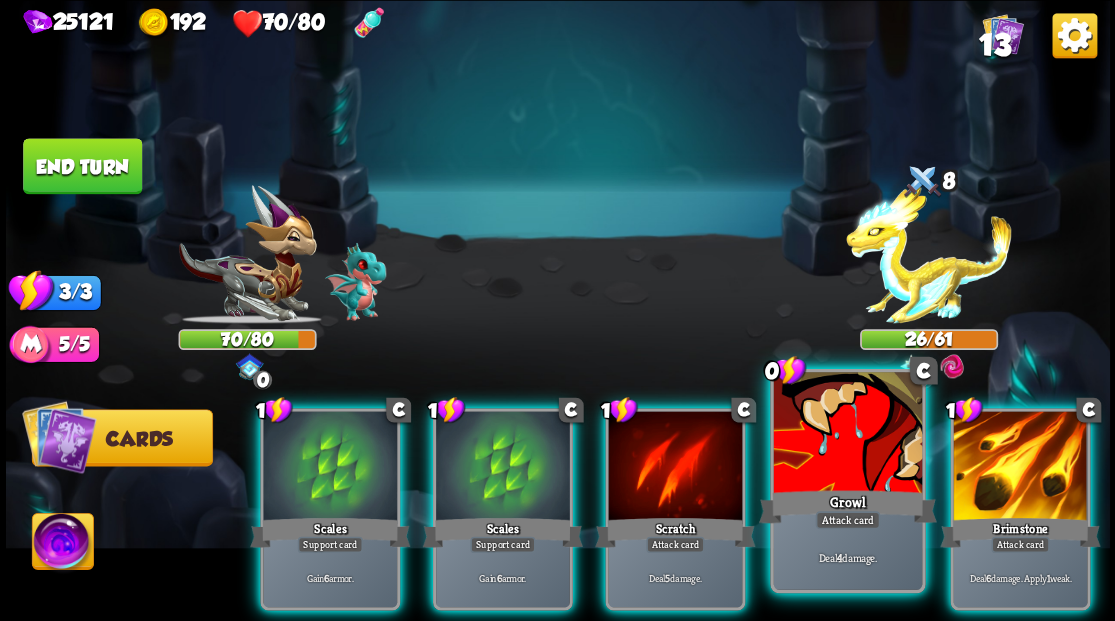 click at bounding box center [847, 434] 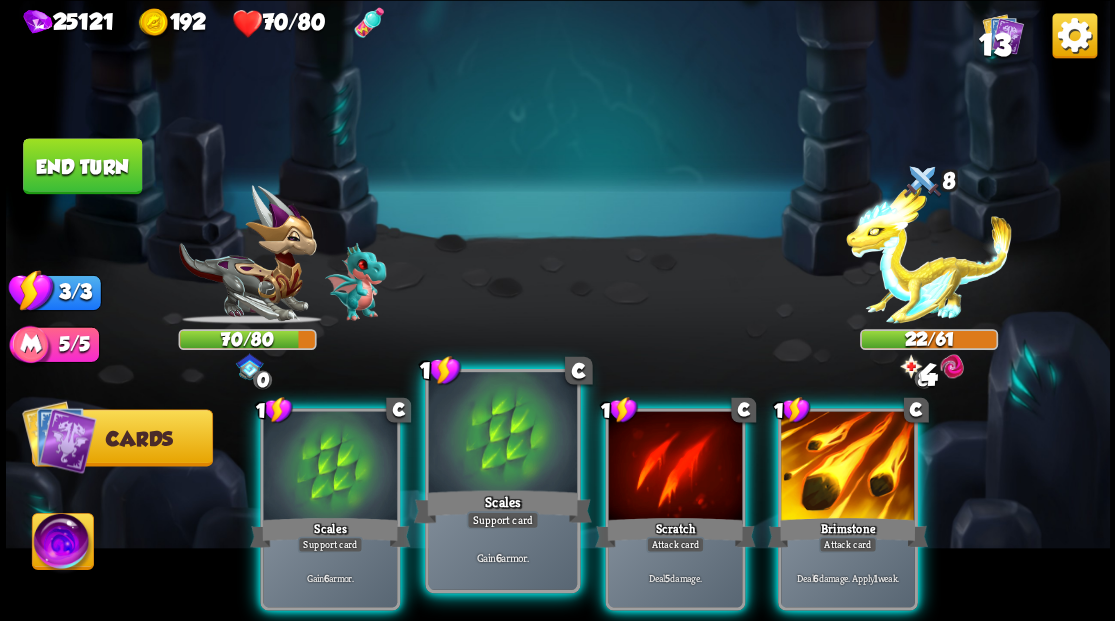 click at bounding box center [502, 434] 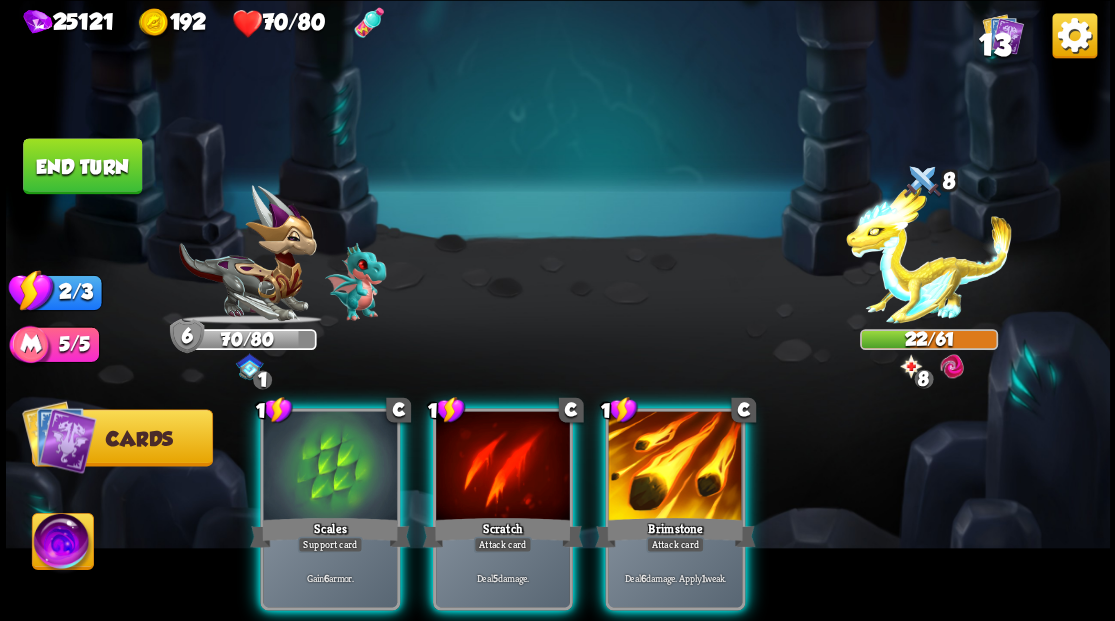 click at bounding box center [675, 467] 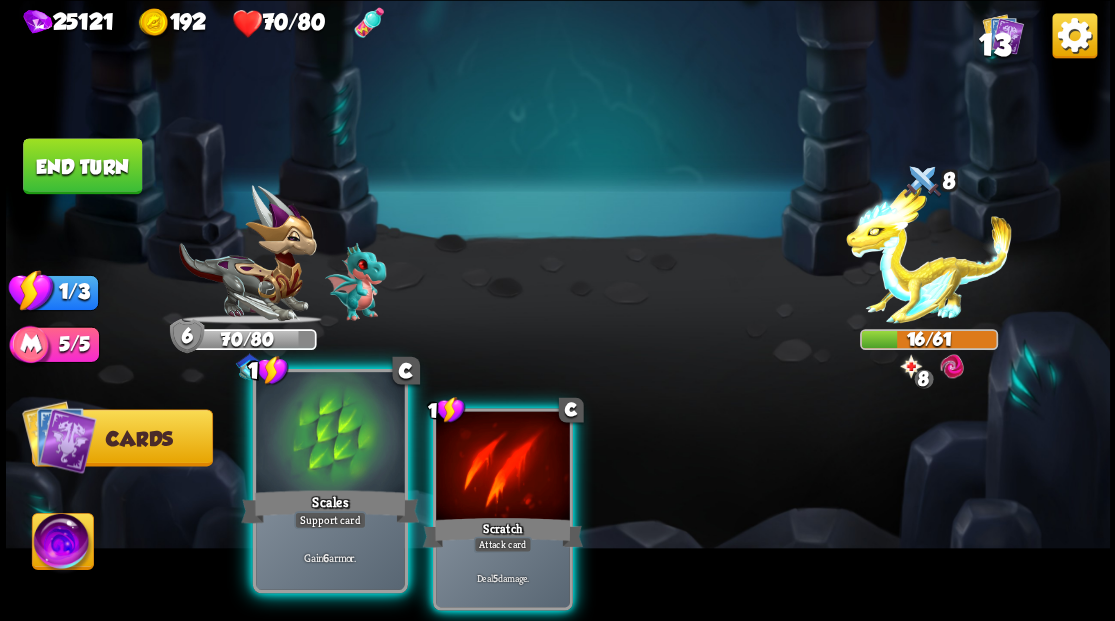 click at bounding box center [330, 434] 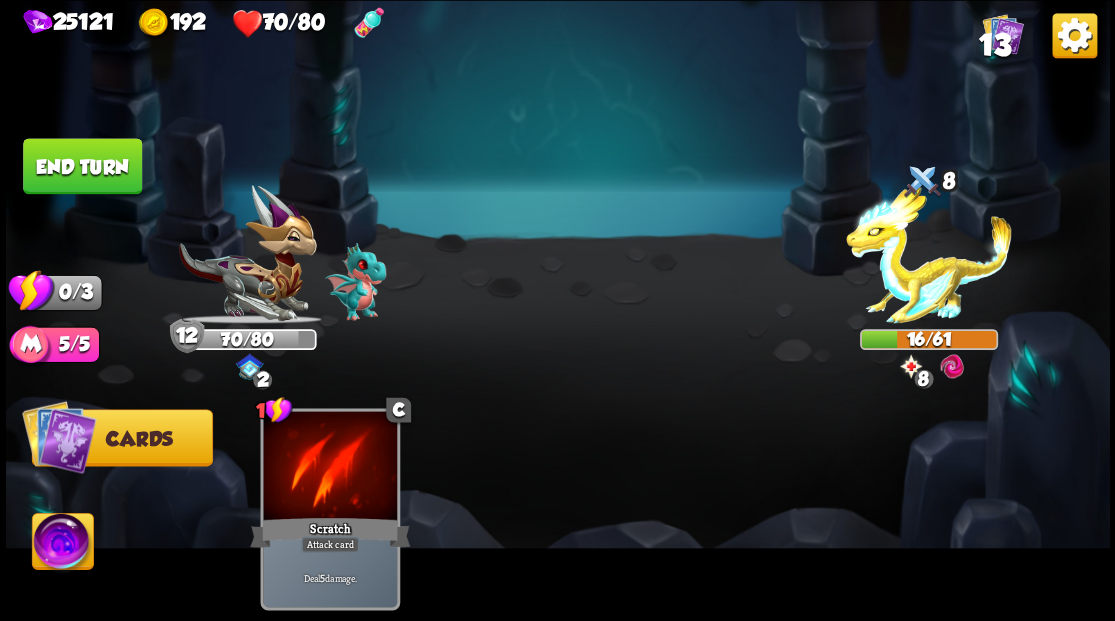 click on "End turn" at bounding box center [82, 166] 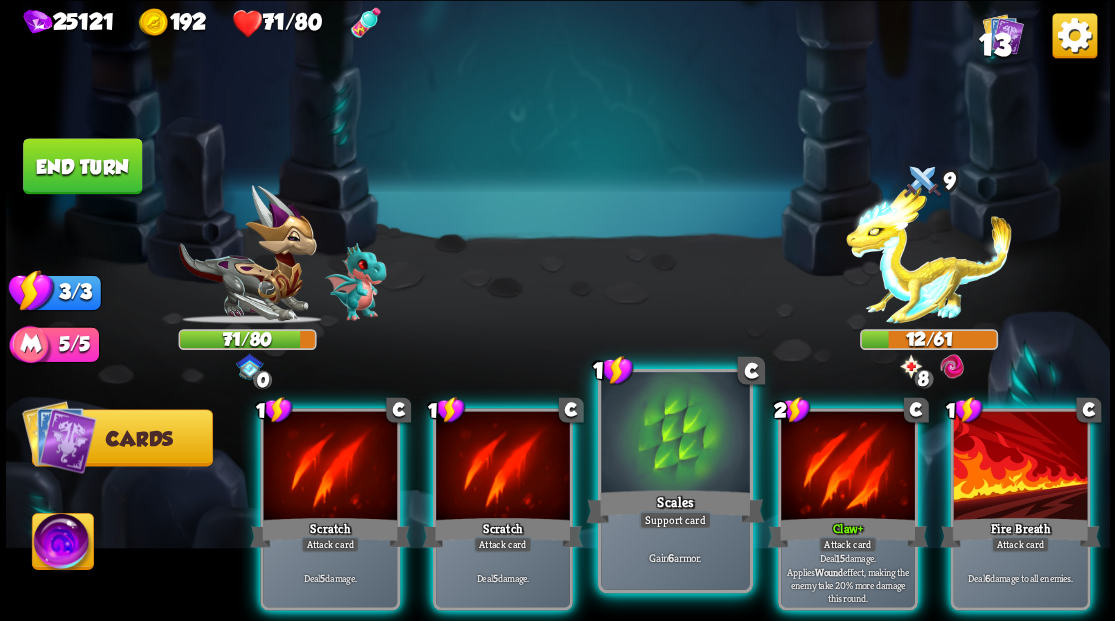 click at bounding box center (675, 434) 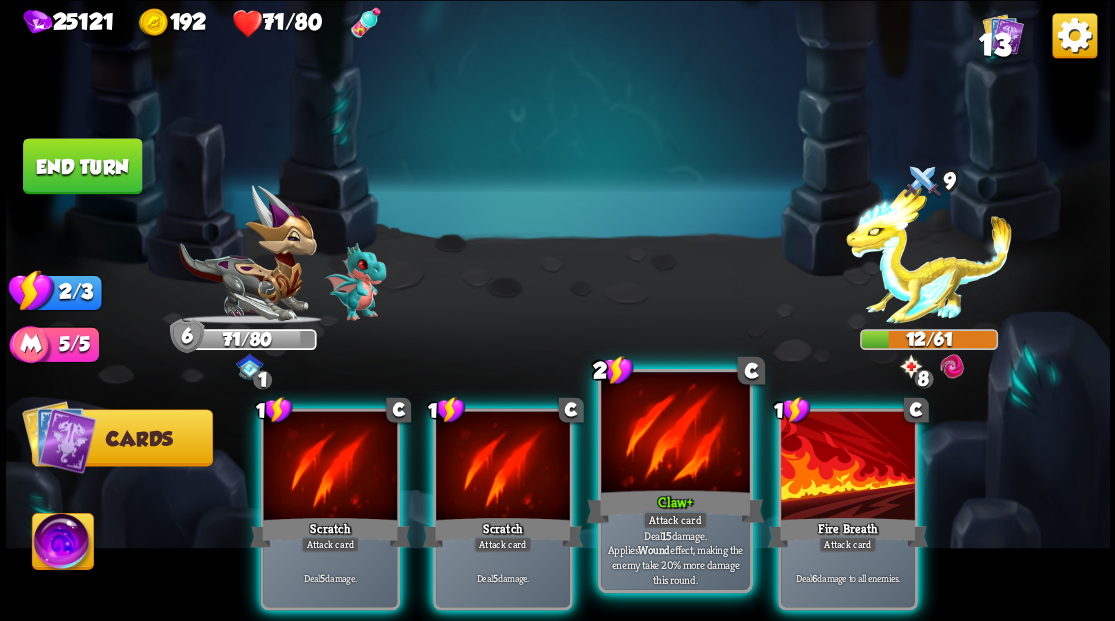 click at bounding box center [675, 434] 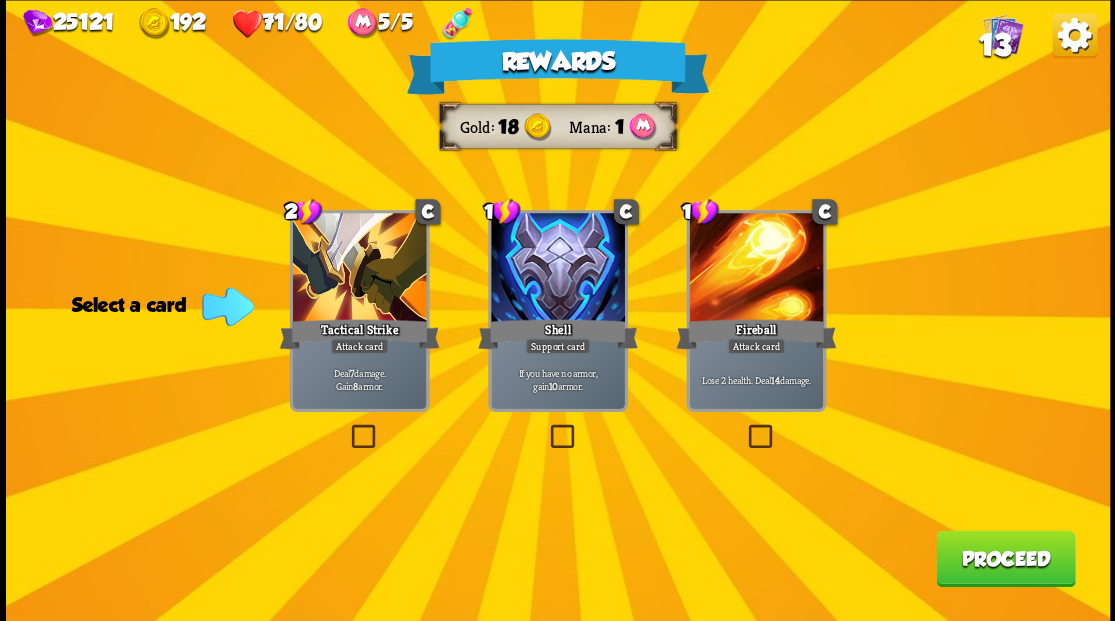 click on "Proceed" at bounding box center (1005, 558) 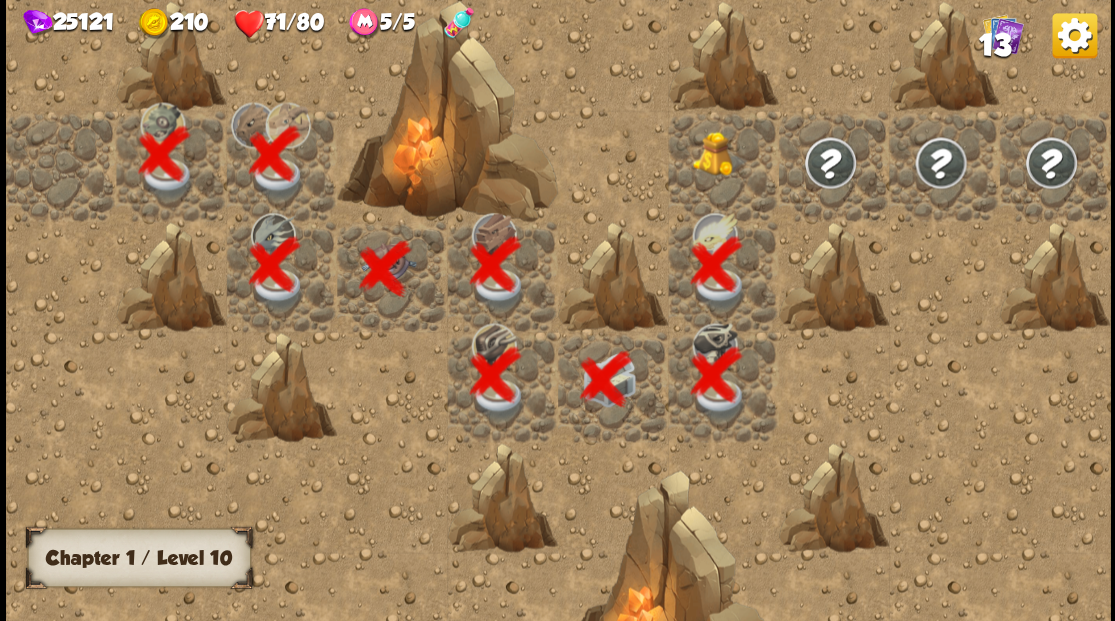 click at bounding box center (723, 165) 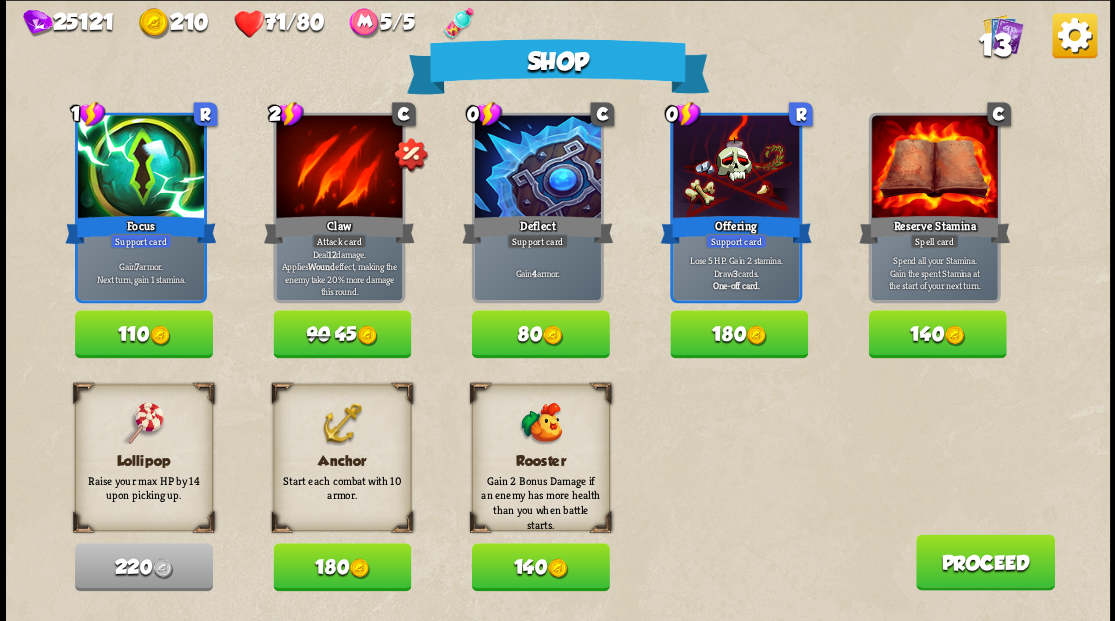 click on "180" at bounding box center (342, 567) 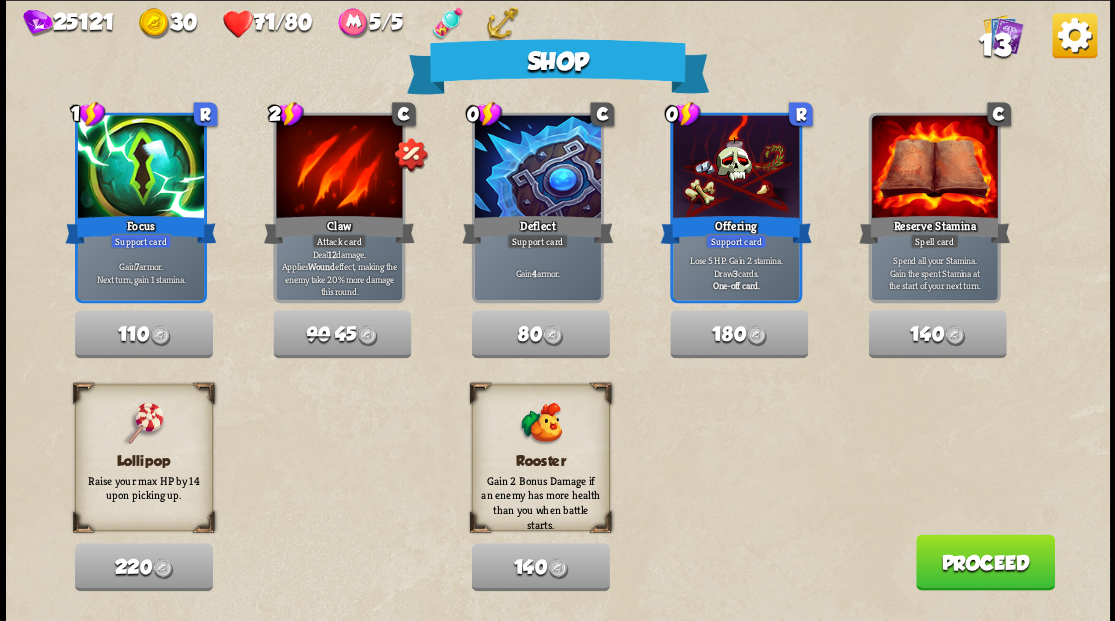 click on "Proceed" at bounding box center [984, 562] 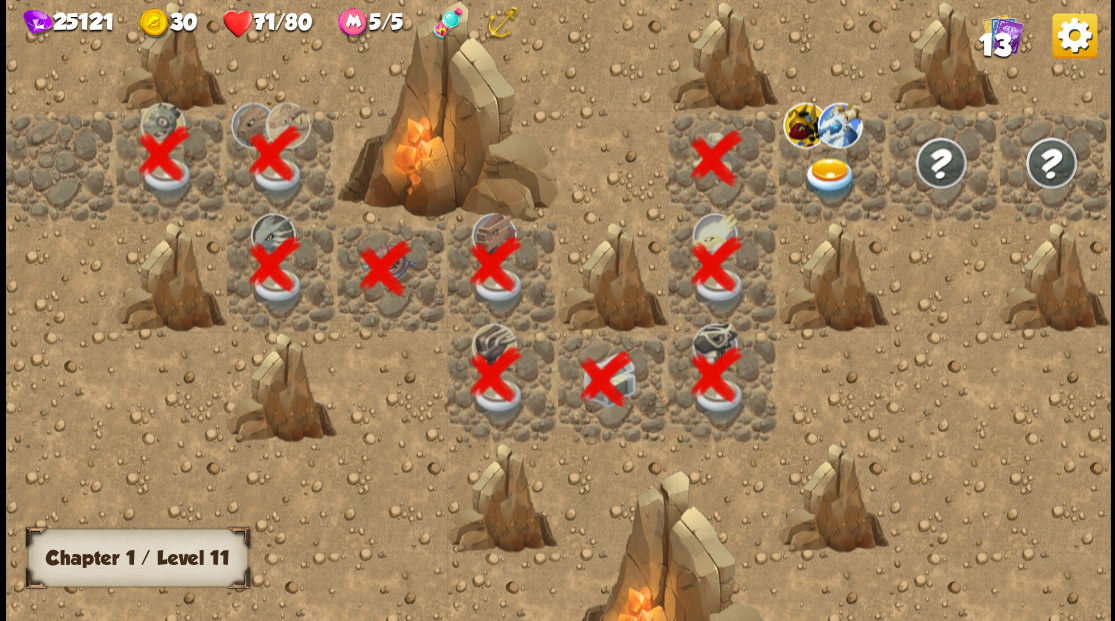 scroll, scrollTop: 0, scrollLeft: 384, axis: horizontal 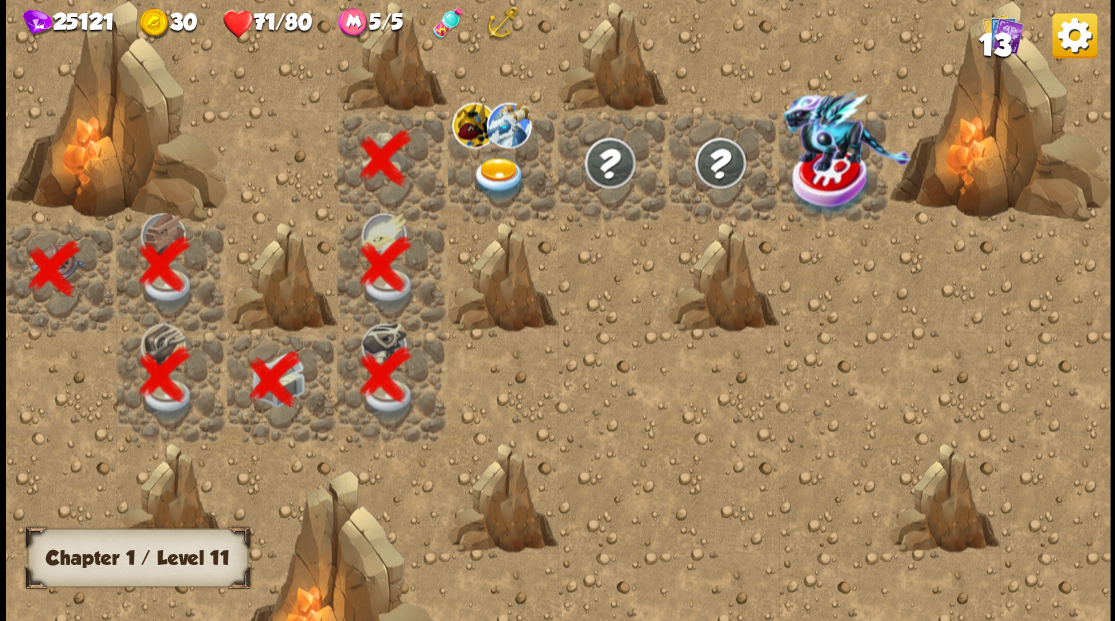 click at bounding box center (498, 178) 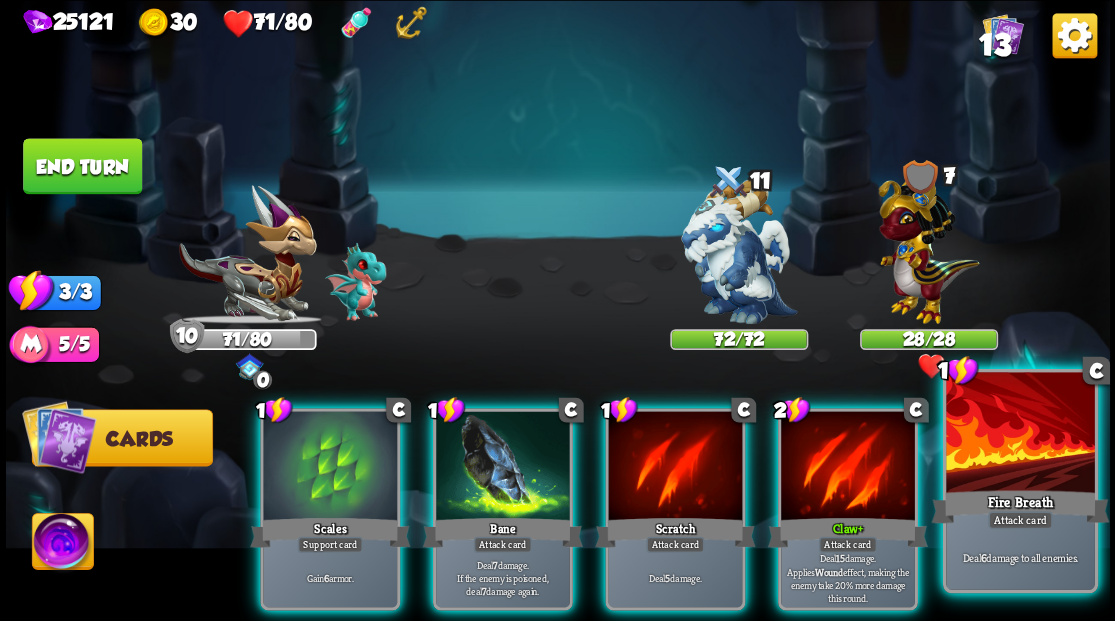 click at bounding box center (1020, 434) 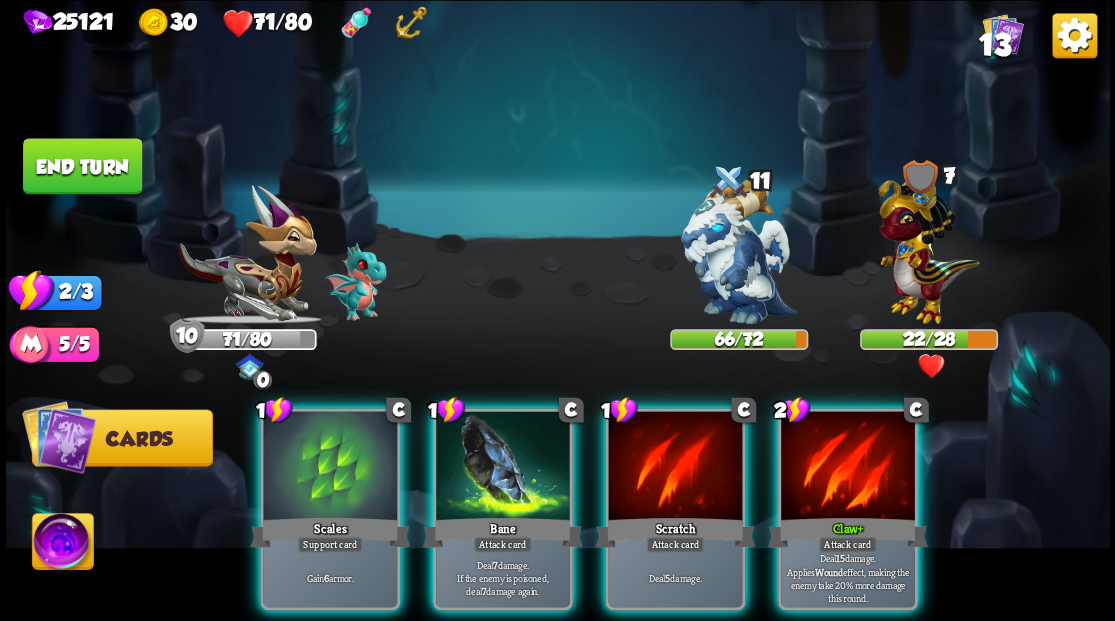 click at bounding box center [928, 244] 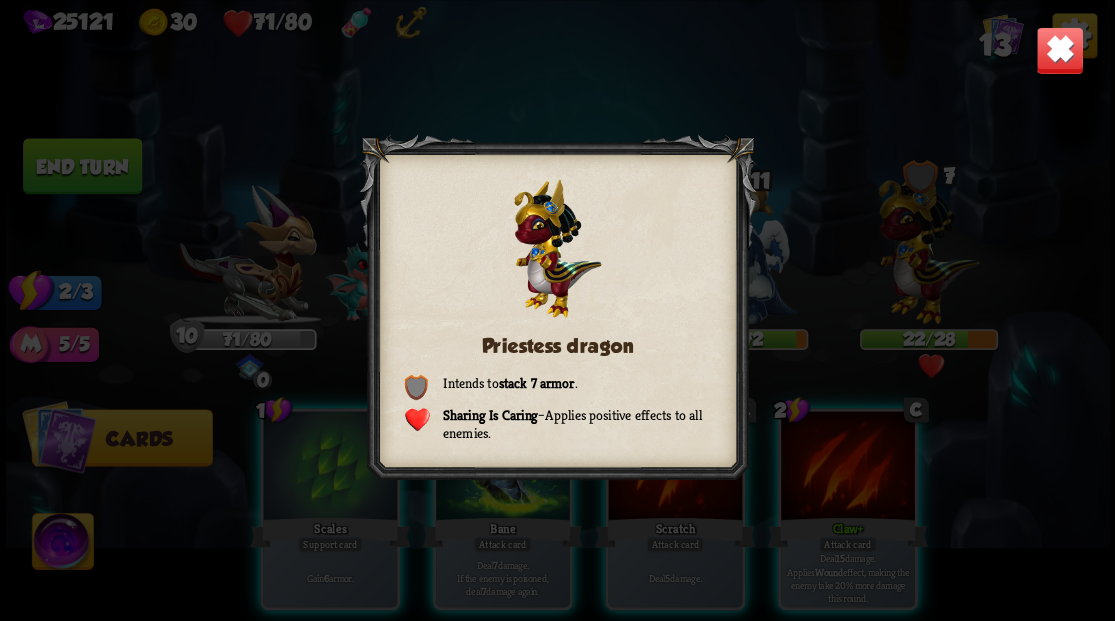 click at bounding box center (1059, 50) 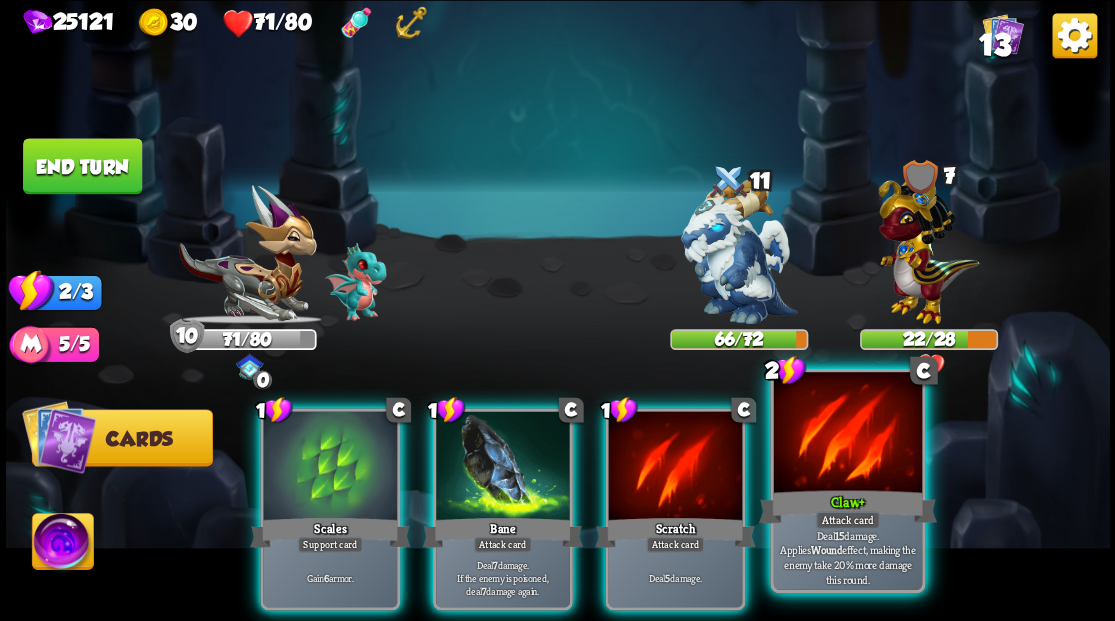 click at bounding box center (847, 434) 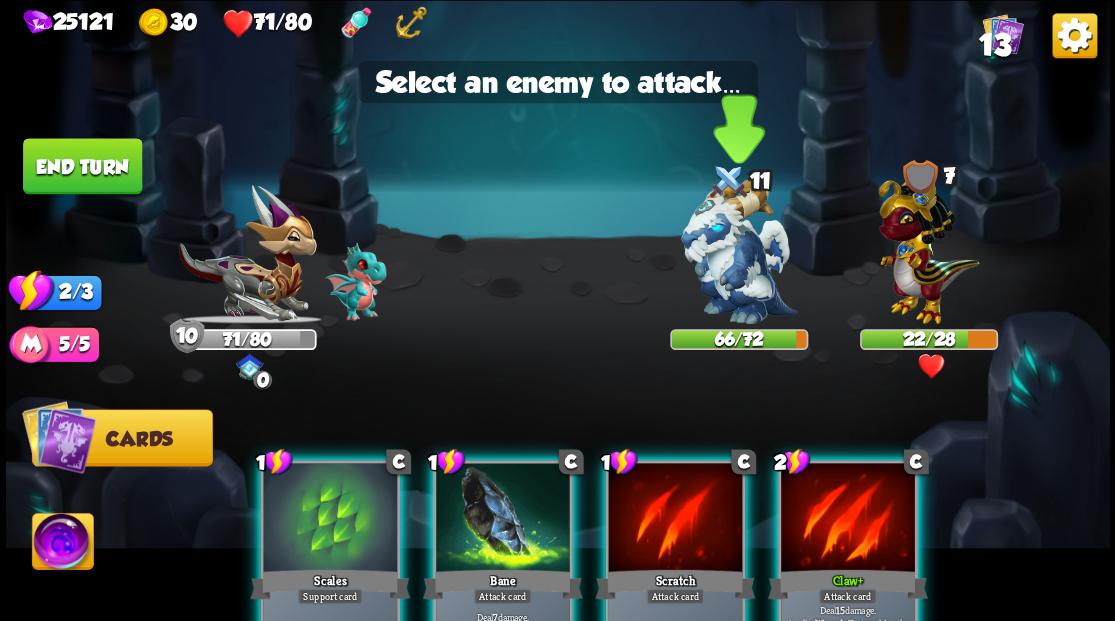 click at bounding box center [739, 251] 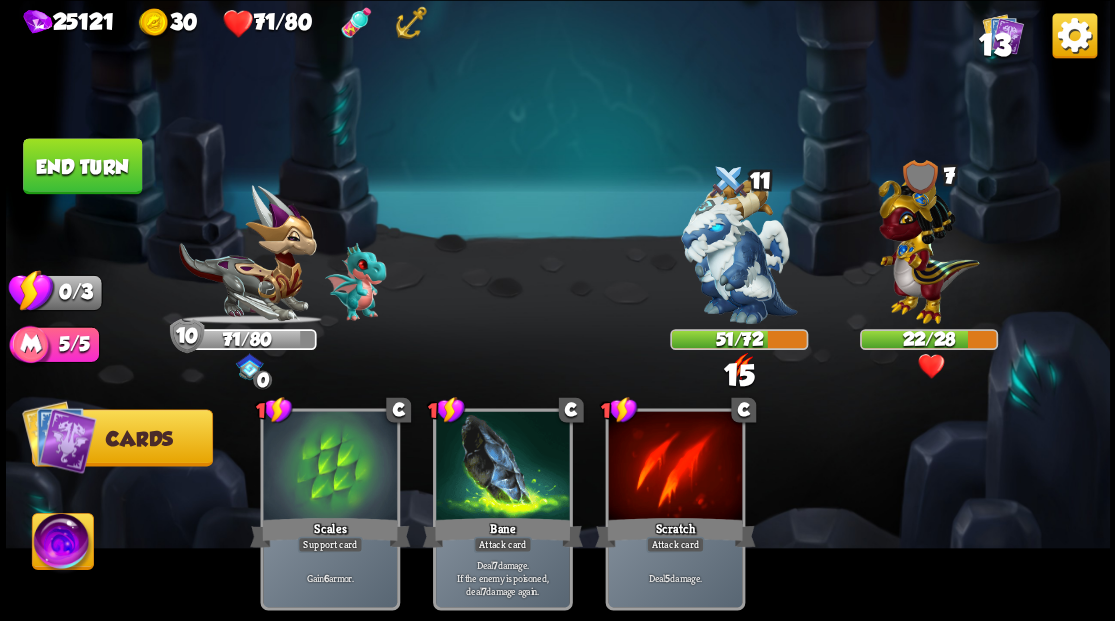 click on "End turn" at bounding box center [82, 166] 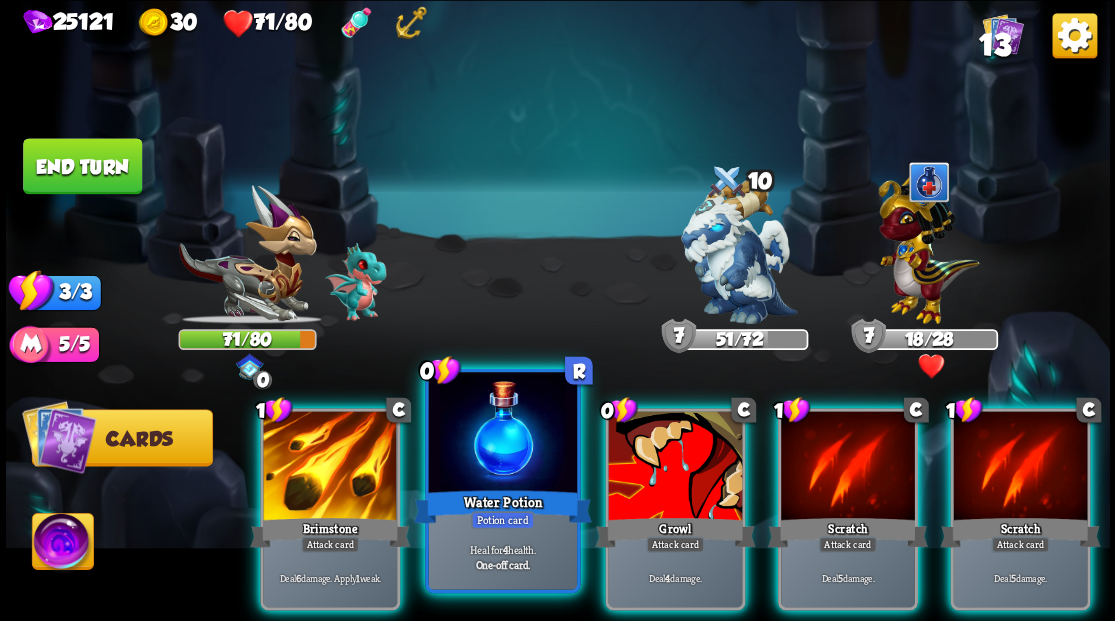 click at bounding box center (502, 434) 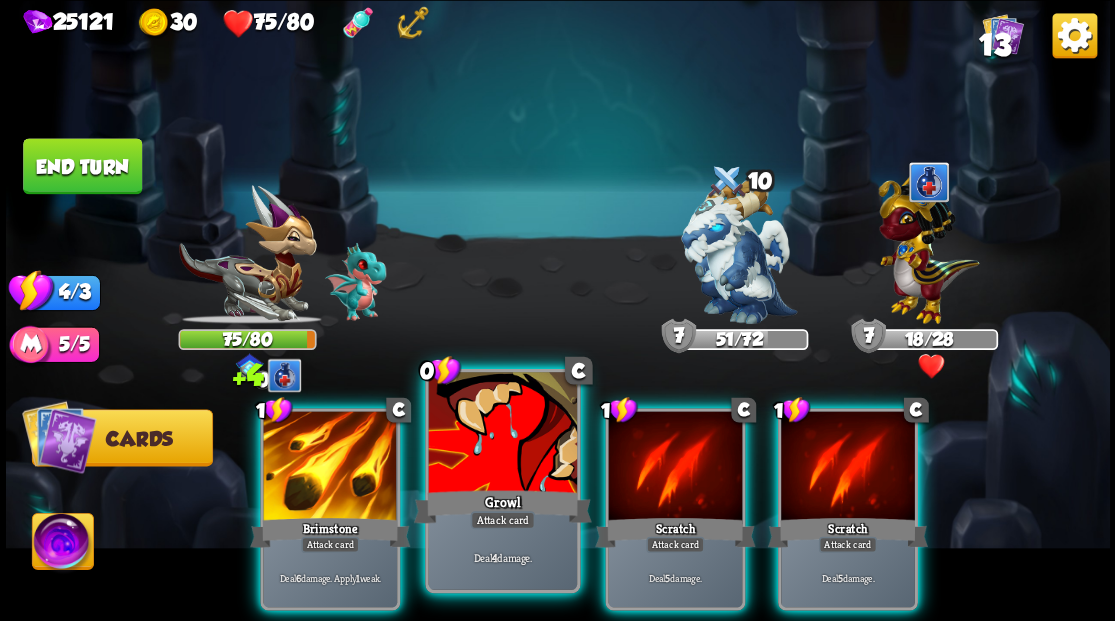 click at bounding box center [502, 434] 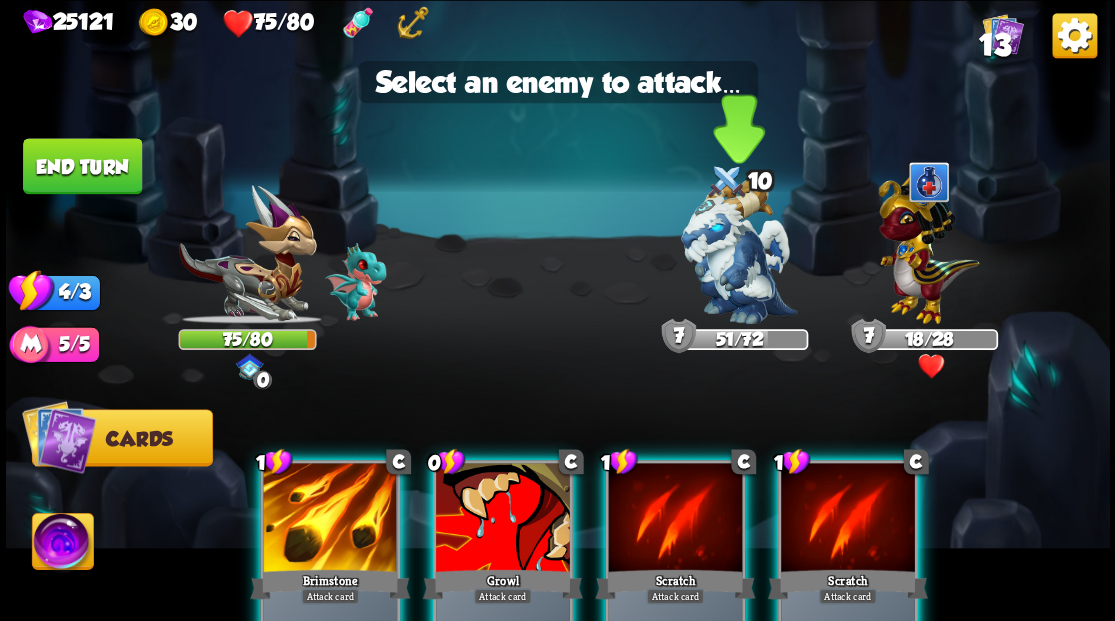 click at bounding box center [739, 251] 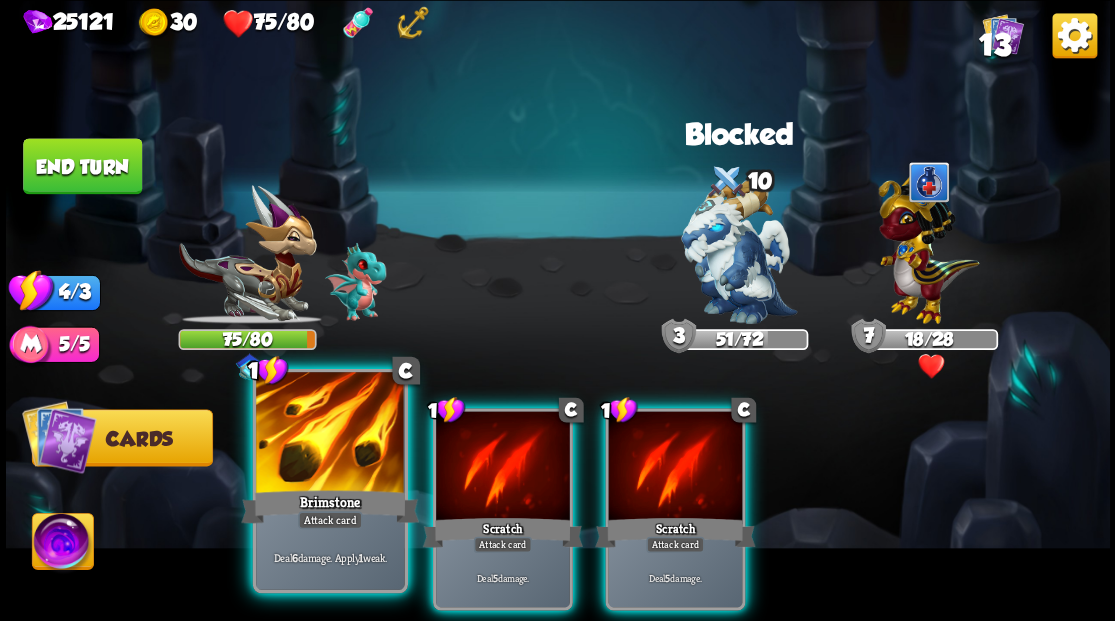 click at bounding box center [330, 434] 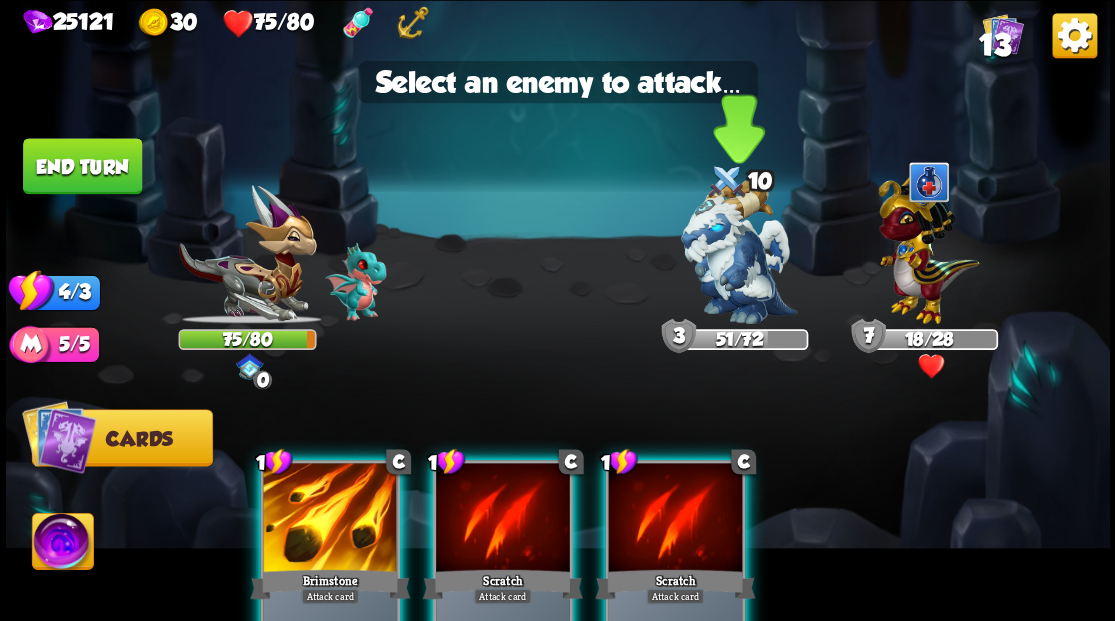 click at bounding box center (739, 251) 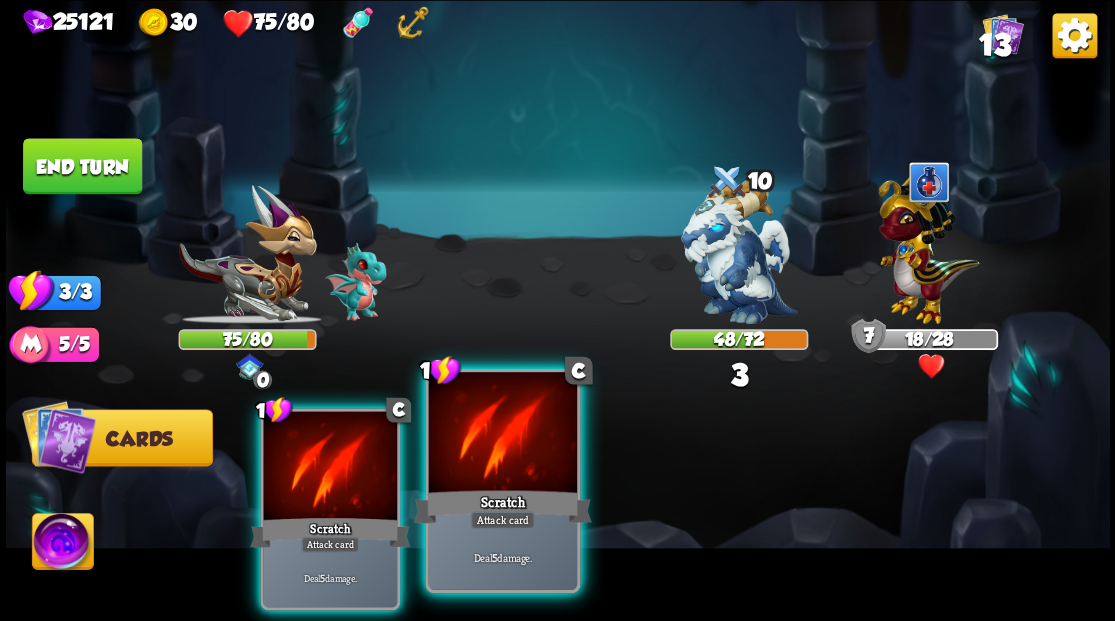 click at bounding box center (502, 434) 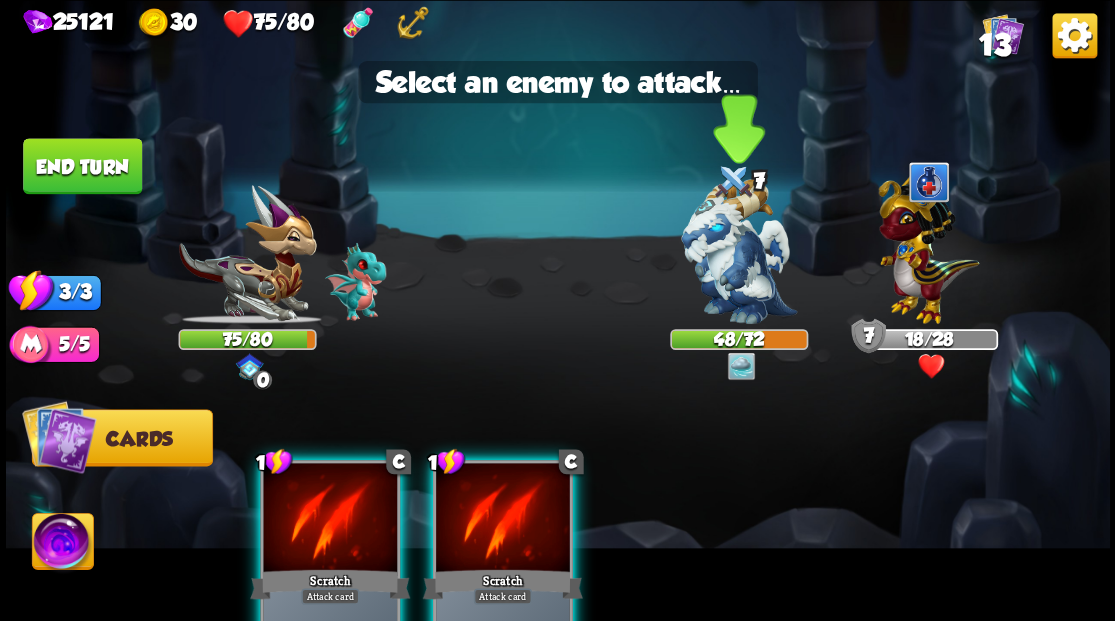 click at bounding box center [739, 251] 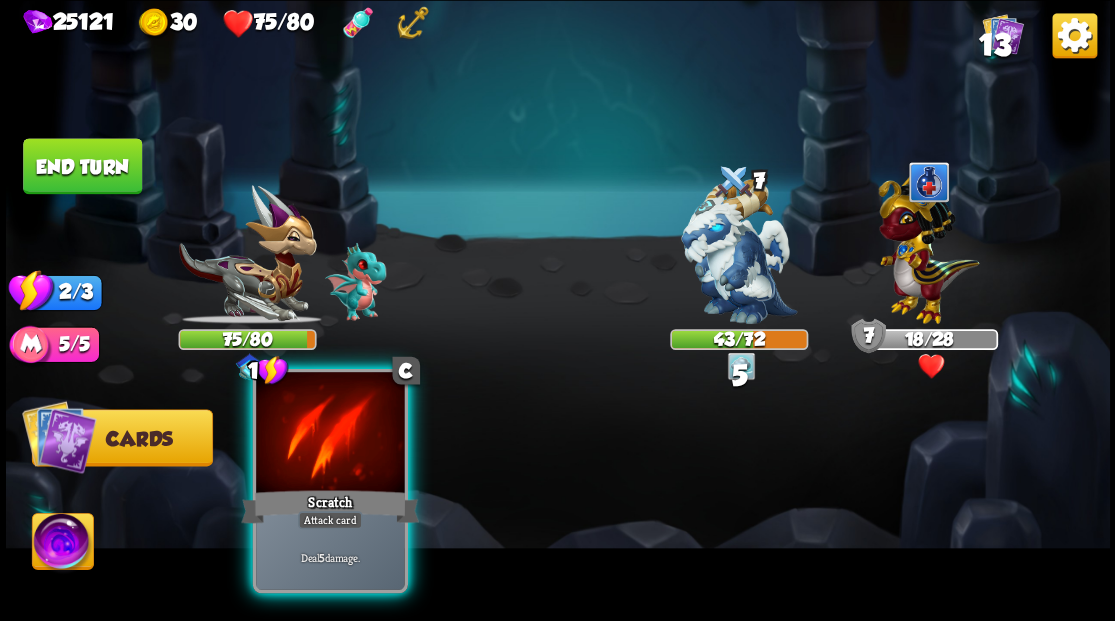 click at bounding box center (330, 434) 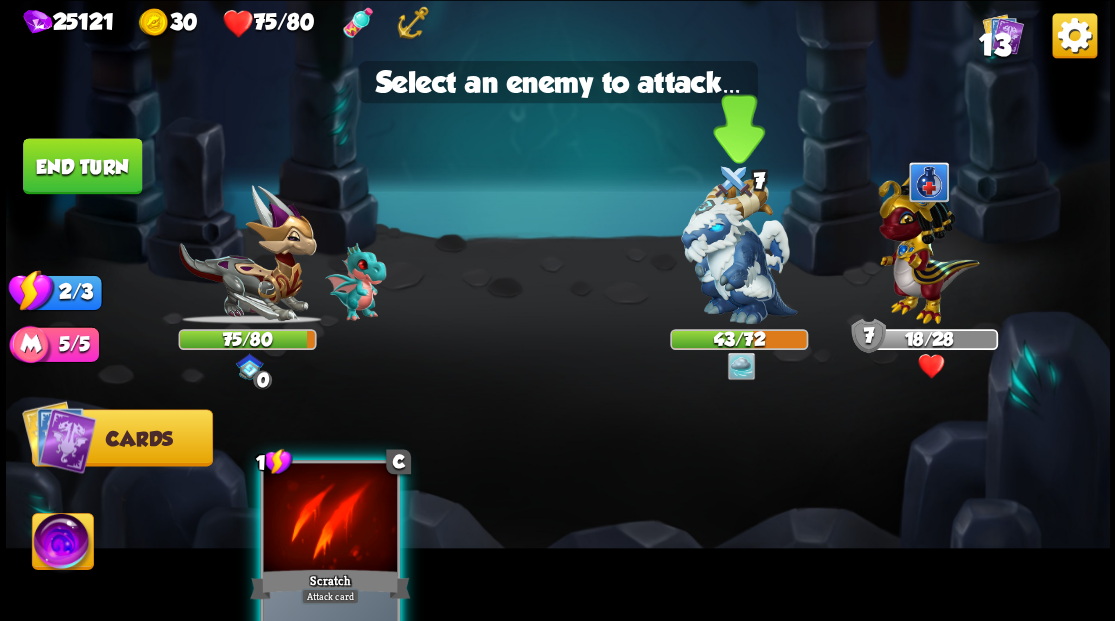 click at bounding box center [739, 251] 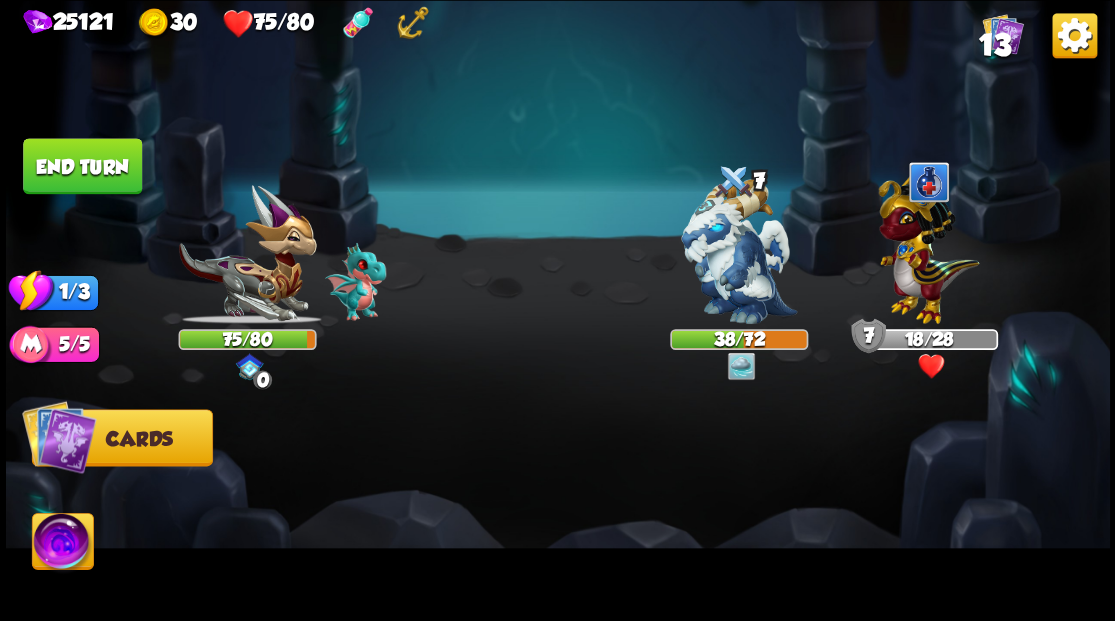 click on "End turn" at bounding box center (82, 166) 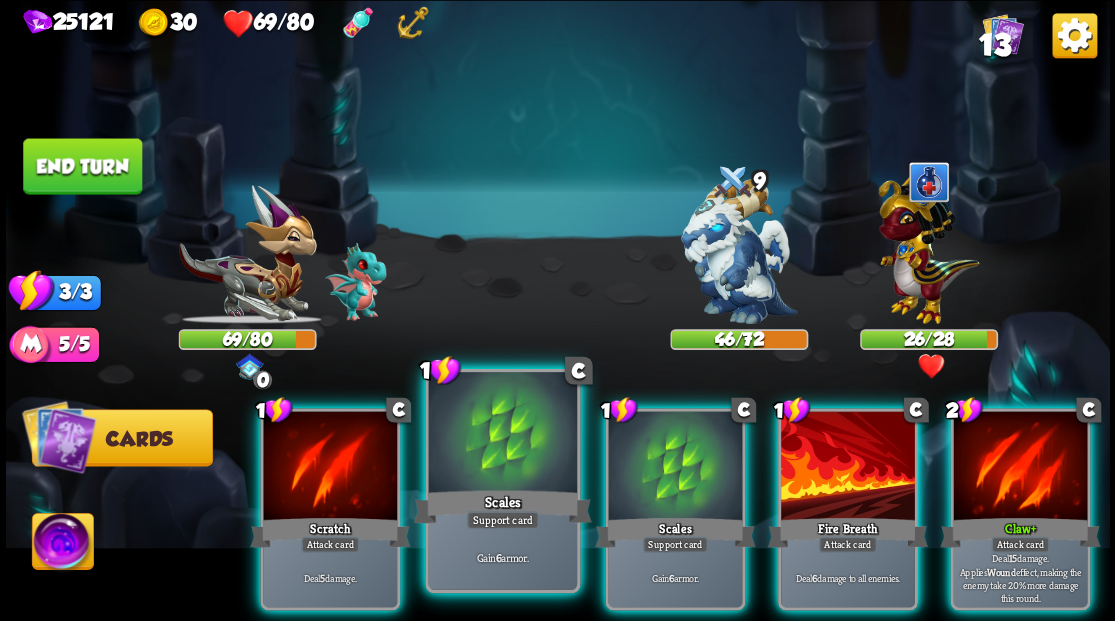 click at bounding box center [502, 434] 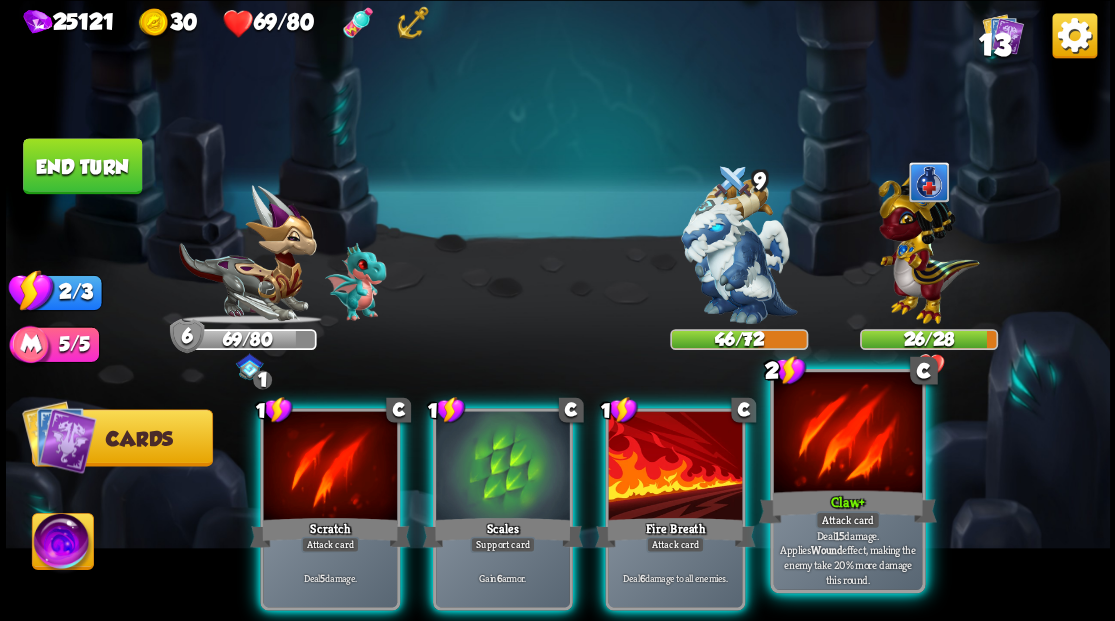 click on "Claw +" at bounding box center [847, 506] 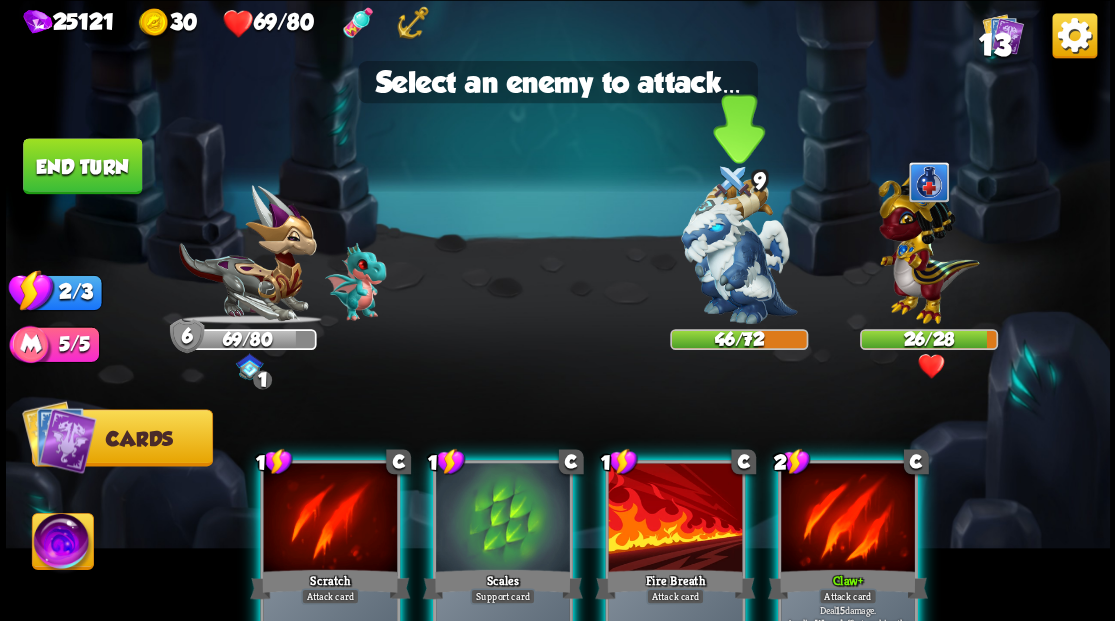 click at bounding box center (739, 251) 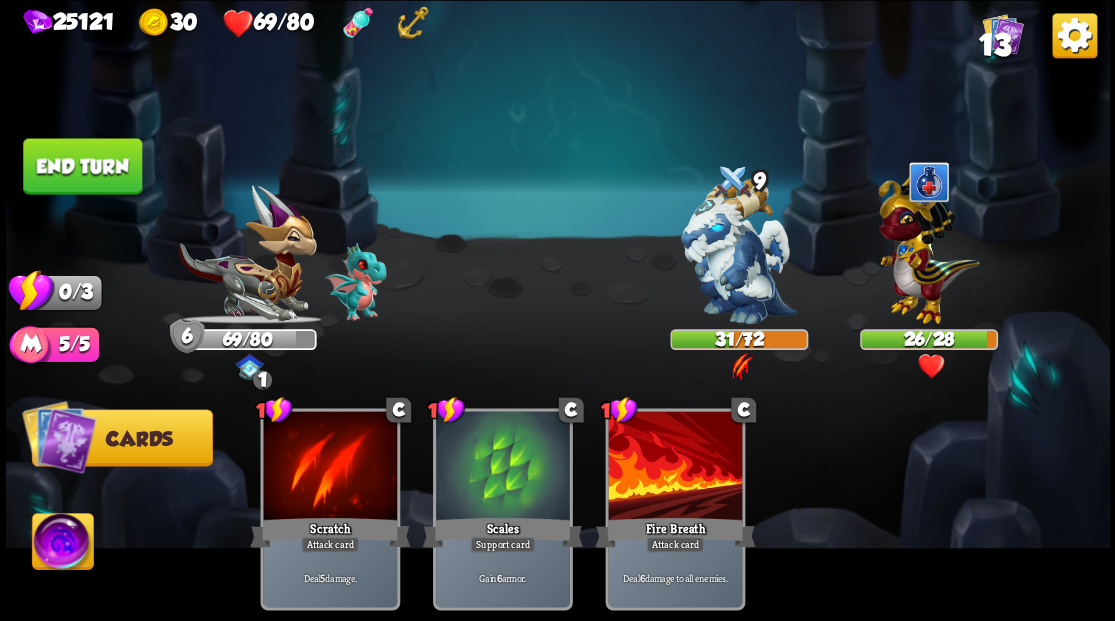 click on "End turn" at bounding box center (82, 166) 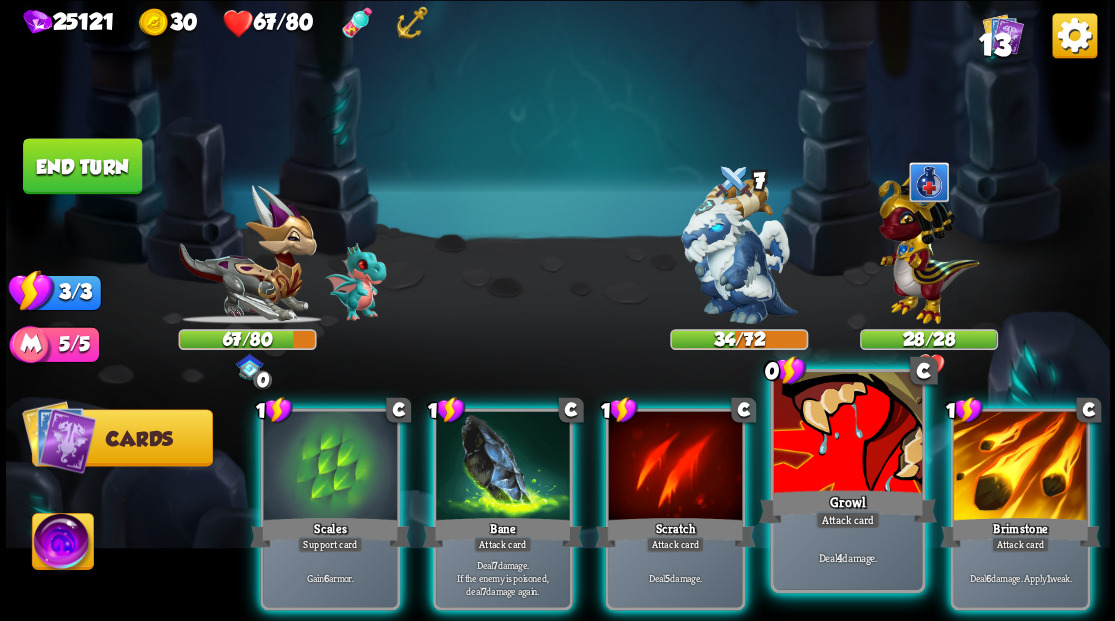 click at bounding box center [847, 434] 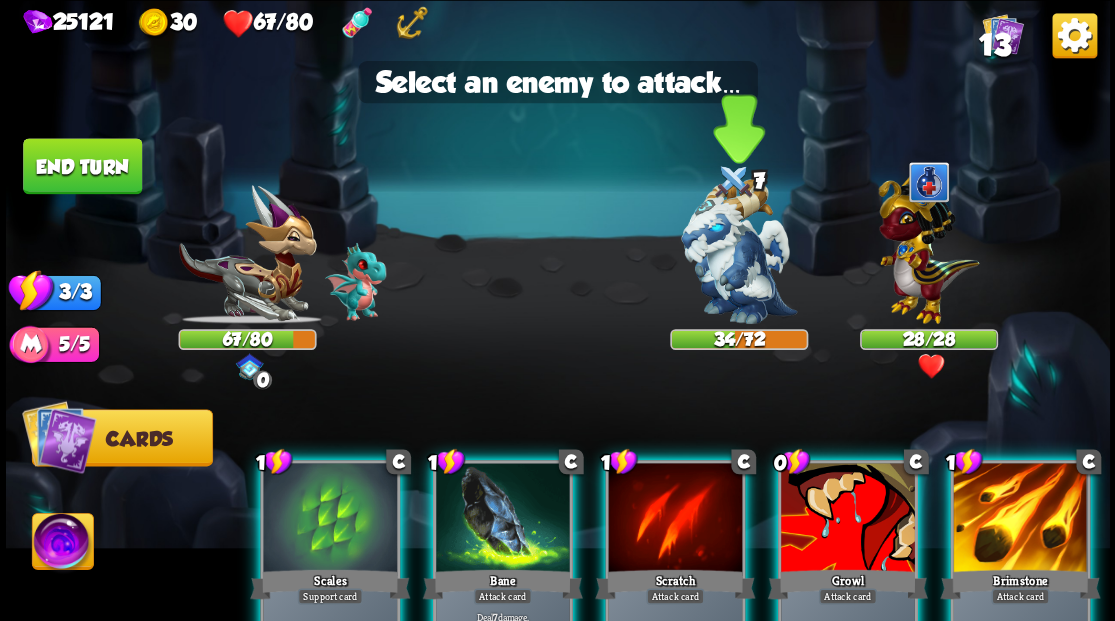 click at bounding box center (739, 251) 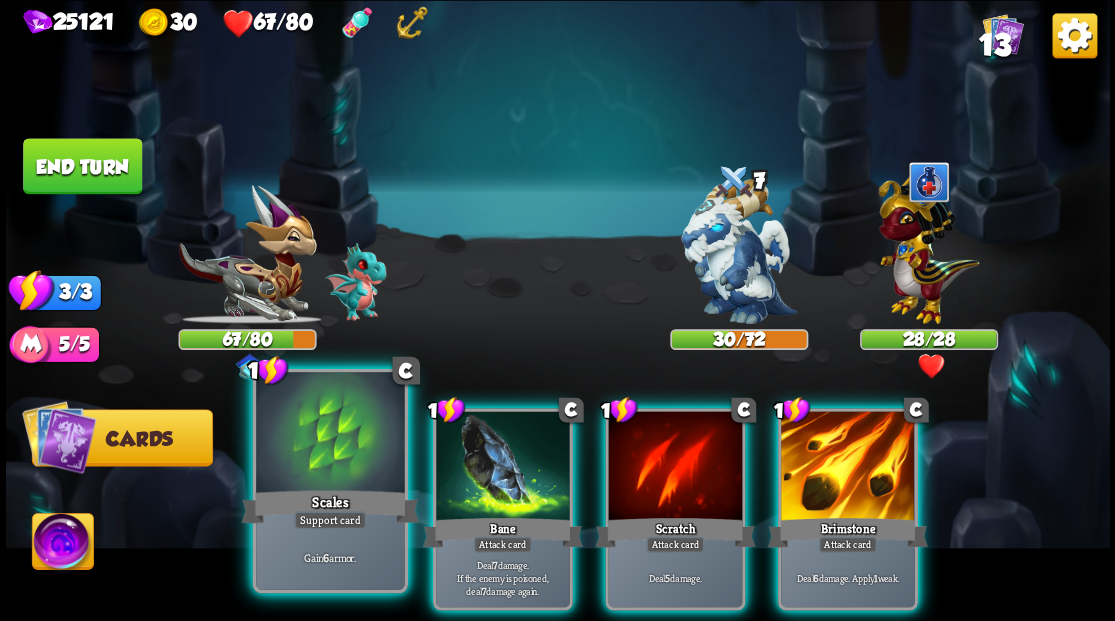 click at bounding box center [330, 434] 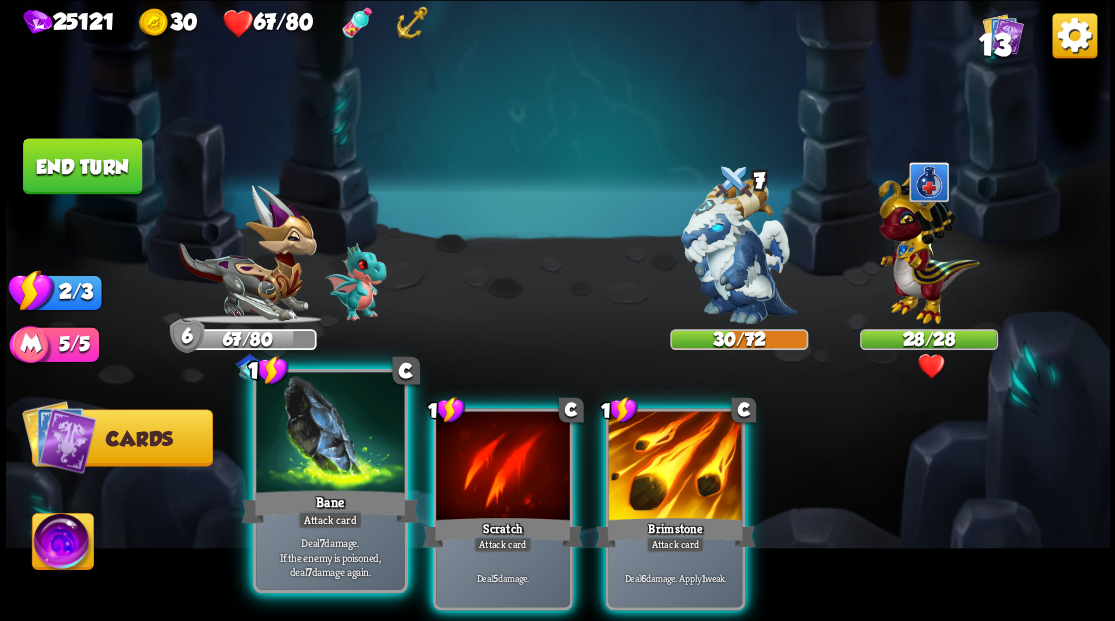 click at bounding box center (330, 434) 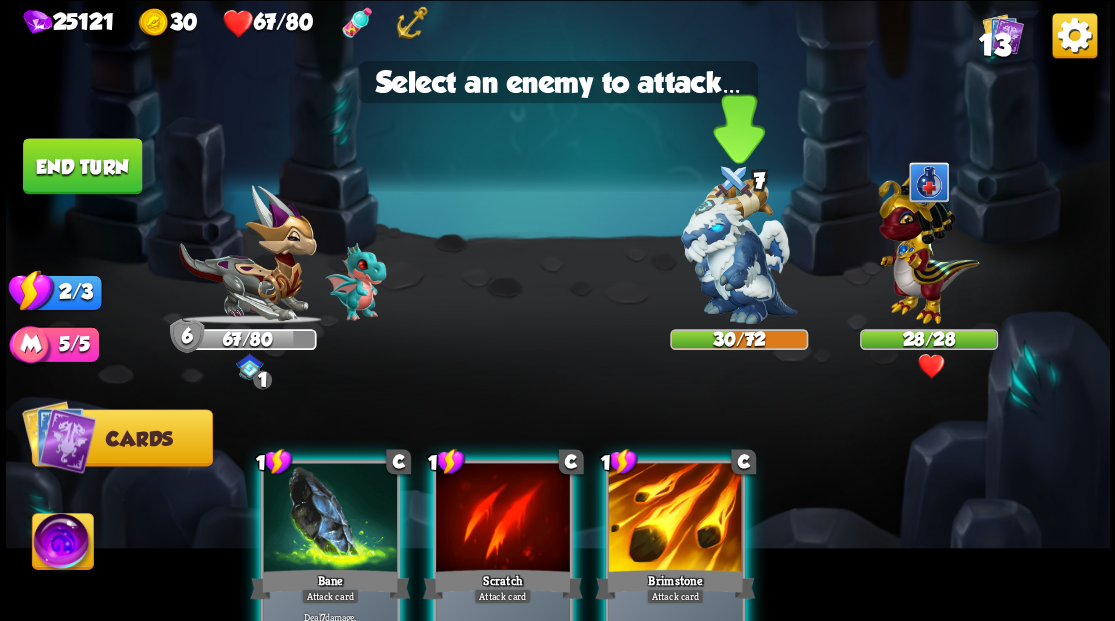 click at bounding box center [739, 251] 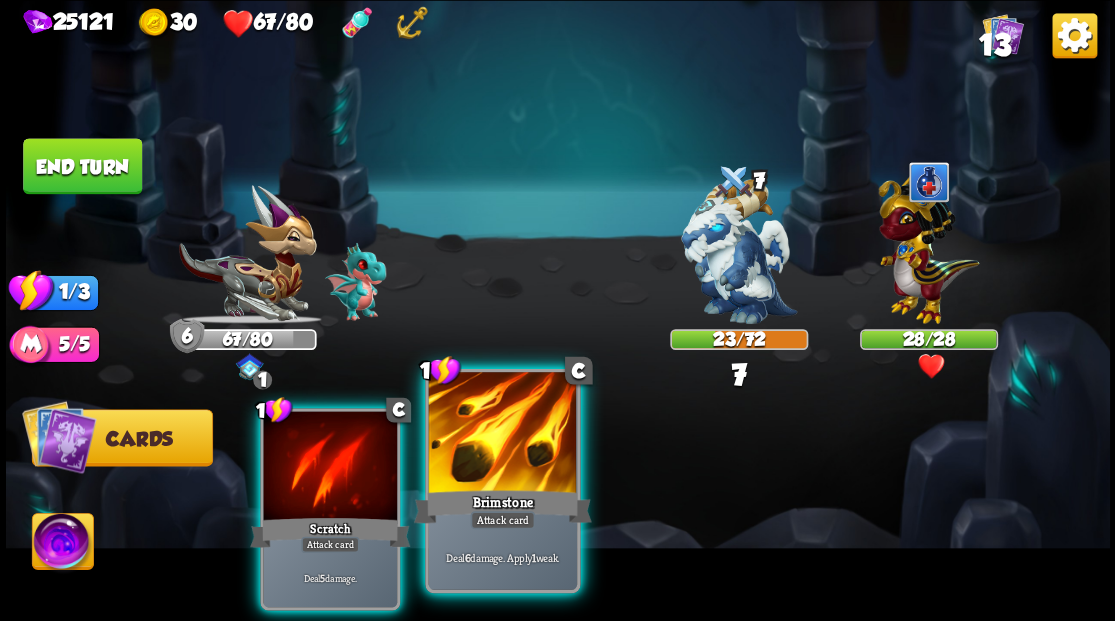 click at bounding box center [502, 434] 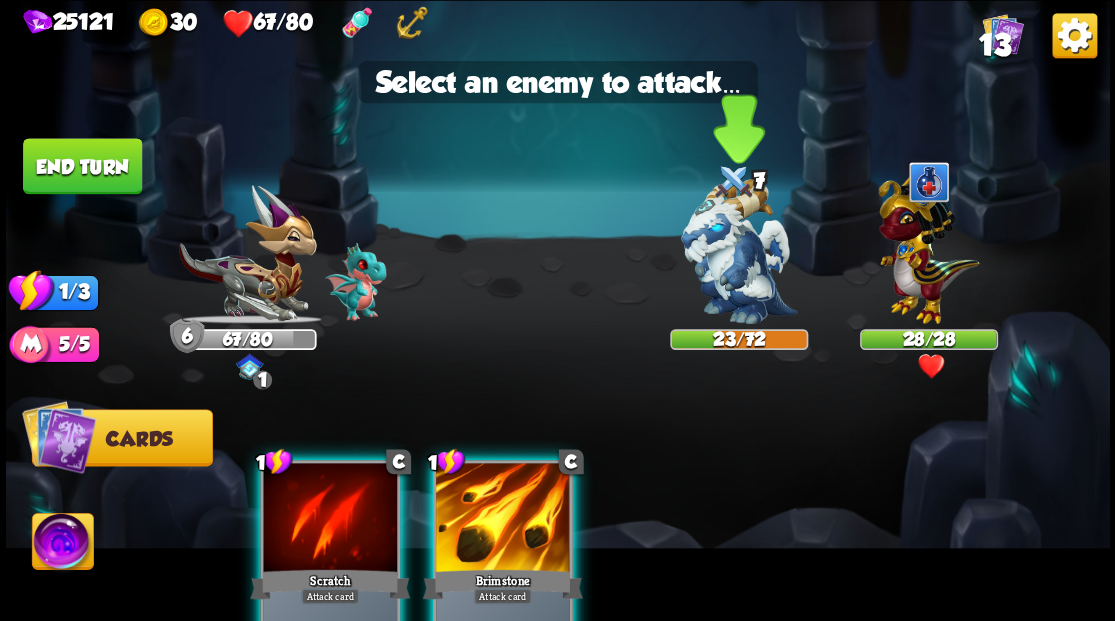 click at bounding box center [739, 251] 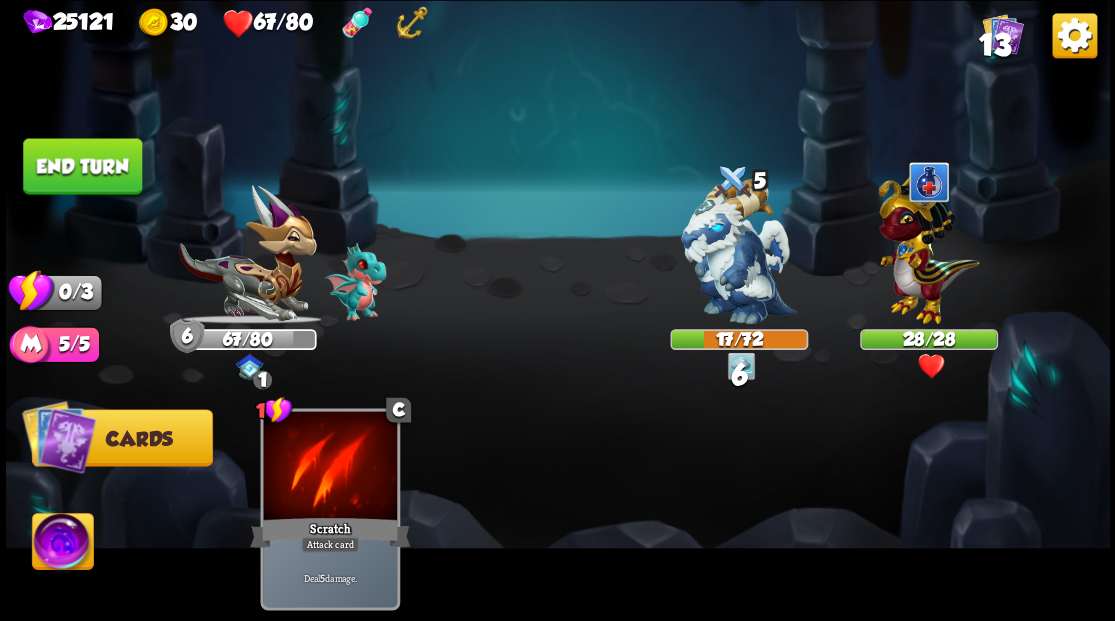 drag, startPoint x: 108, startPoint y: 156, endPoint x: 98, endPoint y: 158, distance: 10.198039 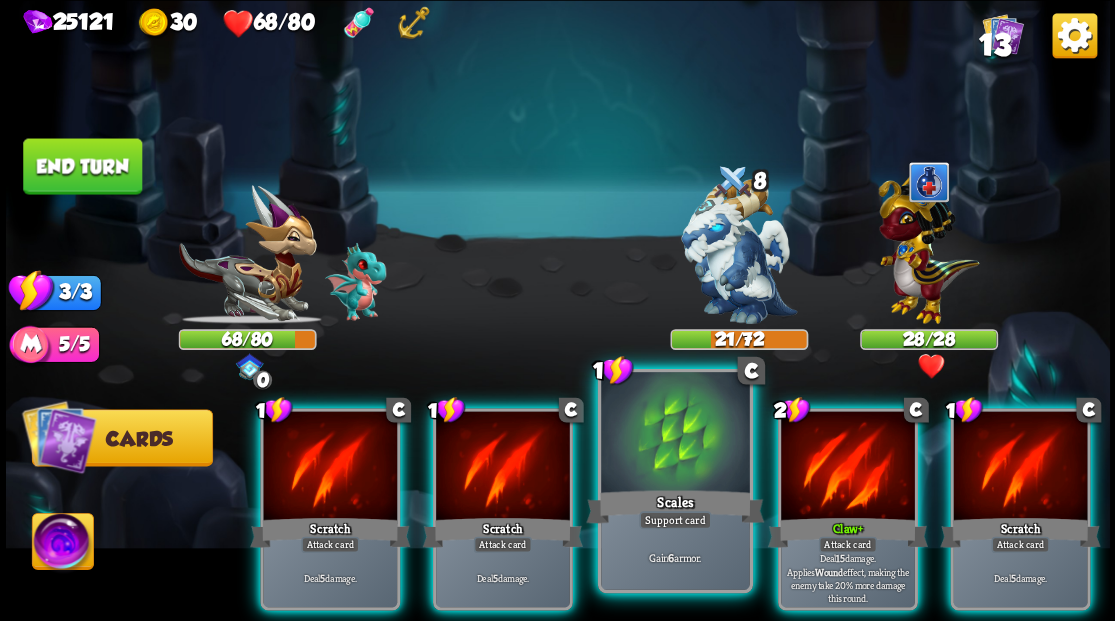 click at bounding box center (675, 434) 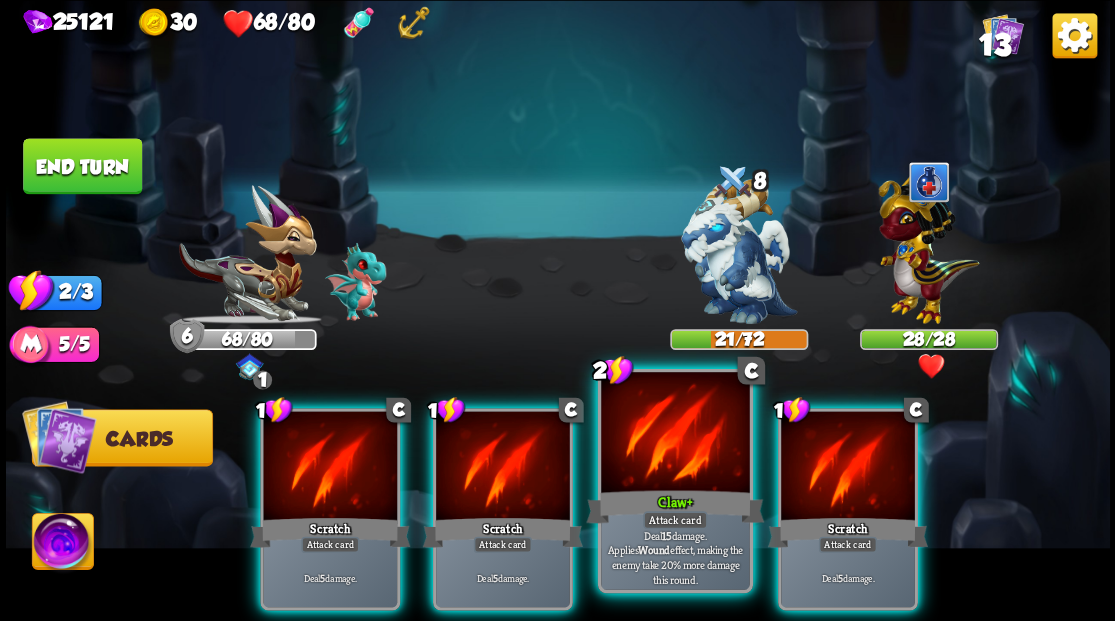 click at bounding box center [675, 434] 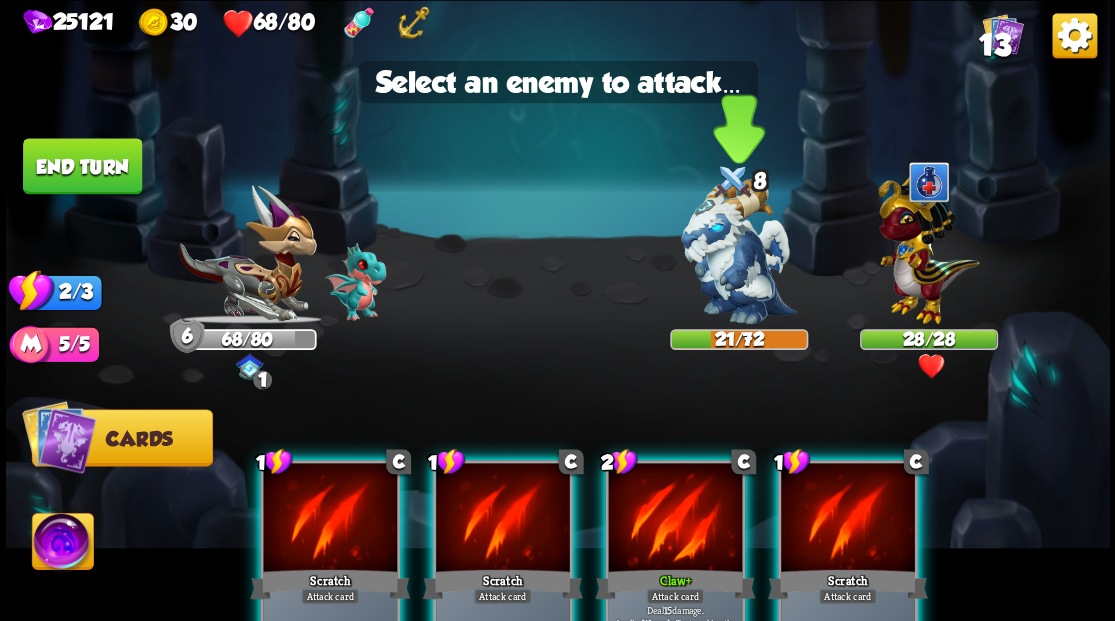 click at bounding box center [739, 251] 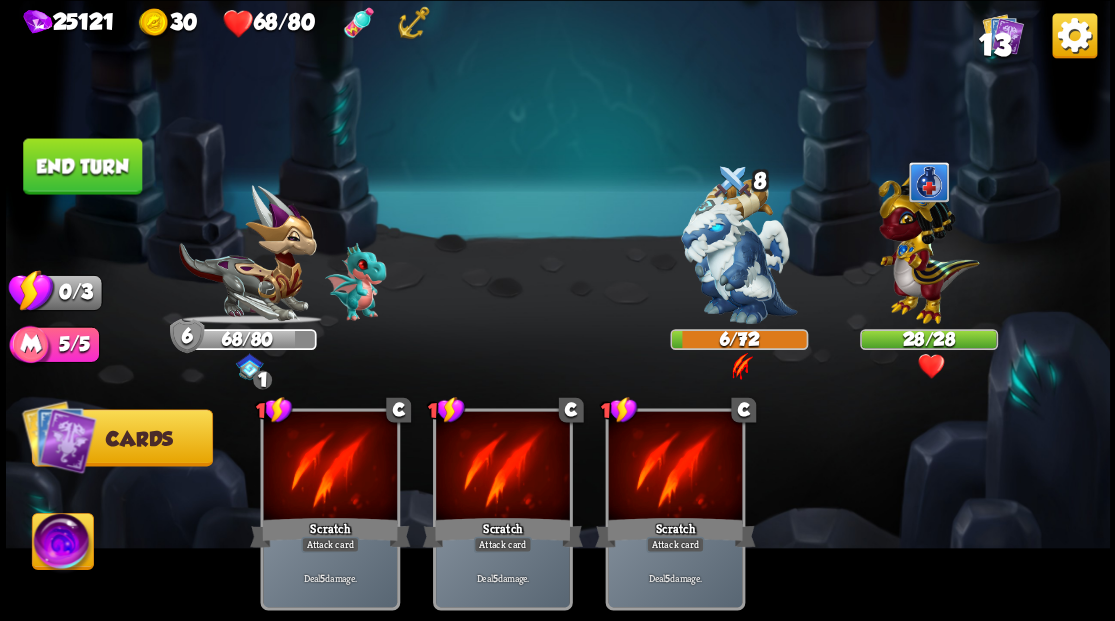 click on "End turn" at bounding box center [82, 166] 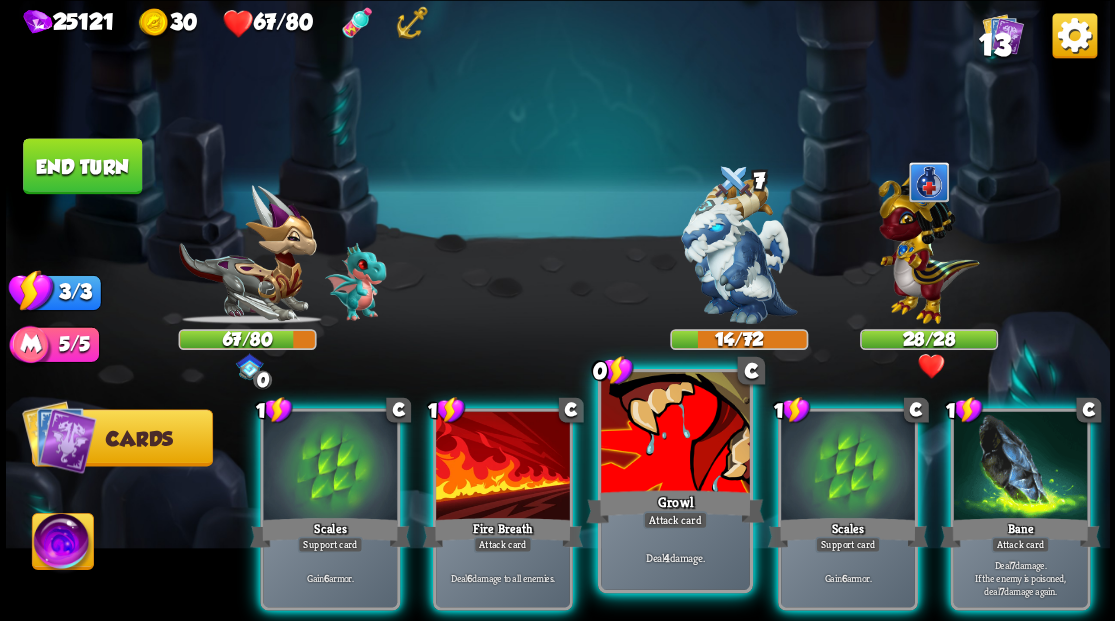 click at bounding box center [675, 434] 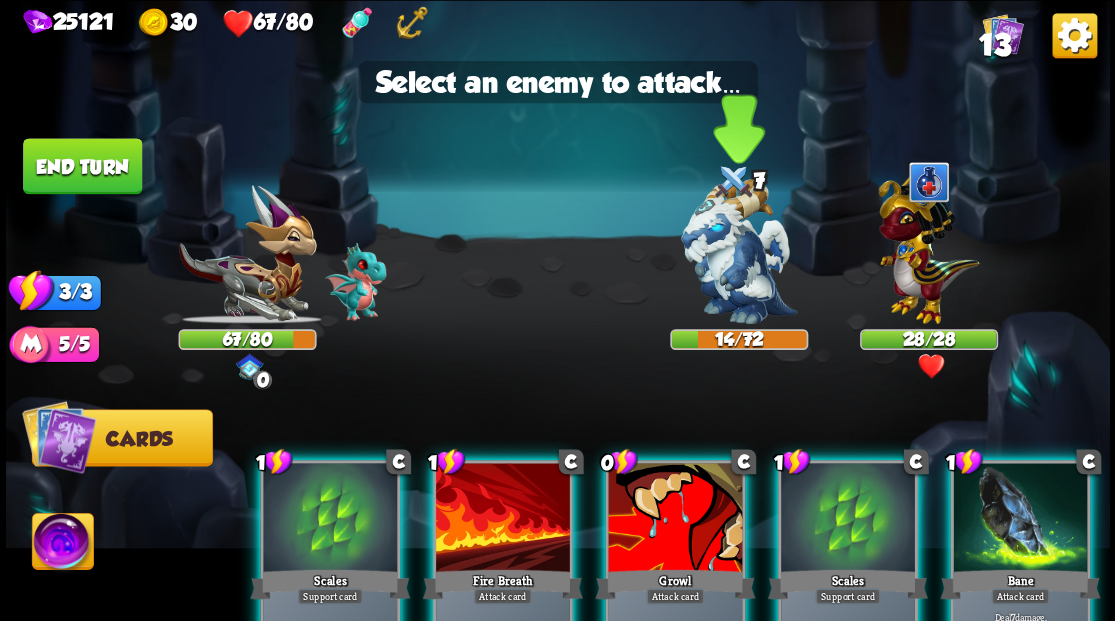 click at bounding box center (739, 251) 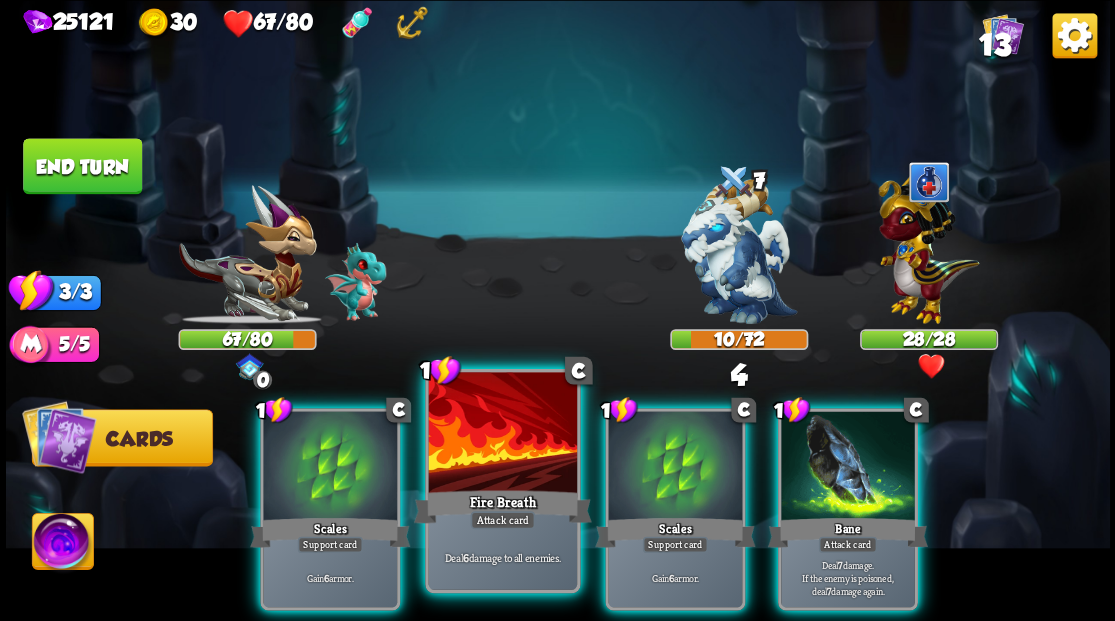 click at bounding box center (502, 434) 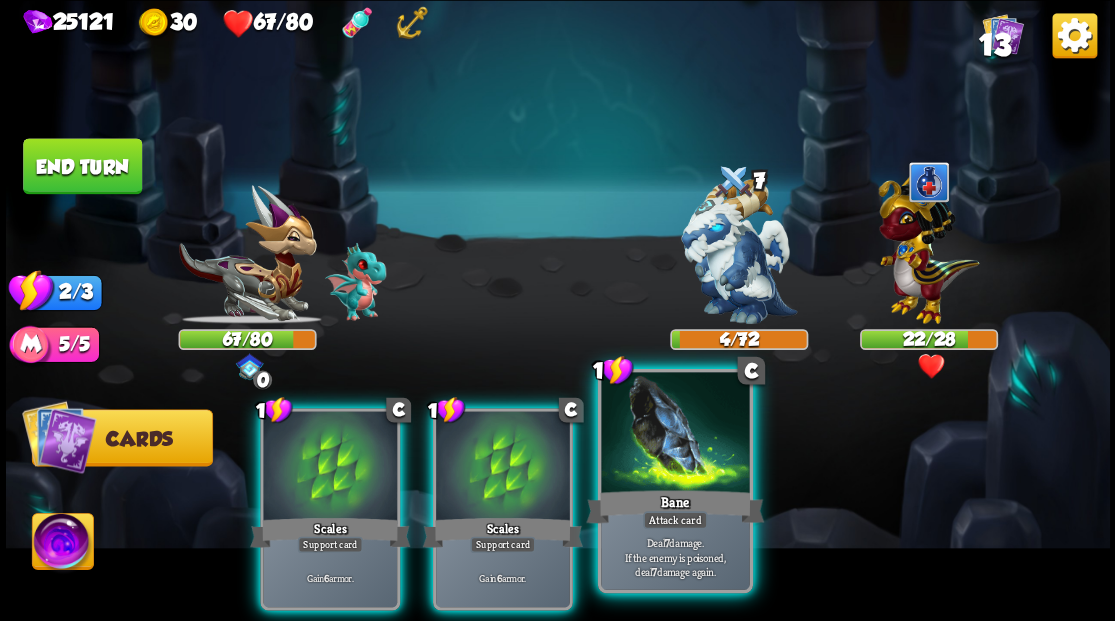 drag, startPoint x: 670, startPoint y: 475, endPoint x: 680, endPoint y: 407, distance: 68.73136 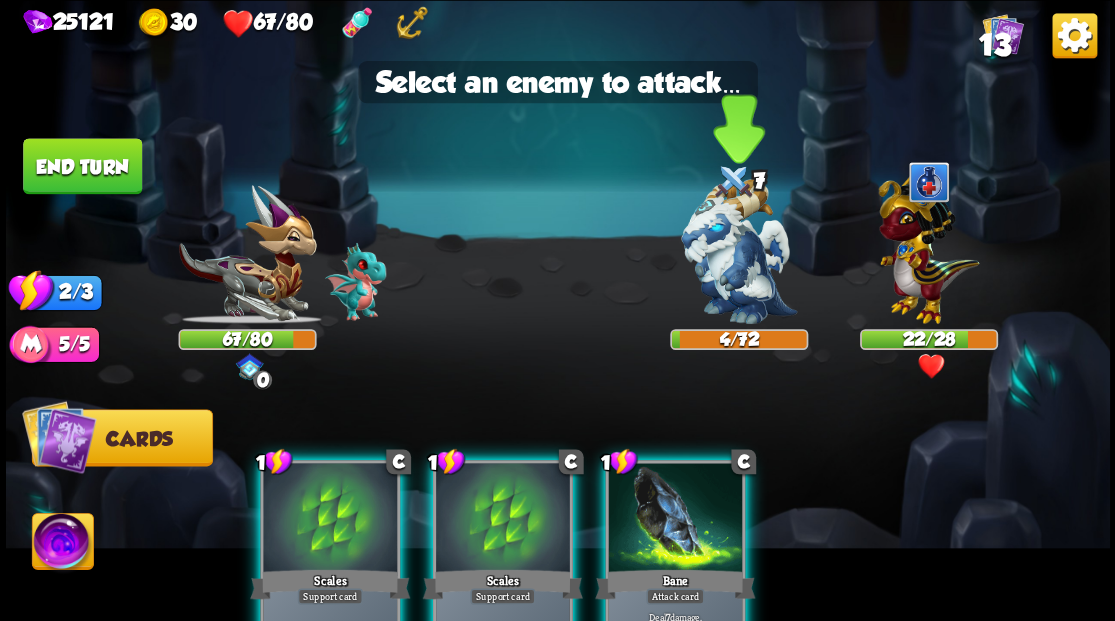 click at bounding box center (739, 251) 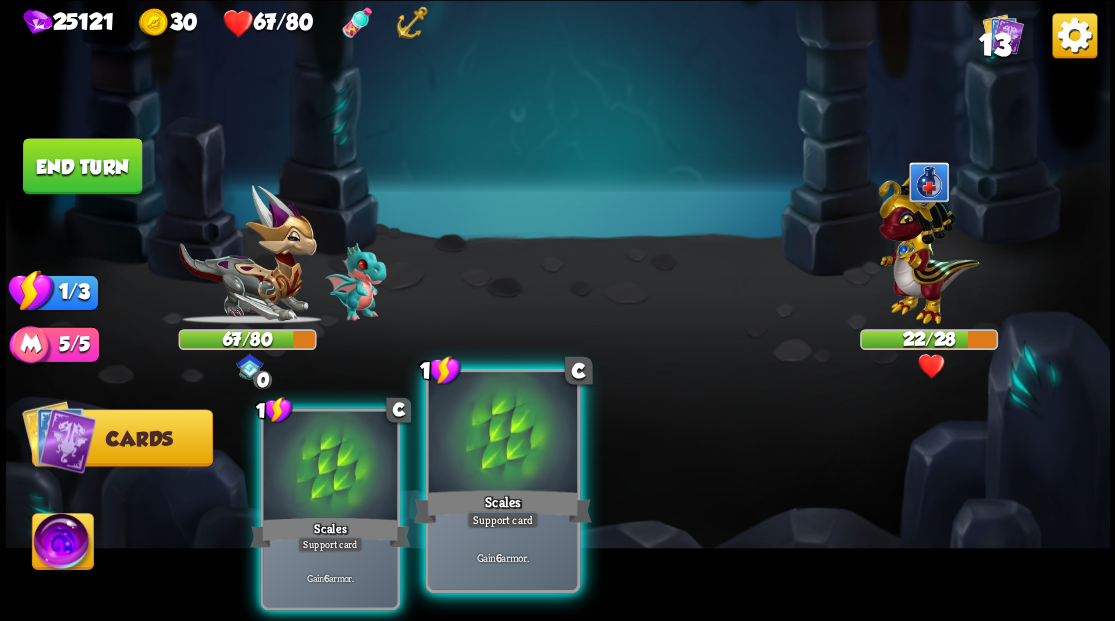click at bounding box center [502, 434] 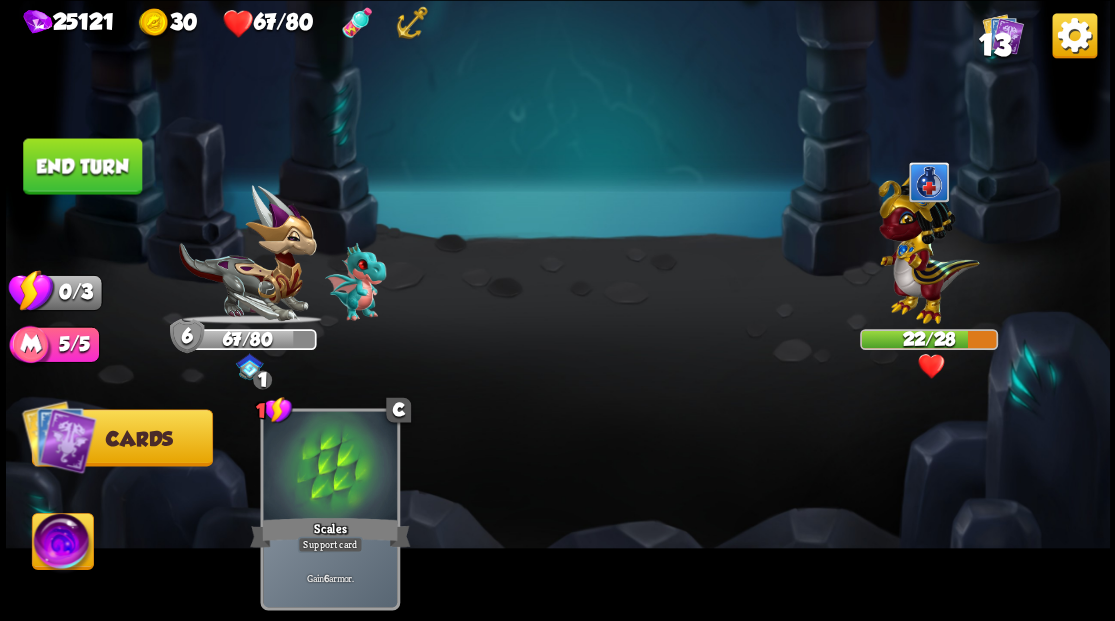 click on "End turn" at bounding box center (82, 166) 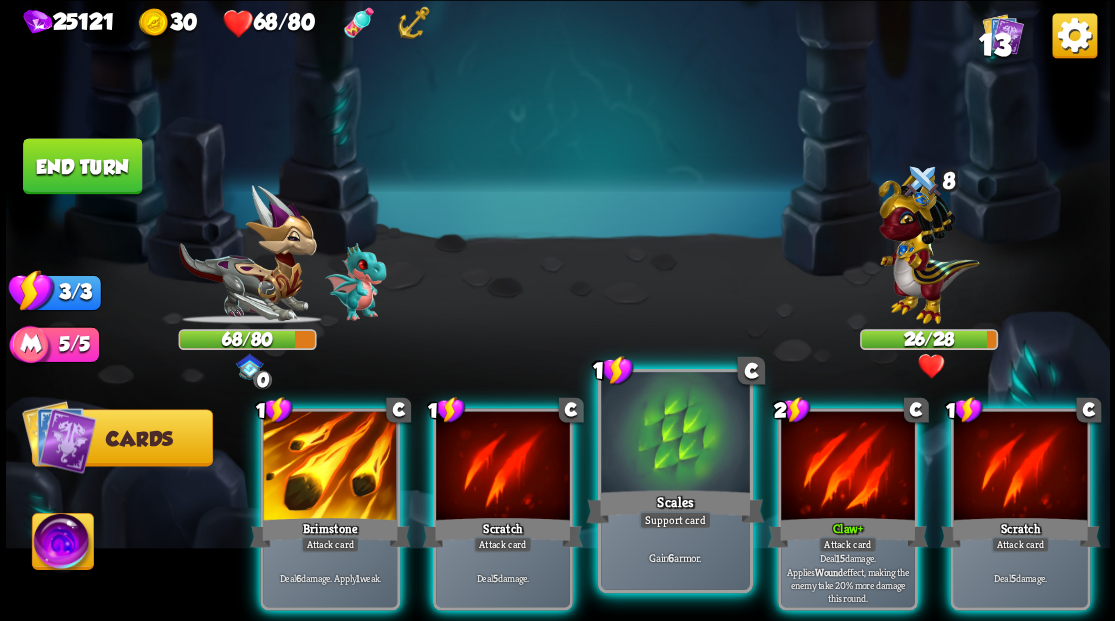 click at bounding box center [675, 434] 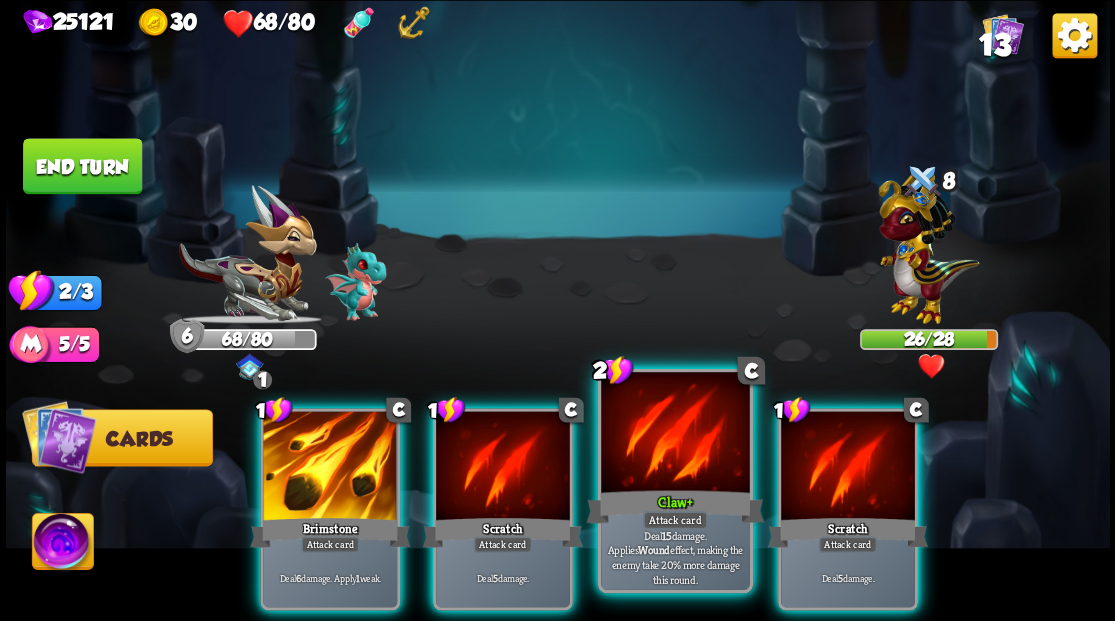 click at bounding box center (675, 434) 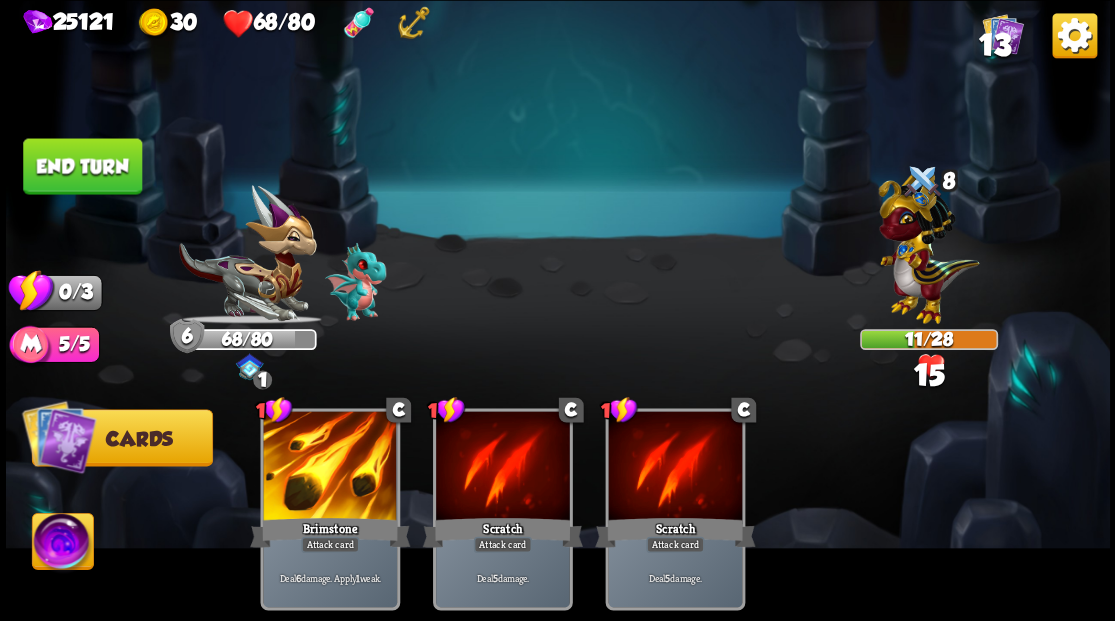 click on "End turn" at bounding box center [82, 166] 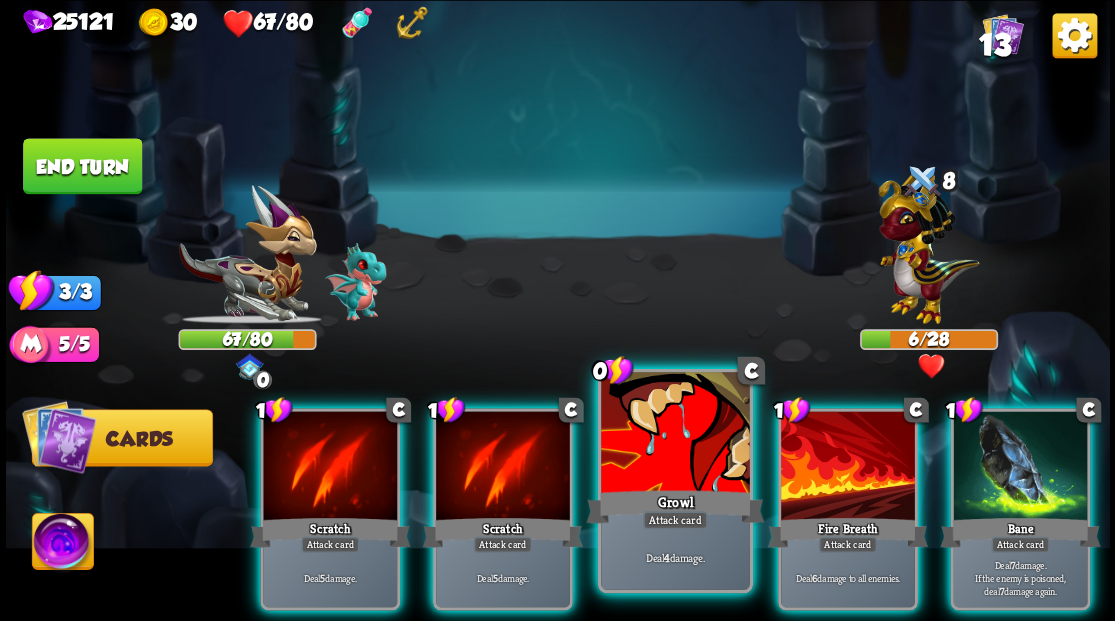 click at bounding box center [675, 434] 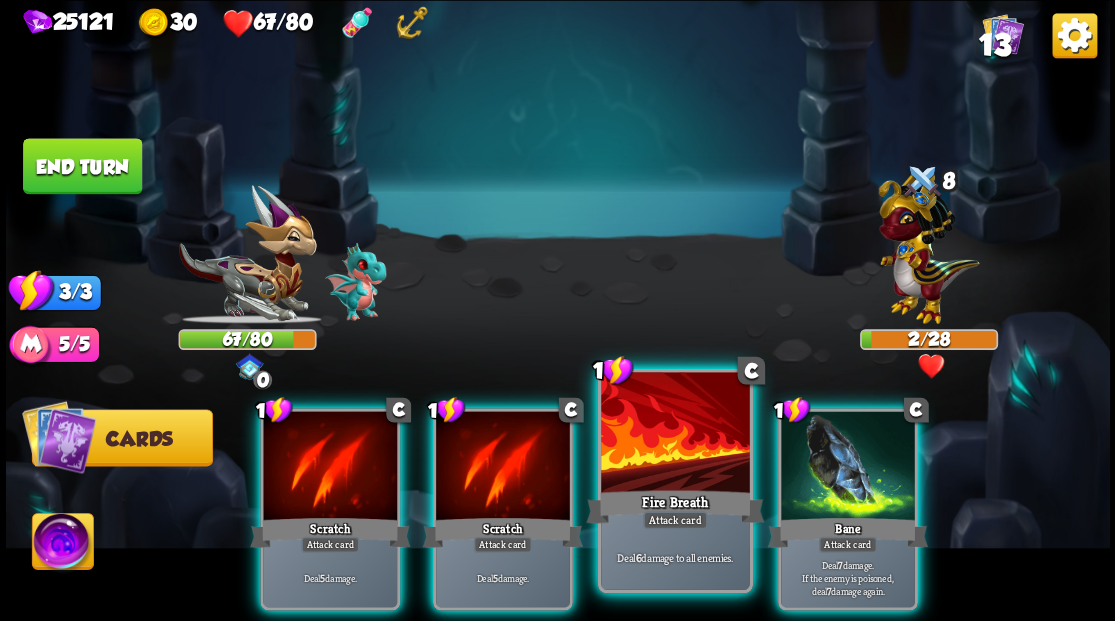 click at bounding box center [675, 434] 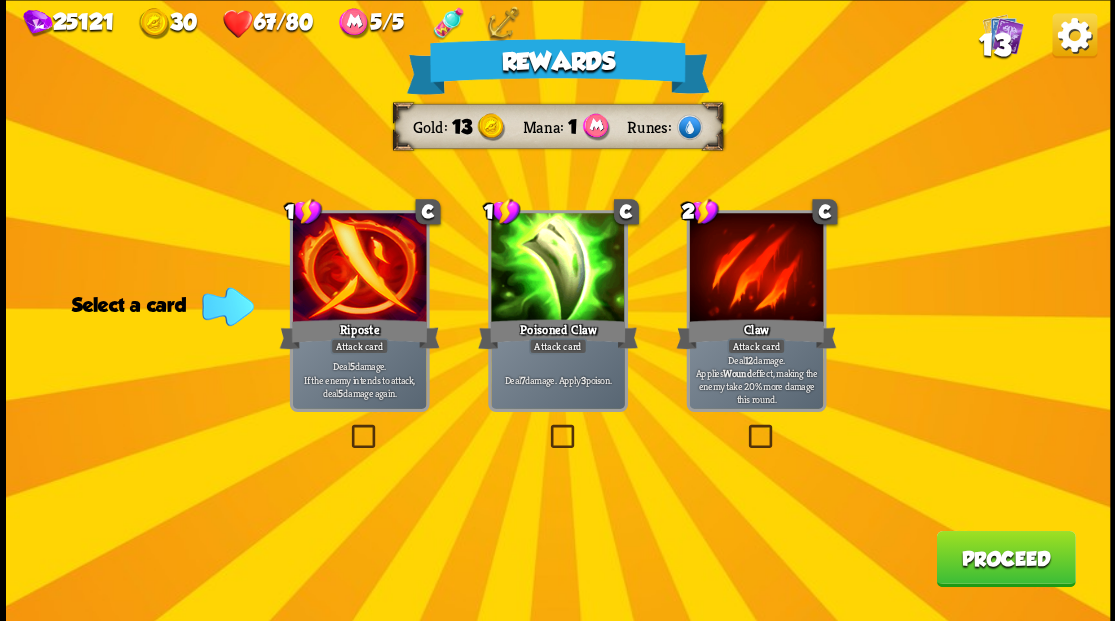 drag, startPoint x: 557, startPoint y: 436, endPoint x: 570, endPoint y: 438, distance: 13.152946 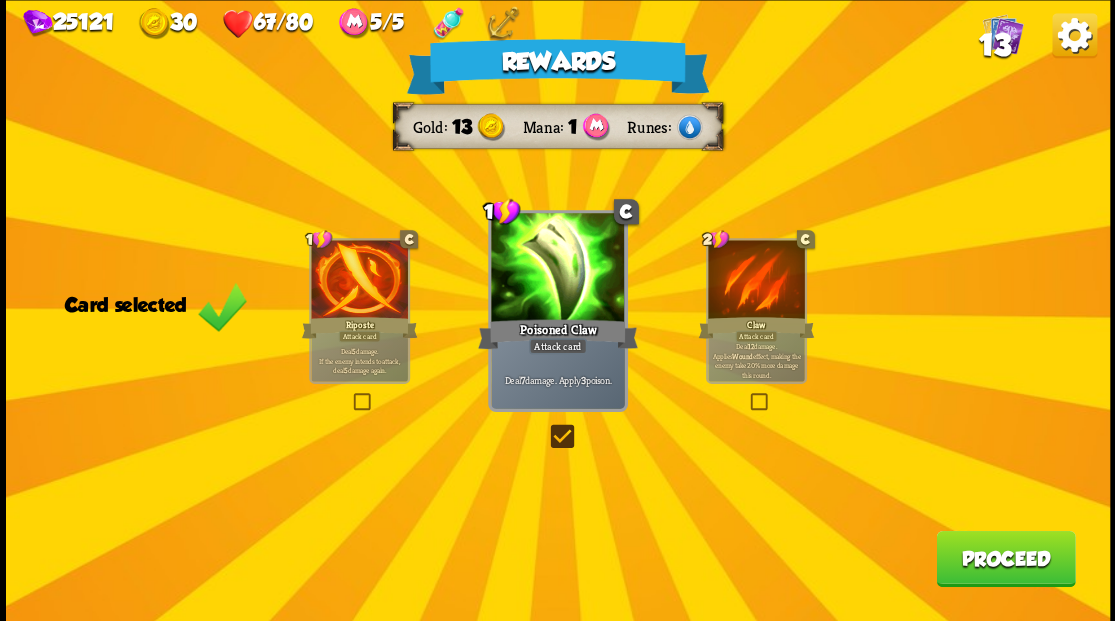 click on "Proceed" at bounding box center (1005, 558) 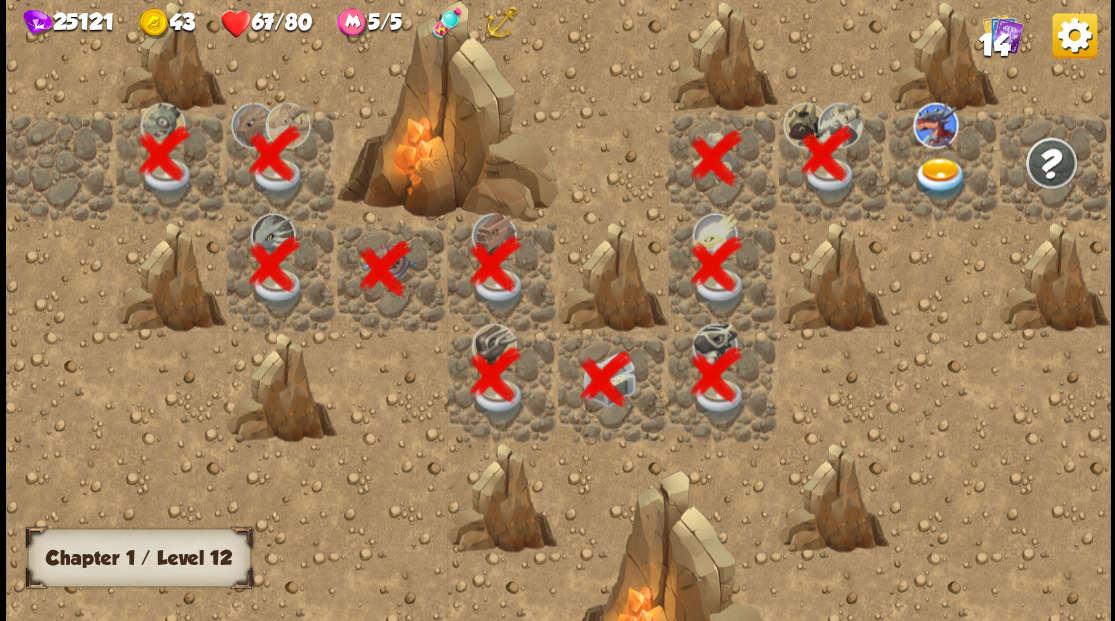 scroll, scrollTop: 0, scrollLeft: 384, axis: horizontal 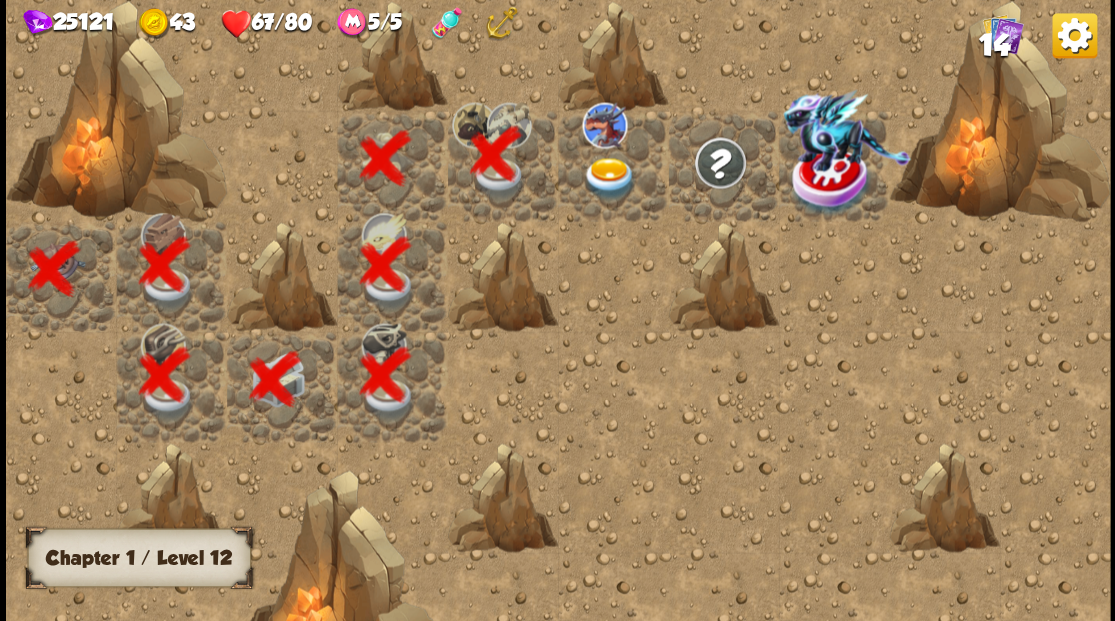 click at bounding box center [609, 178] 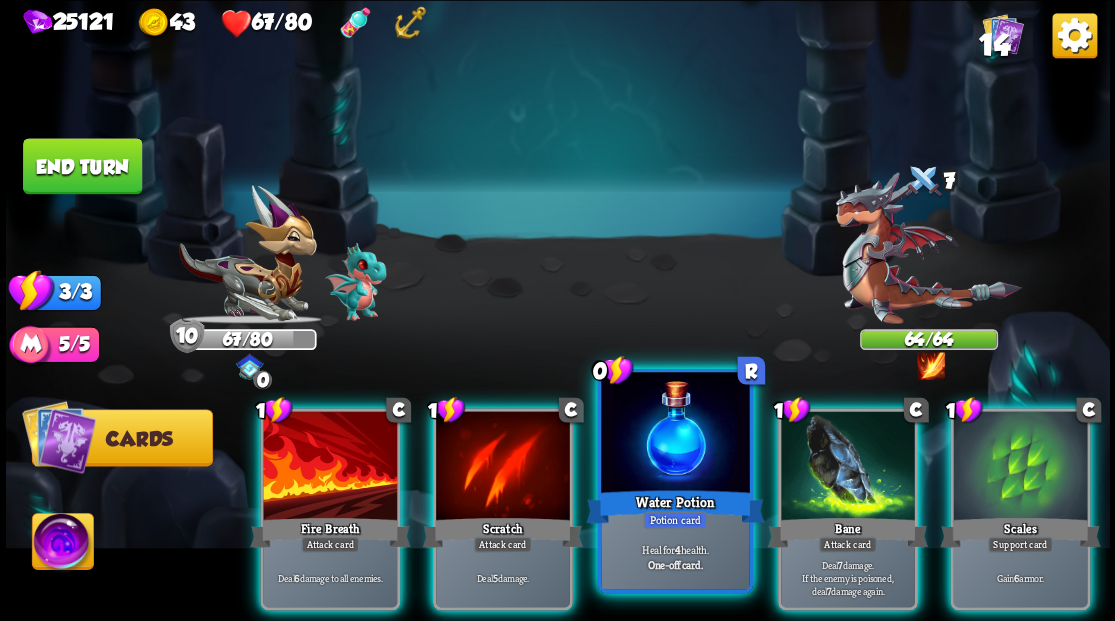 click at bounding box center (675, 434) 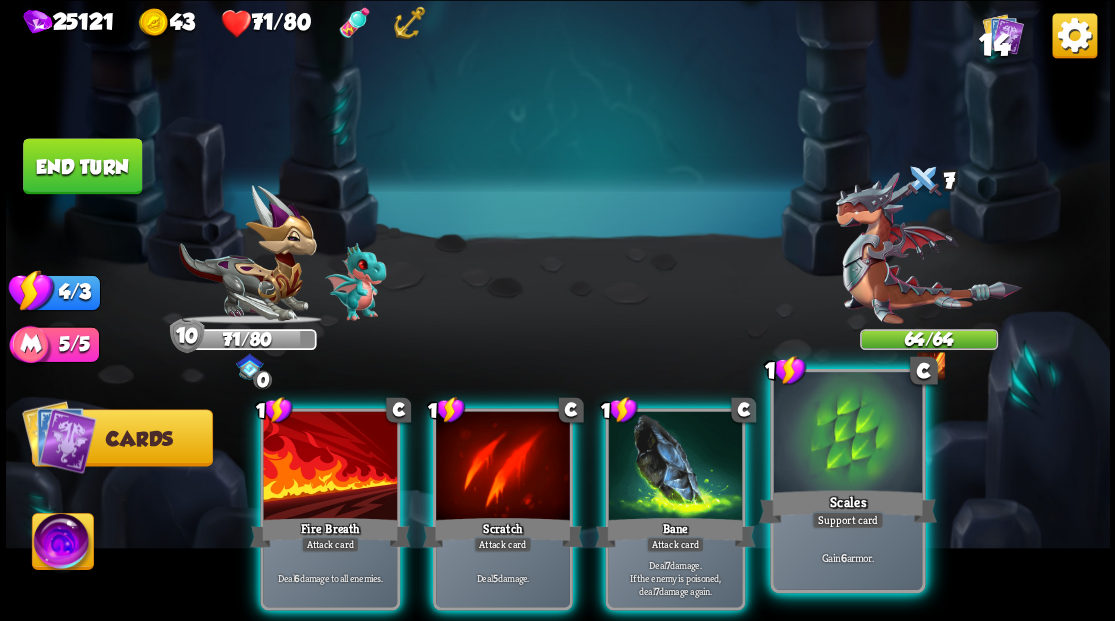 click at bounding box center [847, 434] 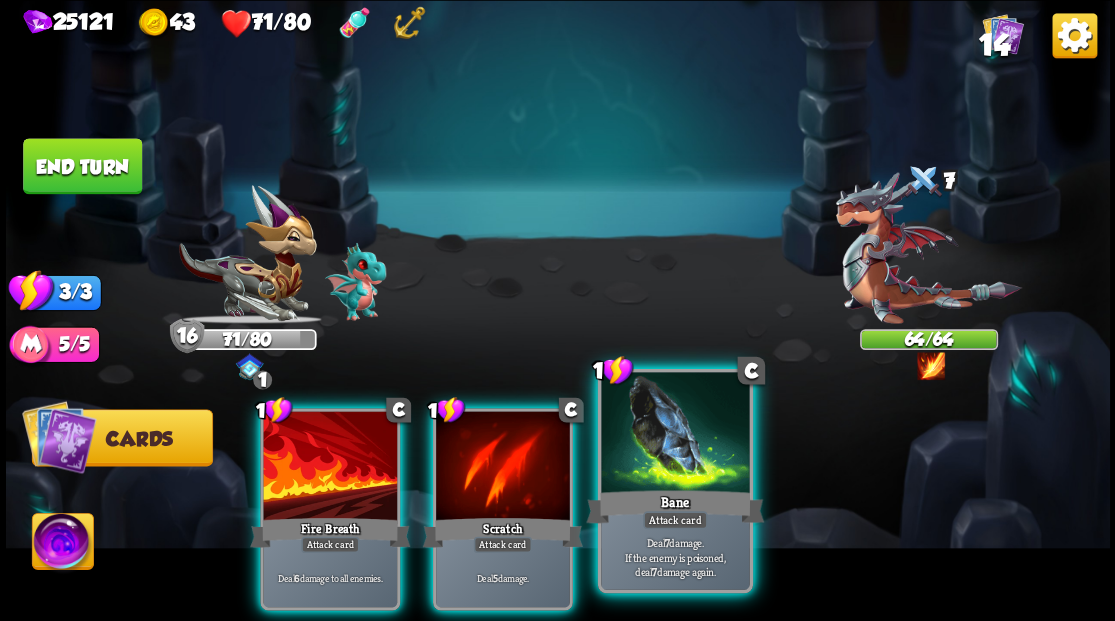 click at bounding box center [675, 434] 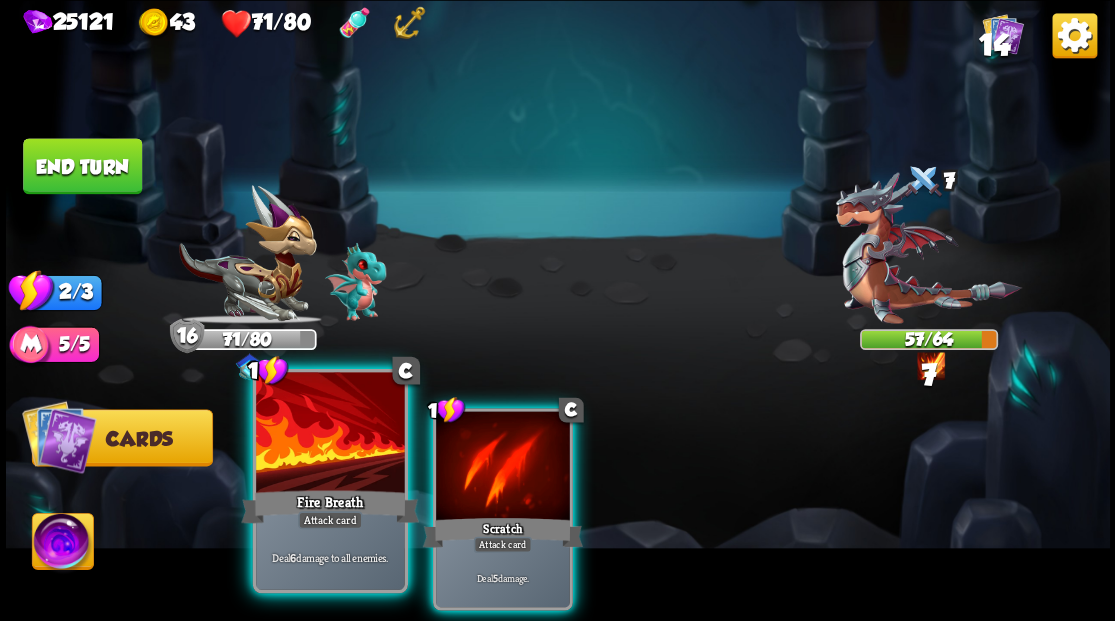 click at bounding box center (330, 434) 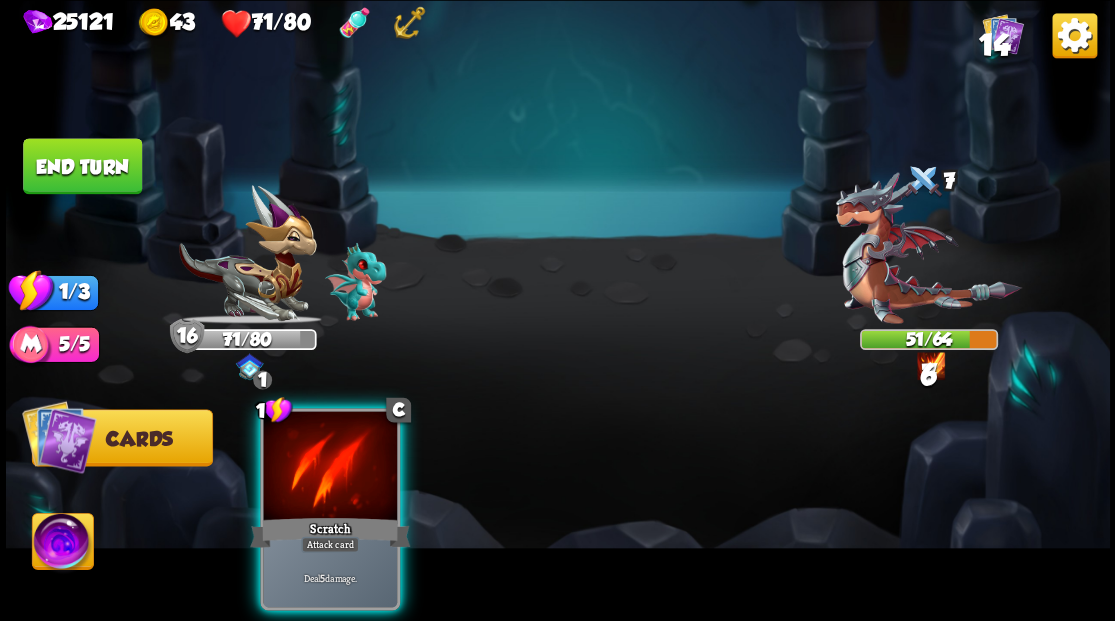 click at bounding box center [330, 467] 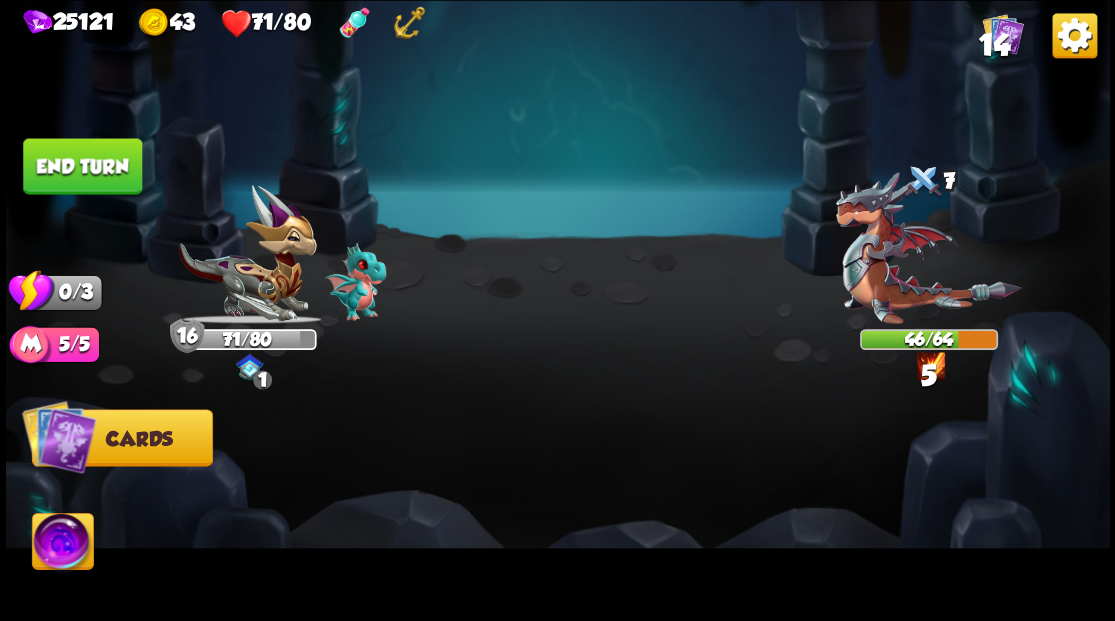 click on "End turn" at bounding box center [82, 166] 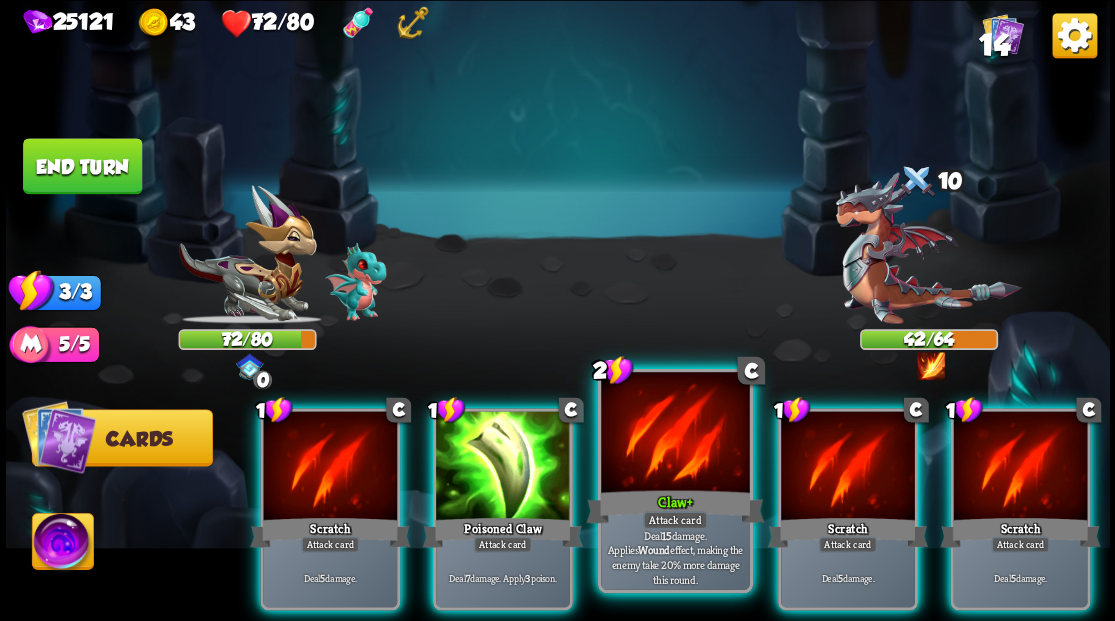 click at bounding box center (675, 434) 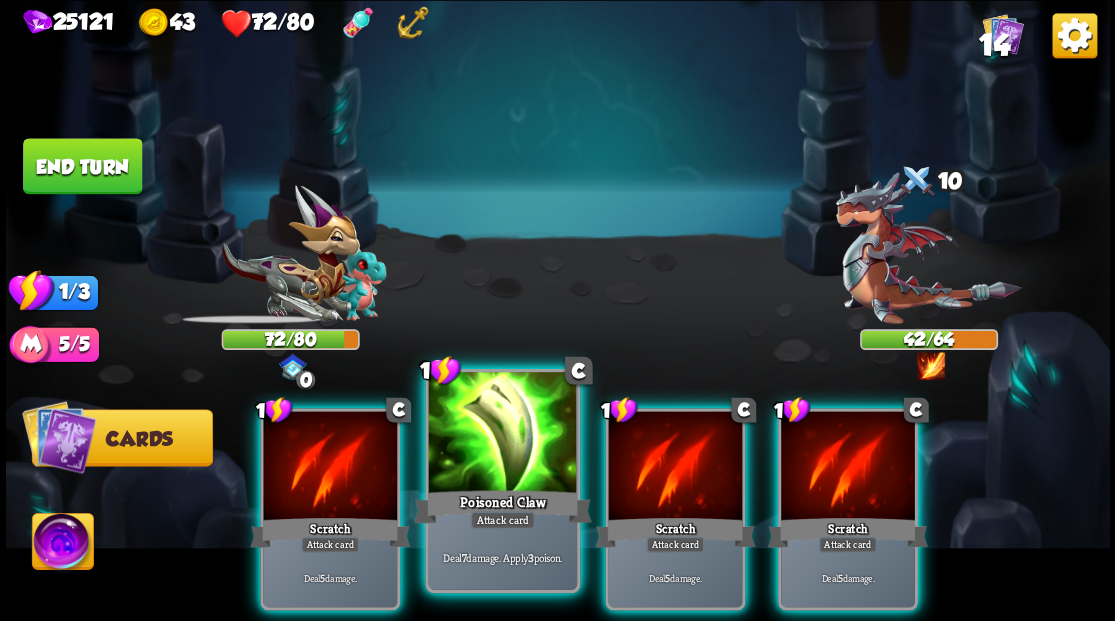 click at bounding box center [502, 434] 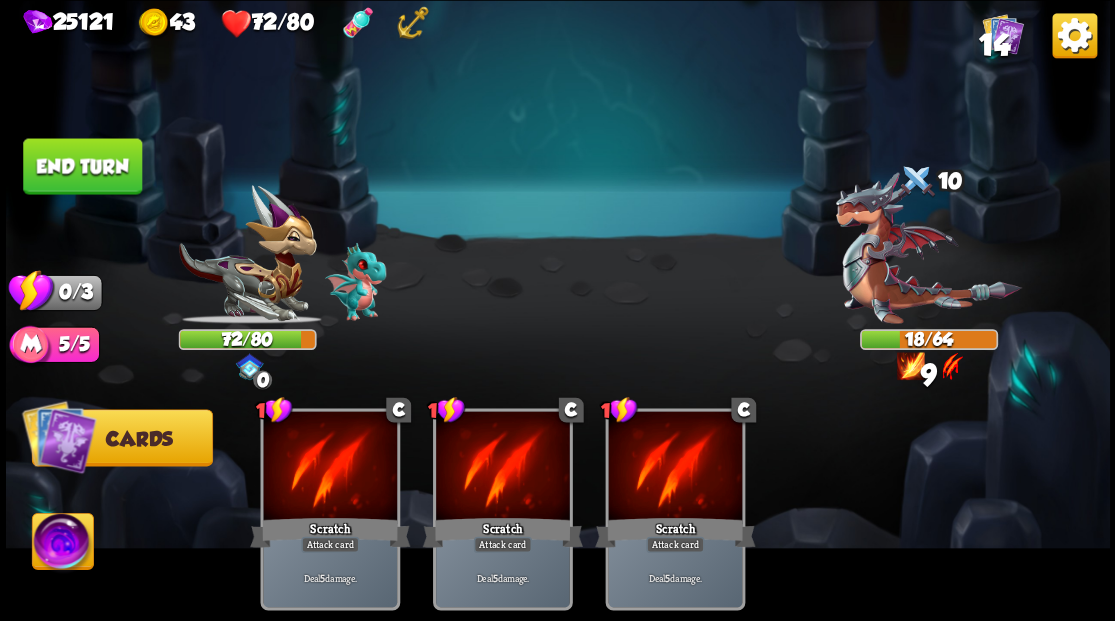 click on "End turn" at bounding box center (82, 166) 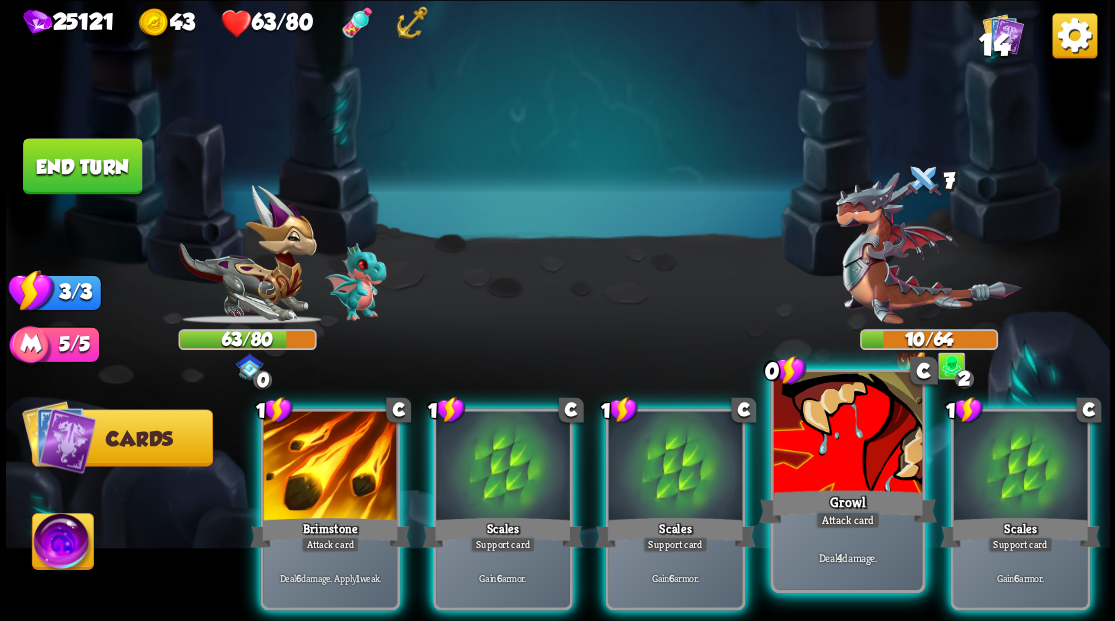 click at bounding box center (847, 434) 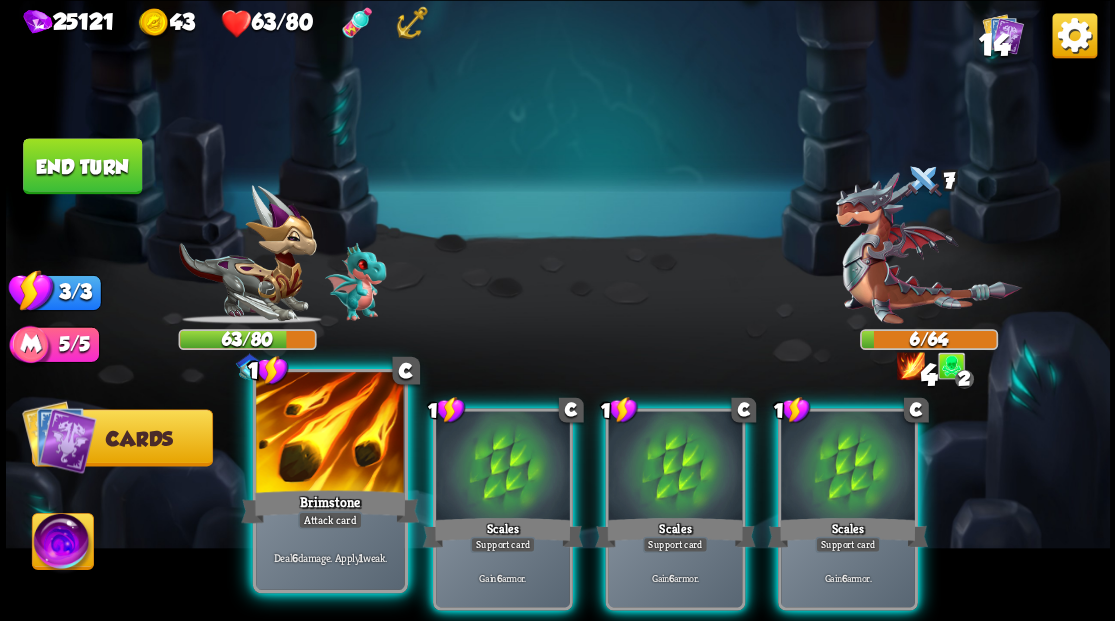 click at bounding box center (330, 434) 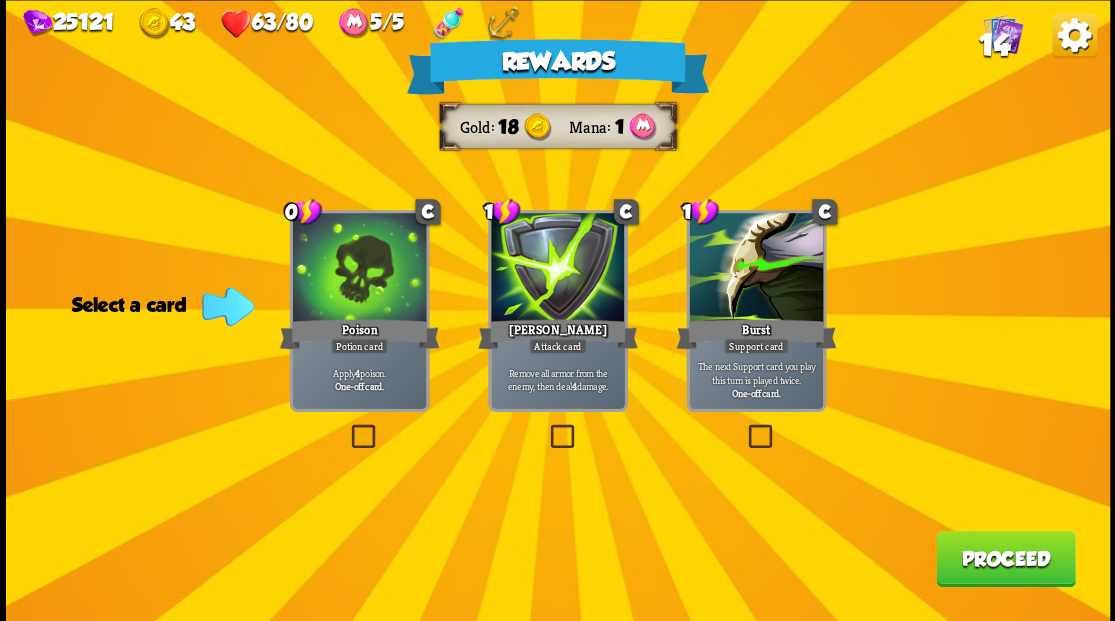 click at bounding box center (546, 427) 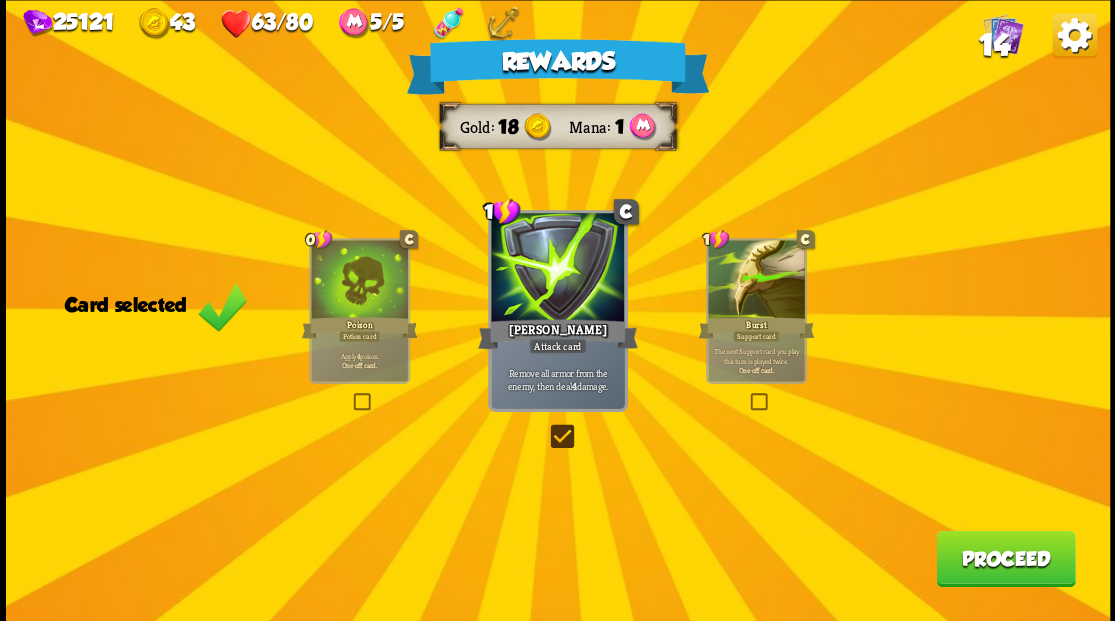 click on "Proceed" at bounding box center [1005, 558] 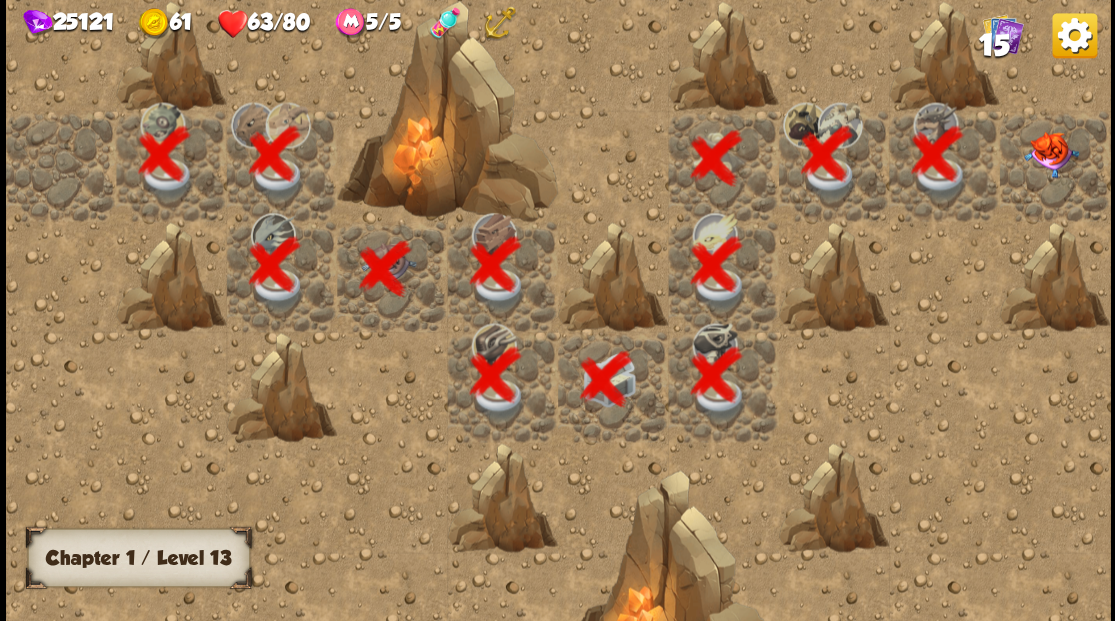 scroll, scrollTop: 0, scrollLeft: 384, axis: horizontal 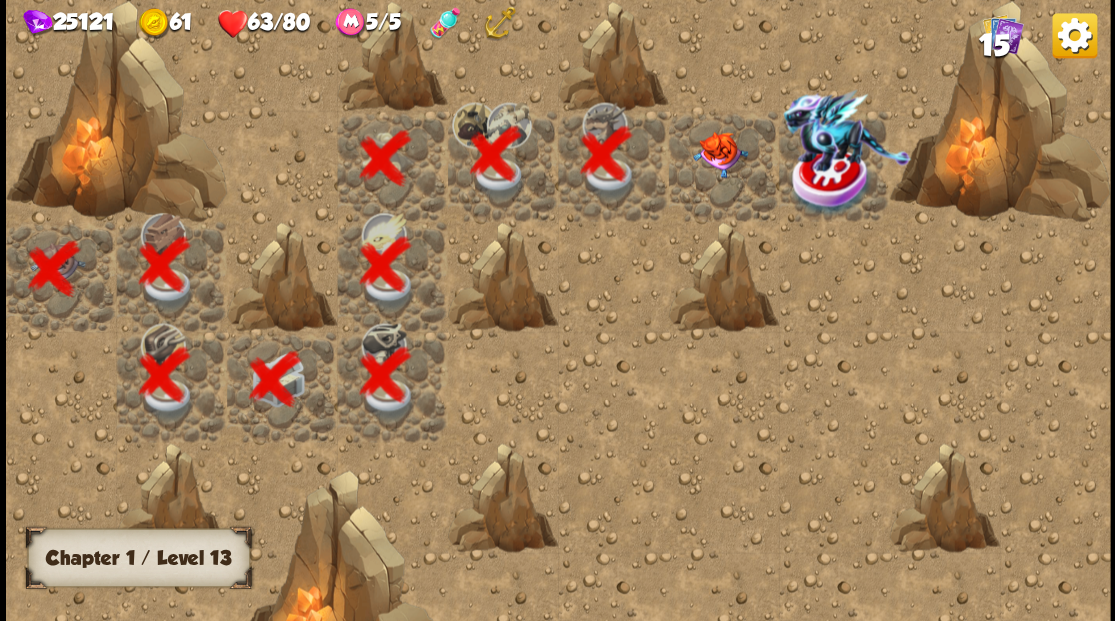click at bounding box center [719, 154] 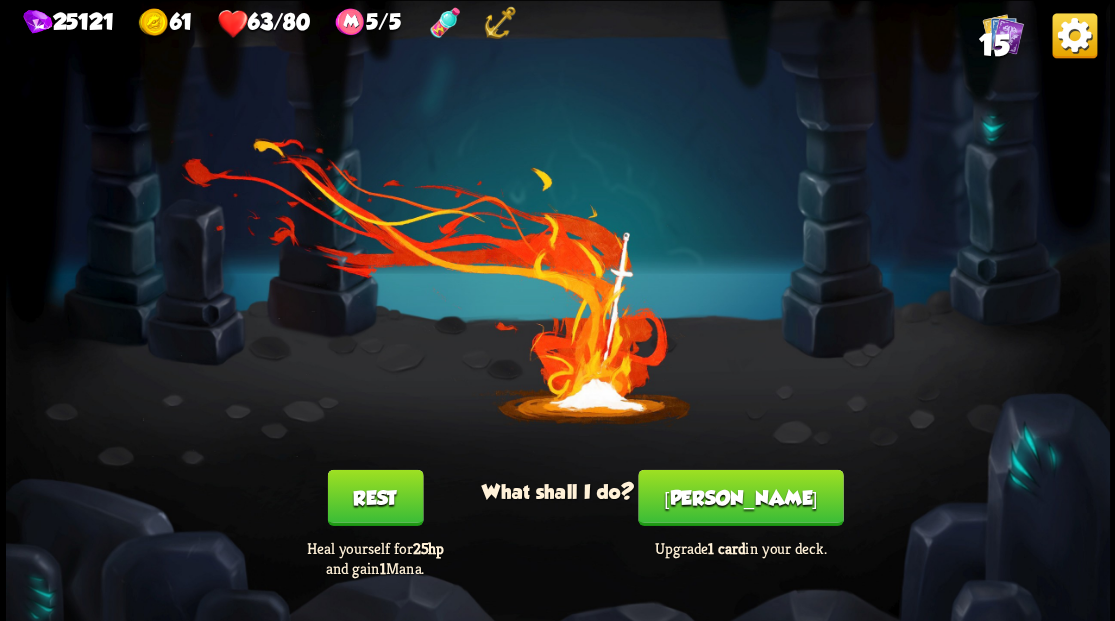 click on "[PERSON_NAME]" at bounding box center [740, 497] 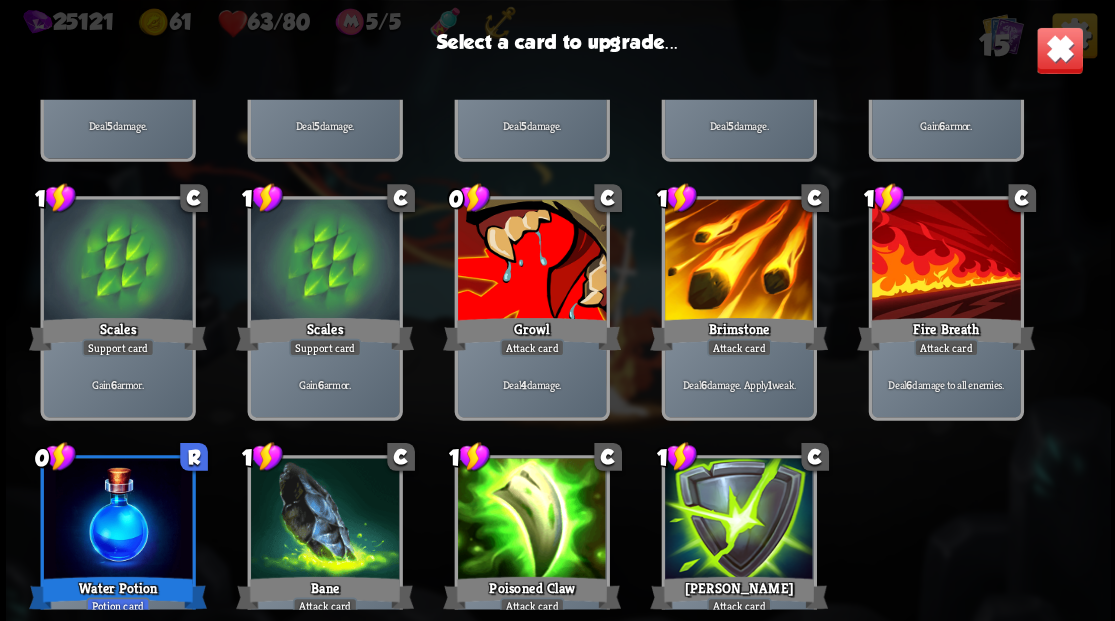 scroll, scrollTop: 266, scrollLeft: 0, axis: vertical 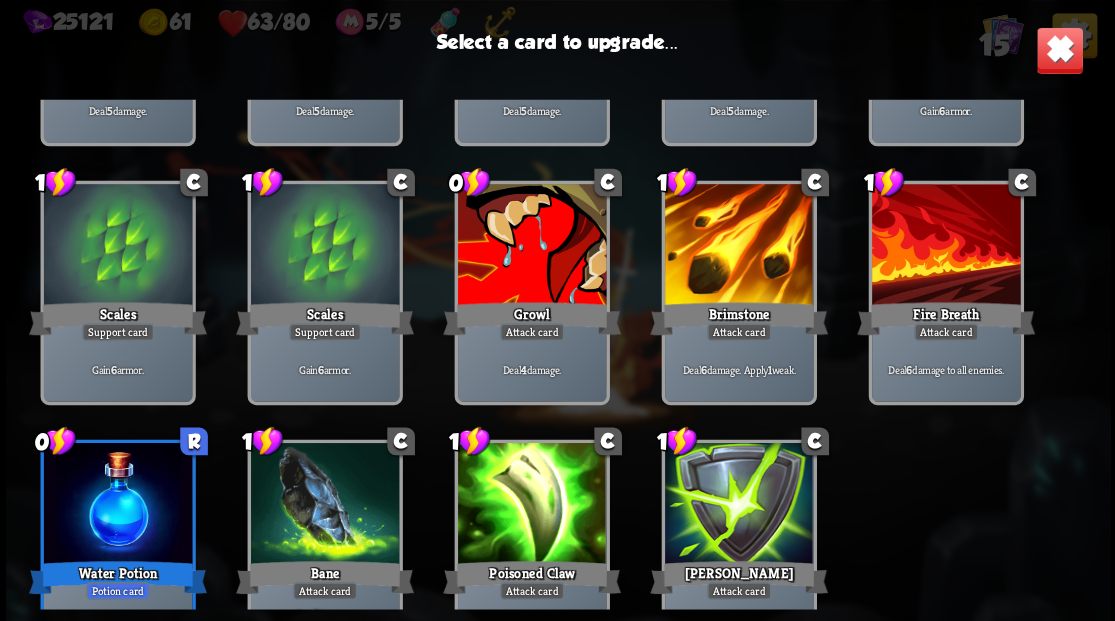 click at bounding box center (531, 246) 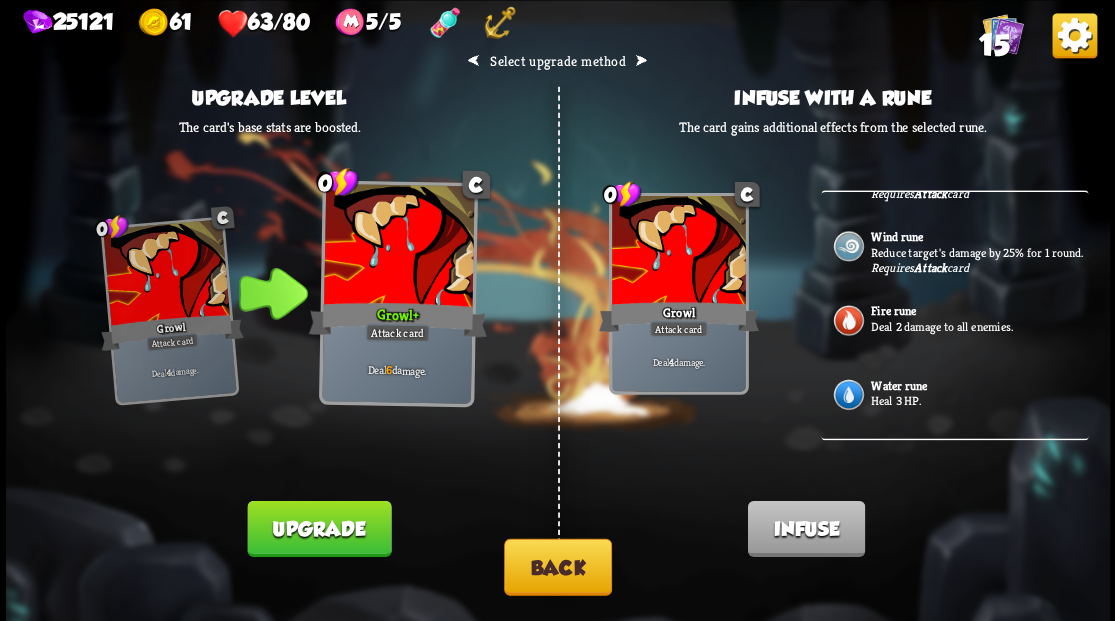 scroll, scrollTop: 189, scrollLeft: 0, axis: vertical 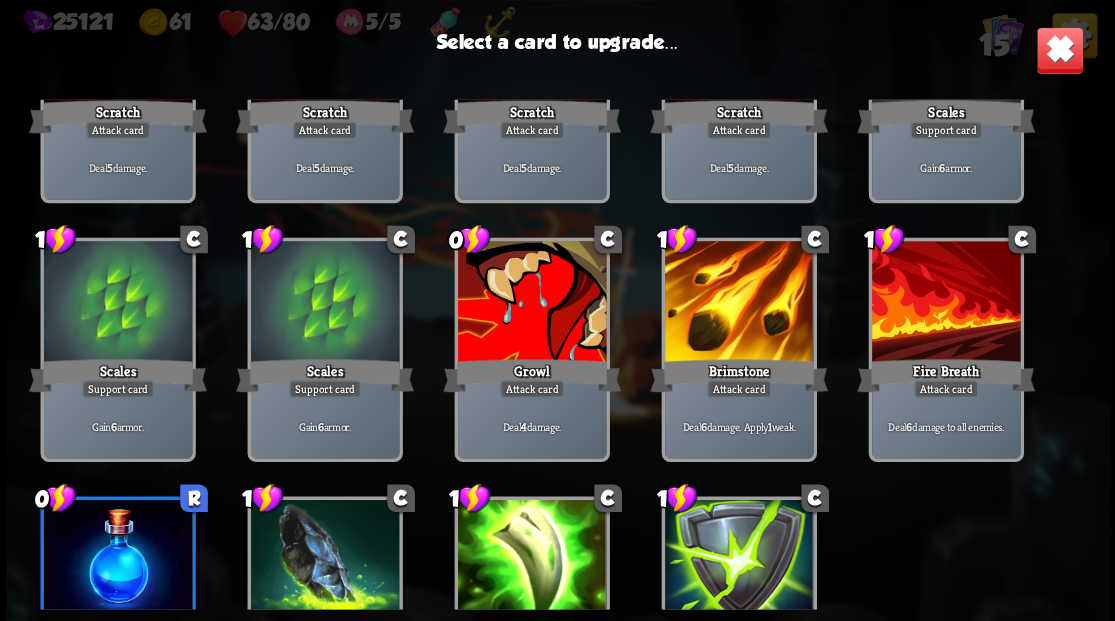 click at bounding box center [324, 303] 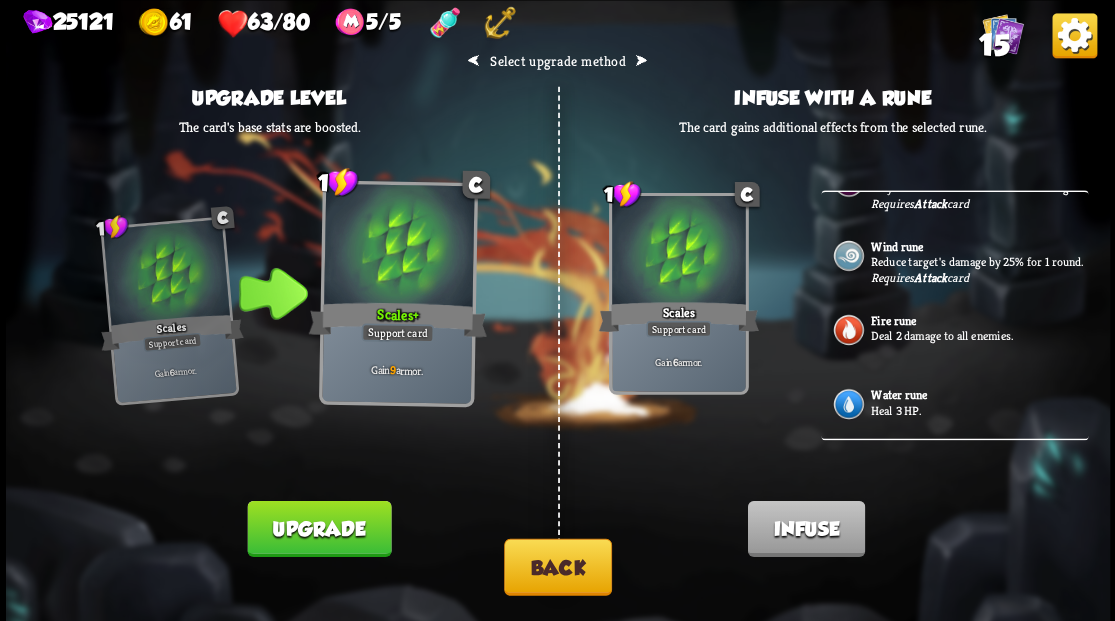 scroll, scrollTop: 189, scrollLeft: 0, axis: vertical 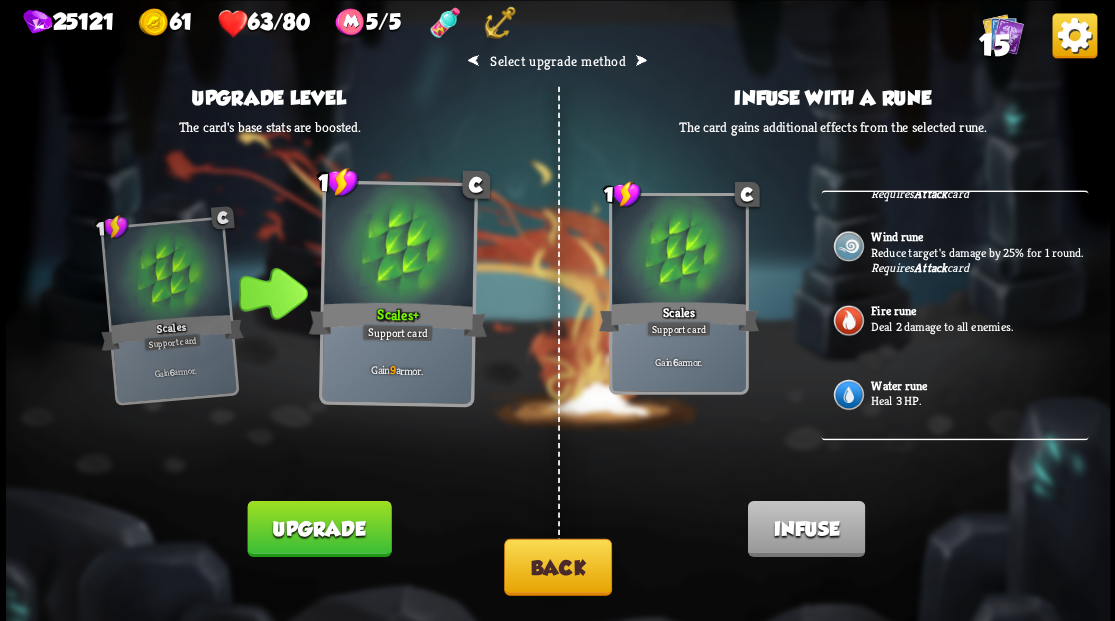 click on "Water rune" at bounding box center [899, 385] 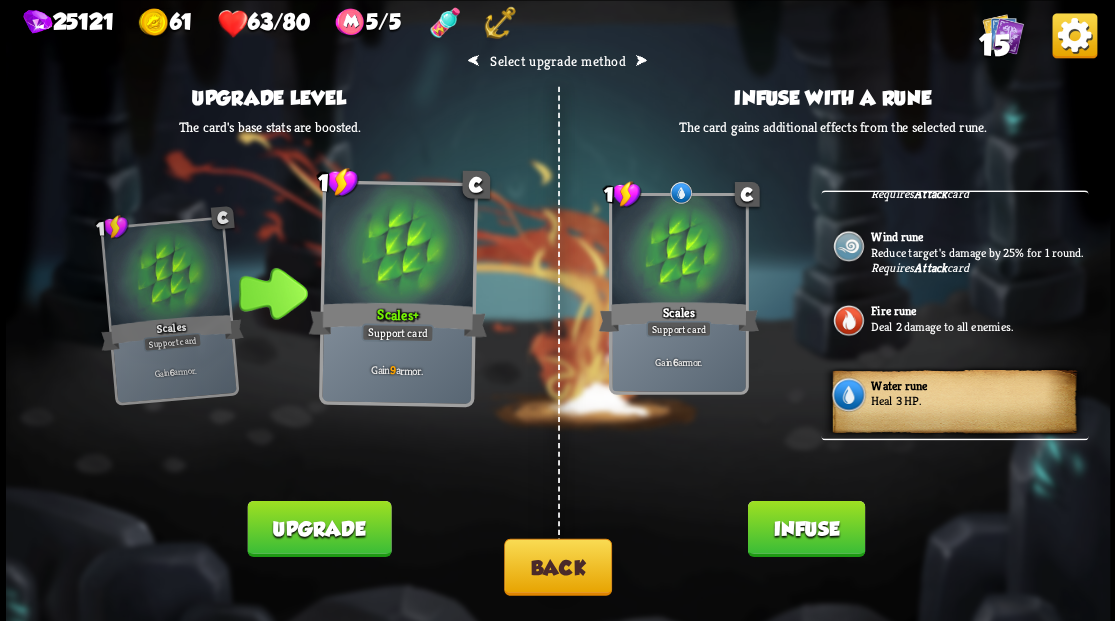 click on "Infuse" at bounding box center (805, 528) 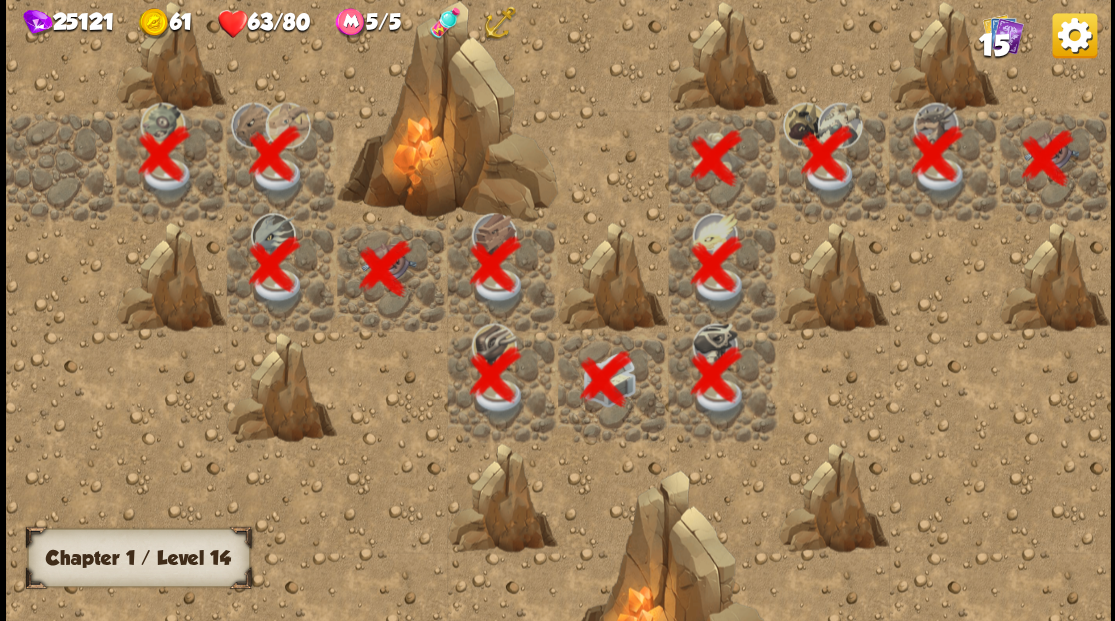 scroll, scrollTop: 0, scrollLeft: 384, axis: horizontal 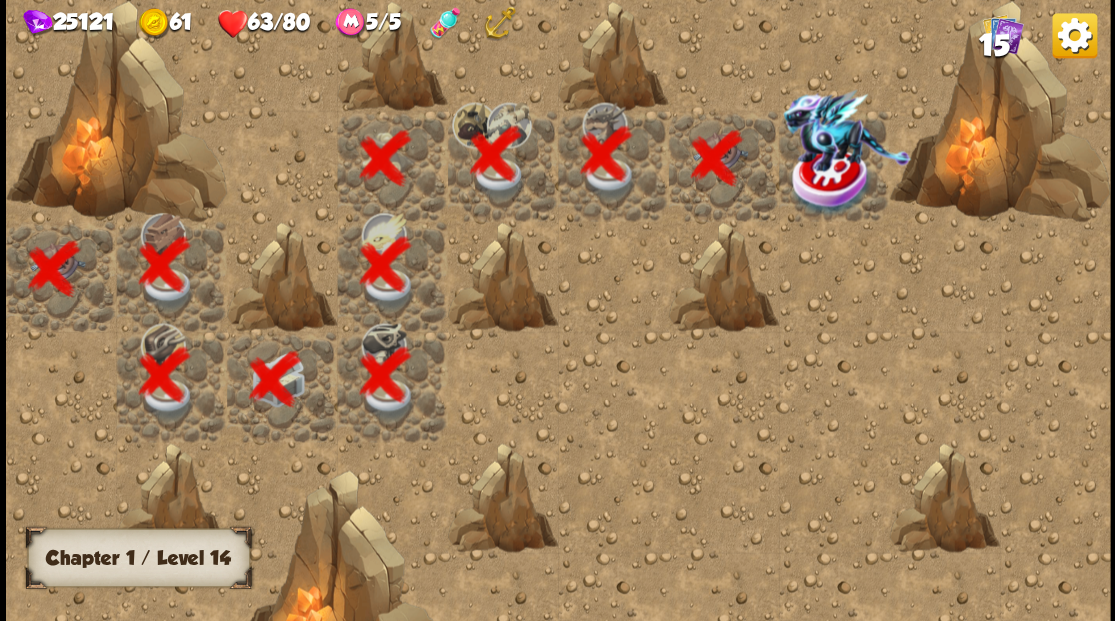 click at bounding box center (847, 130) 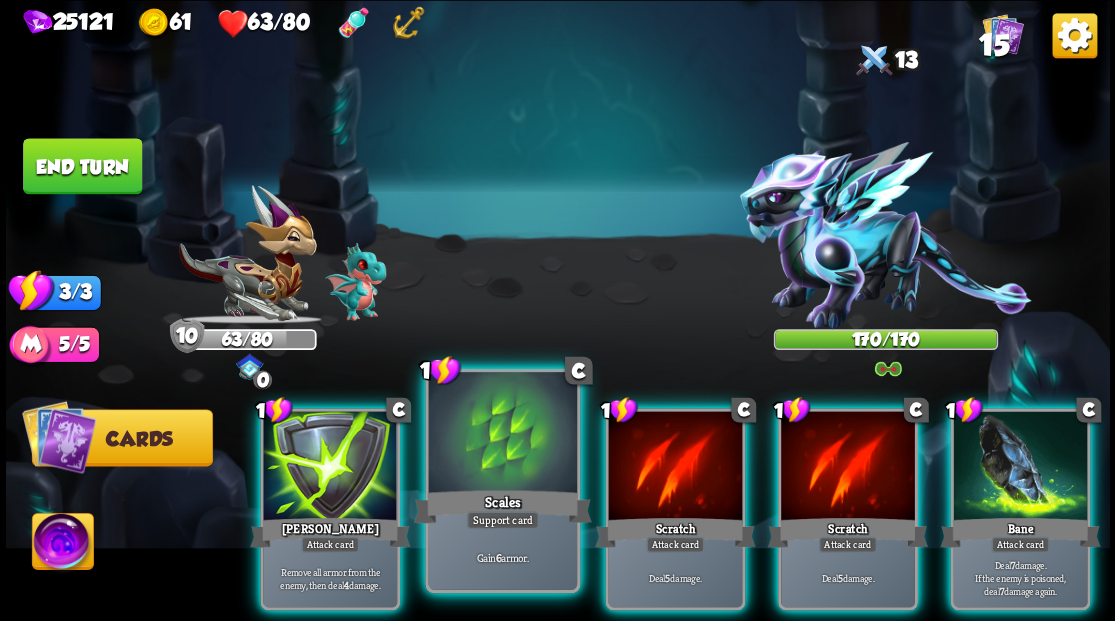 click at bounding box center (502, 434) 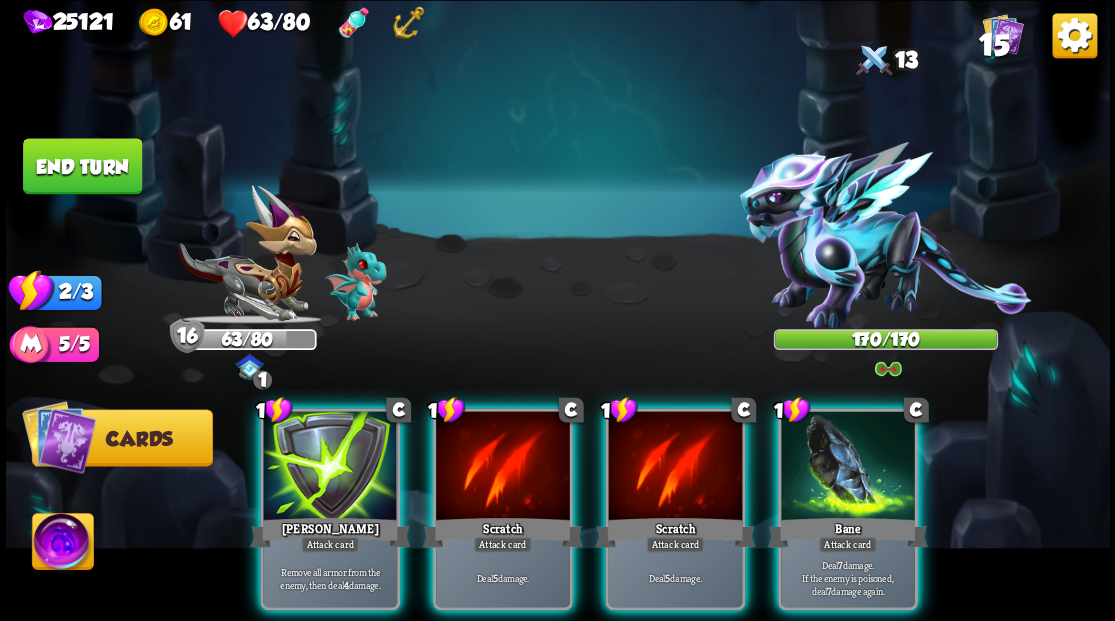 click at bounding box center [62, 544] 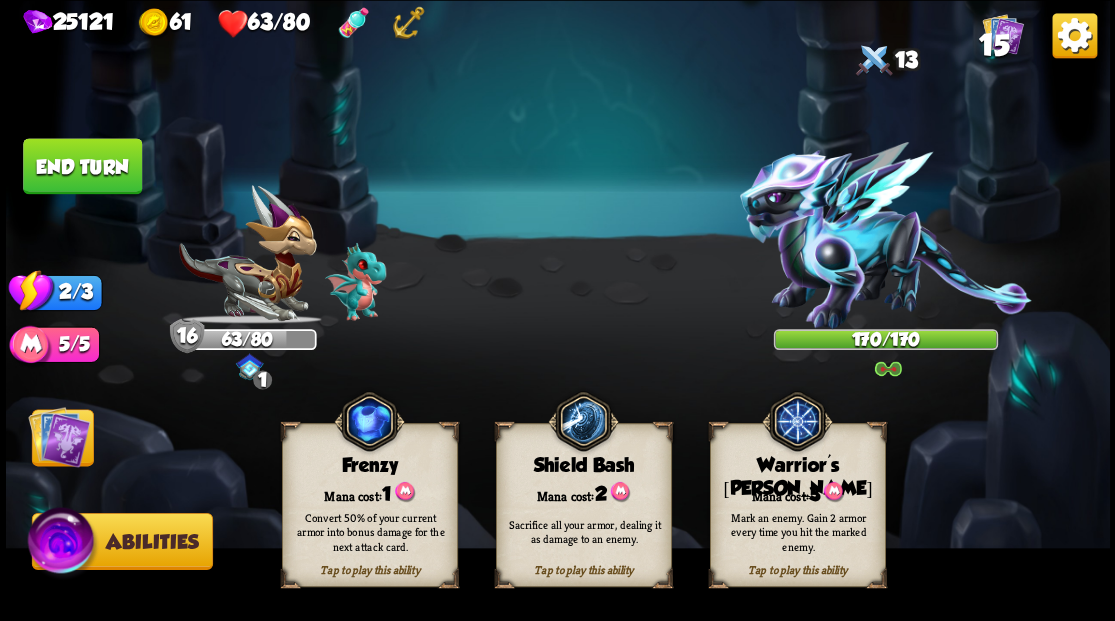 click on "Mark an enemy. Gain 2 armor every time you hit the marked enemy." at bounding box center [798, 531] 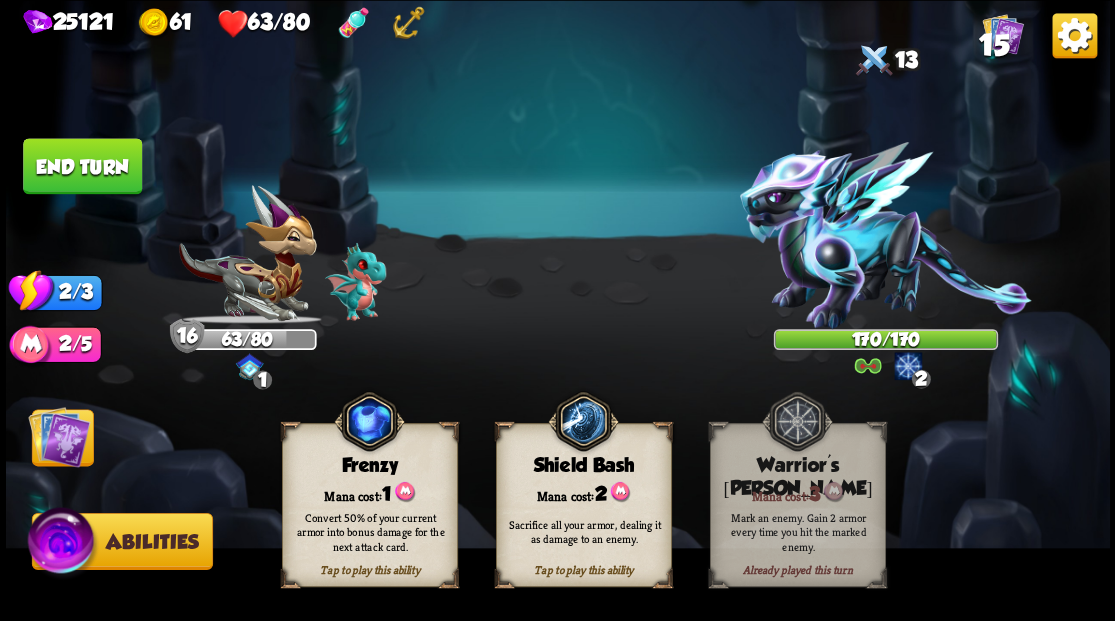 click at bounding box center [59, 436] 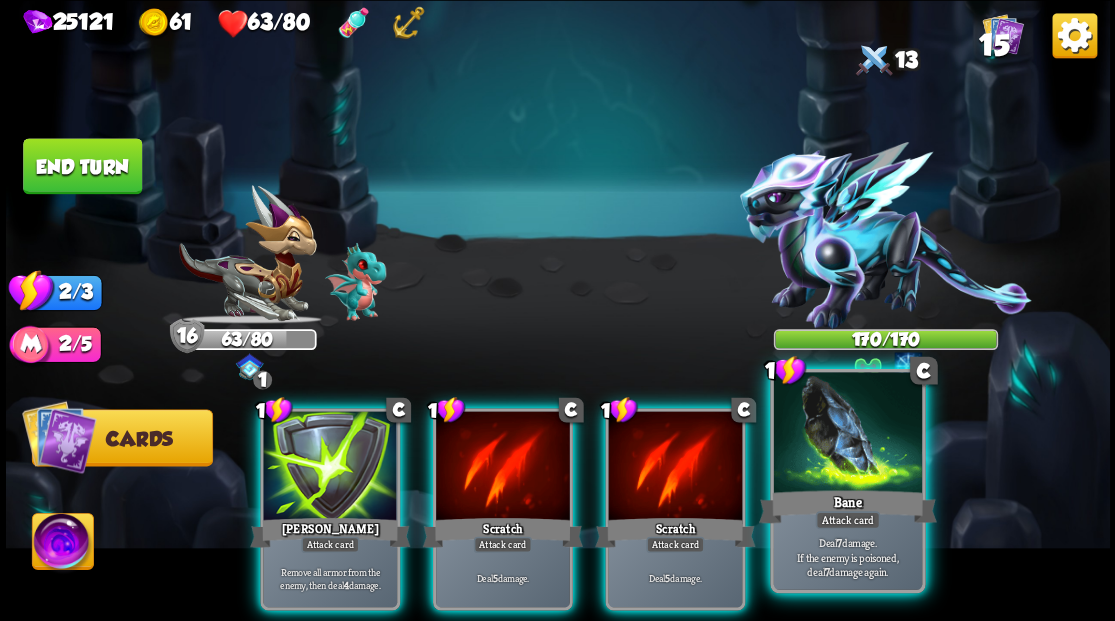 click at bounding box center [847, 434] 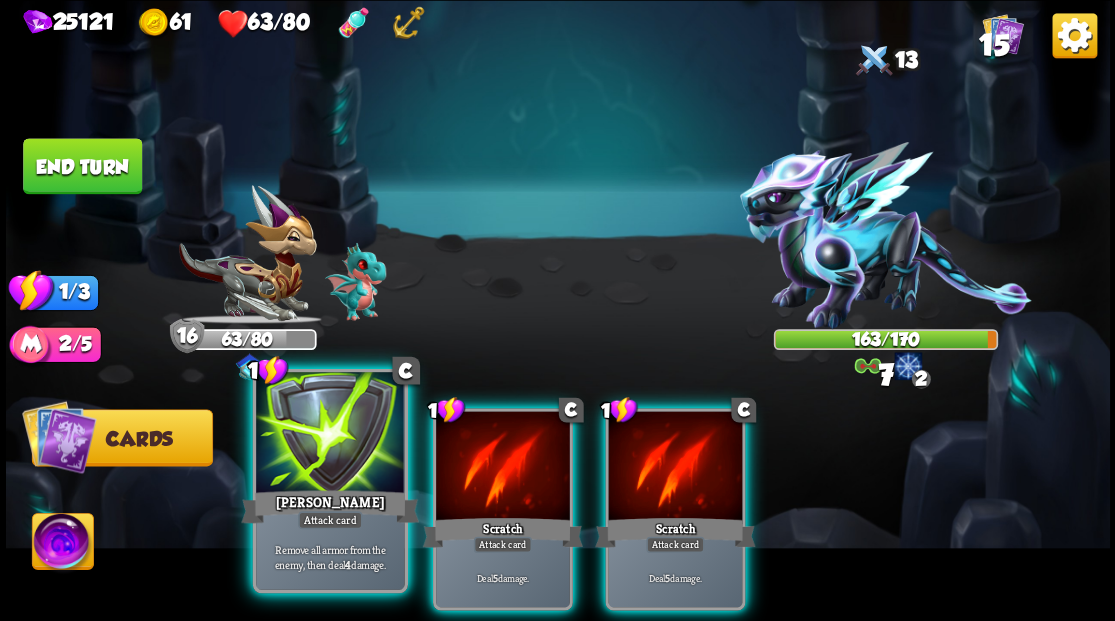 click at bounding box center [330, 434] 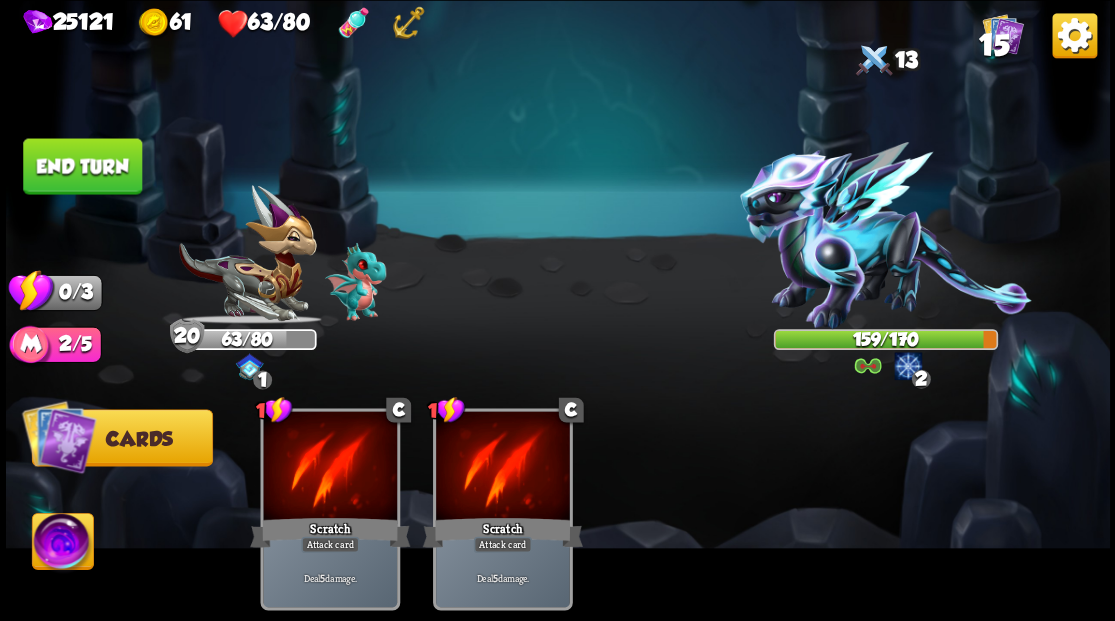 drag, startPoint x: 66, startPoint y: 168, endPoint x: 823, endPoint y: 186, distance: 757.214 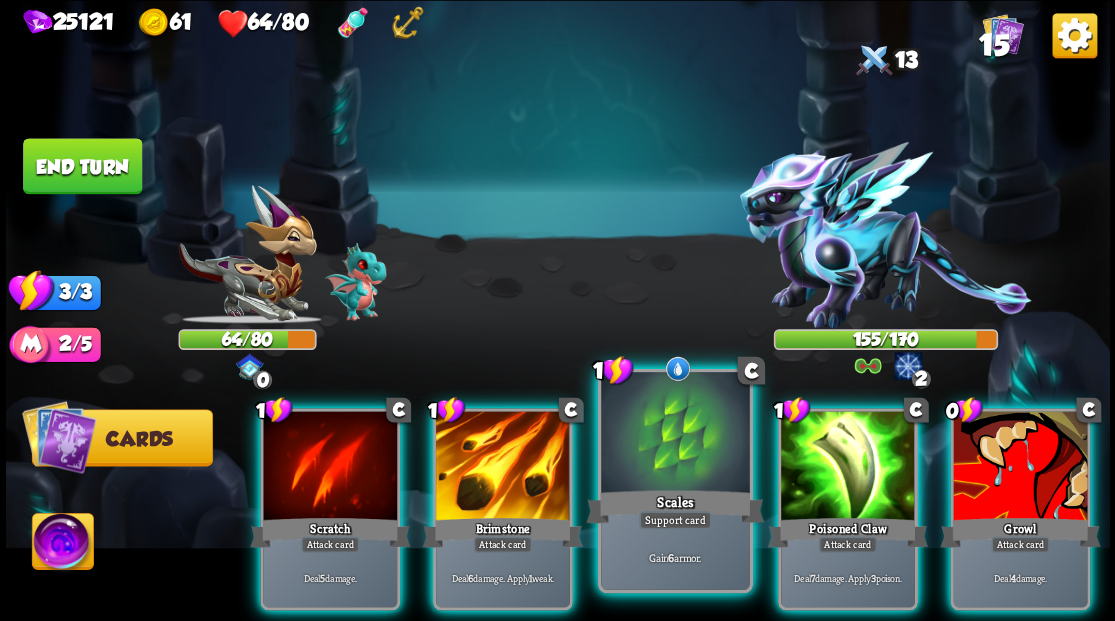 click at bounding box center (675, 434) 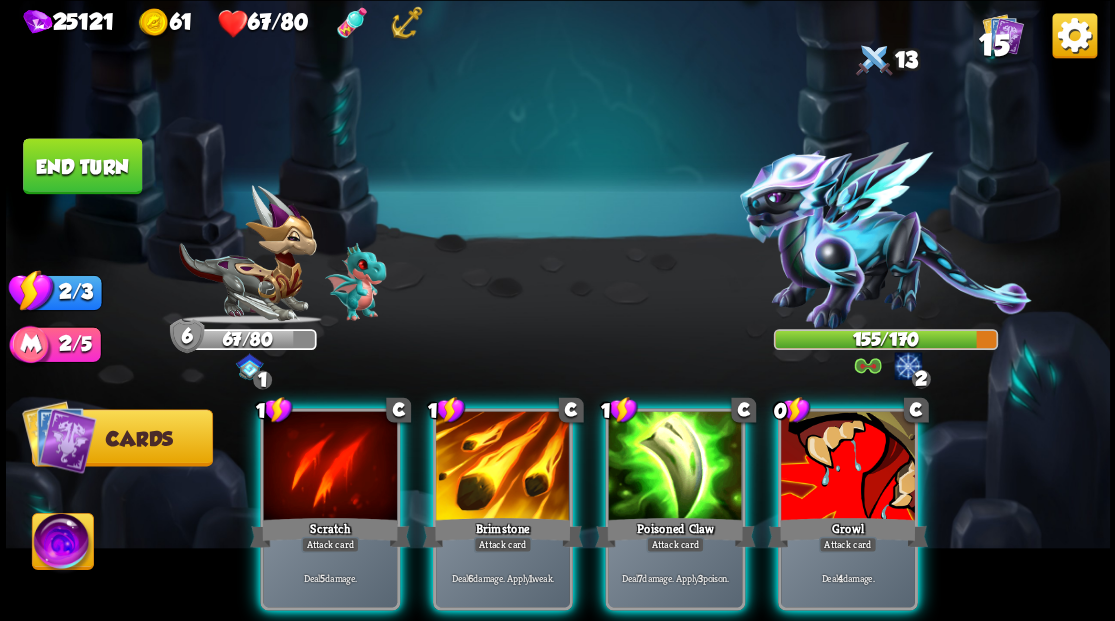 click at bounding box center (848, 467) 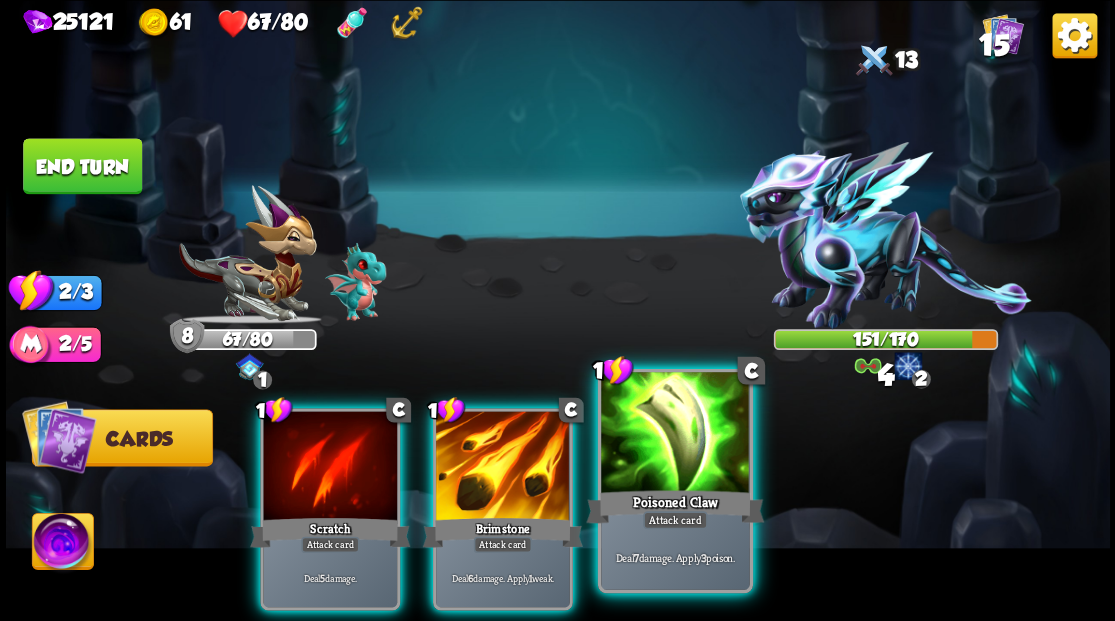 click at bounding box center (675, 434) 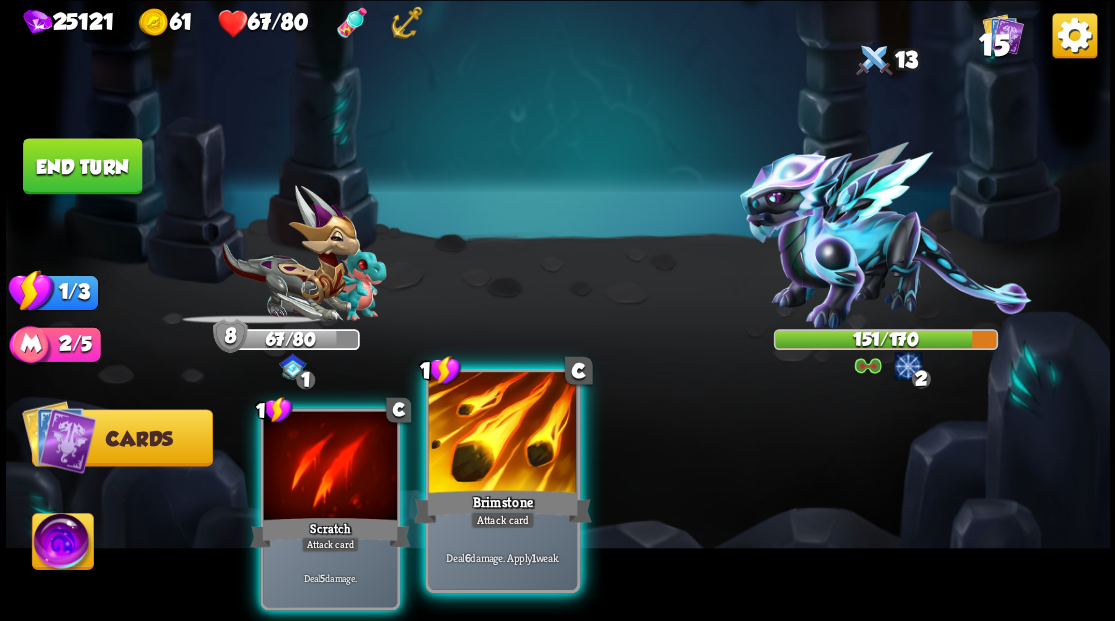 click at bounding box center [502, 434] 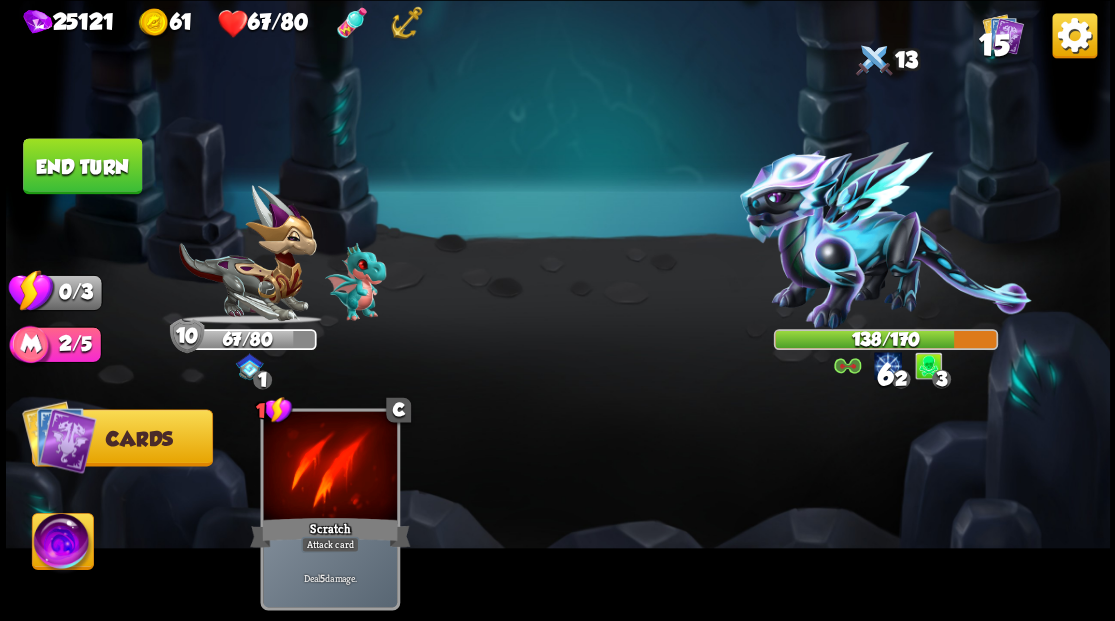 click on "End turn" at bounding box center (82, 166) 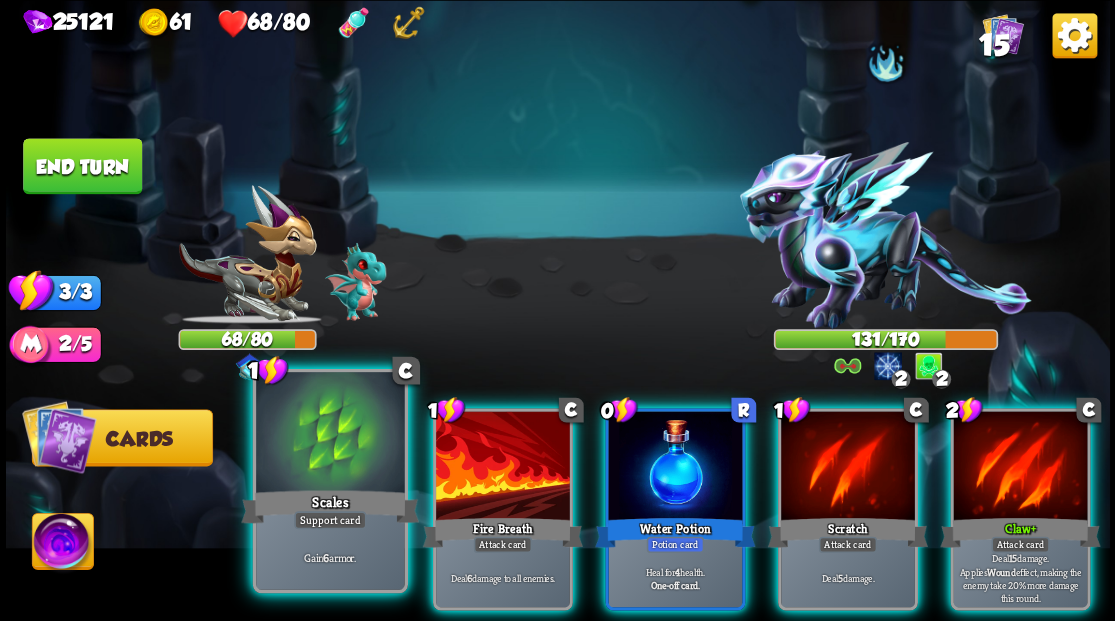 click at bounding box center [330, 434] 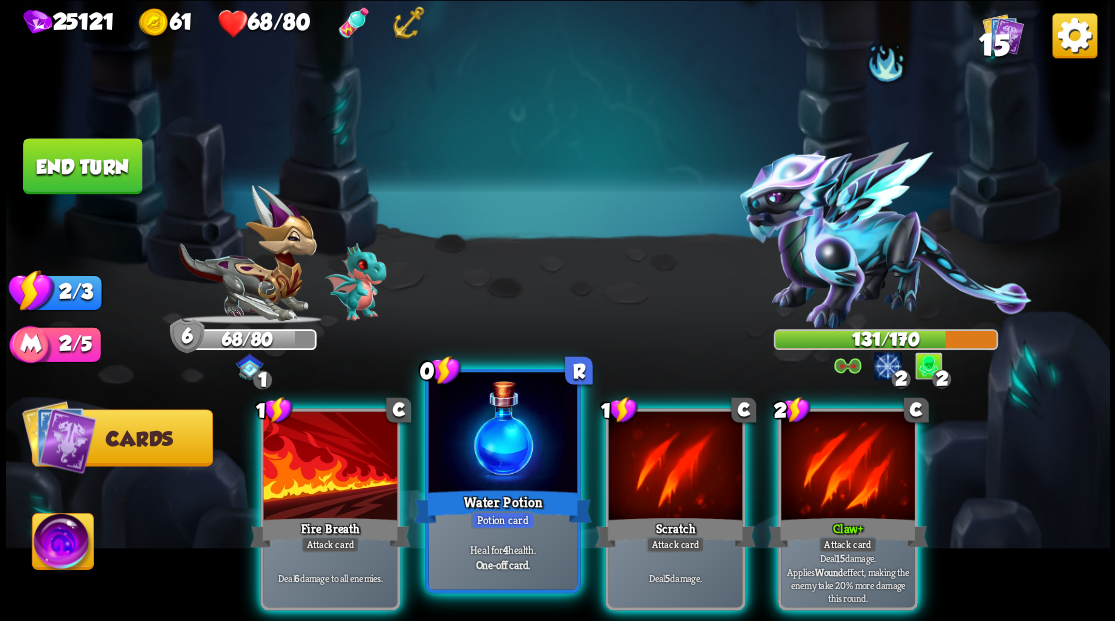 click at bounding box center [502, 434] 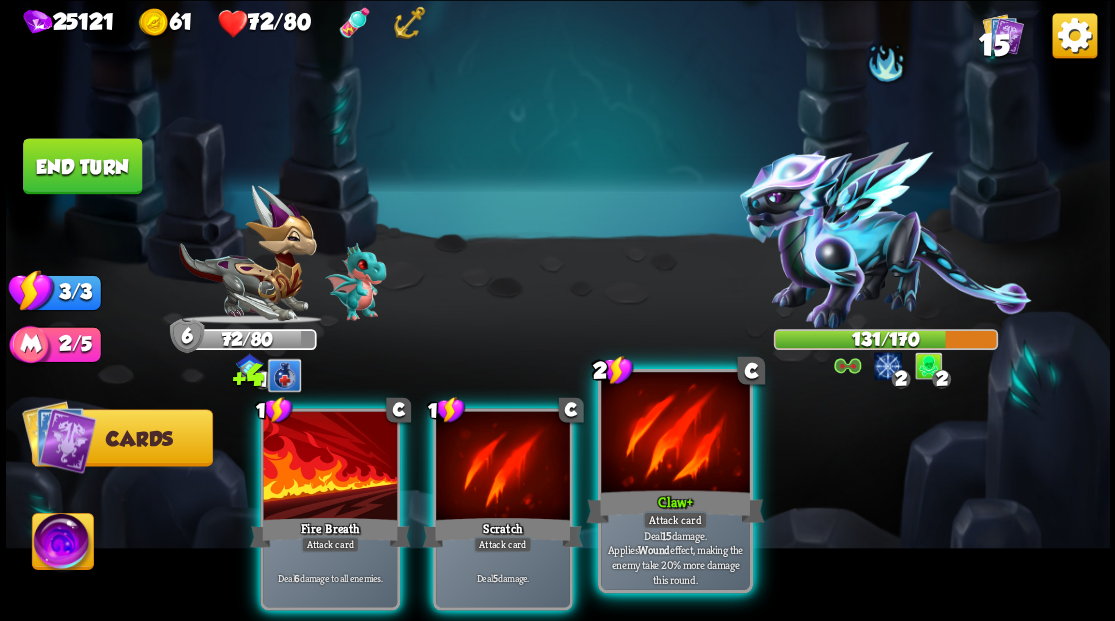 click at bounding box center [675, 434] 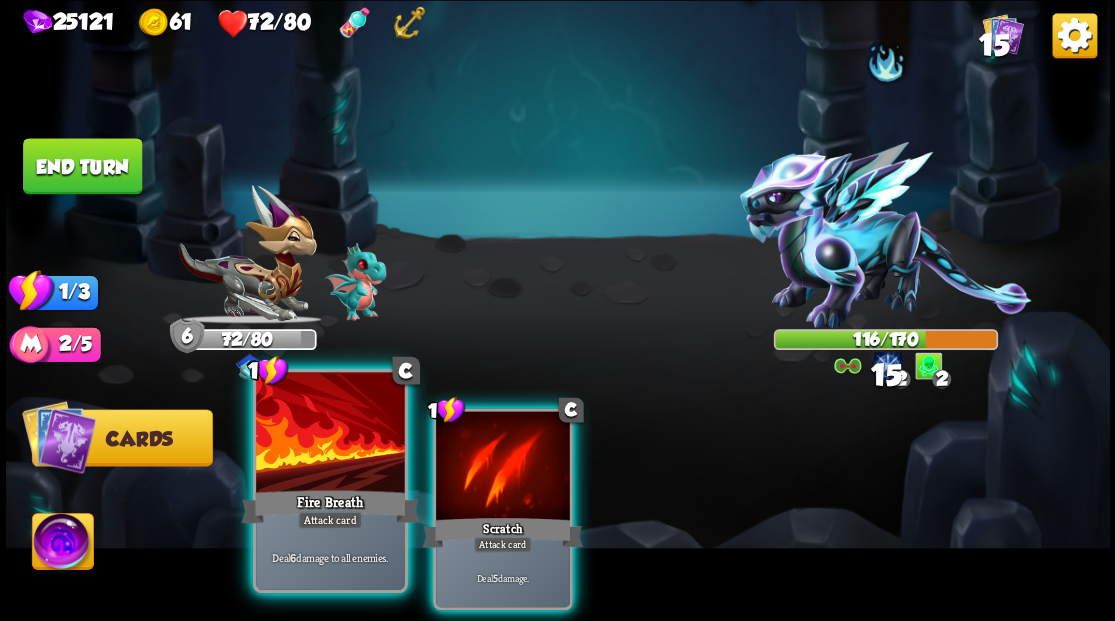 click at bounding box center [330, 434] 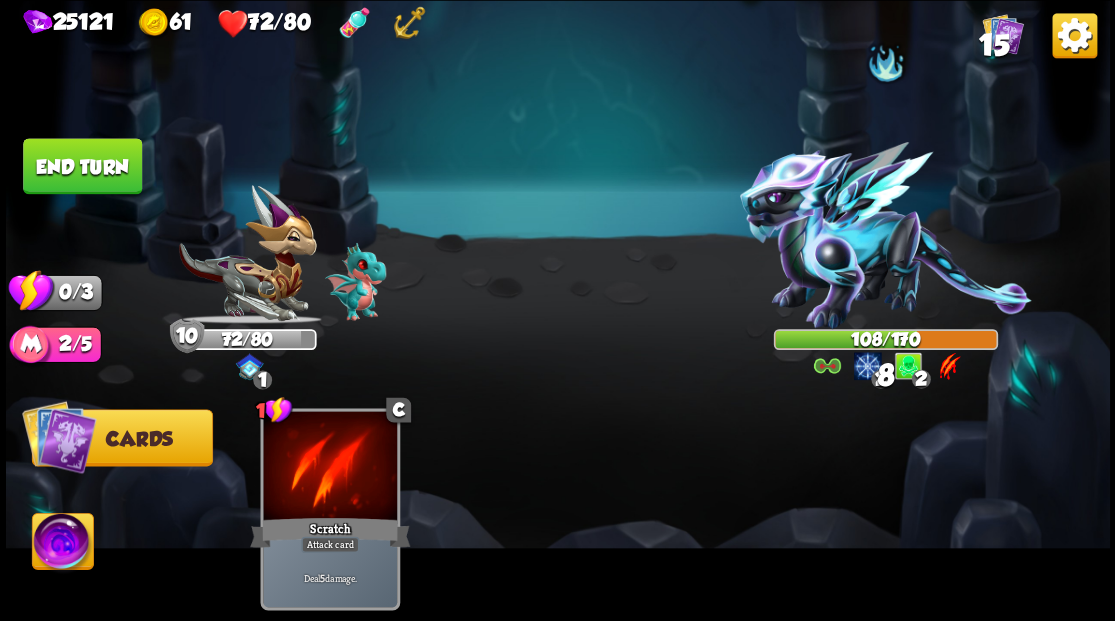 drag, startPoint x: 80, startPoint y: 152, endPoint x: 284, endPoint y: 220, distance: 215.03488 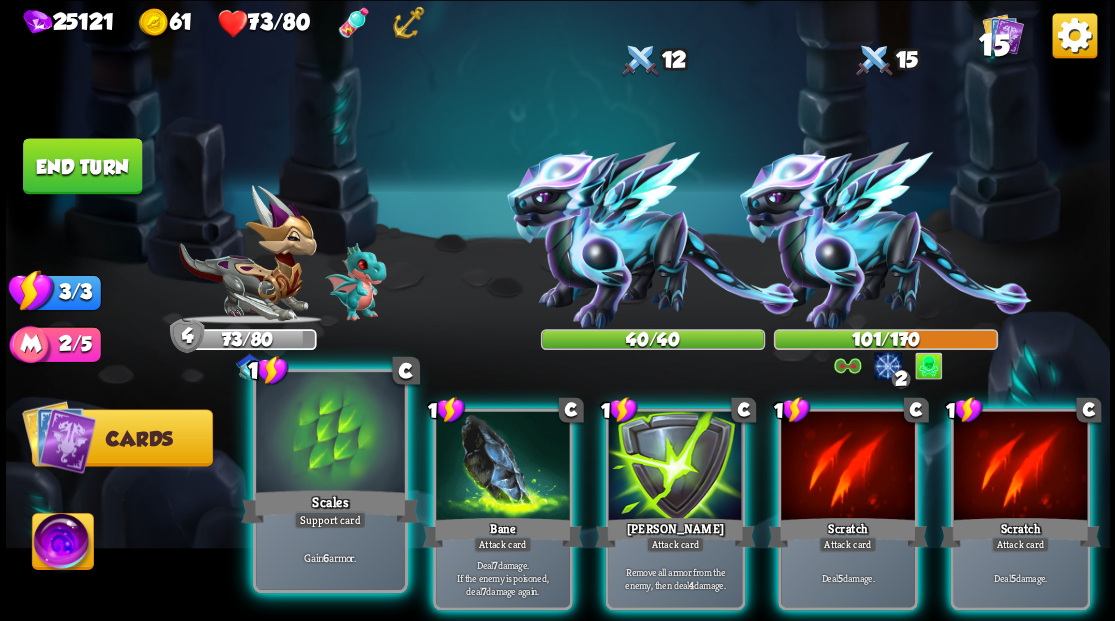 click at bounding box center (330, 434) 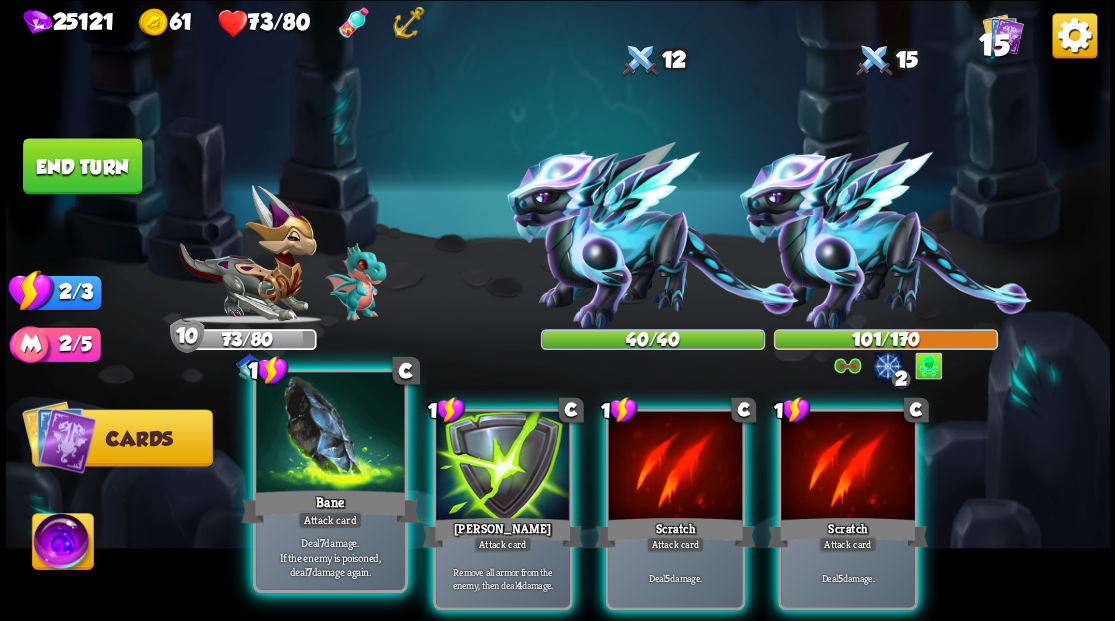 drag, startPoint x: 316, startPoint y: 451, endPoint x: 339, endPoint y: 426, distance: 33.970577 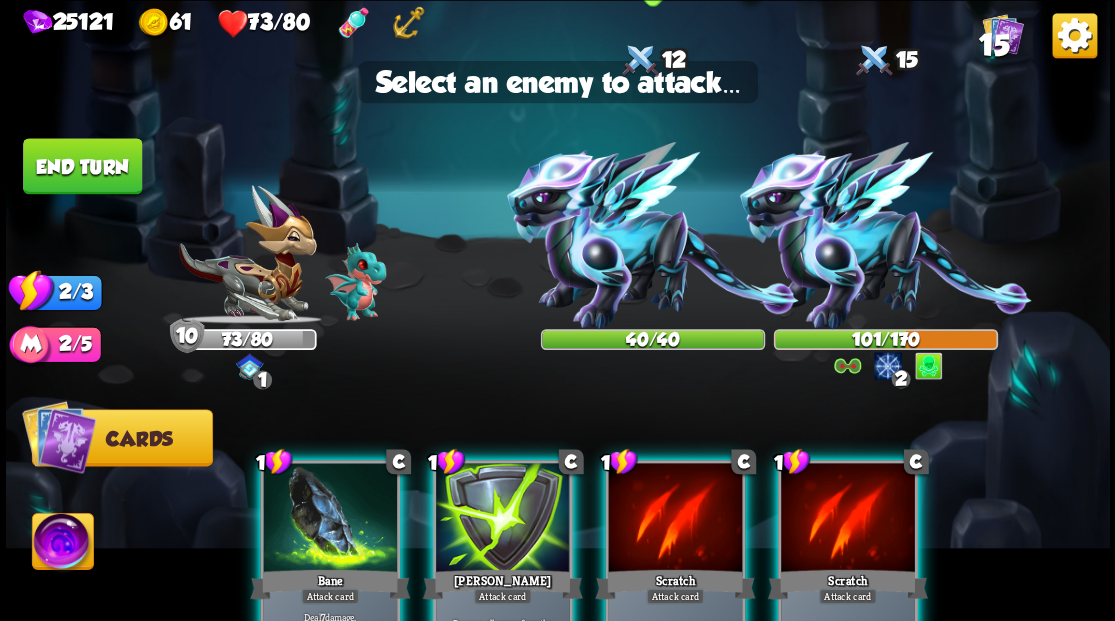 click at bounding box center (653, 235) 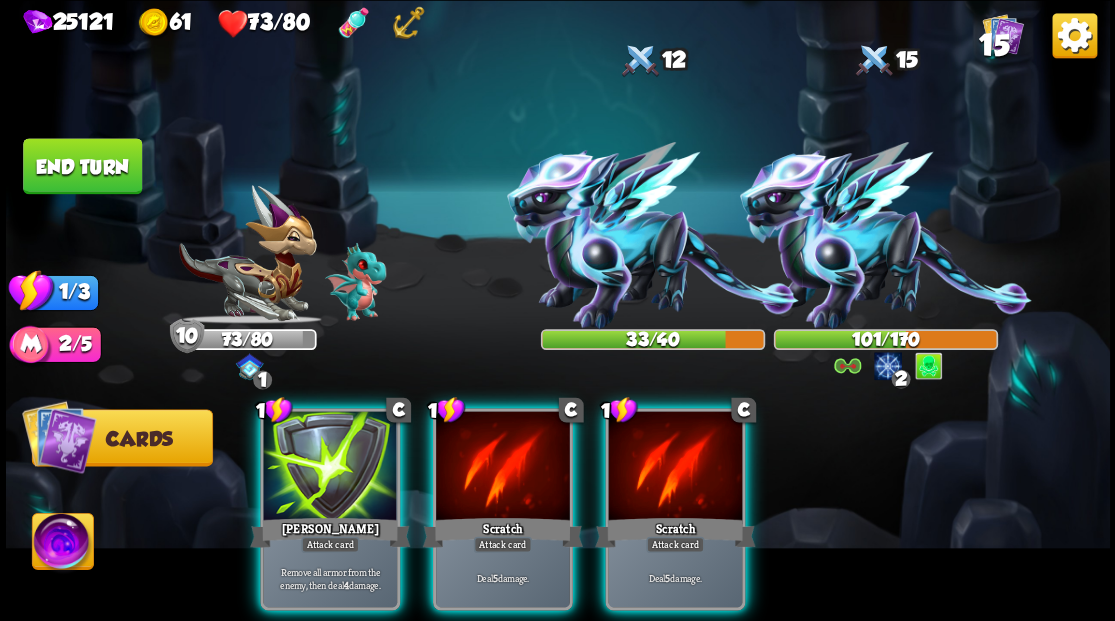 drag, startPoint x: 480, startPoint y: 446, endPoint x: 496, endPoint y: 394, distance: 54.405884 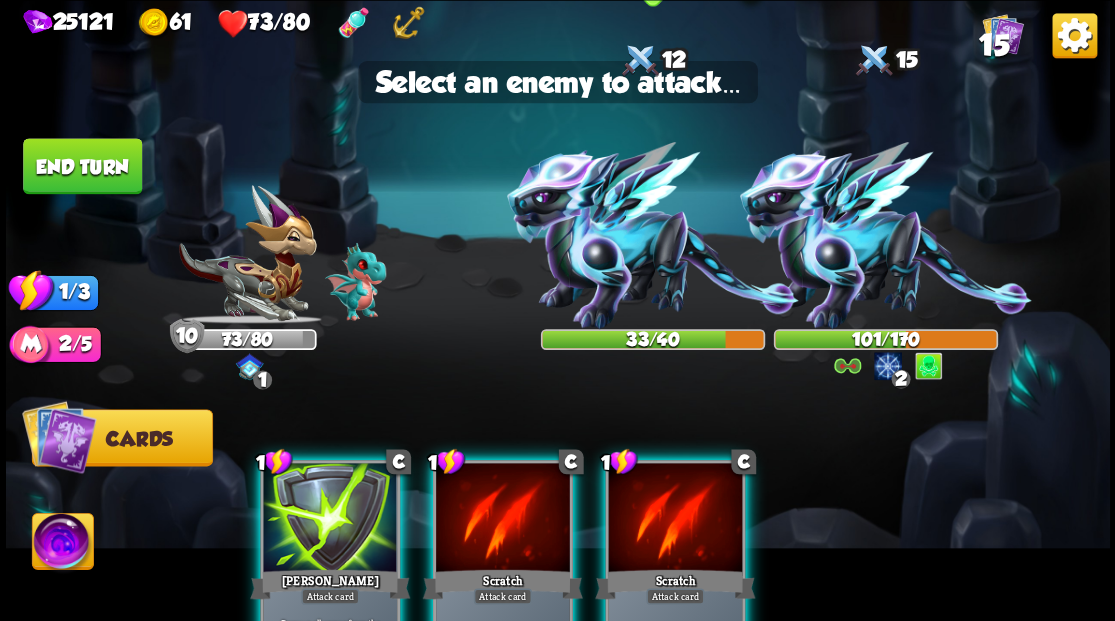 click at bounding box center [653, 235] 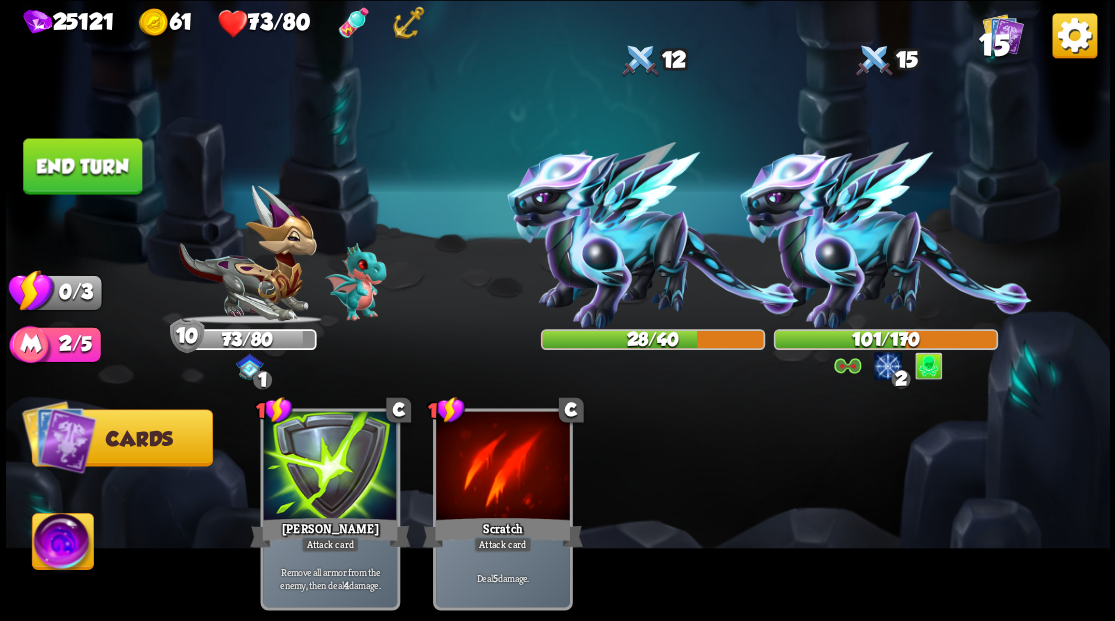 click on "End turn" at bounding box center (82, 166) 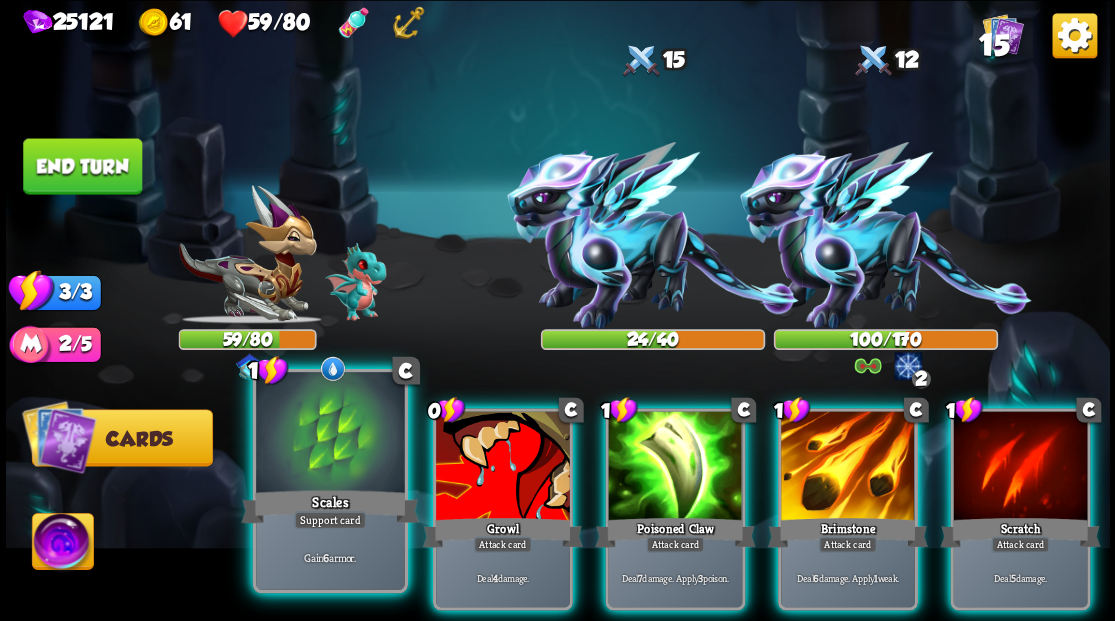 click at bounding box center (330, 434) 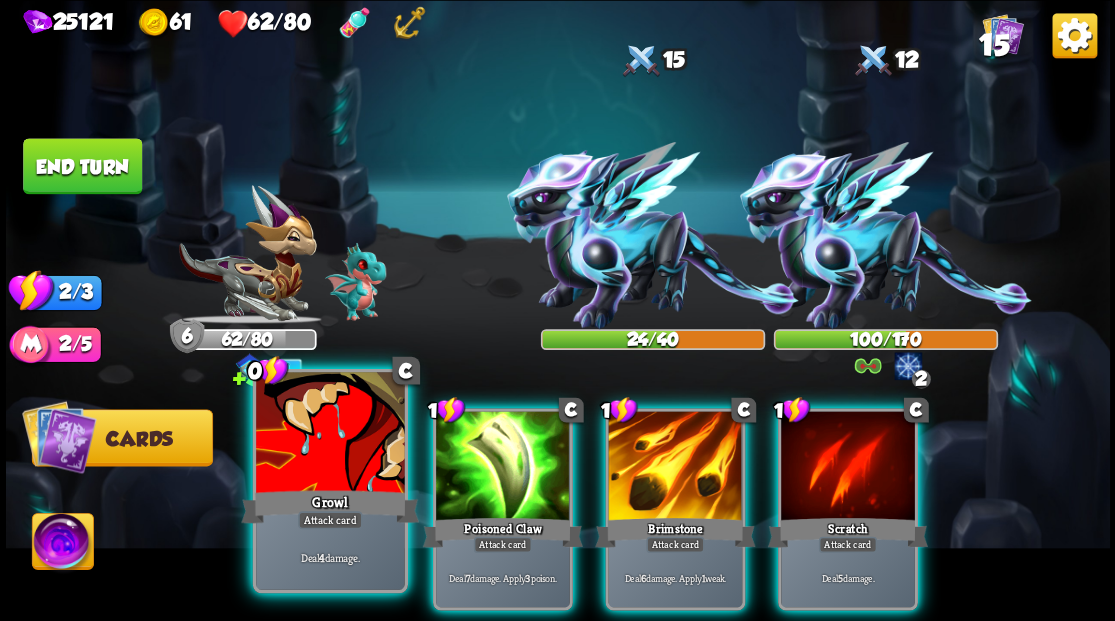 click at bounding box center (330, 434) 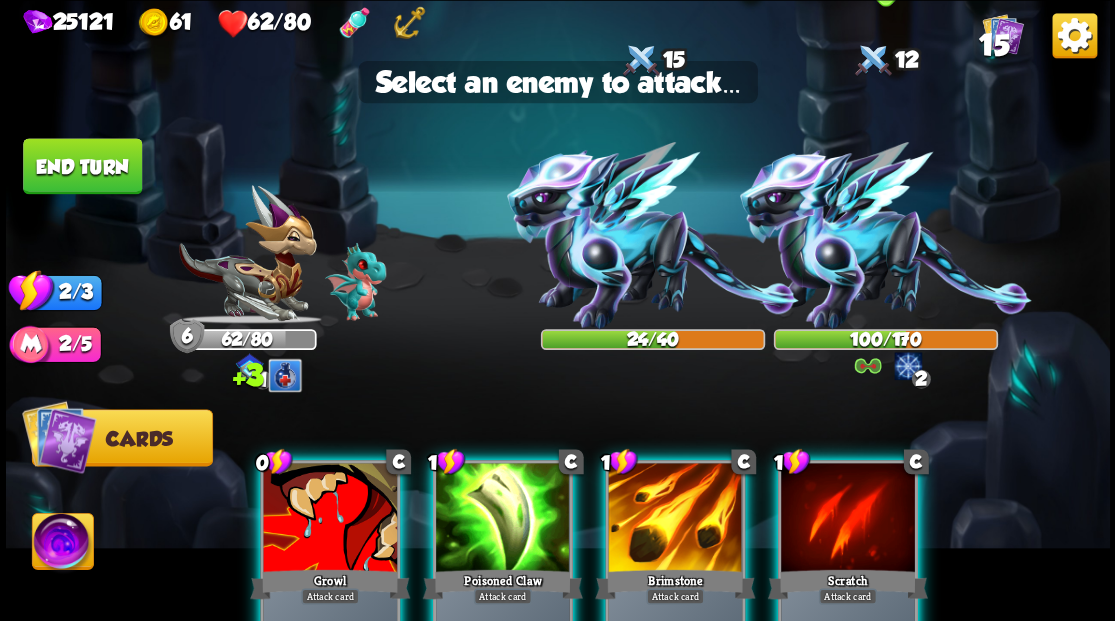 click at bounding box center (885, 235) 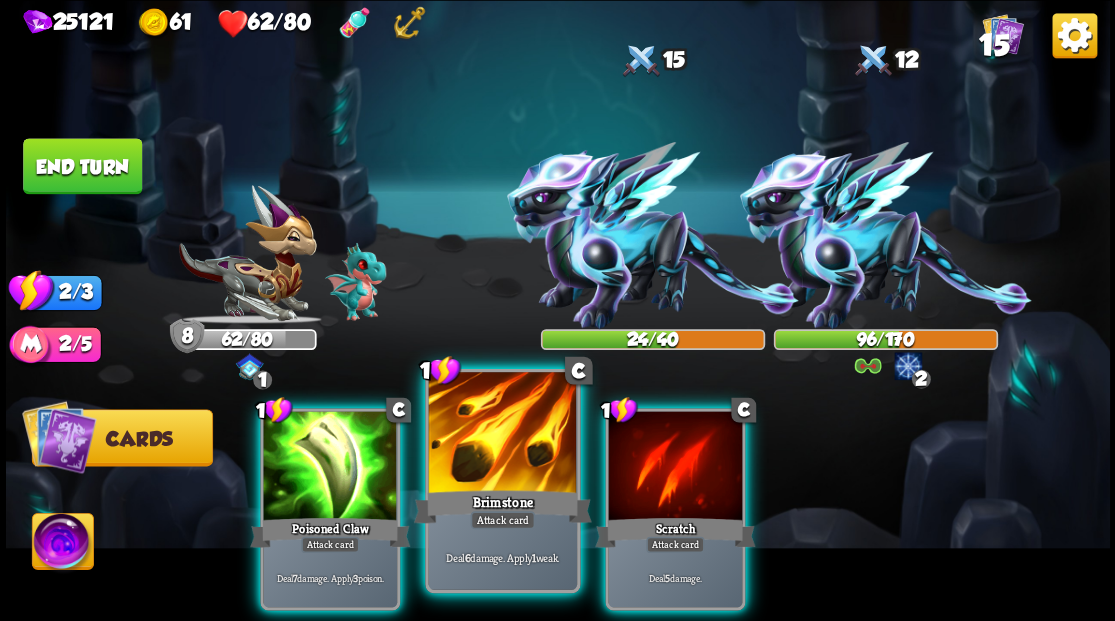 click at bounding box center (502, 434) 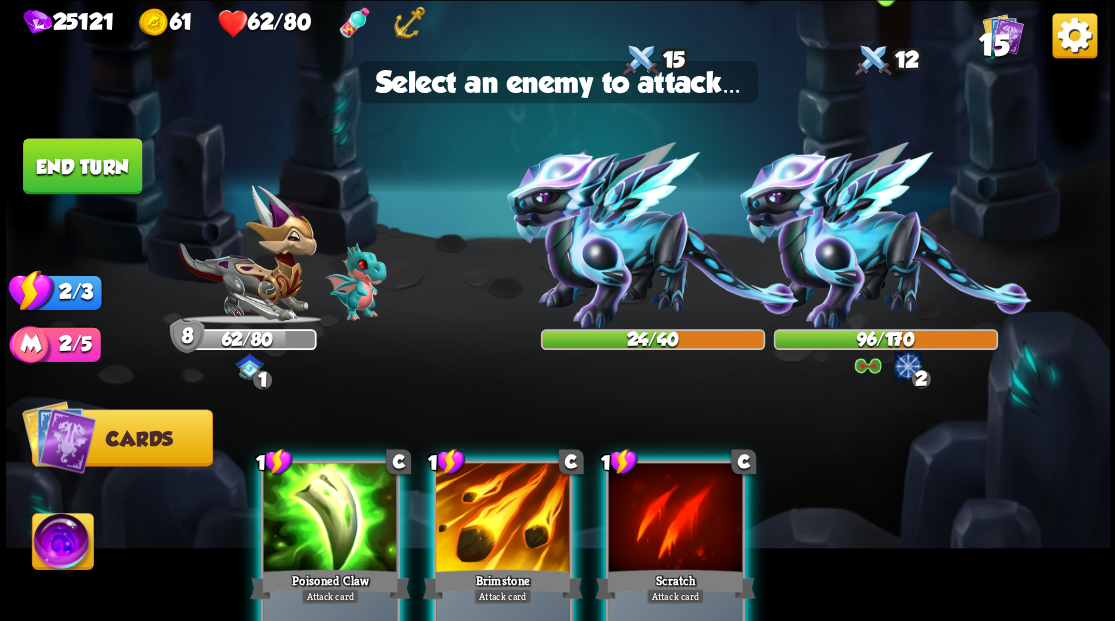 click at bounding box center [885, 235] 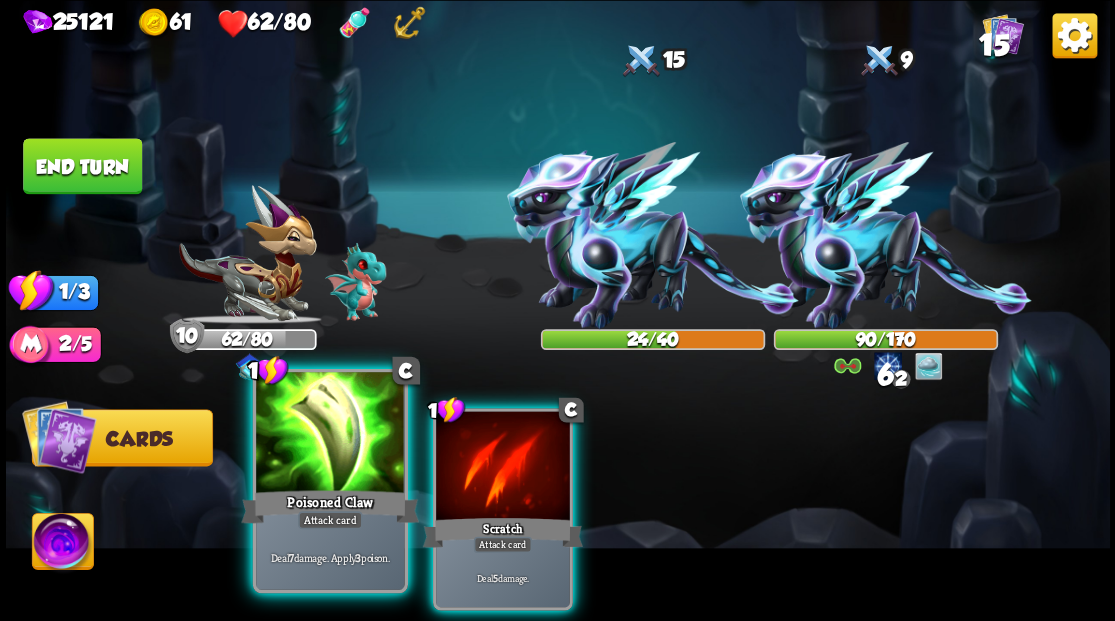 click at bounding box center [330, 434] 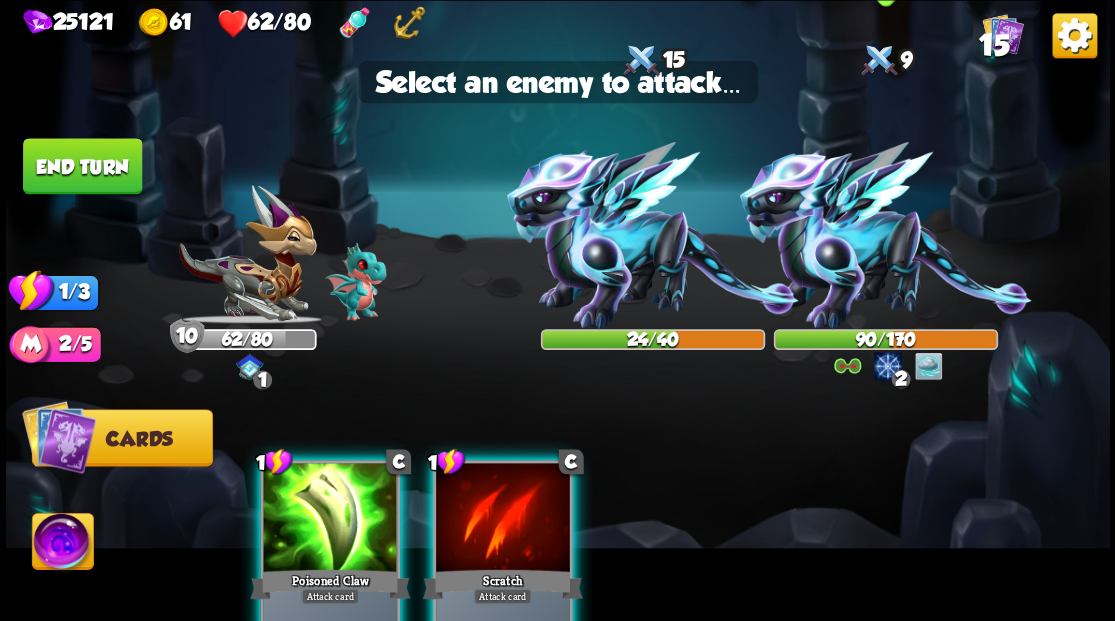 click at bounding box center [885, 235] 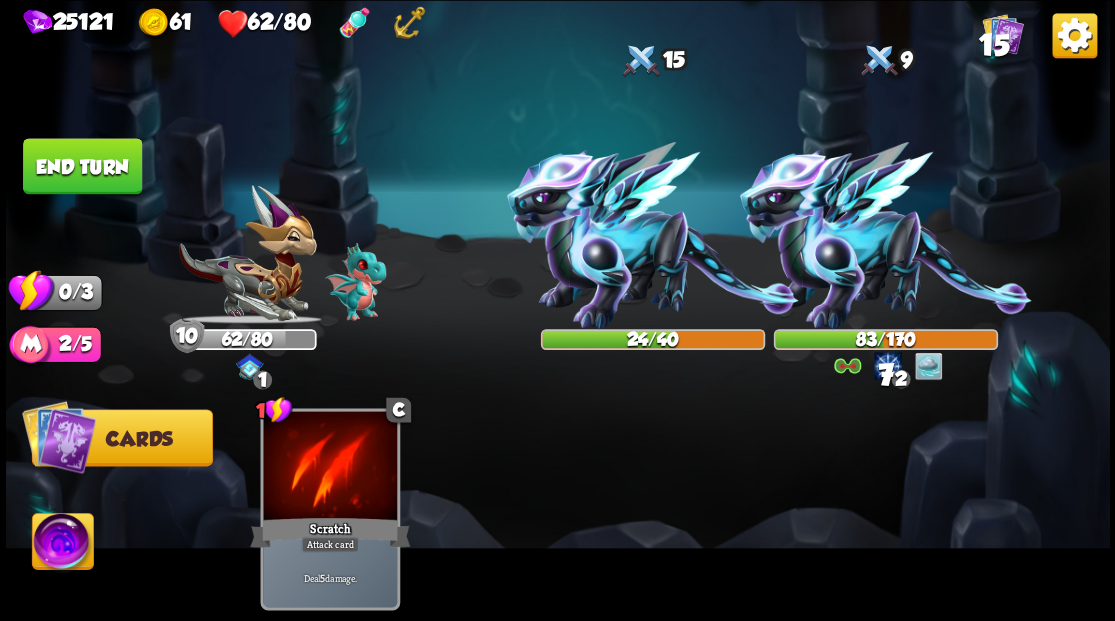 click on "End turn" at bounding box center [82, 166] 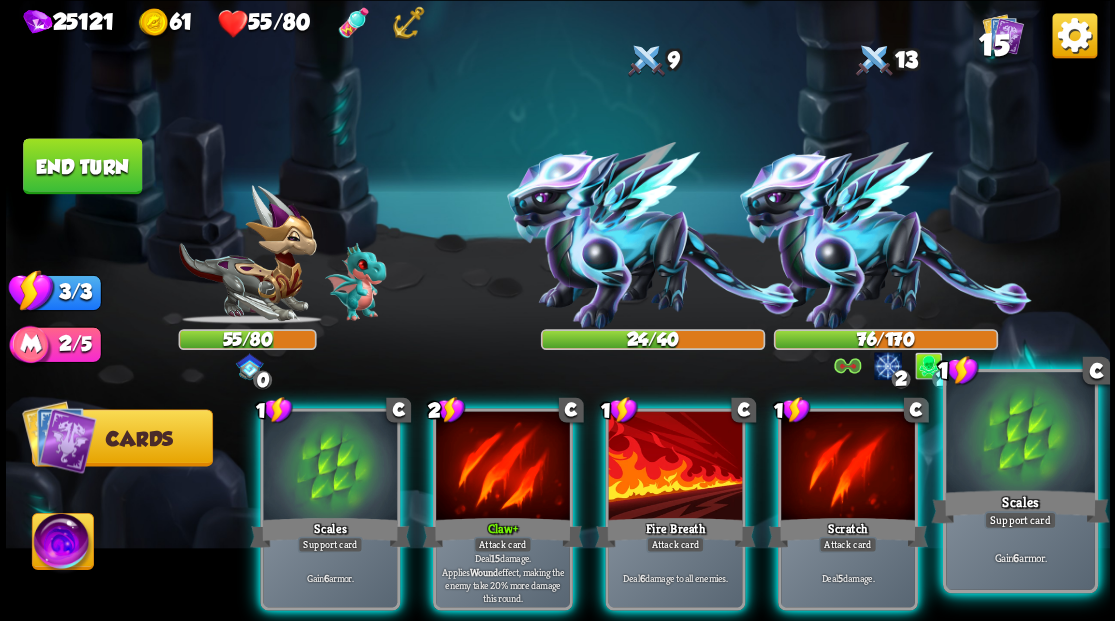 click at bounding box center [1020, 434] 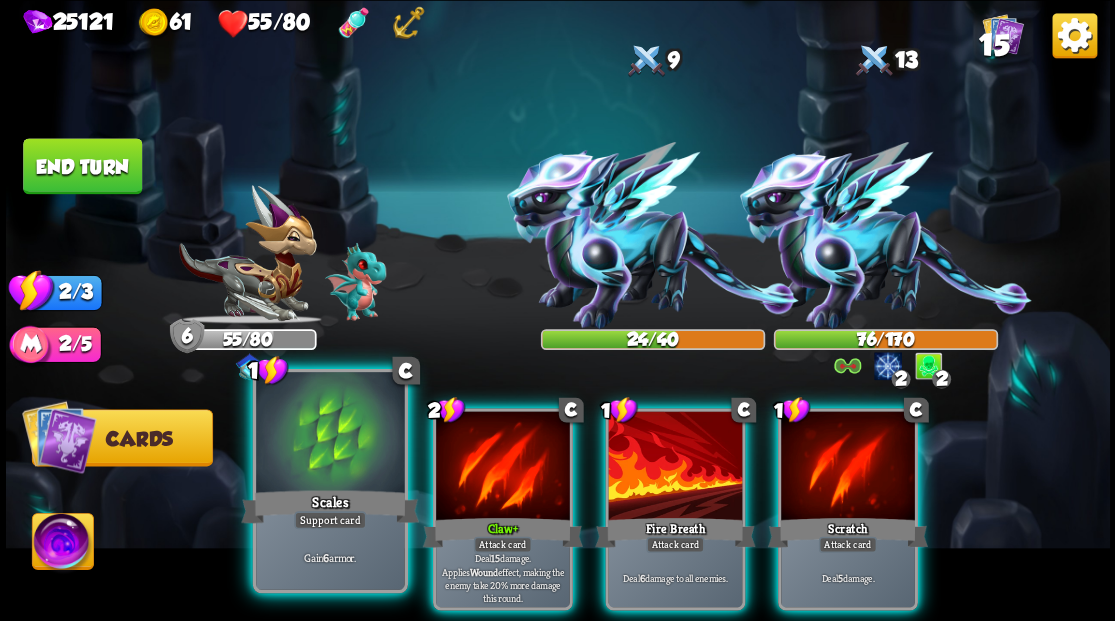 click at bounding box center (330, 434) 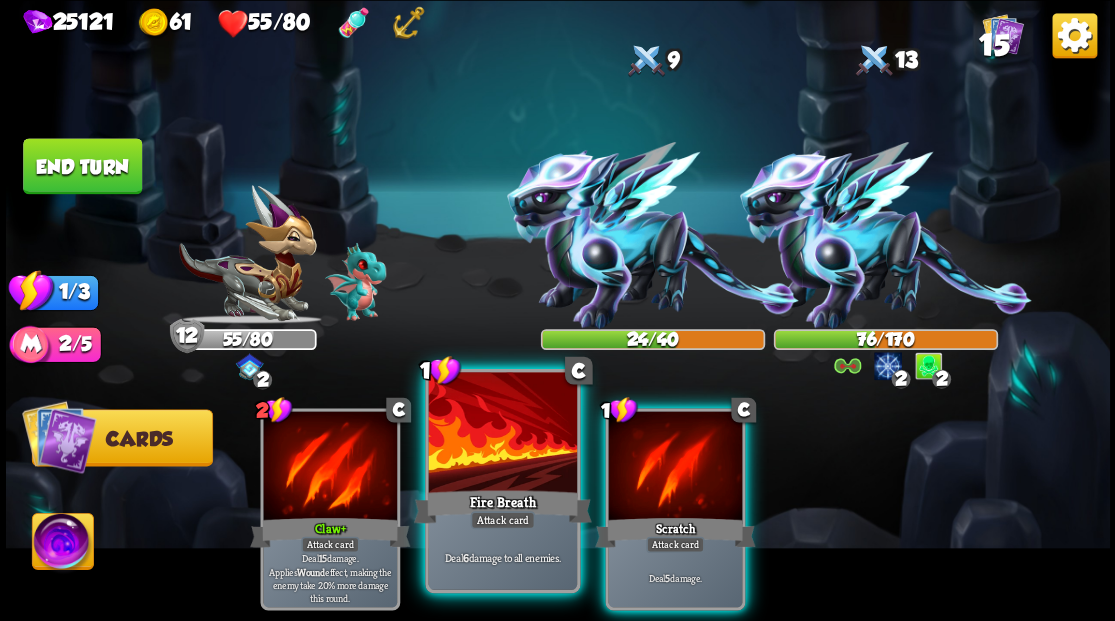 click at bounding box center [502, 434] 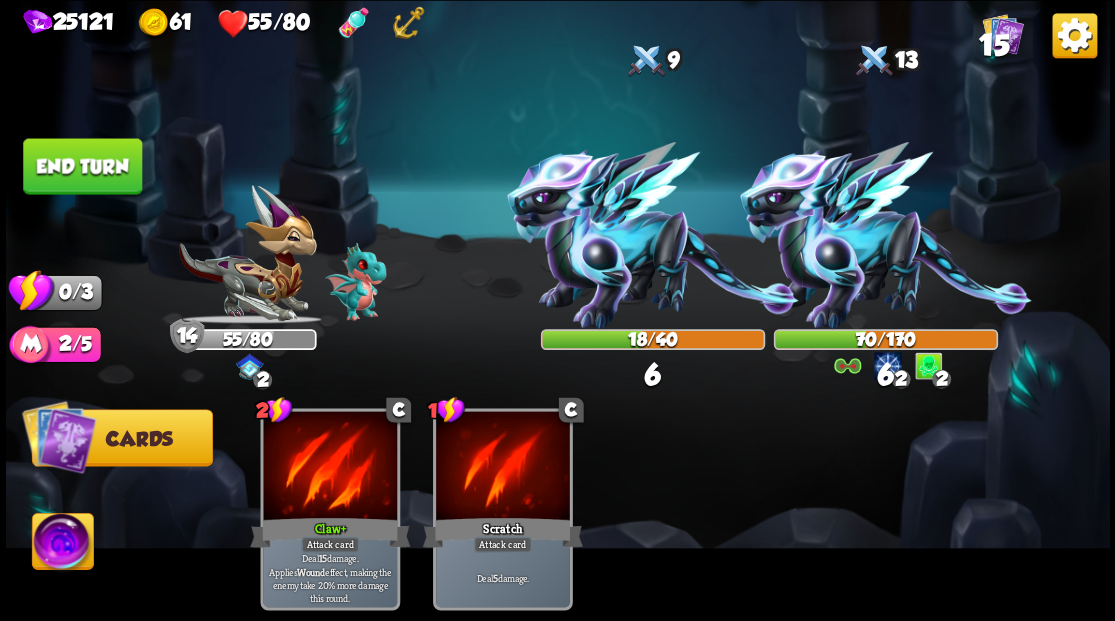 click on "End turn" at bounding box center [82, 166] 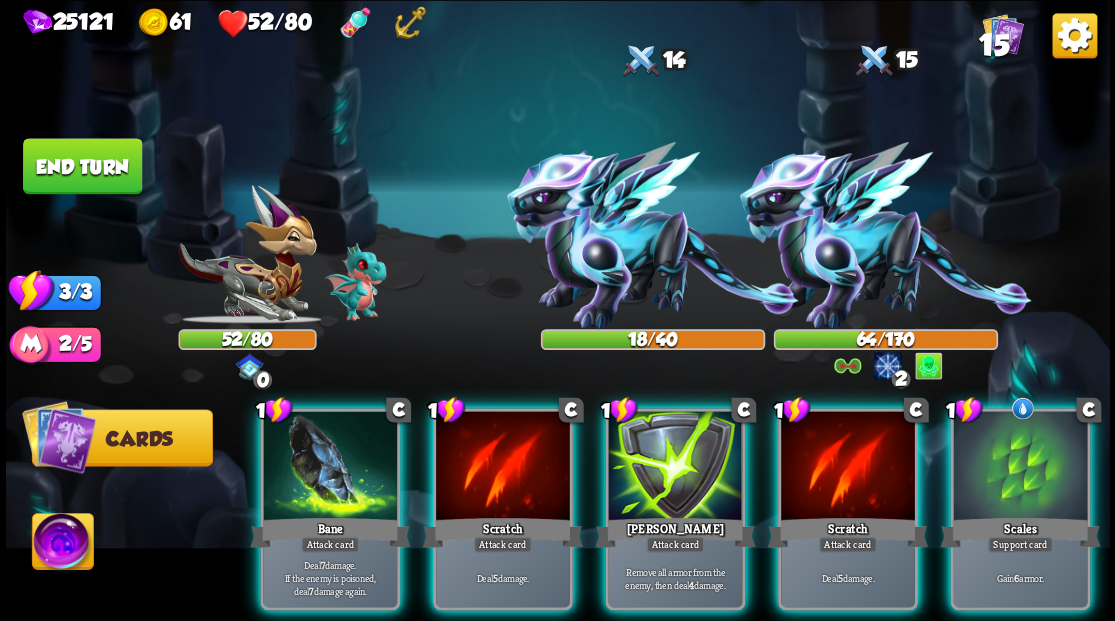 click at bounding box center (1020, 467) 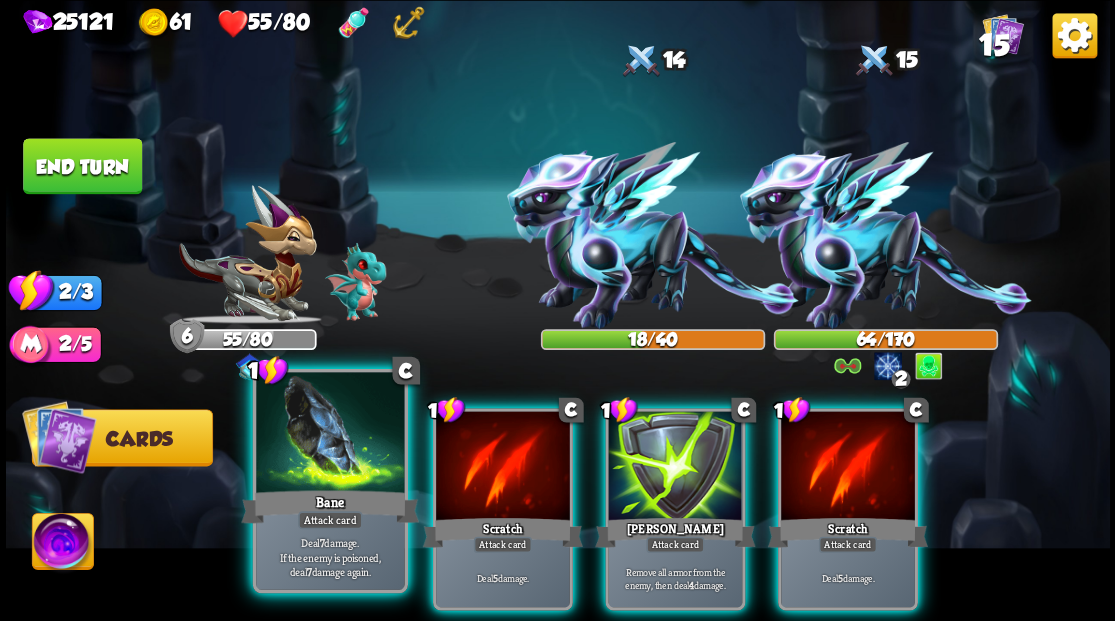drag, startPoint x: 298, startPoint y: 478, endPoint x: 376, endPoint y: 442, distance: 85.90693 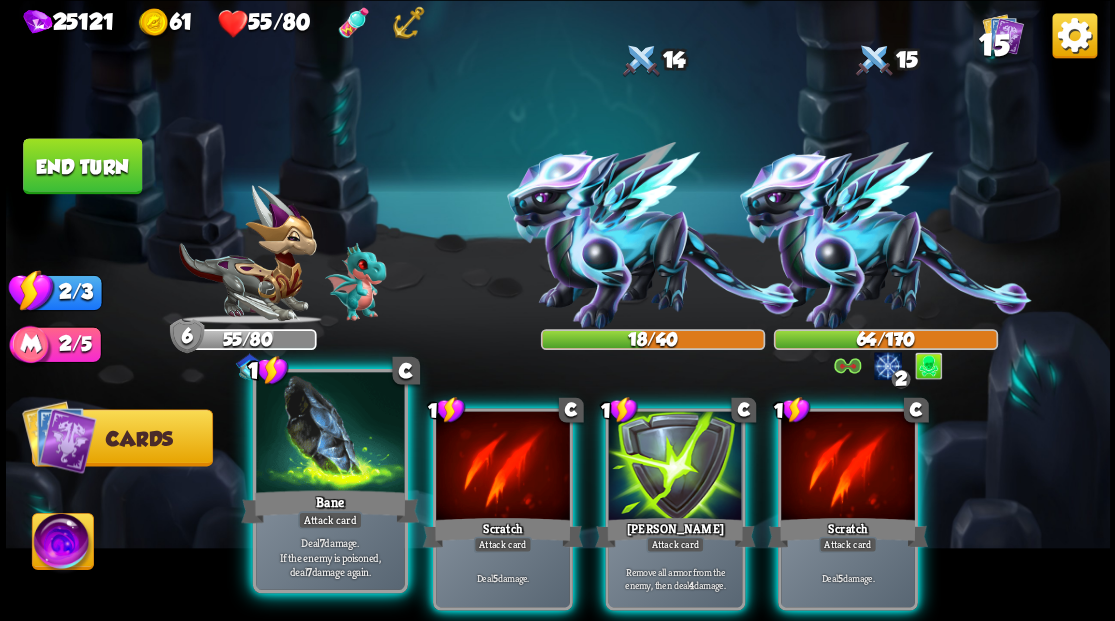 click at bounding box center (330, 434) 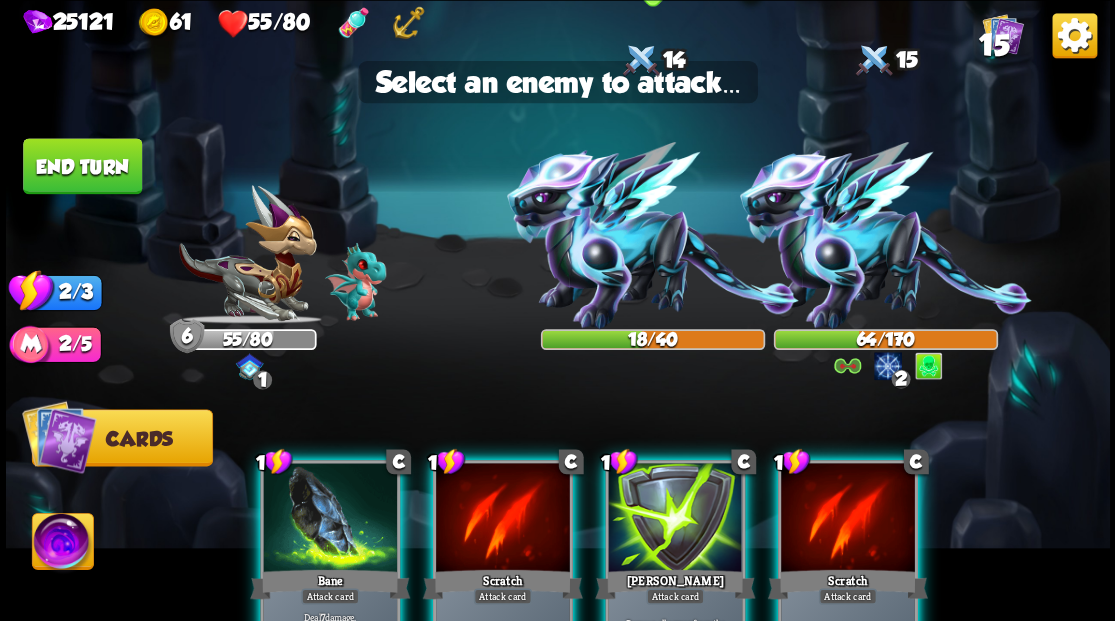 click at bounding box center [653, 235] 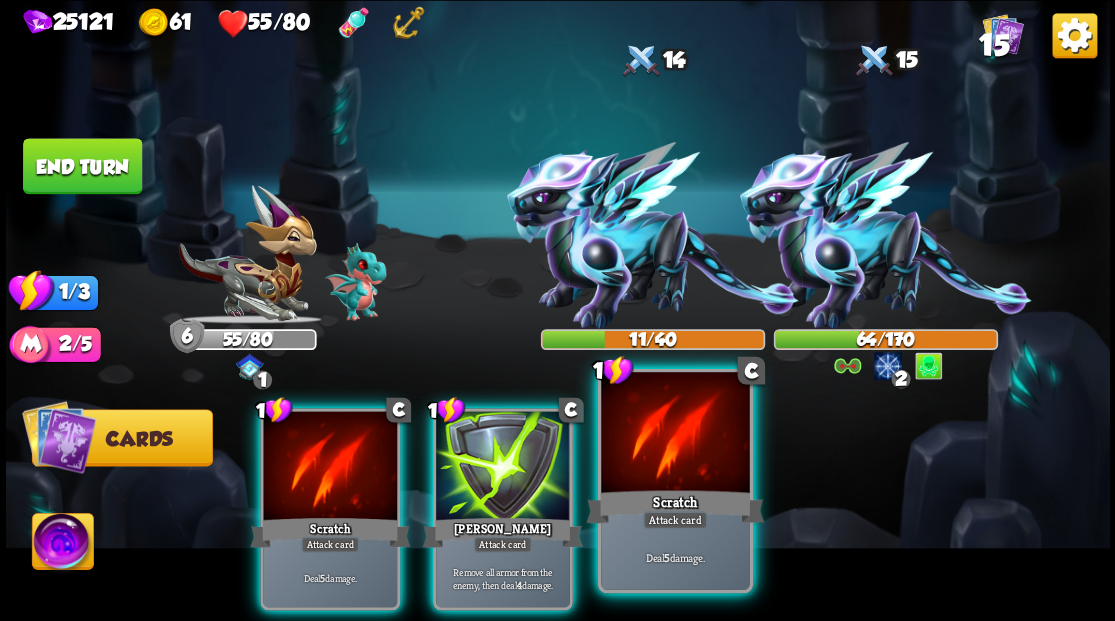 click at bounding box center [675, 434] 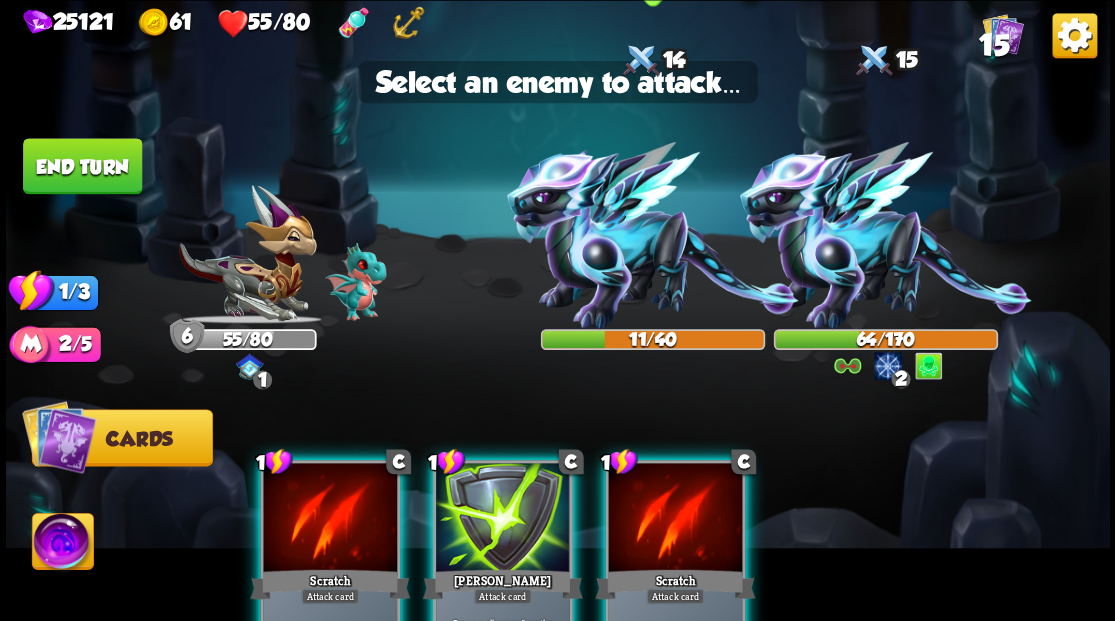 click at bounding box center [653, 235] 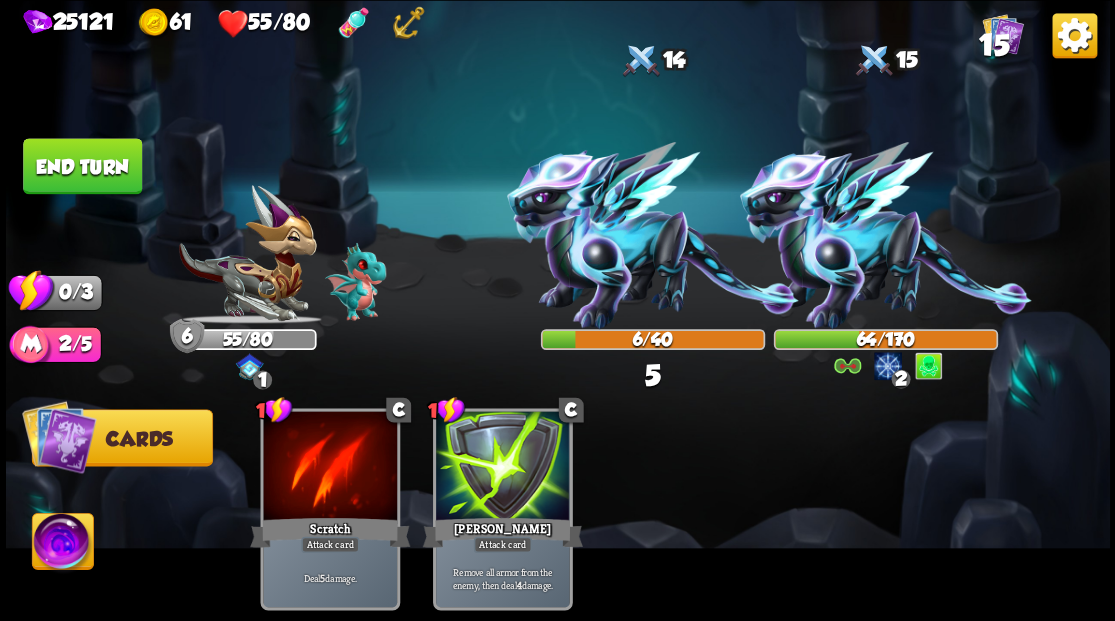 drag, startPoint x: 115, startPoint y: 166, endPoint x: 222, endPoint y: 271, distance: 149.91331 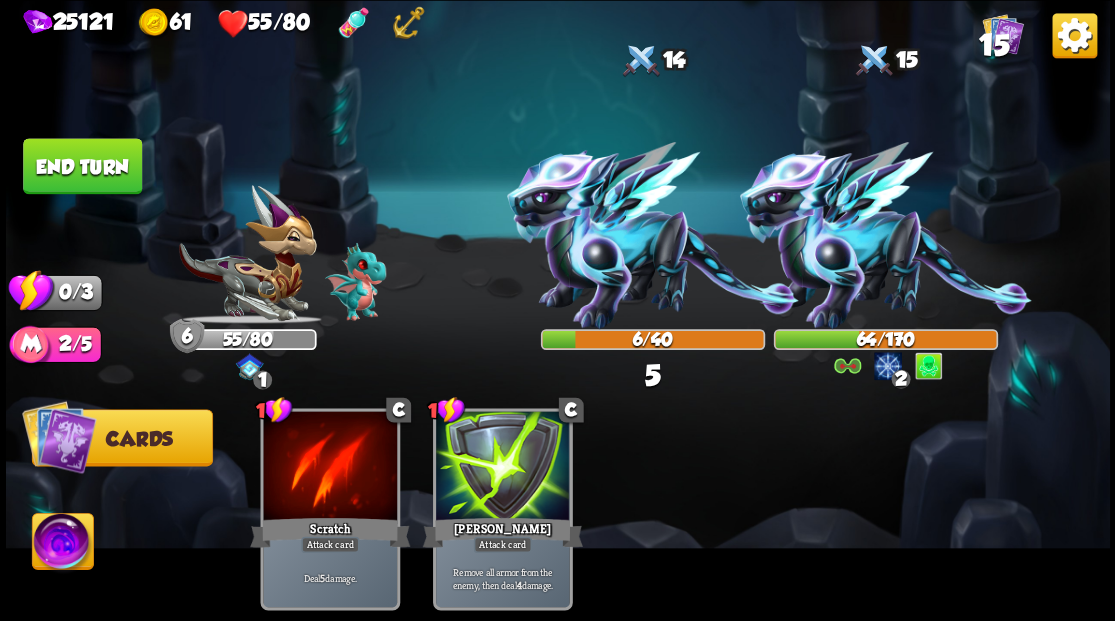 click on "End turn" at bounding box center (82, 166) 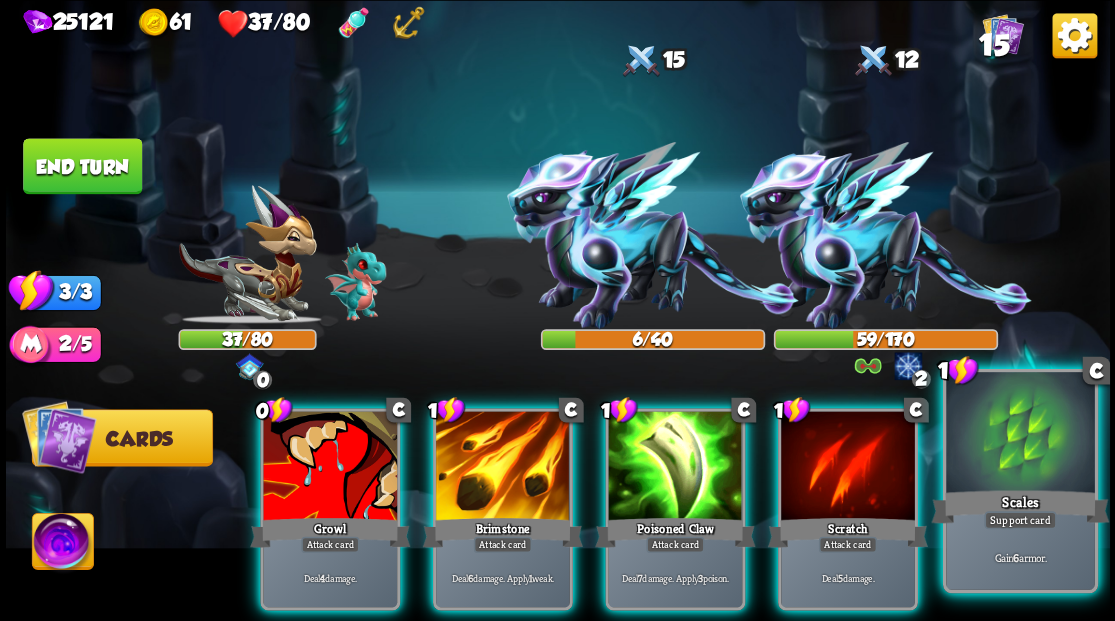 click at bounding box center [1020, 434] 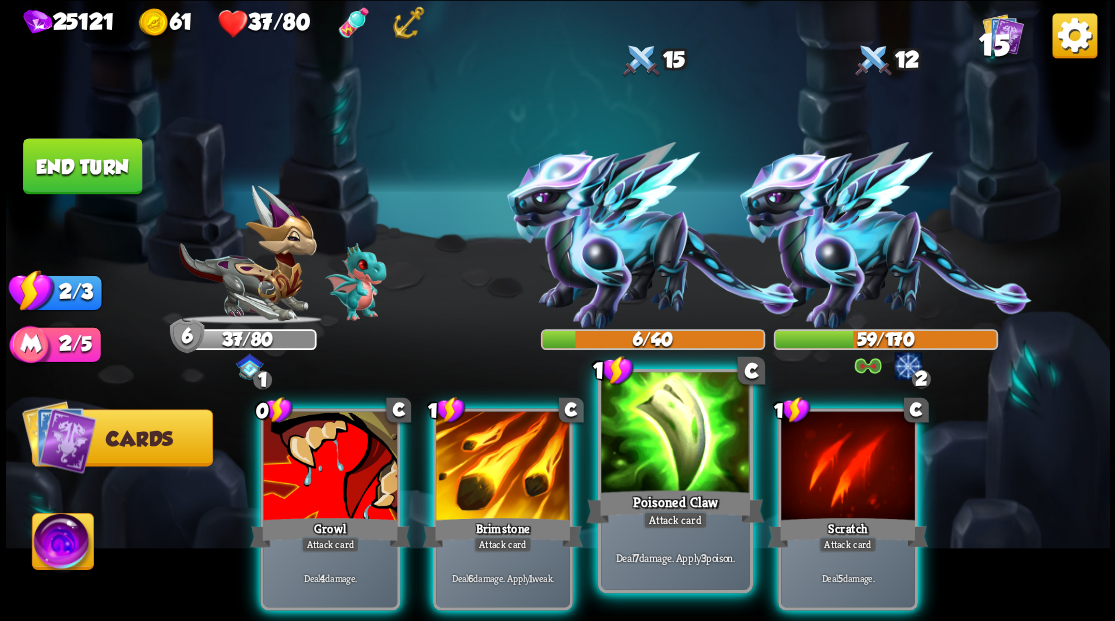 drag, startPoint x: 681, startPoint y: 471, endPoint x: 656, endPoint y: 424, distance: 53.235325 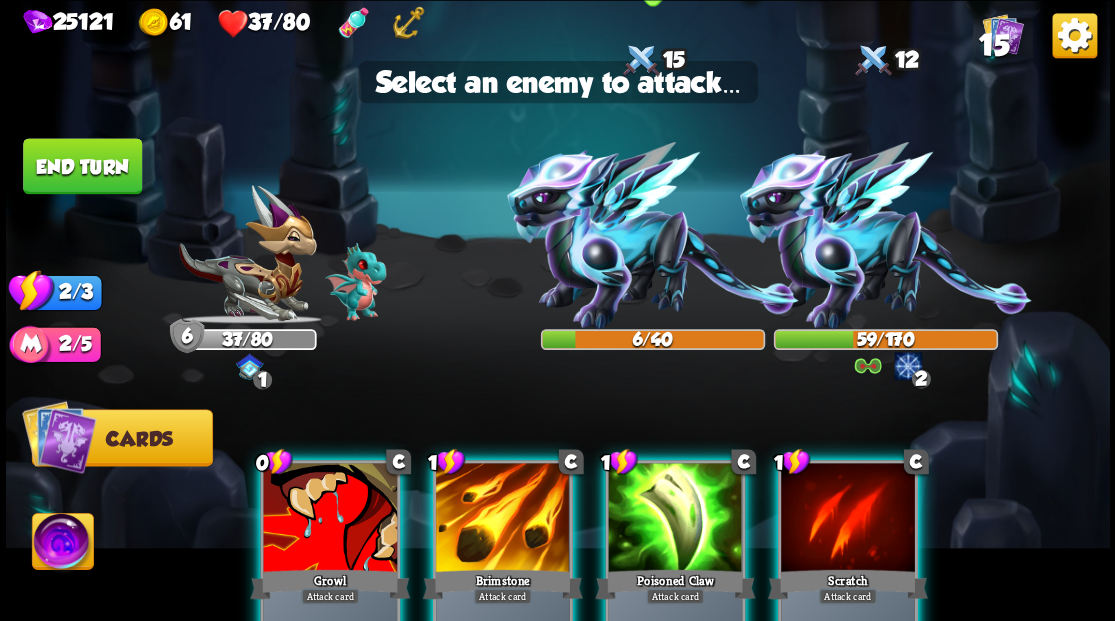click at bounding box center (653, 235) 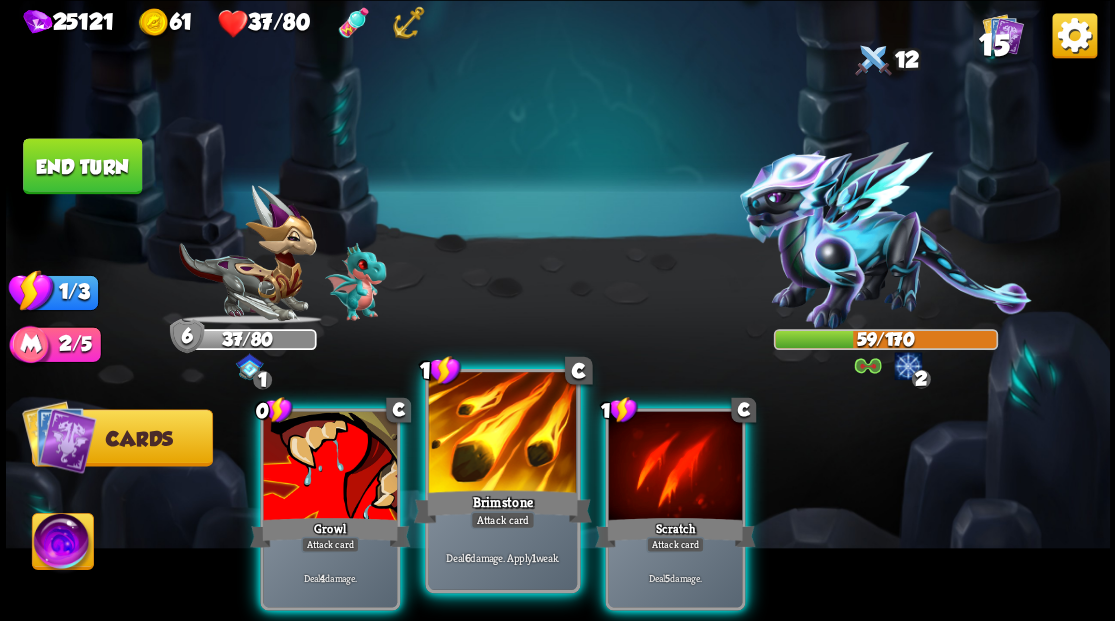 click at bounding box center (502, 434) 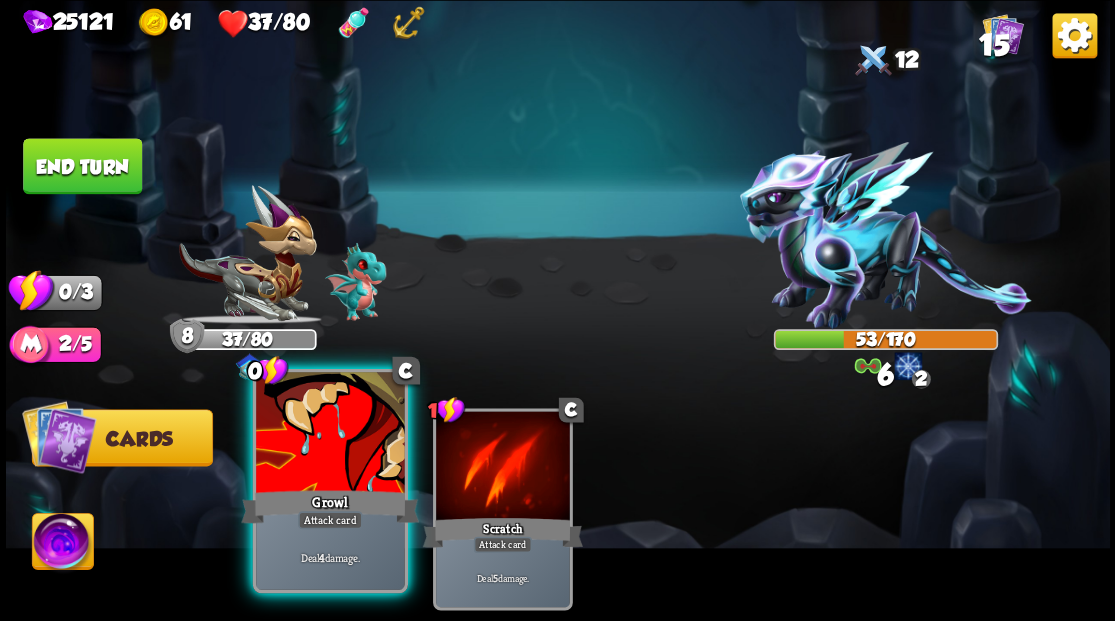 click at bounding box center [330, 434] 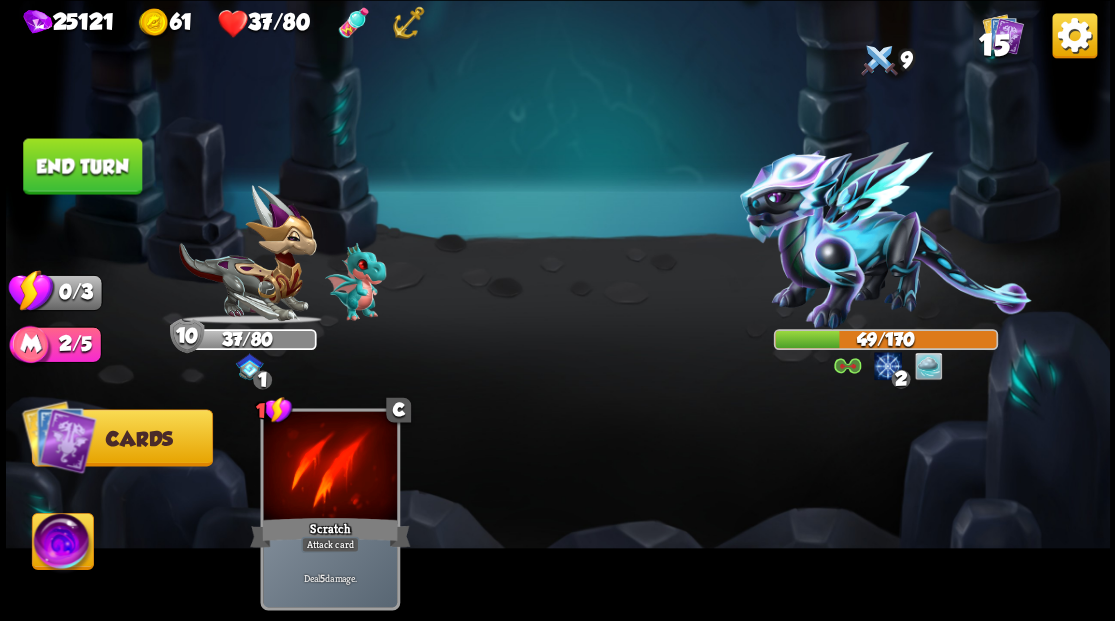click on "End turn" at bounding box center [82, 166] 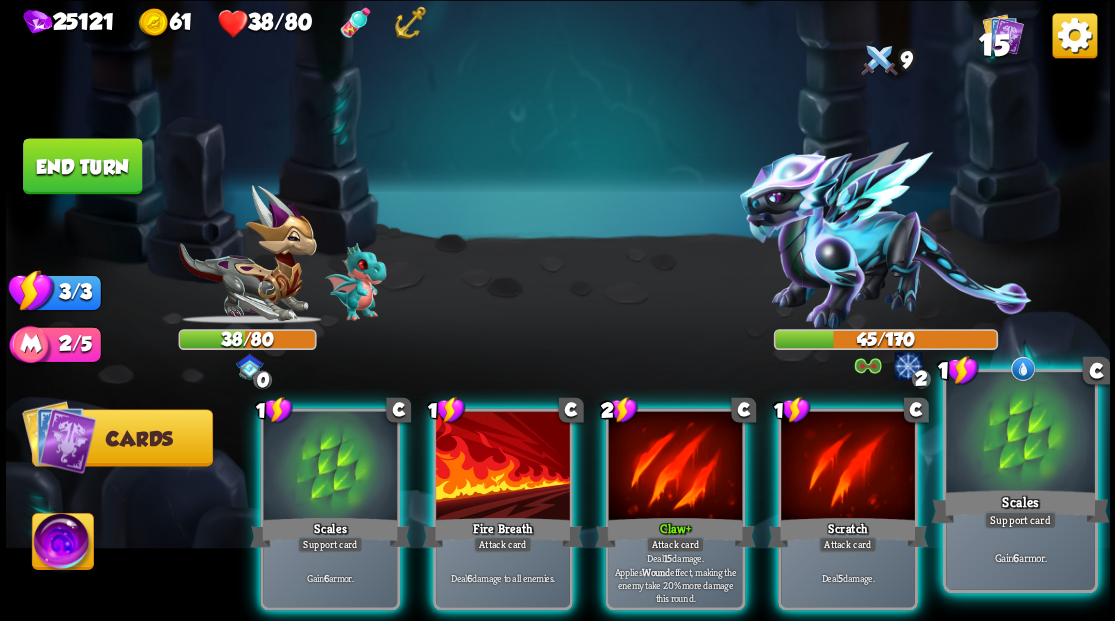 click at bounding box center (1020, 434) 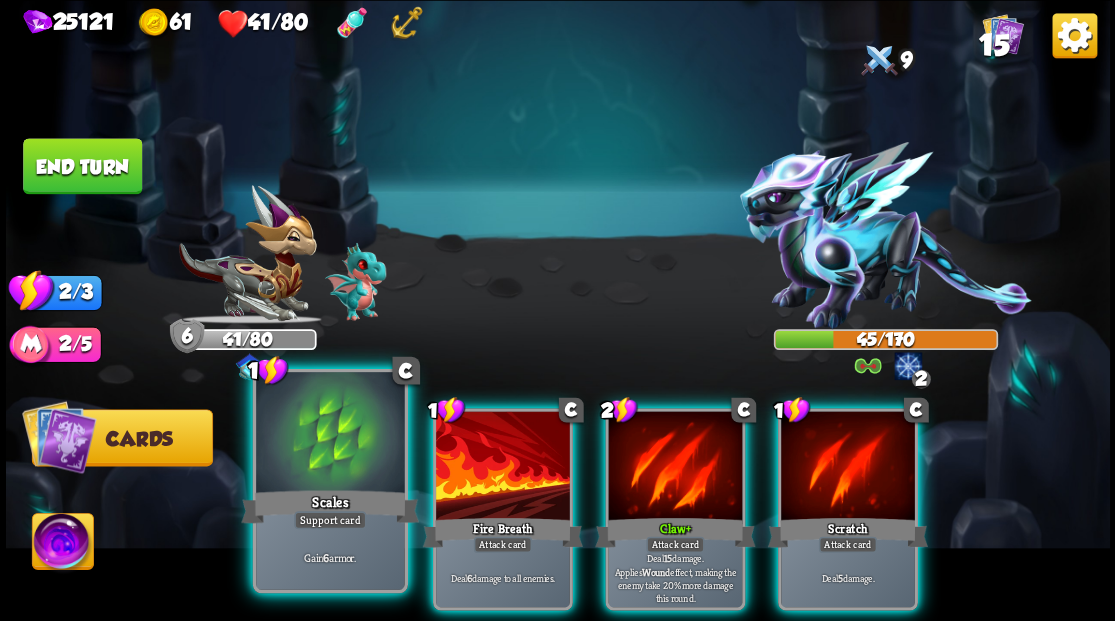 click at bounding box center (330, 434) 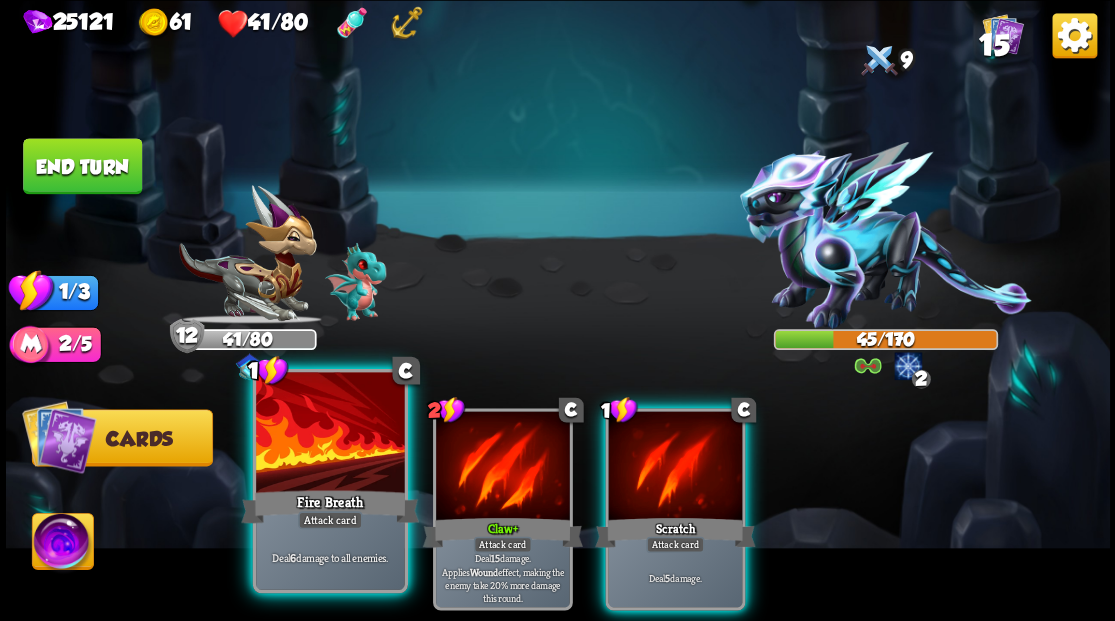 click at bounding box center (330, 434) 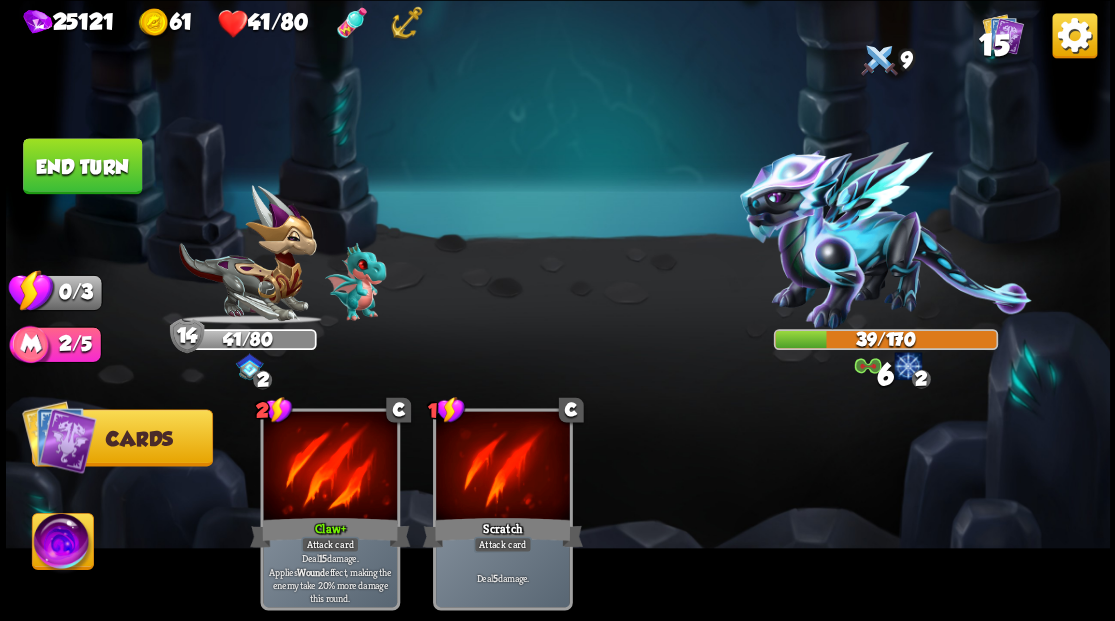 click on "End turn" at bounding box center [82, 166] 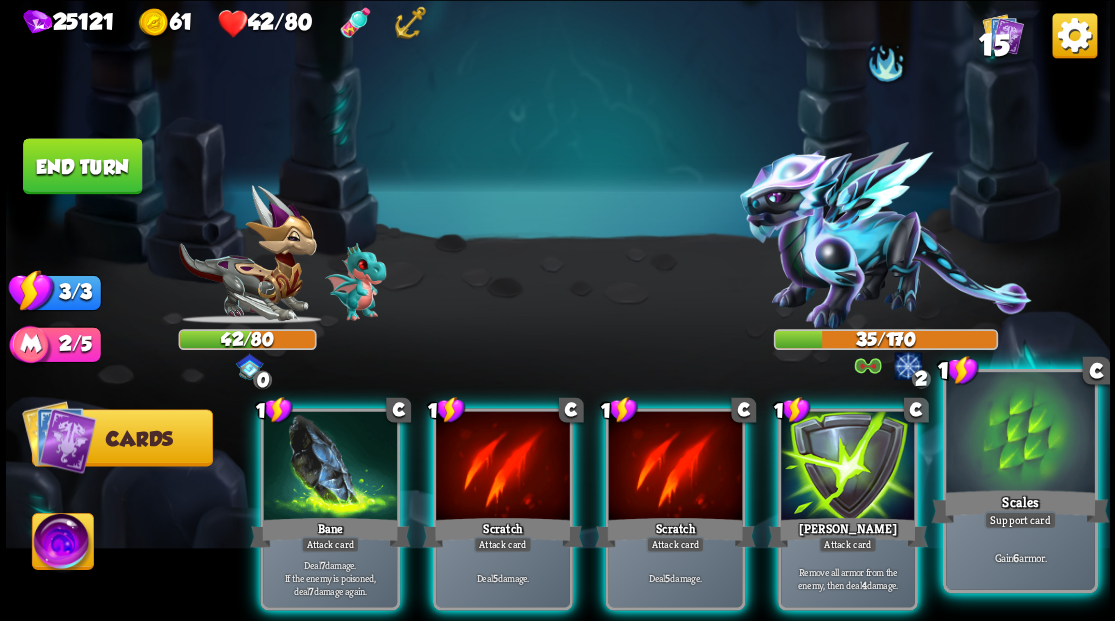 click at bounding box center [1020, 434] 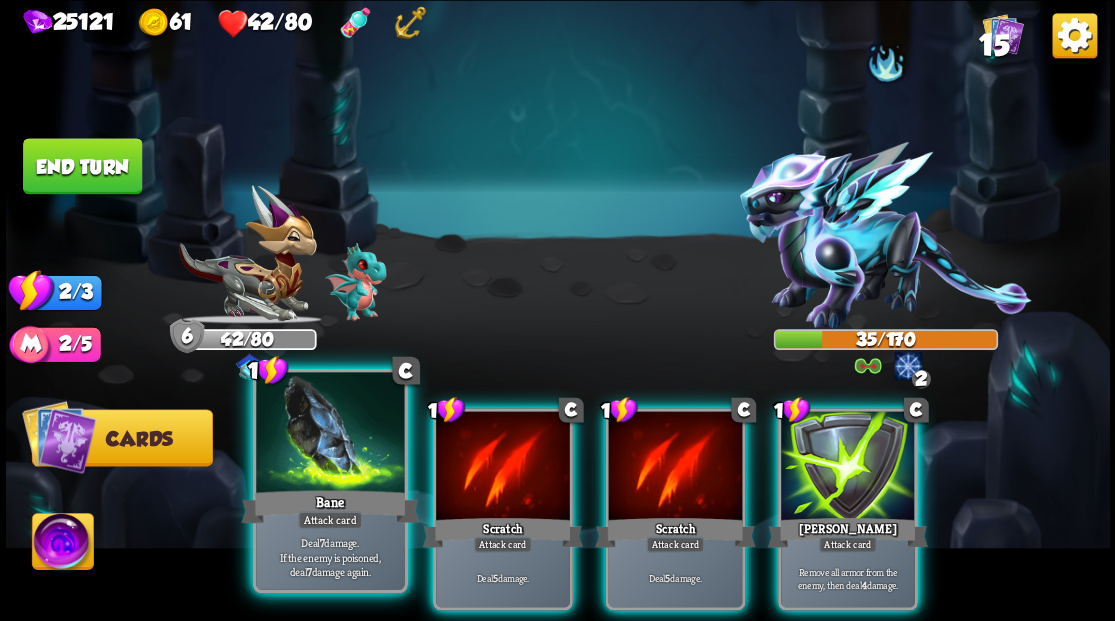 click on "Bane" at bounding box center (330, 506) 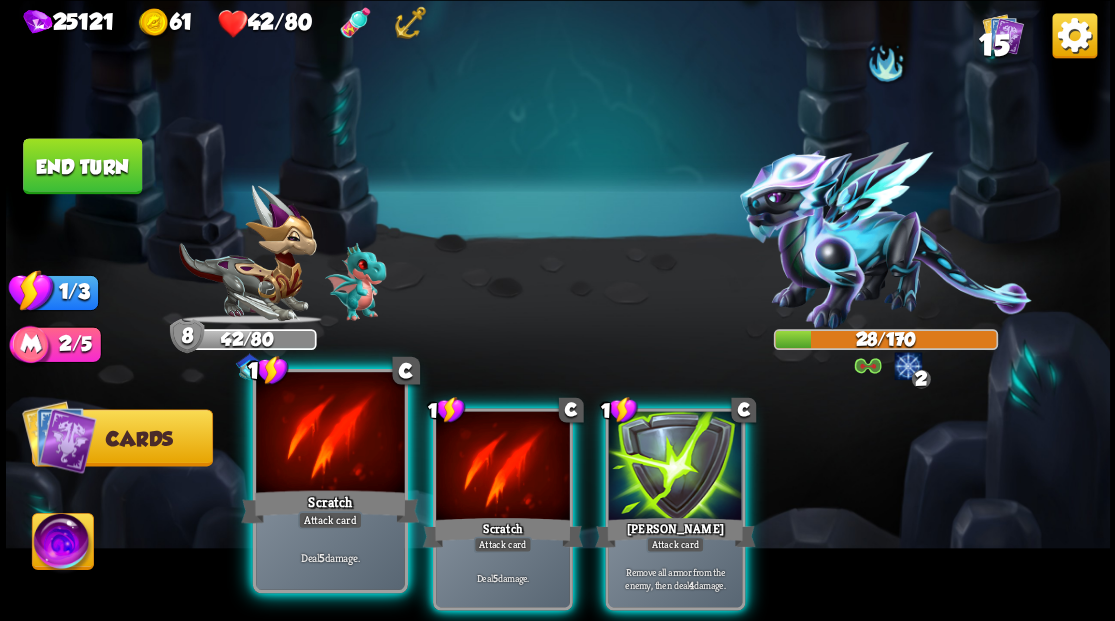 click at bounding box center [330, 434] 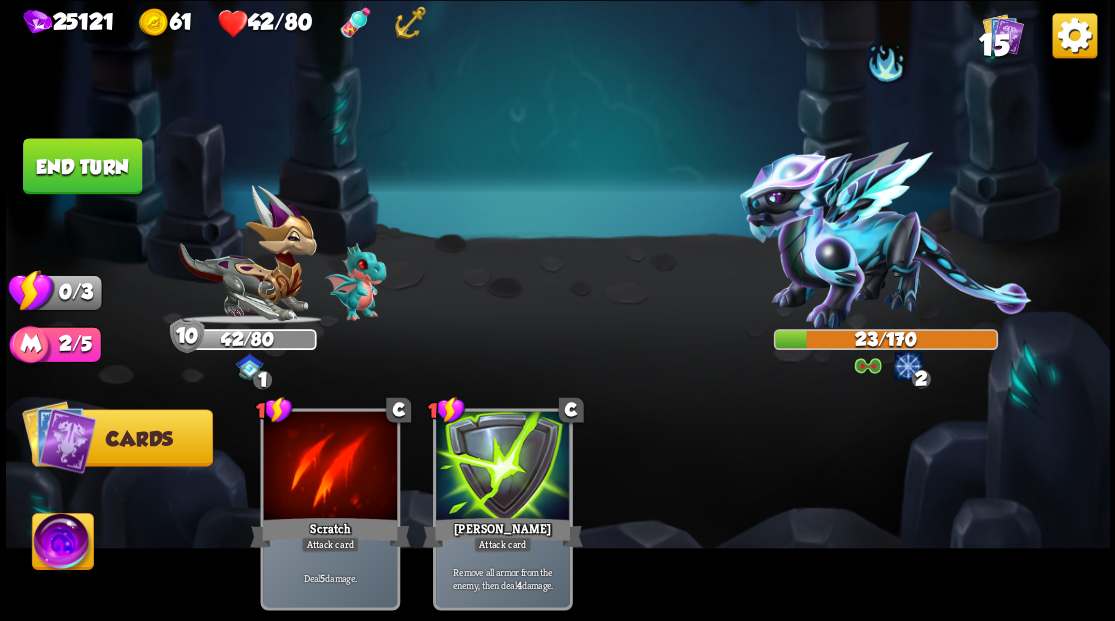 drag, startPoint x: 102, startPoint y: 168, endPoint x: 838, endPoint y: 281, distance: 744.6241 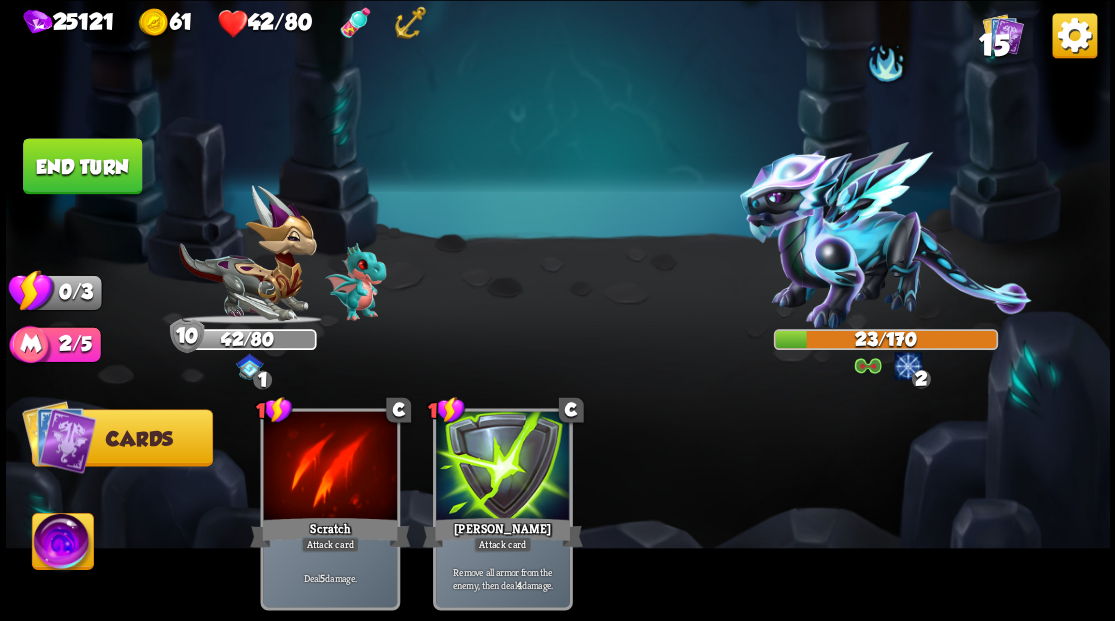 click on "End turn" at bounding box center [82, 166] 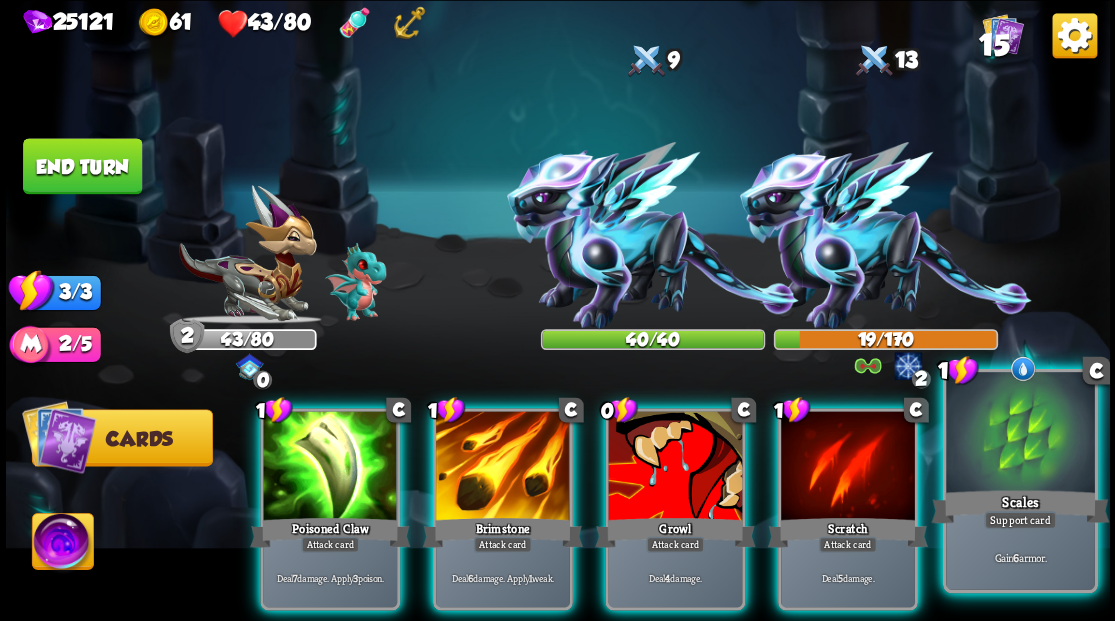 click at bounding box center [1020, 434] 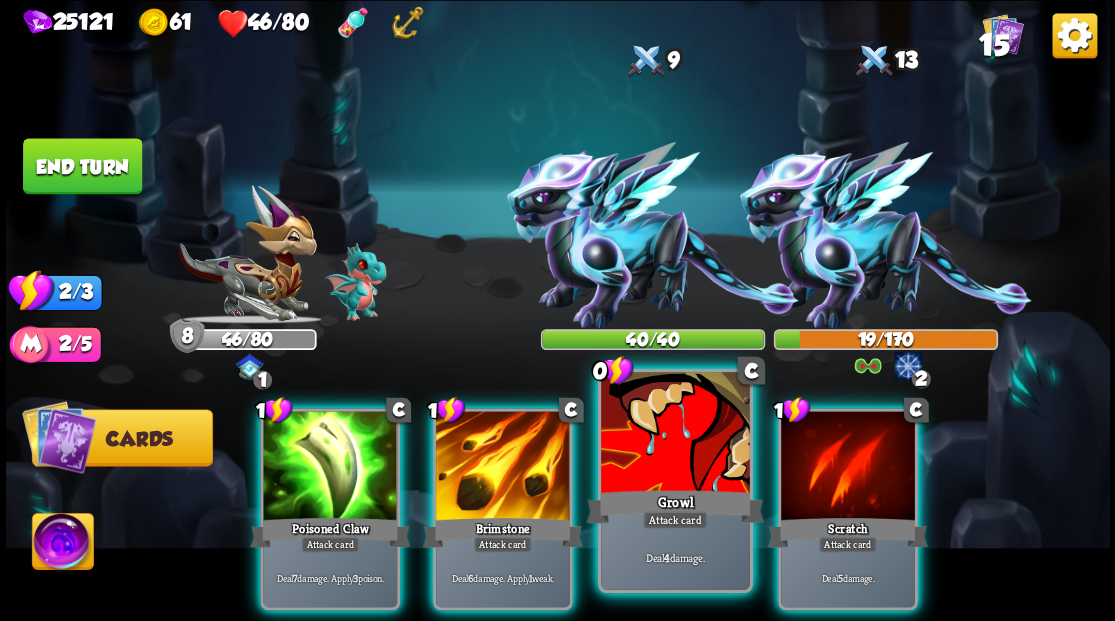 click at bounding box center (675, 434) 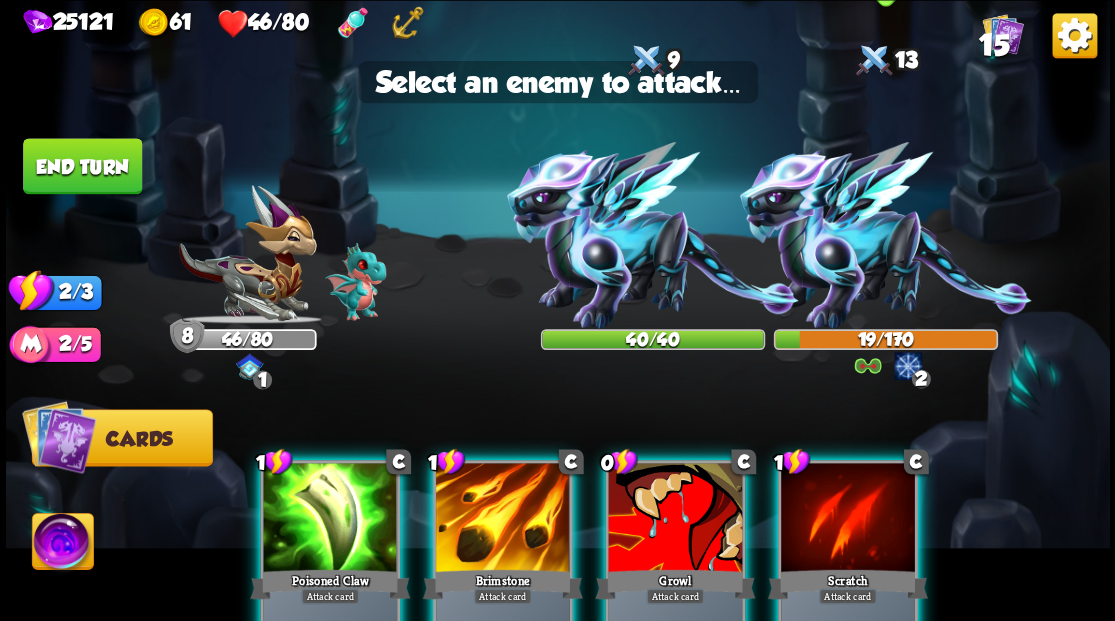 drag, startPoint x: 852, startPoint y: 253, endPoint x: 833, endPoint y: 255, distance: 19.104973 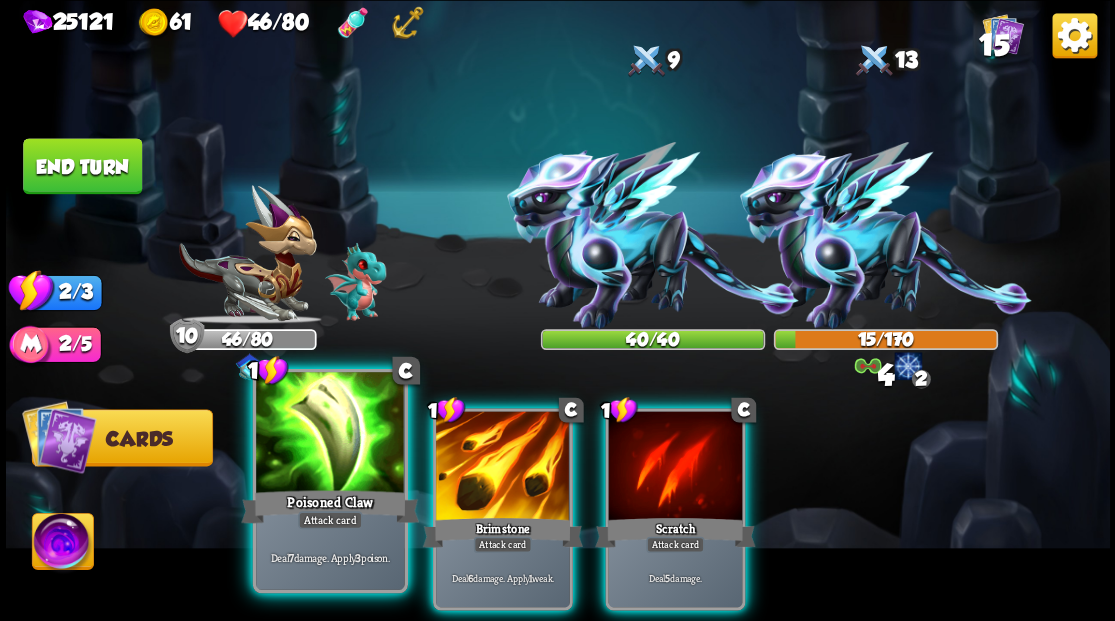 click at bounding box center (330, 434) 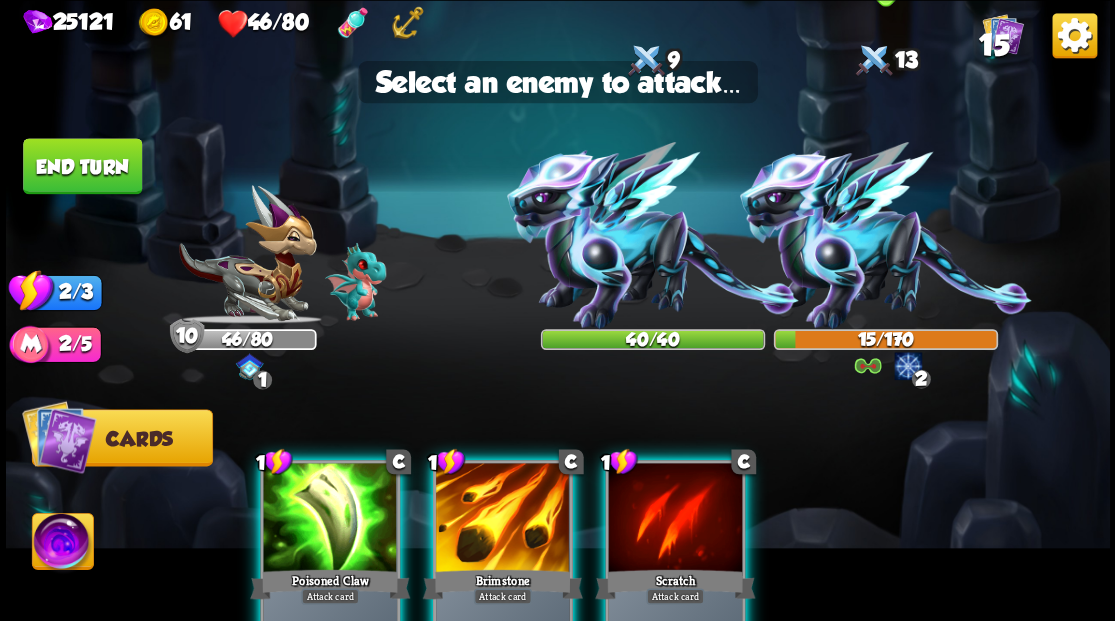 click at bounding box center [885, 235] 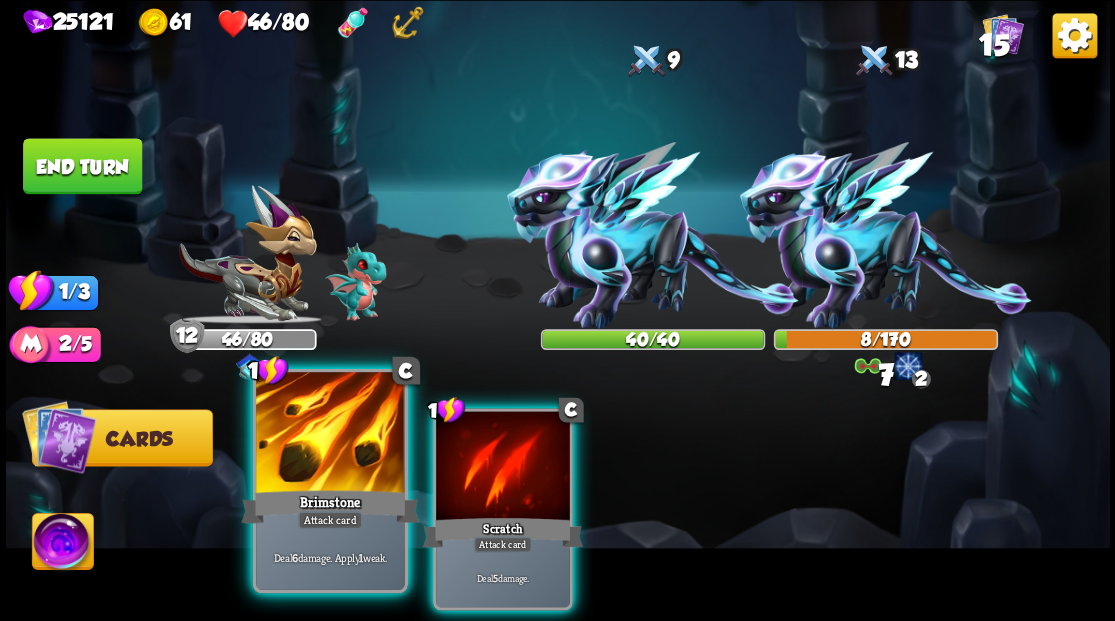 click at bounding box center [330, 434] 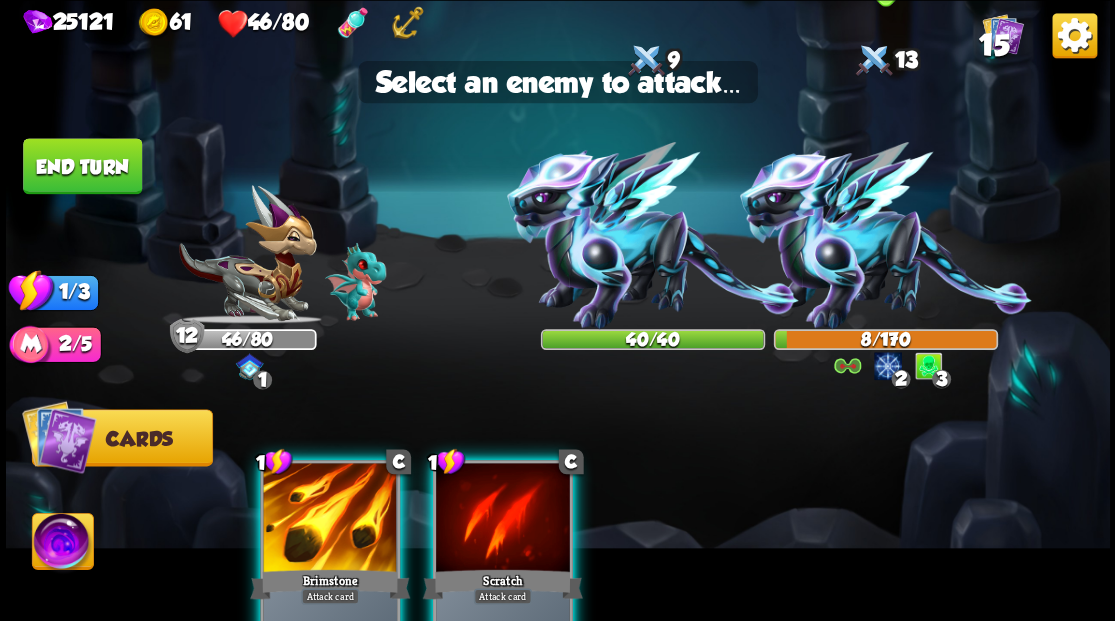 click at bounding box center [885, 235] 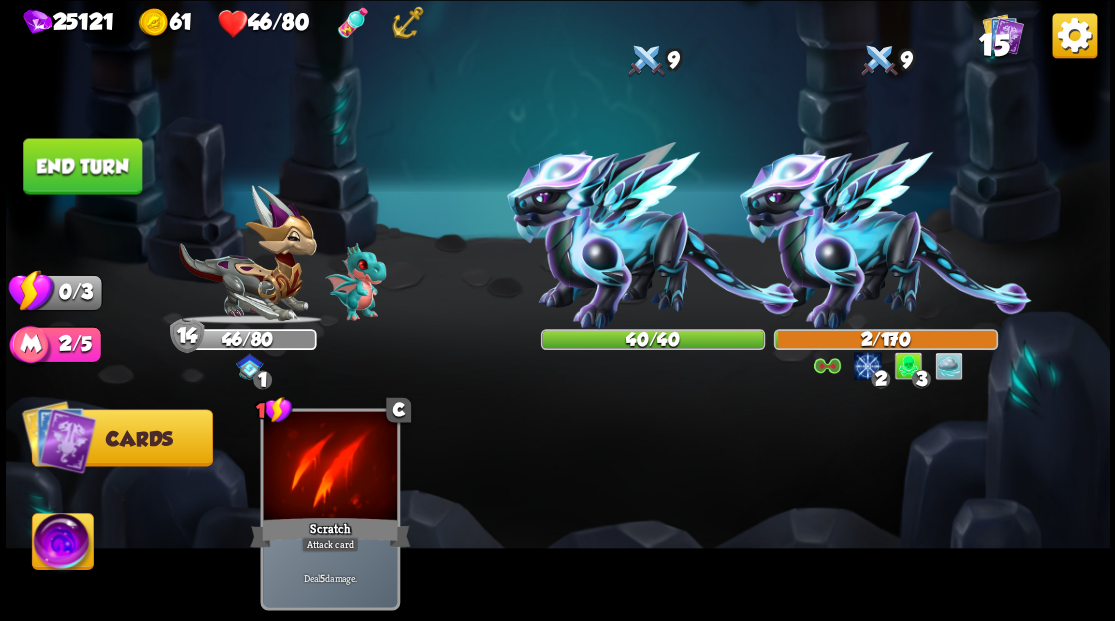 click on "End turn" at bounding box center (82, 166) 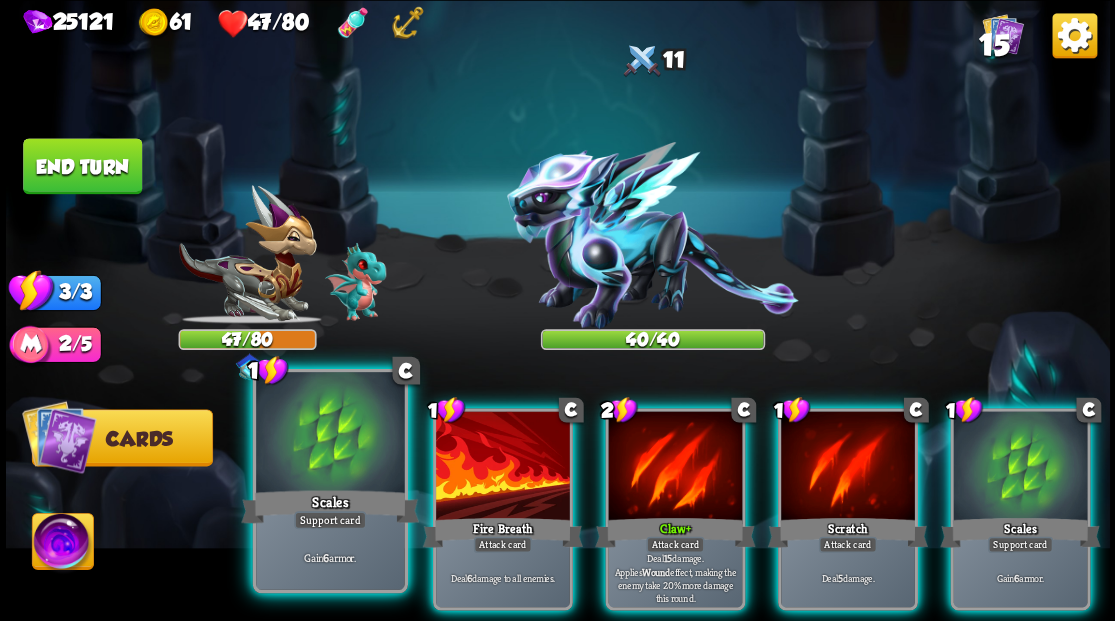 click at bounding box center [330, 434] 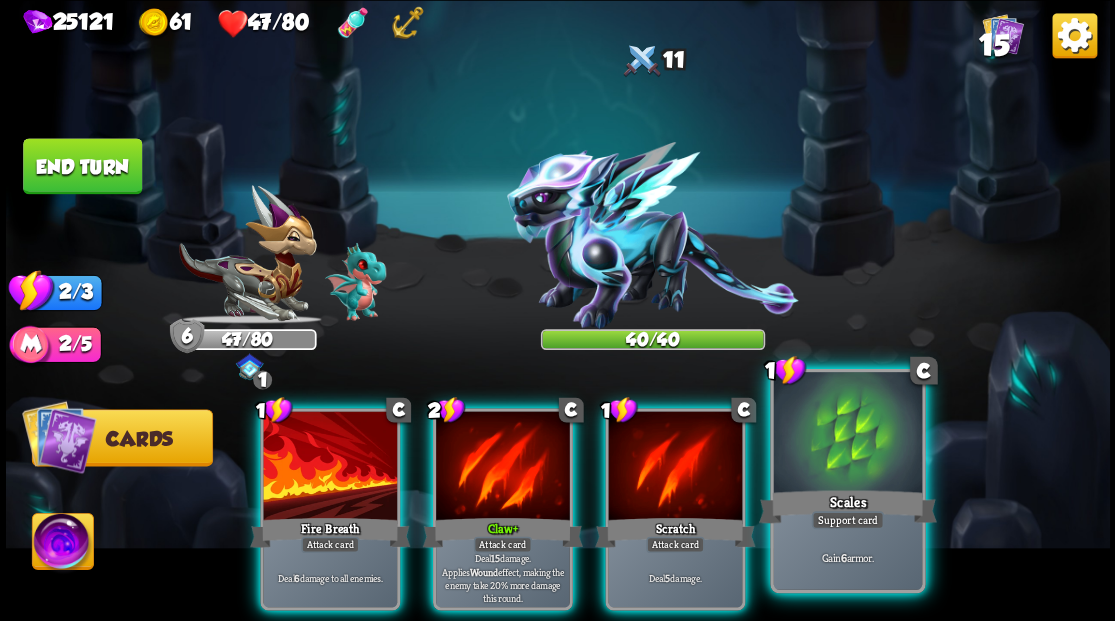 click on "Scales" at bounding box center (847, 506) 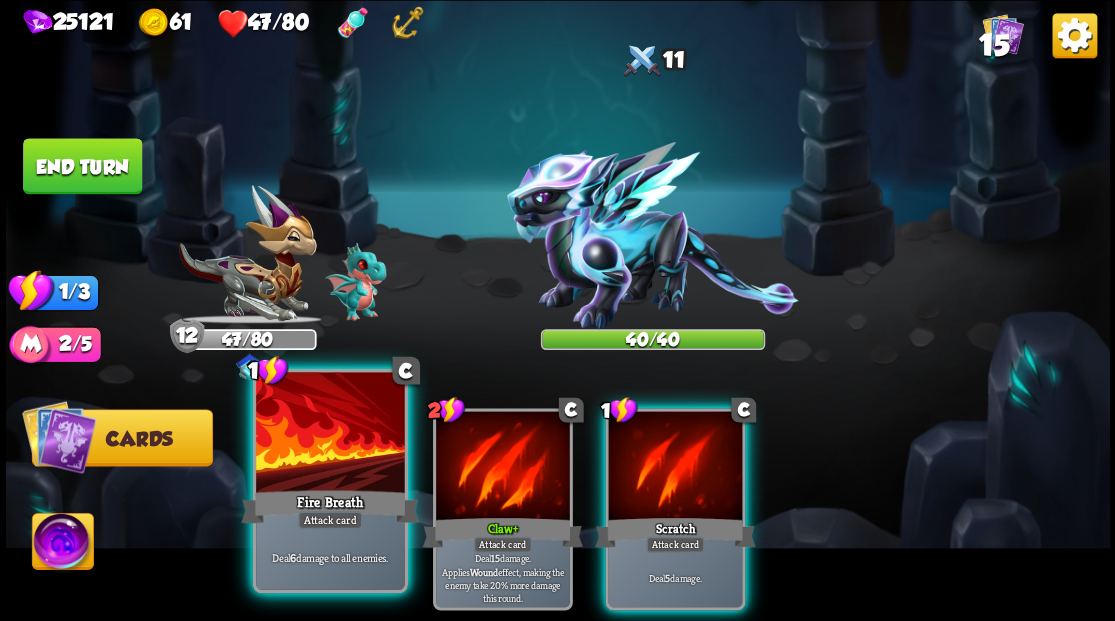 click at bounding box center (330, 434) 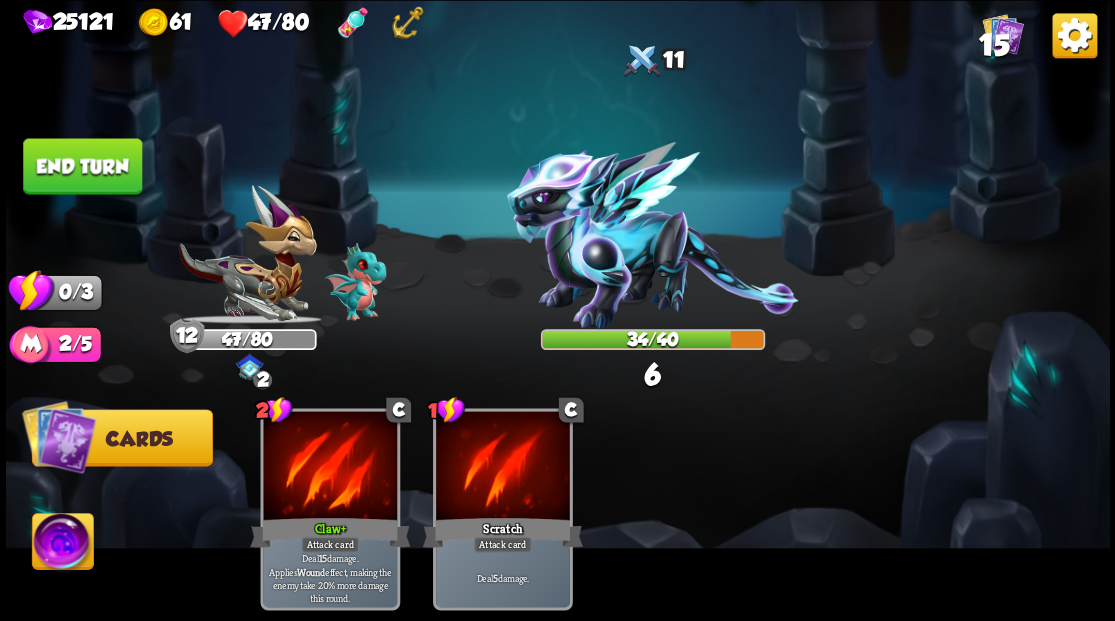 click on "End turn" at bounding box center (82, 166) 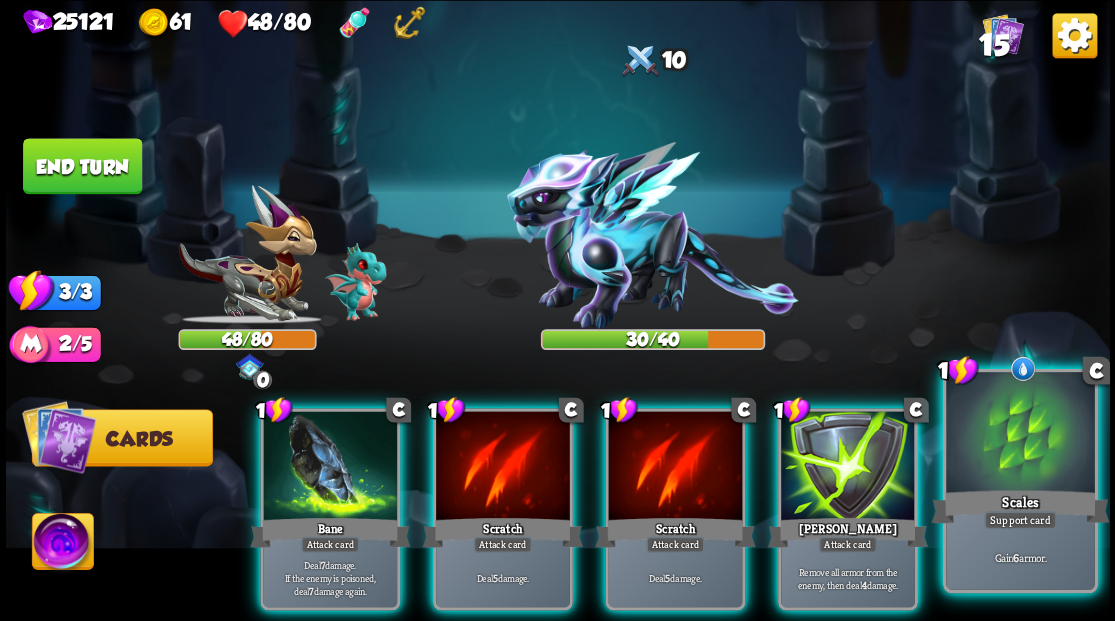 click at bounding box center [1020, 434] 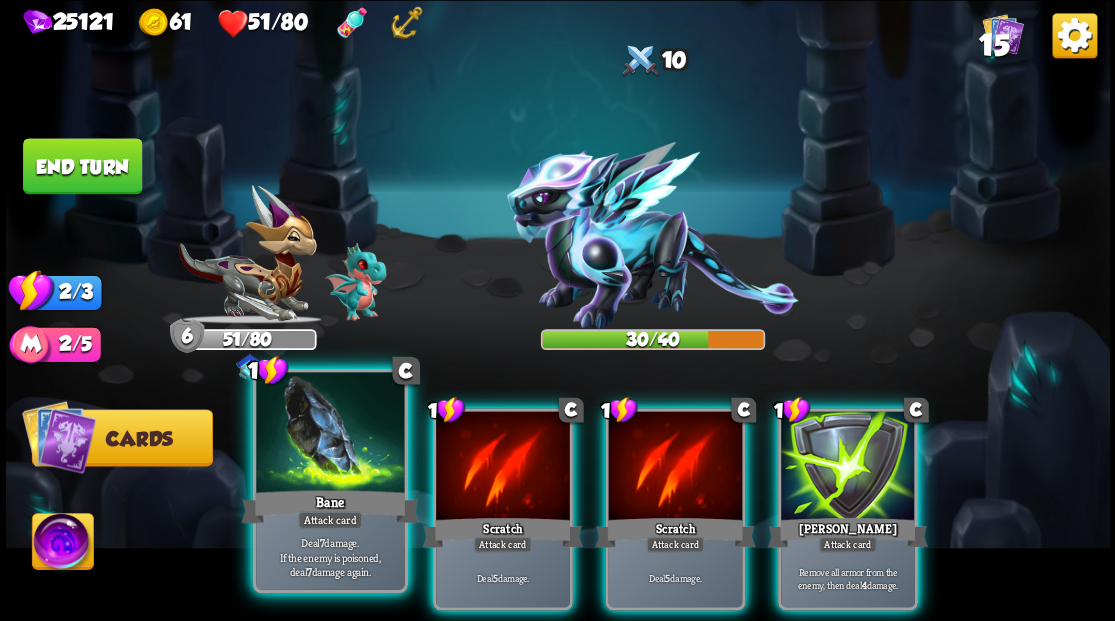 click at bounding box center (330, 434) 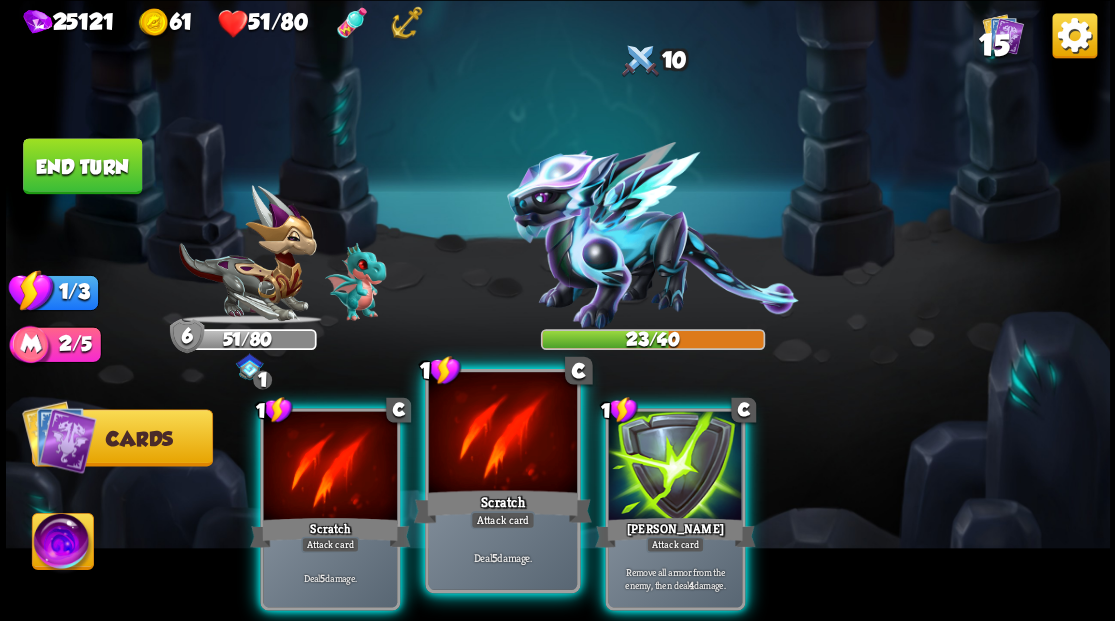 click at bounding box center [502, 434] 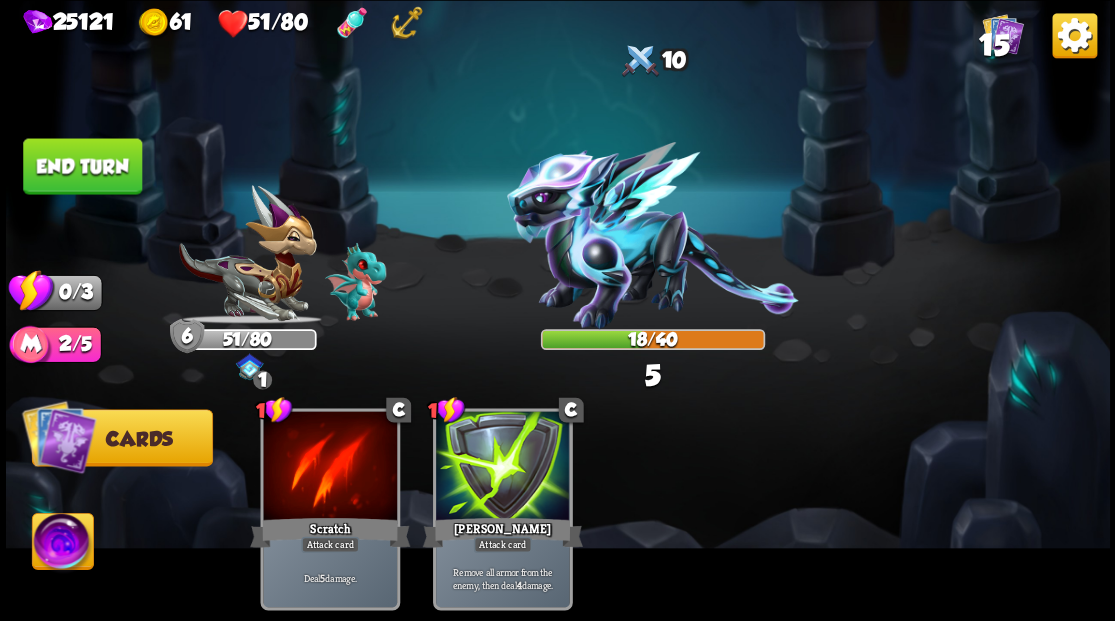 click on "End turn" at bounding box center (82, 166) 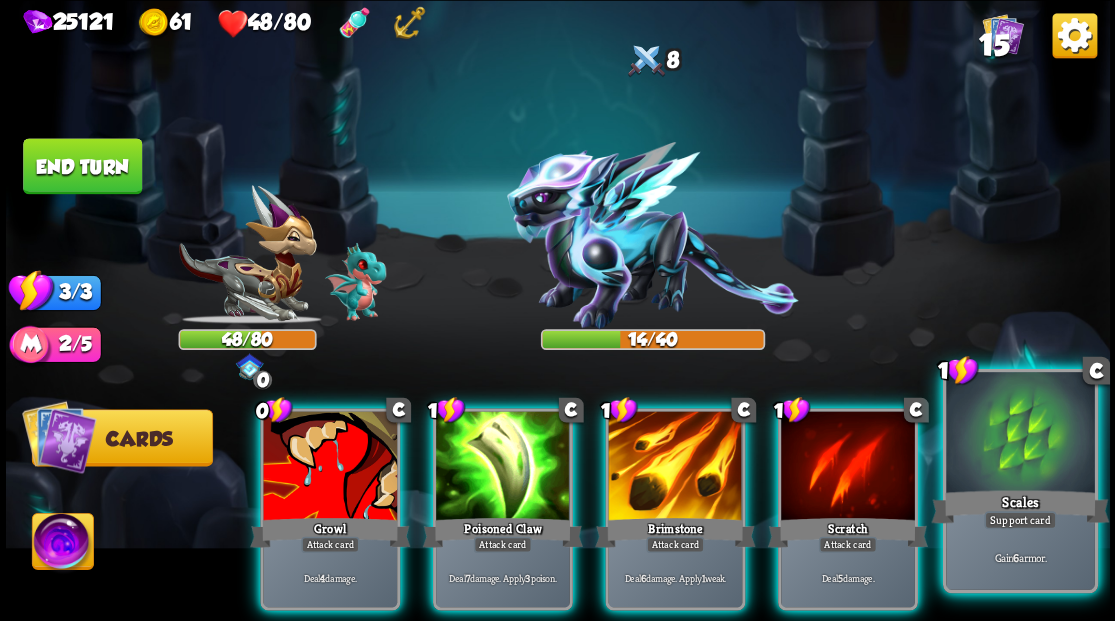 click at bounding box center (1020, 434) 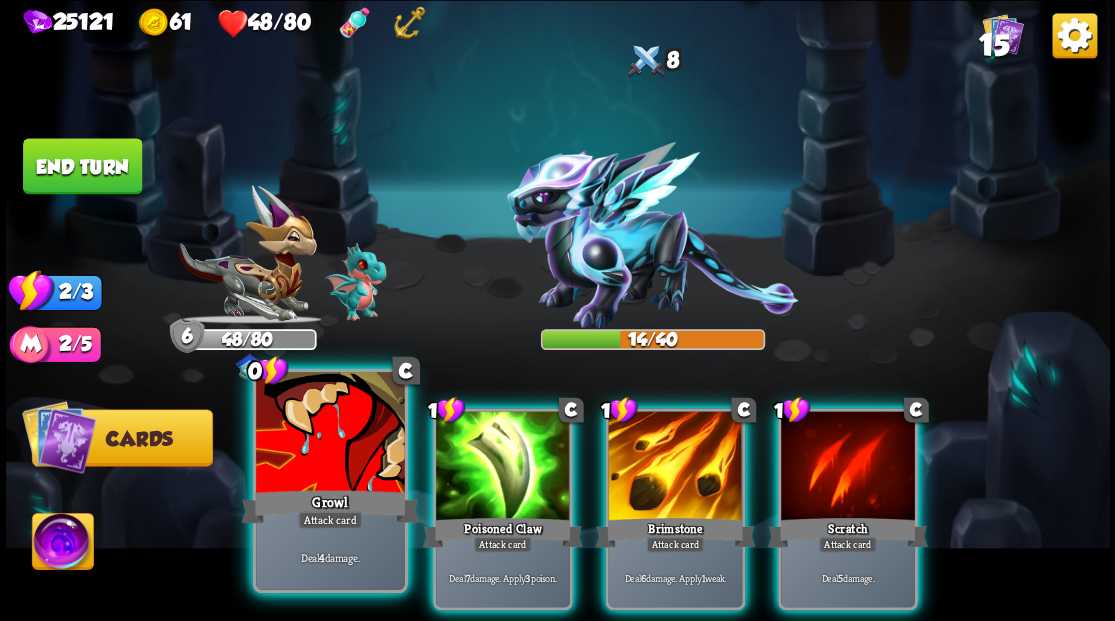 click at bounding box center [330, 434] 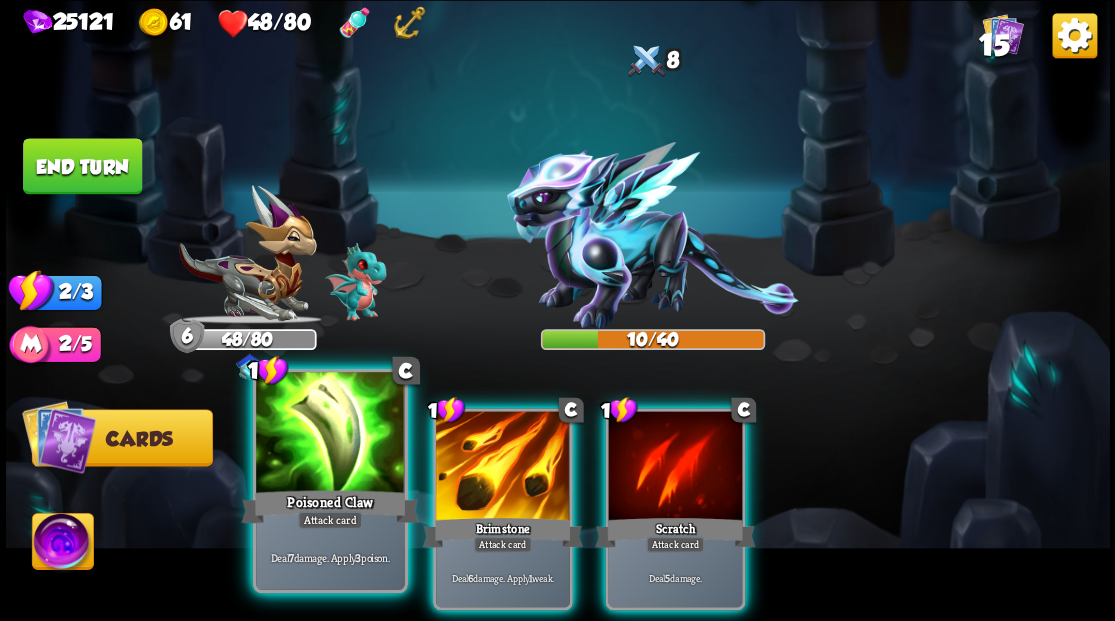 click at bounding box center [330, 434] 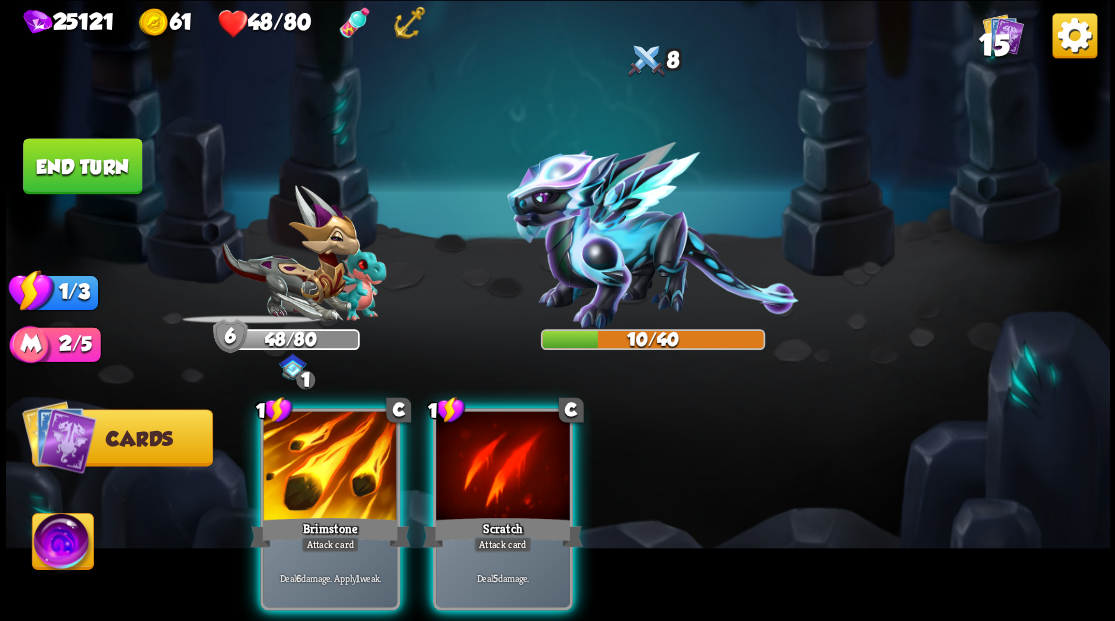 click at bounding box center [330, 467] 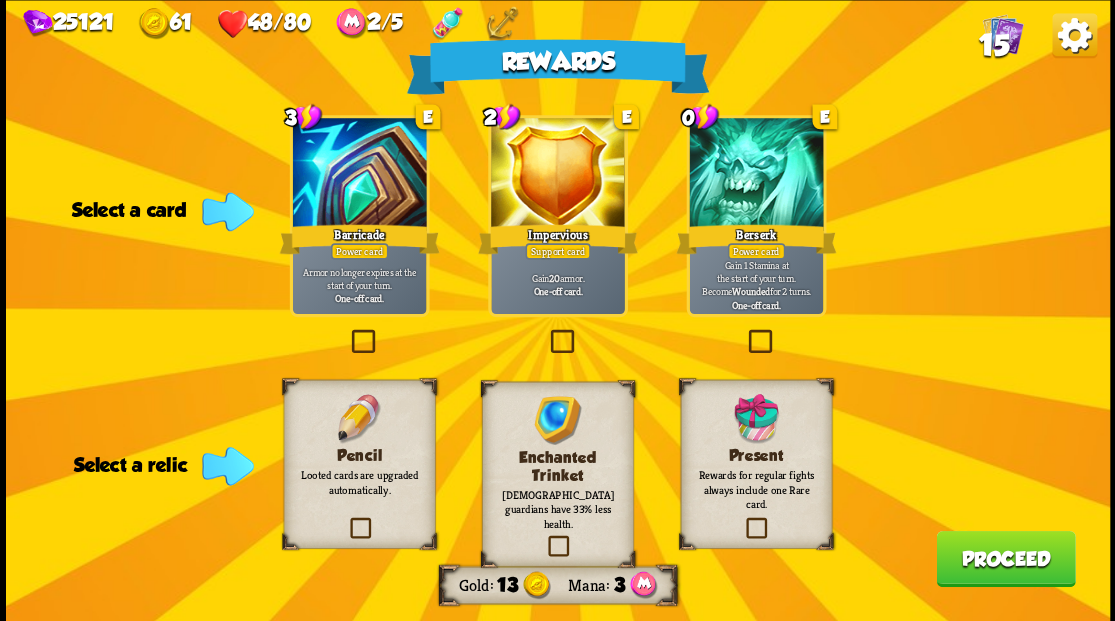 click at bounding box center (347, 332) 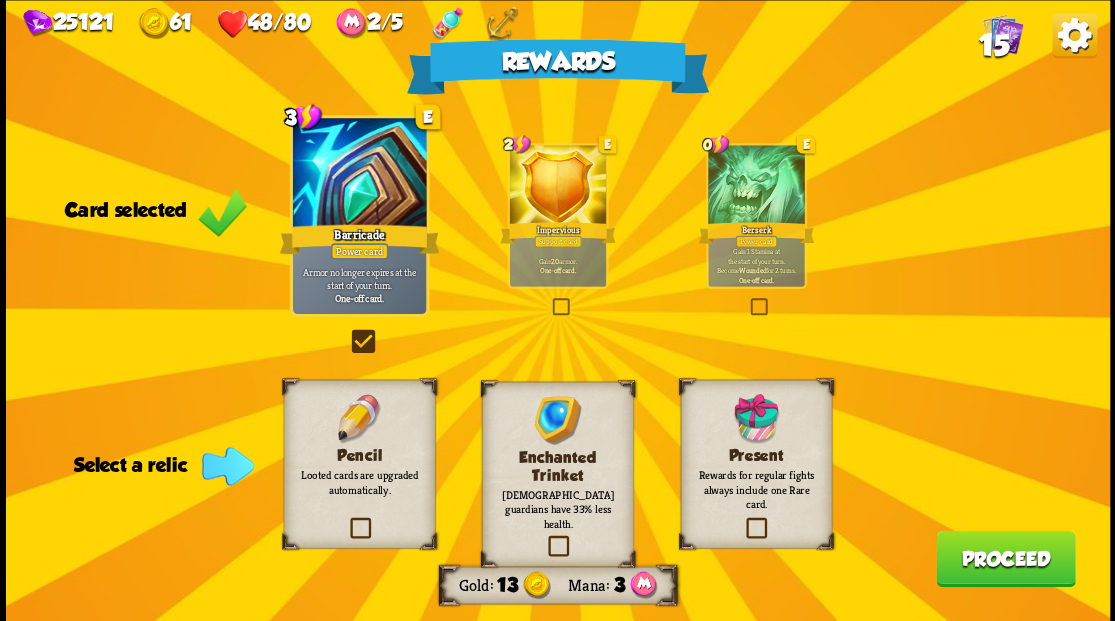 click at bounding box center (743, 520) 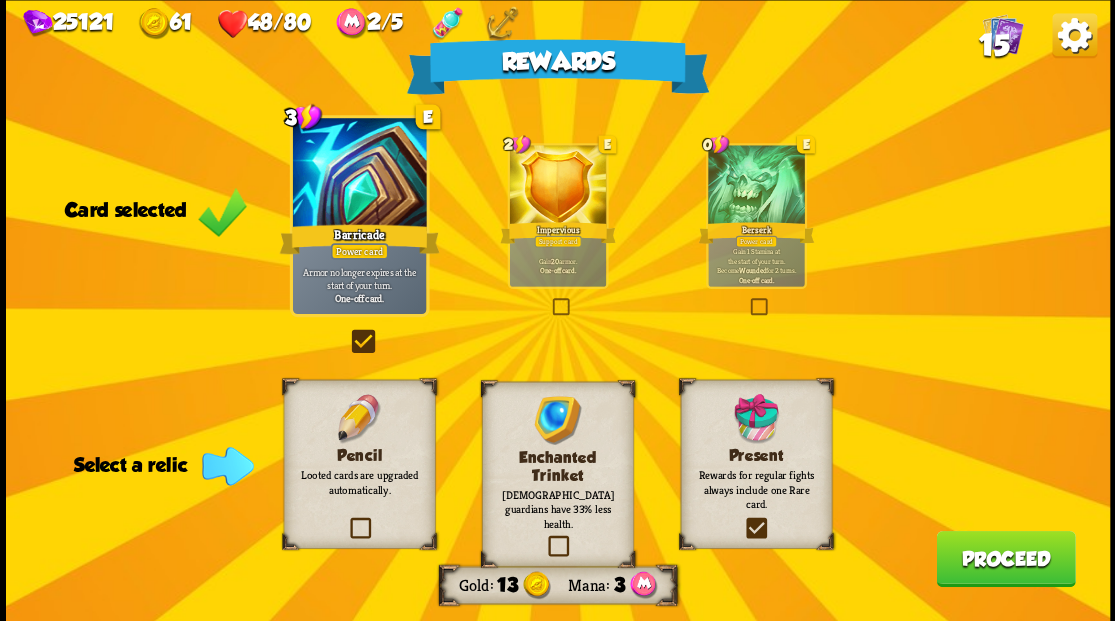 click at bounding box center (0, 0) 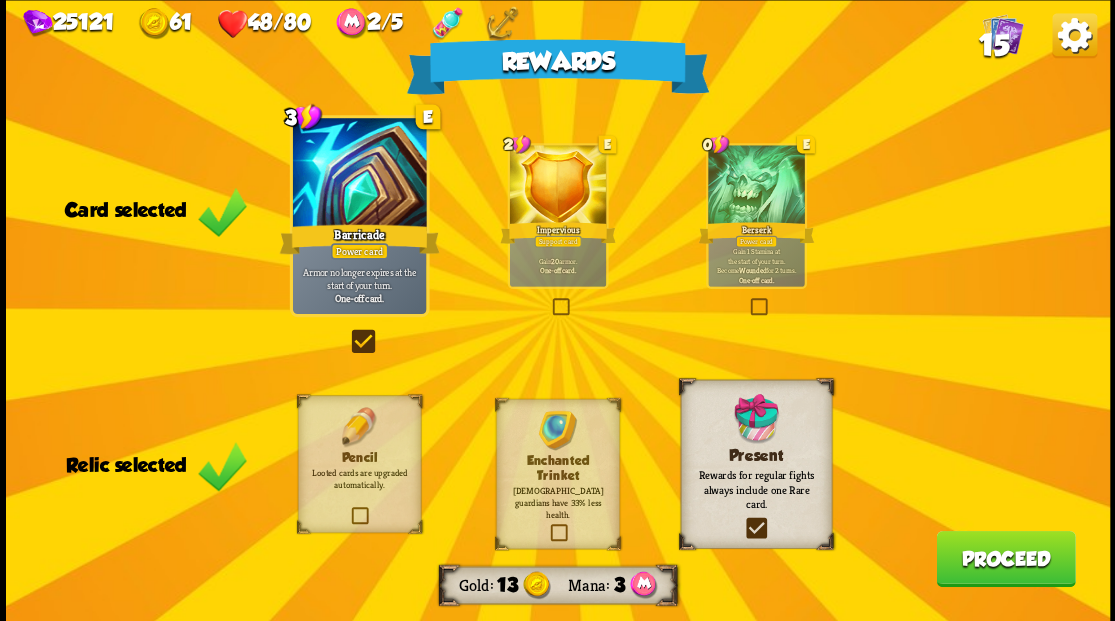 click on "Proceed" at bounding box center [1005, 558] 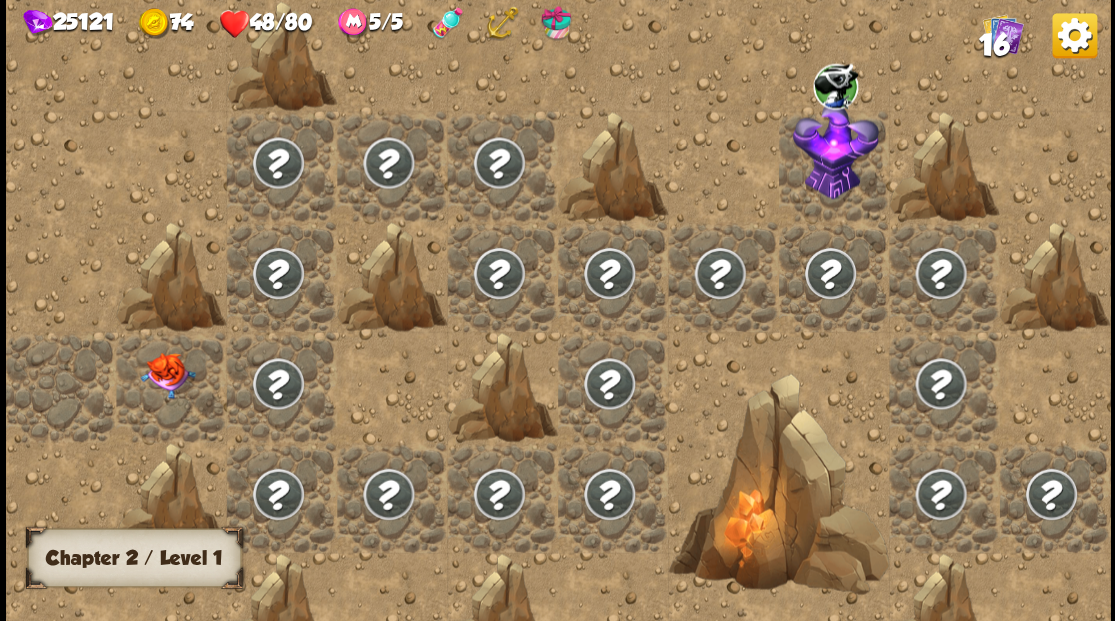 click at bounding box center [167, 375] 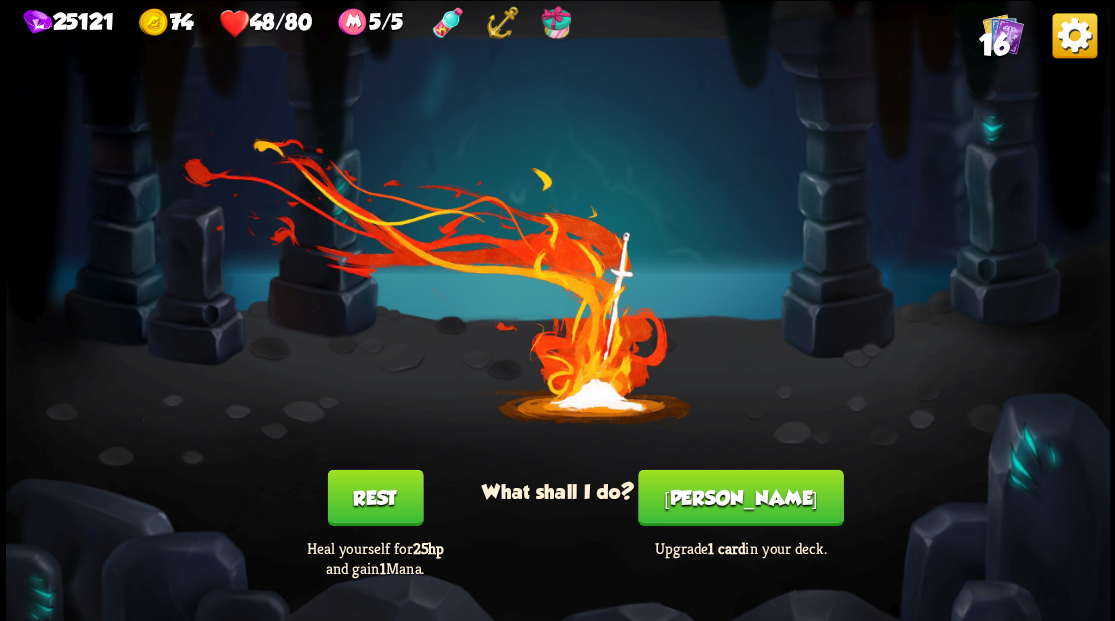 click on "[PERSON_NAME]" at bounding box center (740, 497) 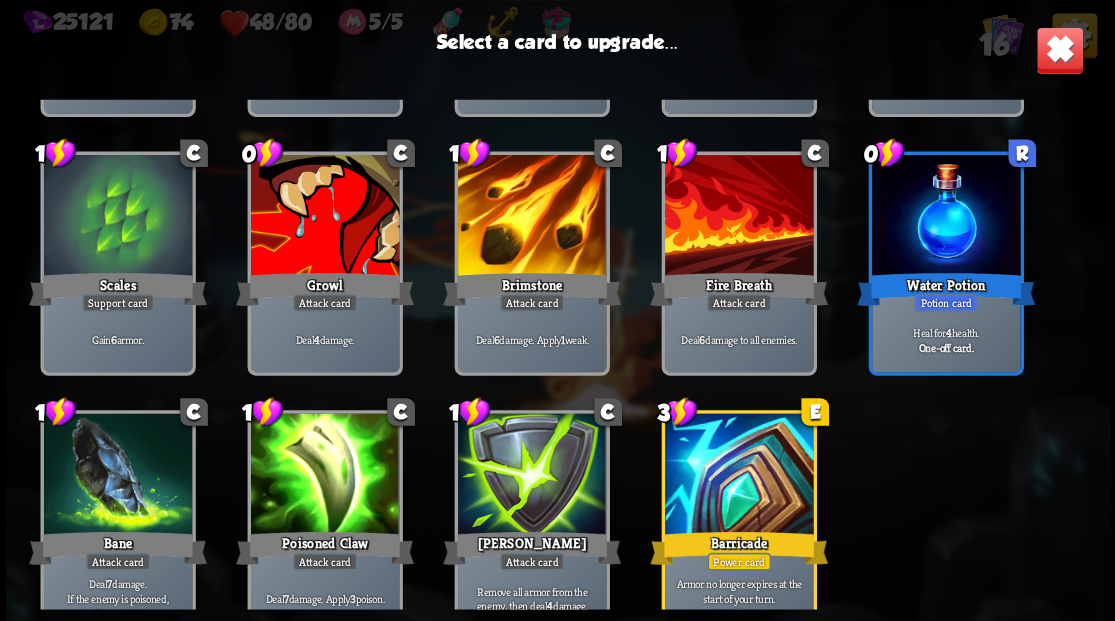 scroll, scrollTop: 329, scrollLeft: 0, axis: vertical 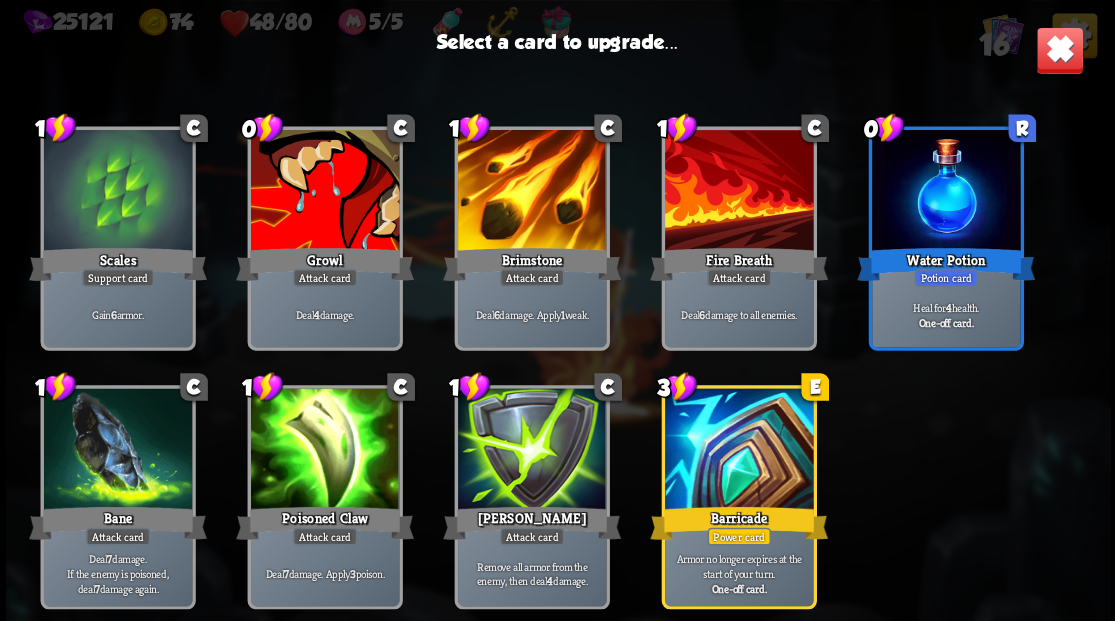 click at bounding box center (738, 450) 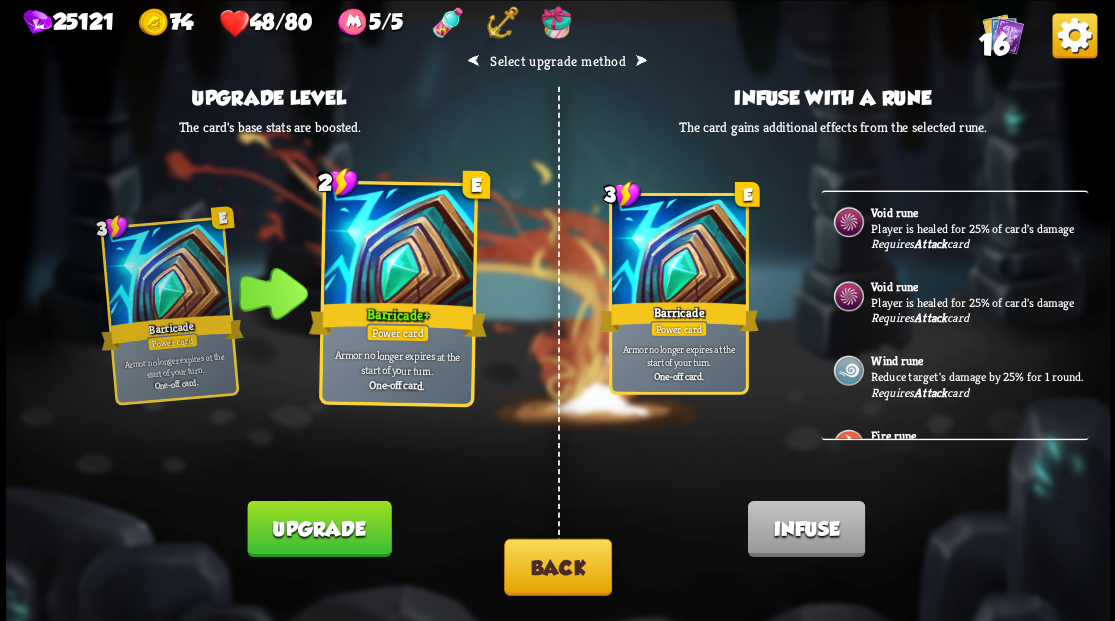 click on "Upgrade" at bounding box center (319, 528) 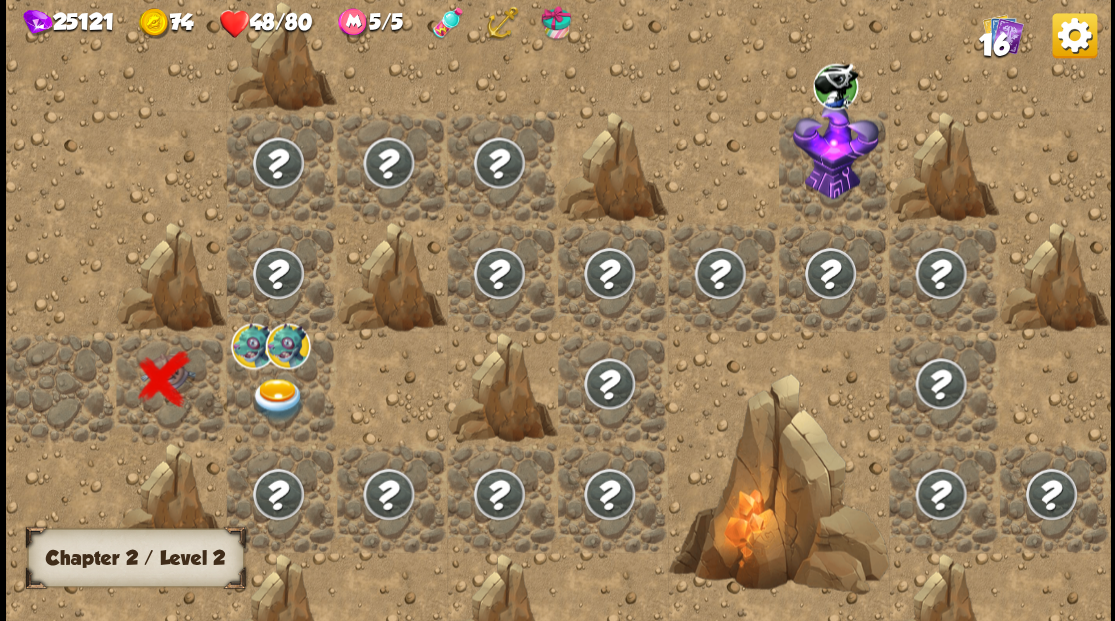 click at bounding box center [277, 399] 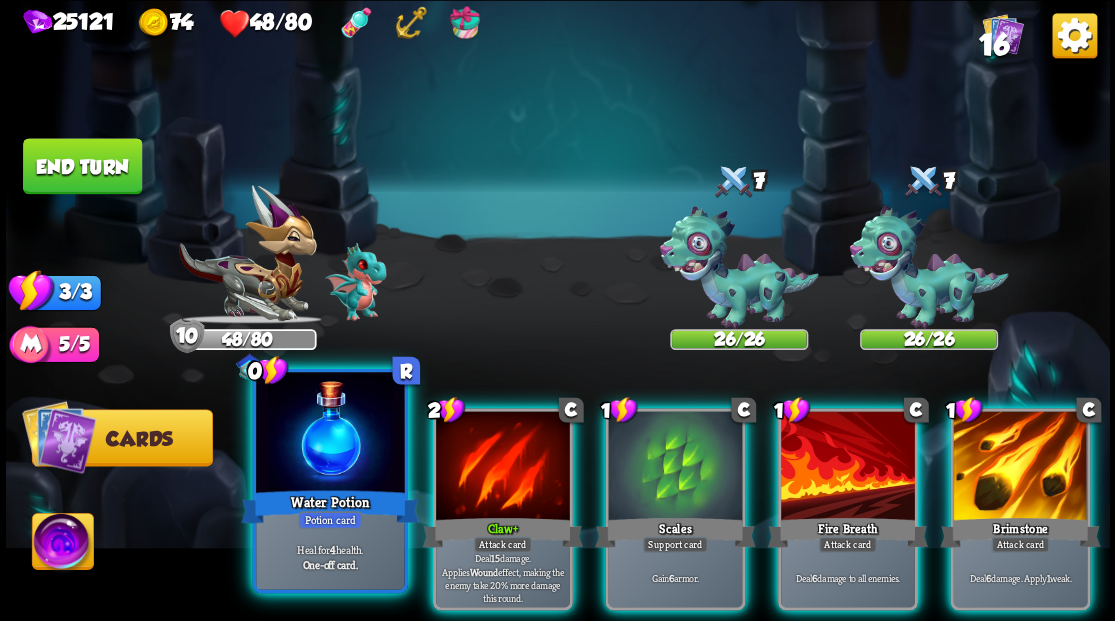 click at bounding box center [330, 434] 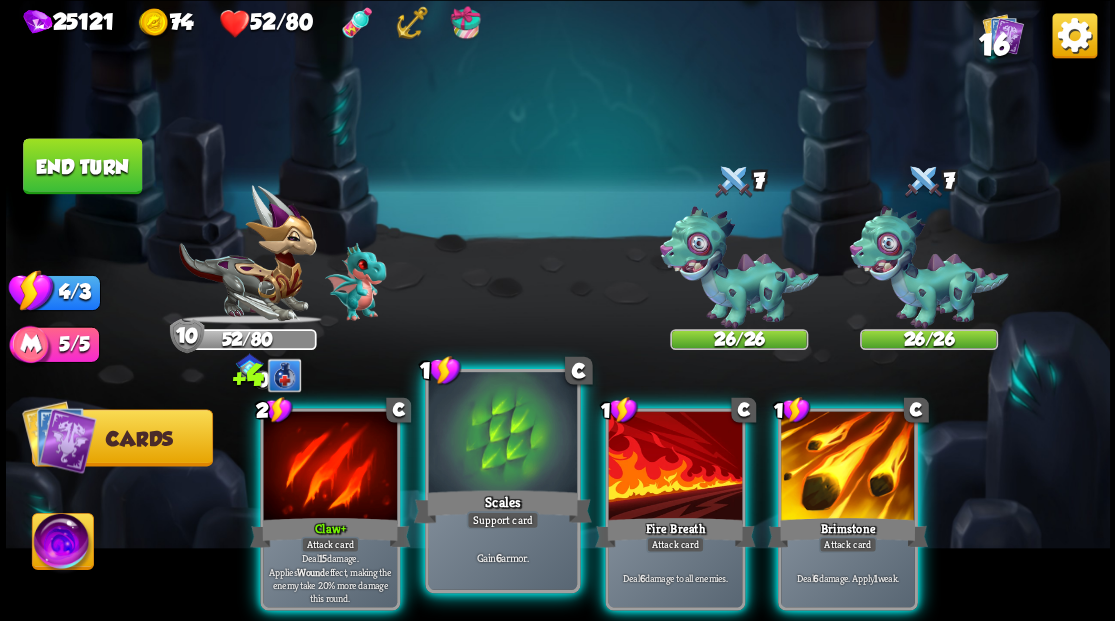 click at bounding box center [502, 434] 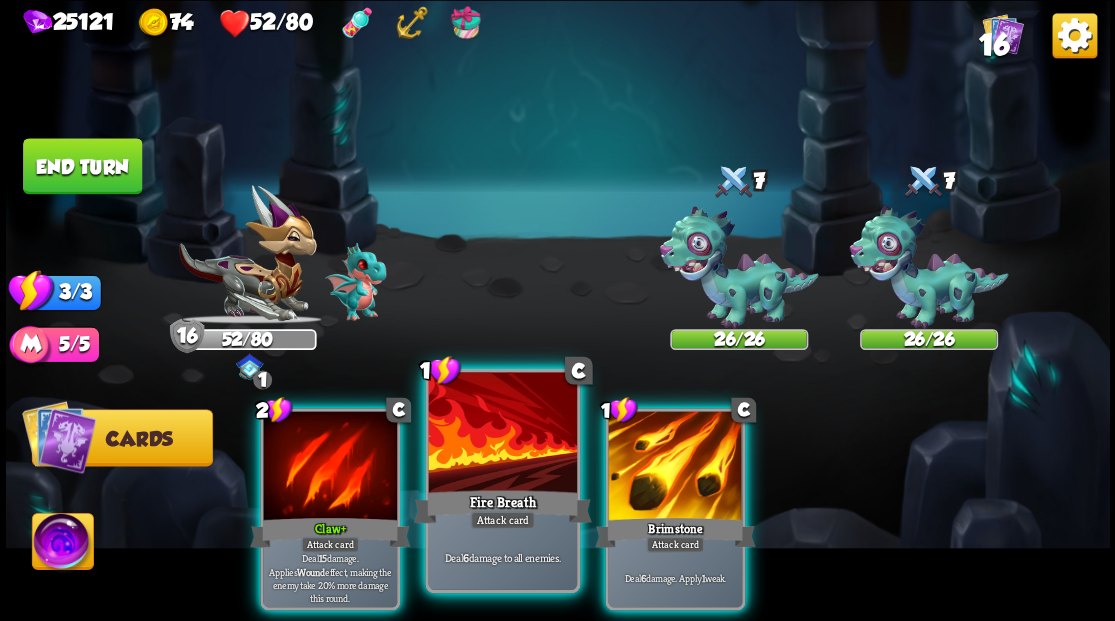 drag, startPoint x: 473, startPoint y: 452, endPoint x: 471, endPoint y: 432, distance: 20.09975 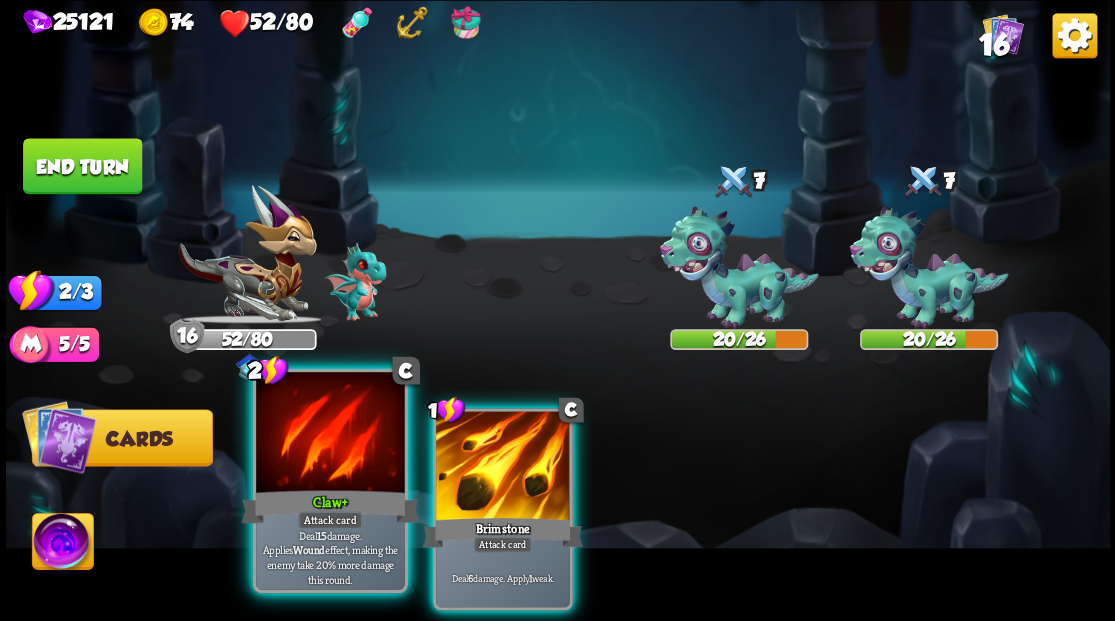click at bounding box center [330, 434] 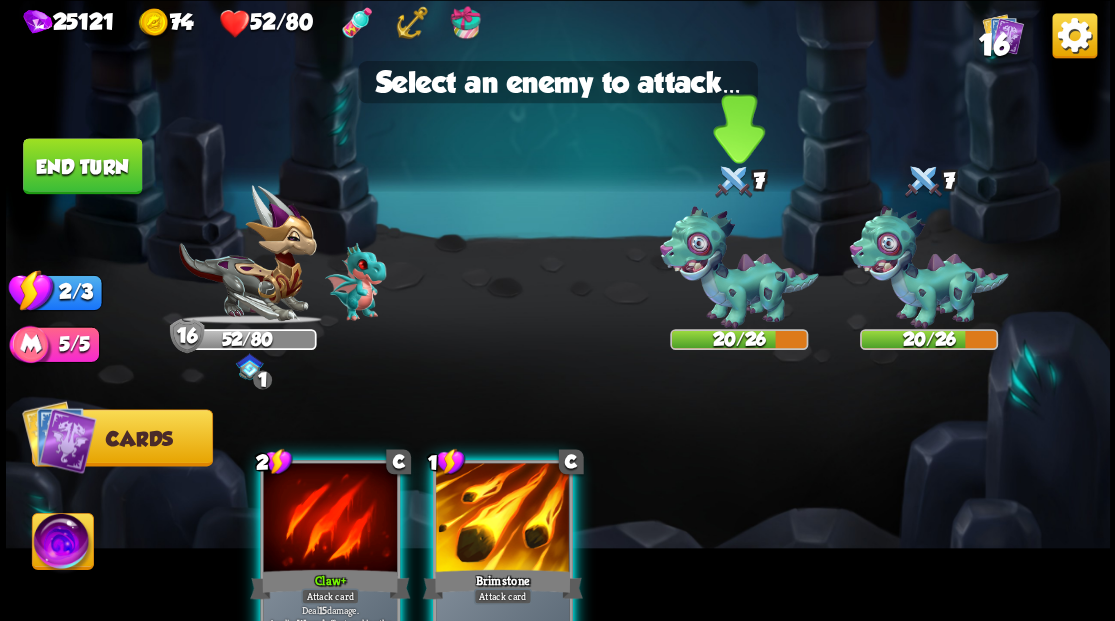 click at bounding box center [738, 267] 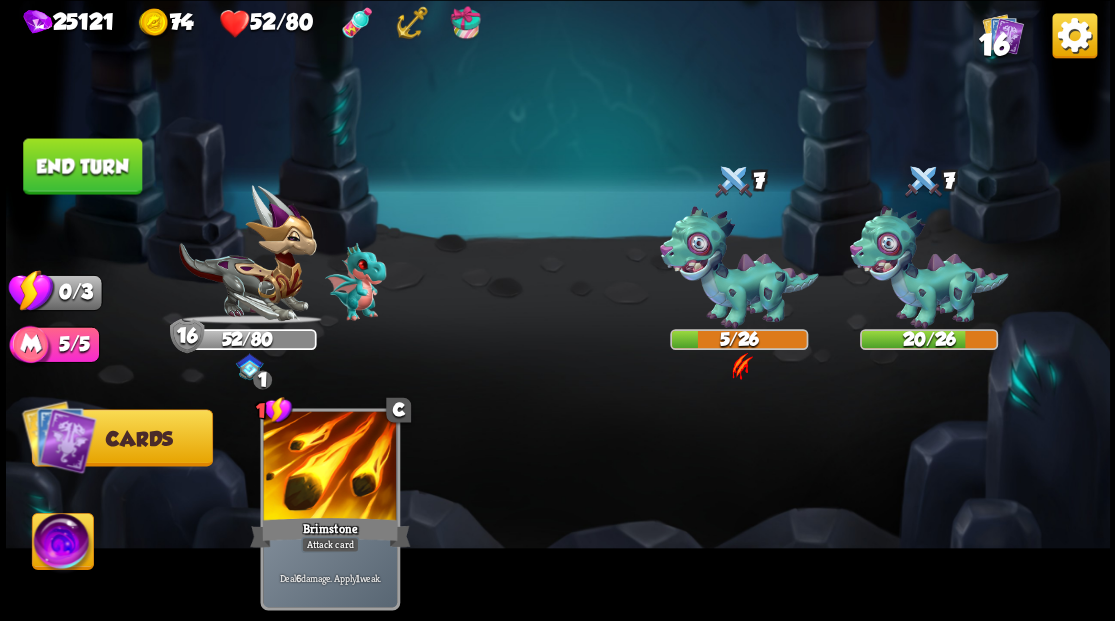 click on "End turn" at bounding box center [82, 166] 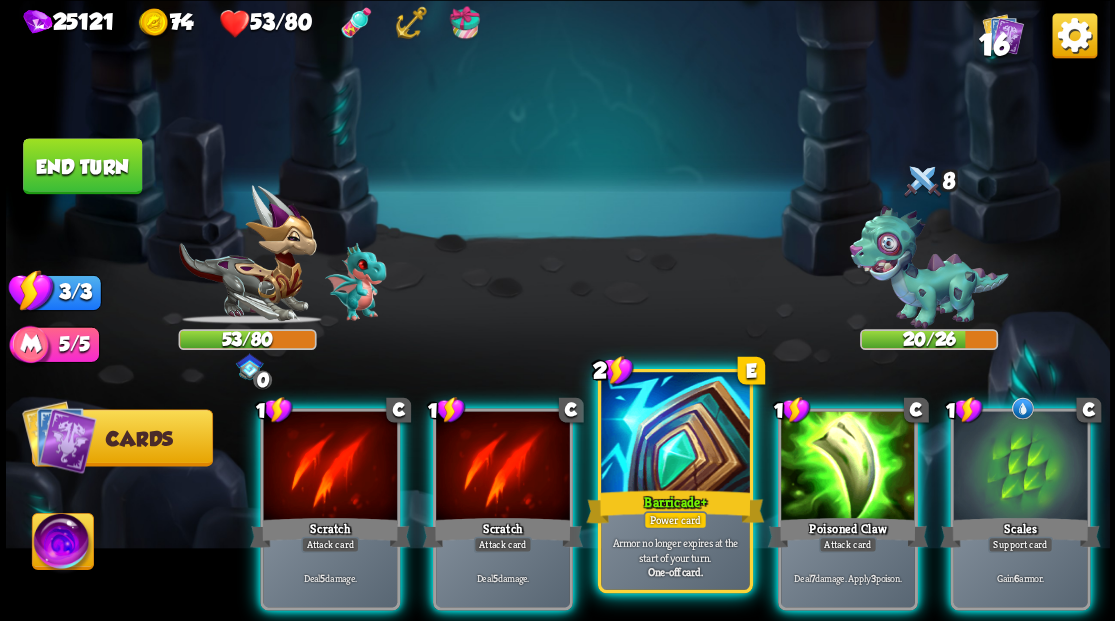 click at bounding box center [675, 434] 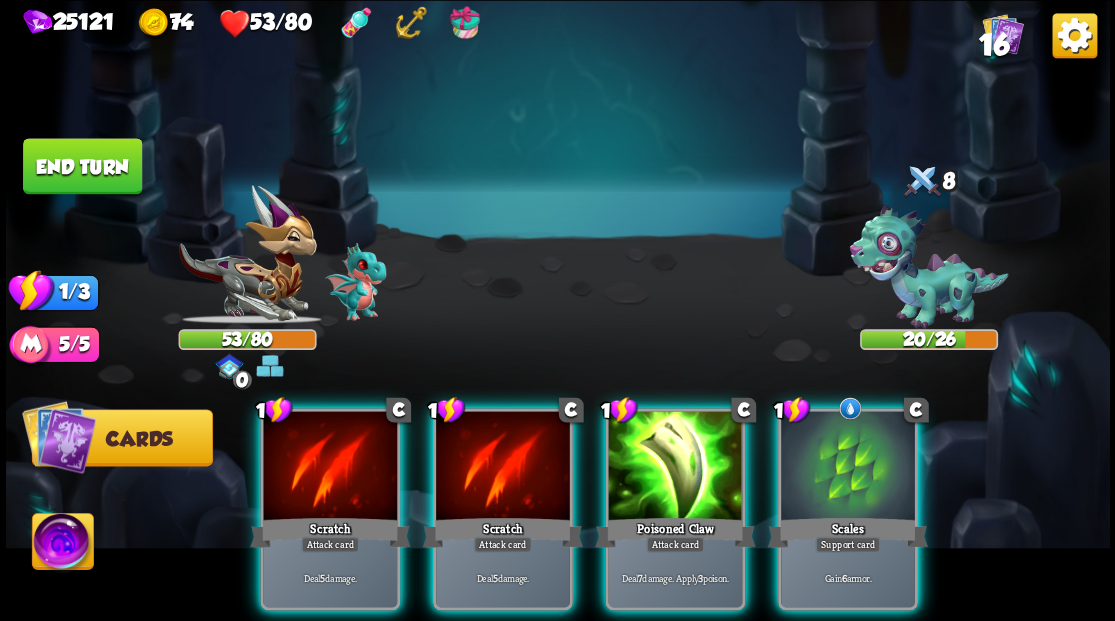 drag, startPoint x: 847, startPoint y: 488, endPoint x: 846, endPoint y: 477, distance: 11.045361 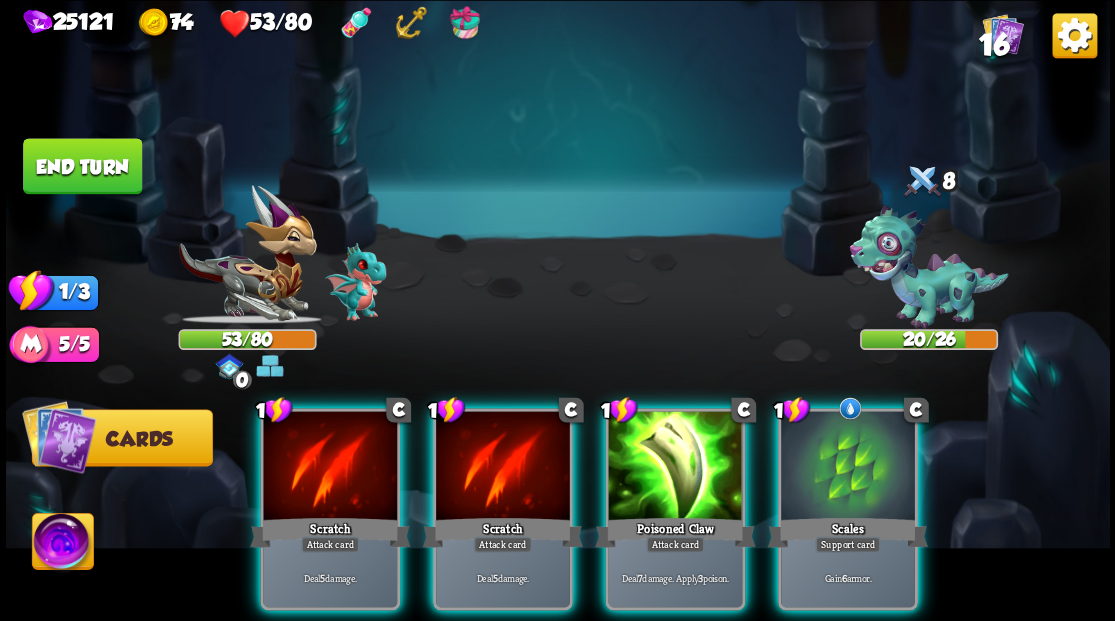 click on "1
C   Scales     Support card   Gain  6  armor." at bounding box center (847, 509) 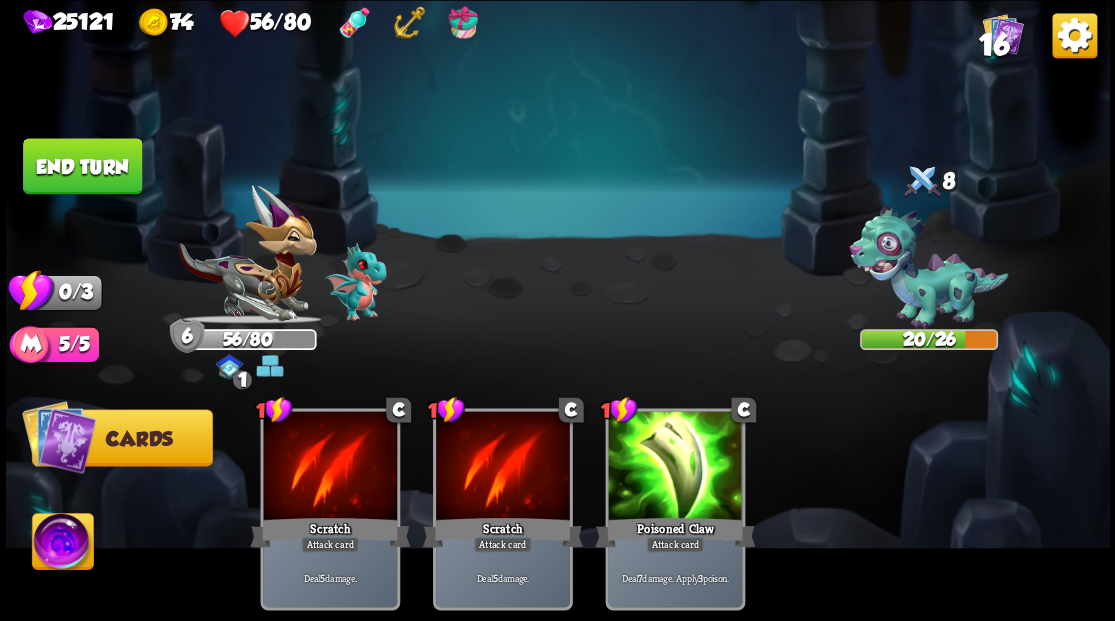 click on "End turn" at bounding box center [82, 166] 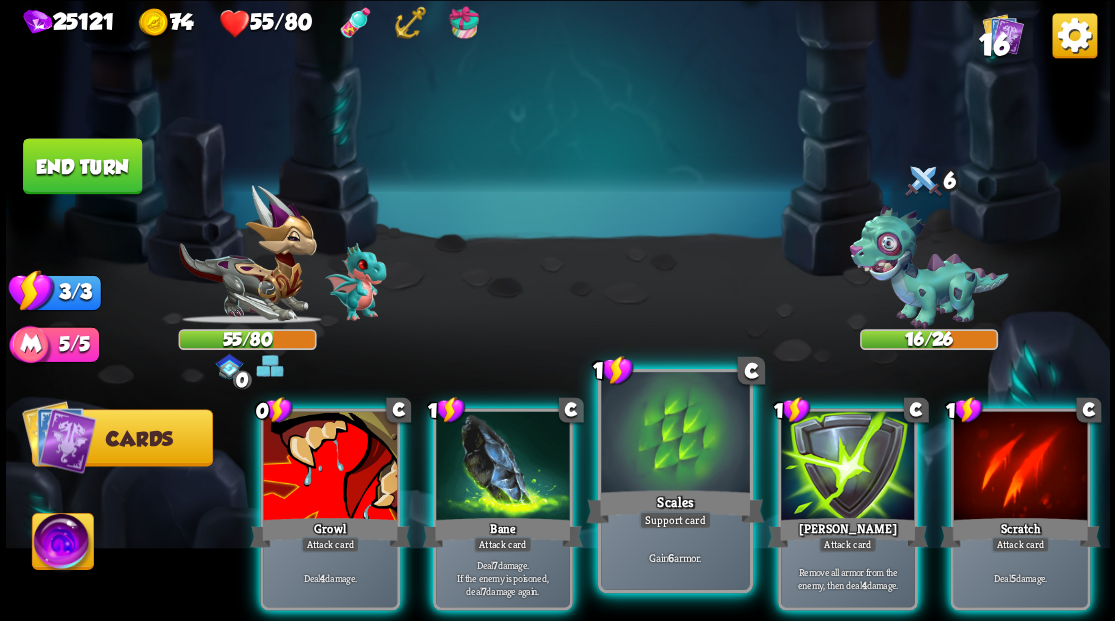 click at bounding box center (675, 434) 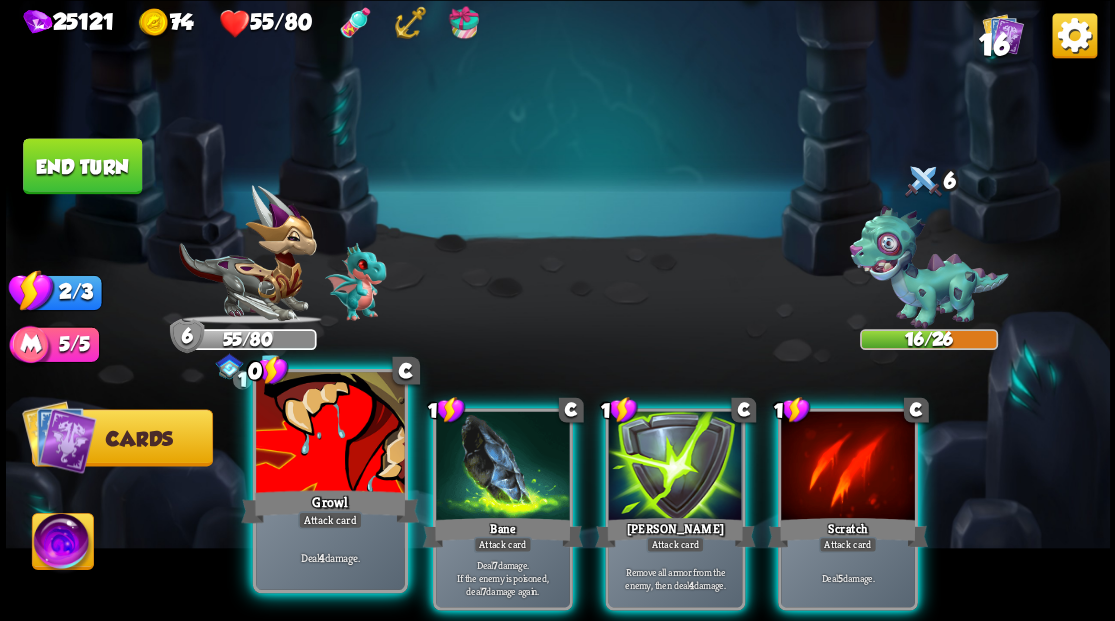 click at bounding box center (330, 434) 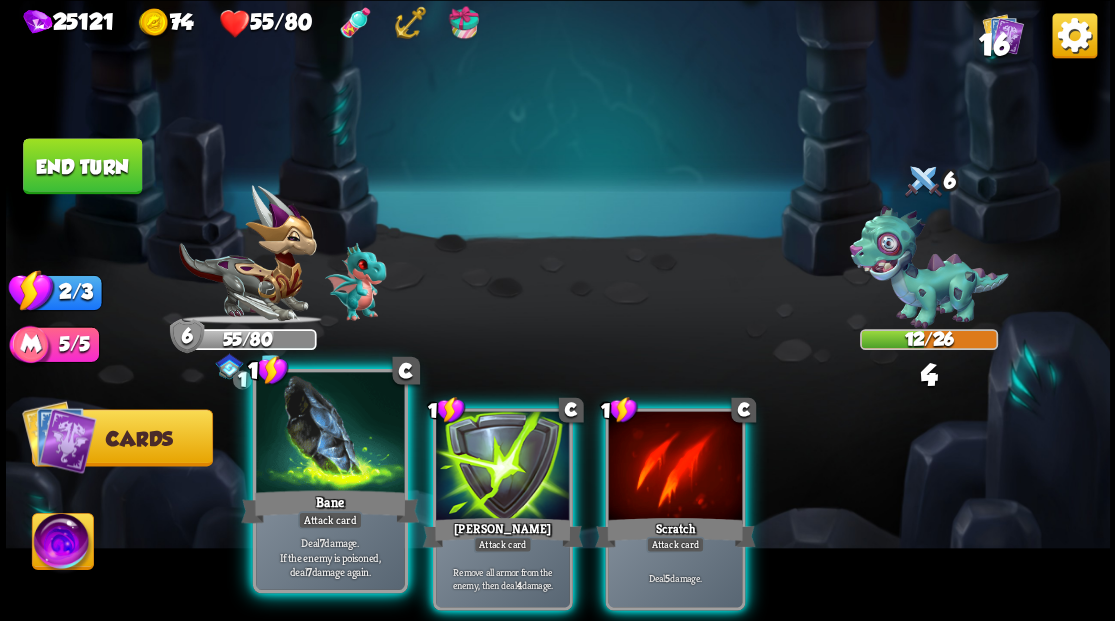 click at bounding box center [330, 434] 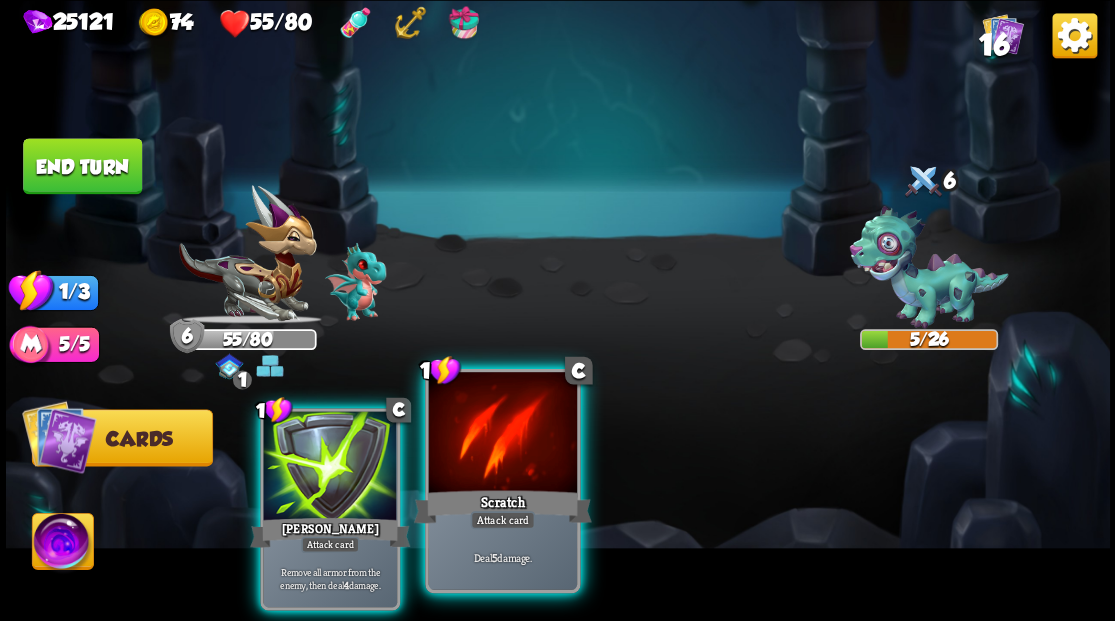click at bounding box center (502, 434) 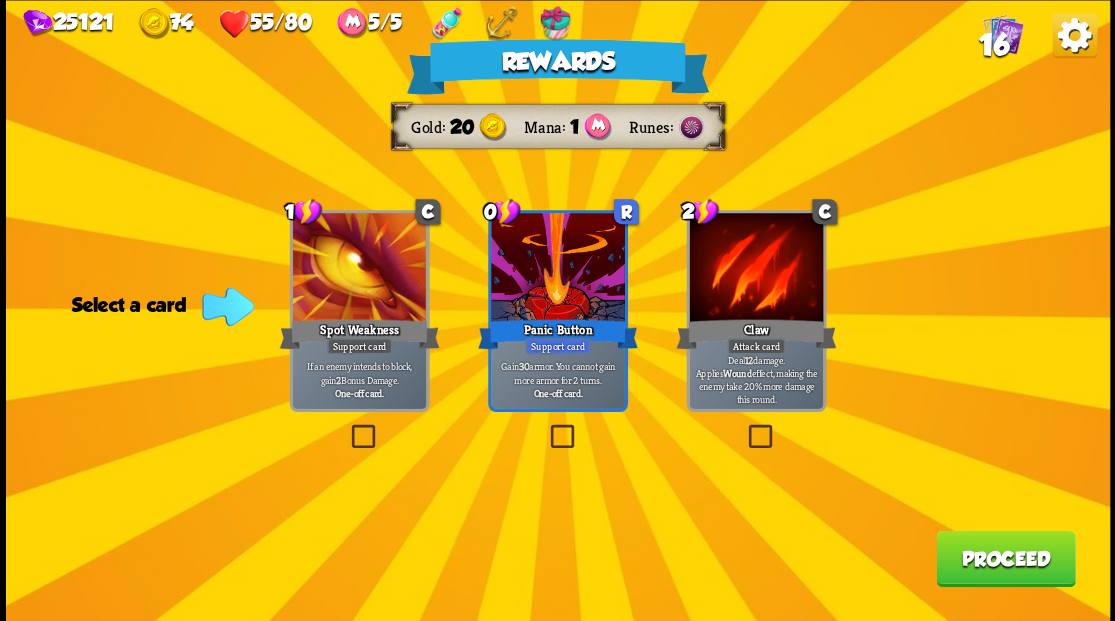 click on "Proceed" at bounding box center [1005, 558] 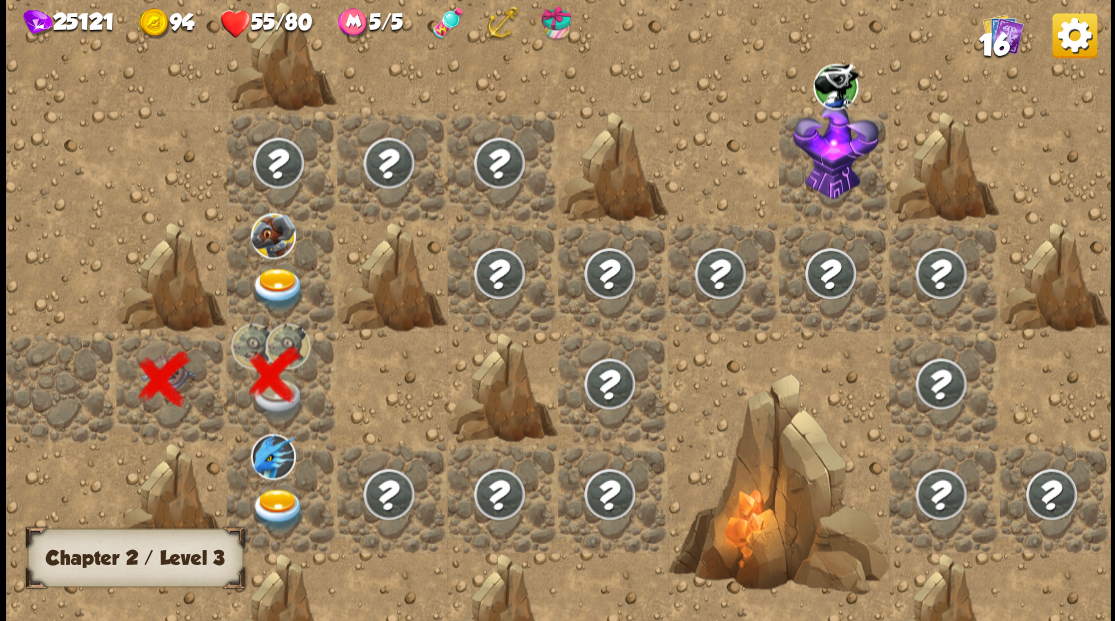 click at bounding box center [277, 288] 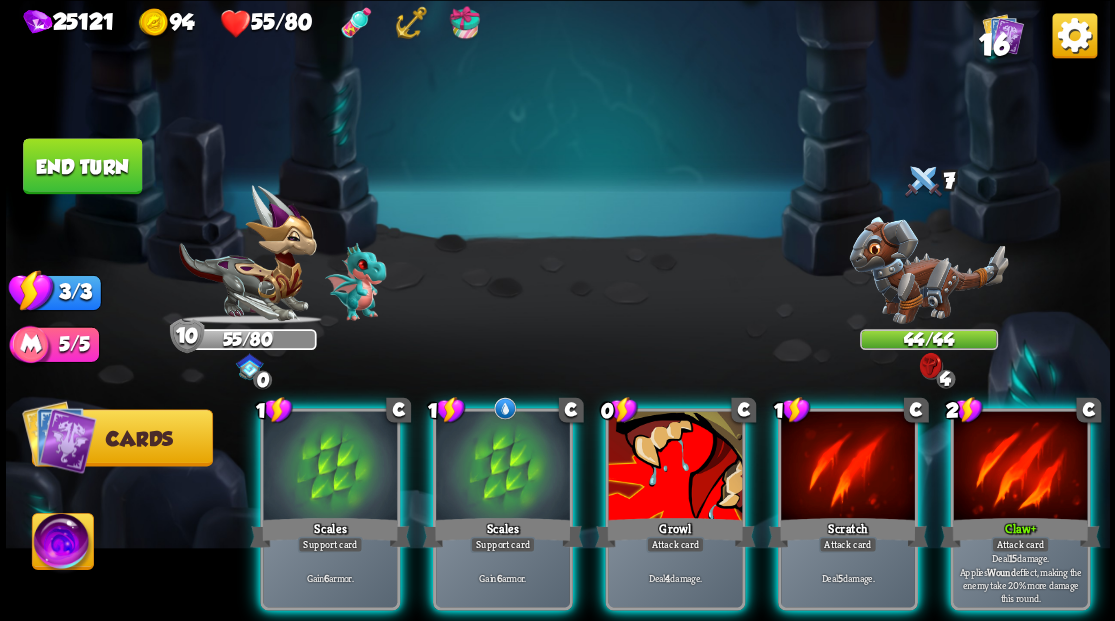 click at bounding box center (1020, 467) 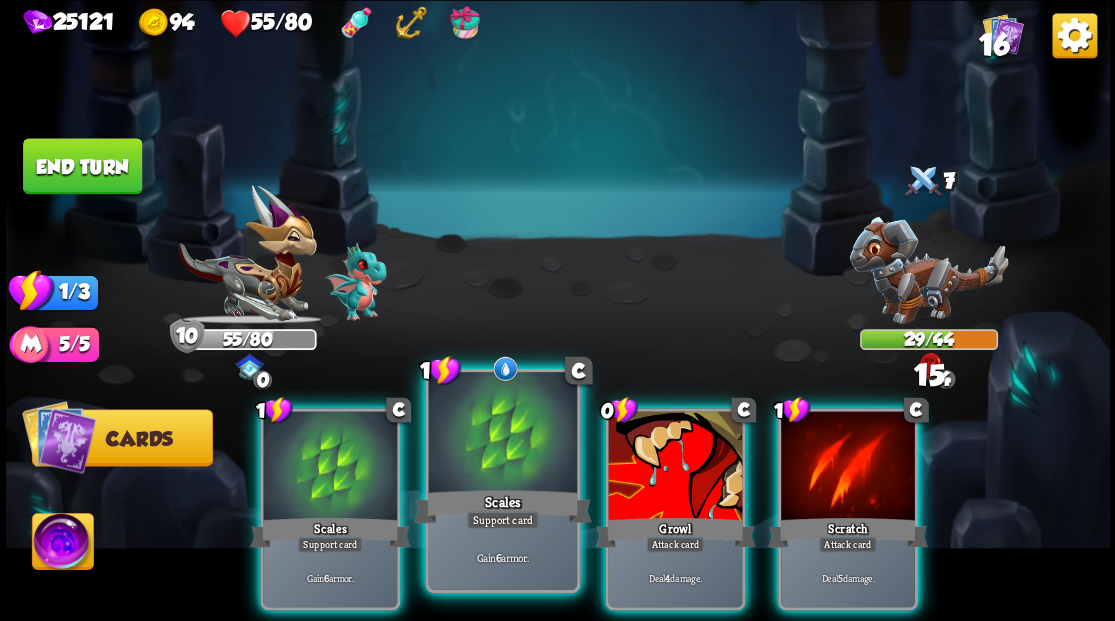 click at bounding box center [502, 434] 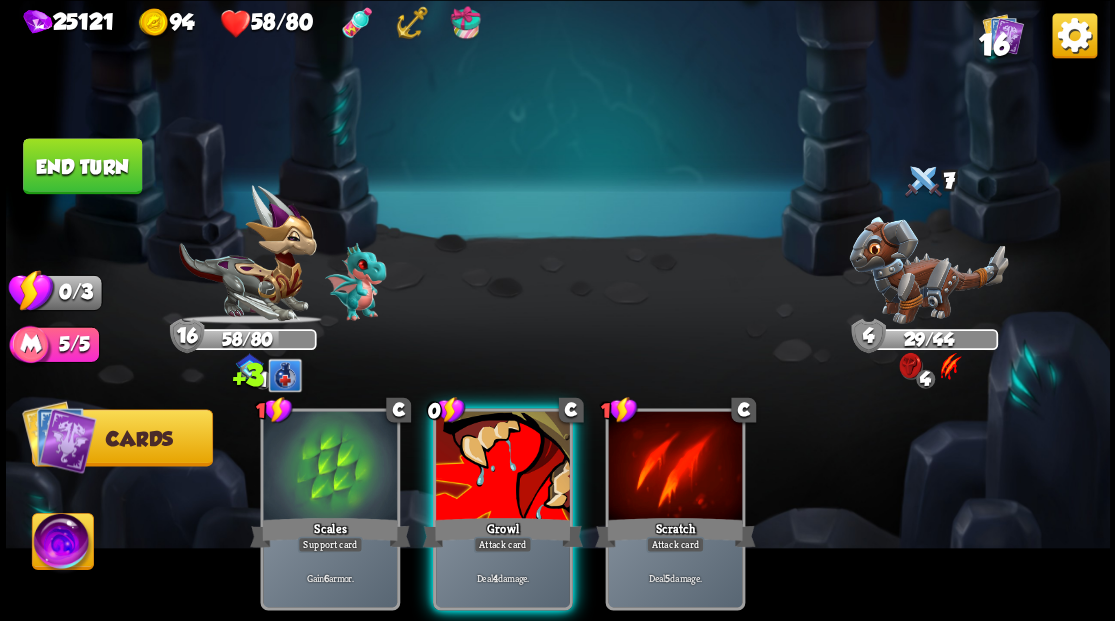 click at bounding box center (503, 467) 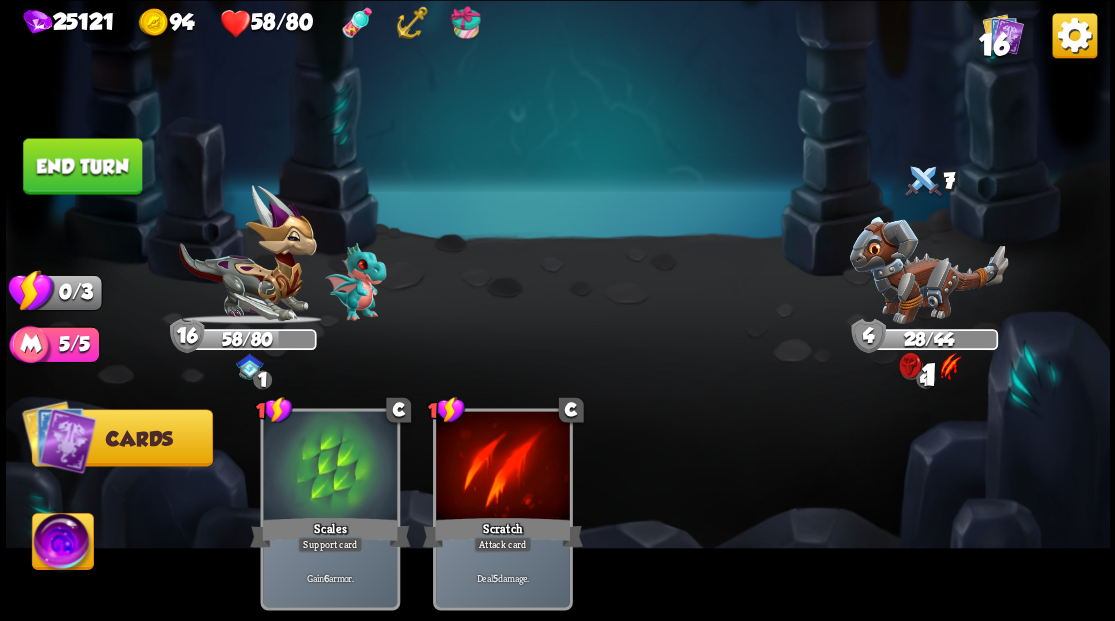 click on "End turn" at bounding box center (82, 166) 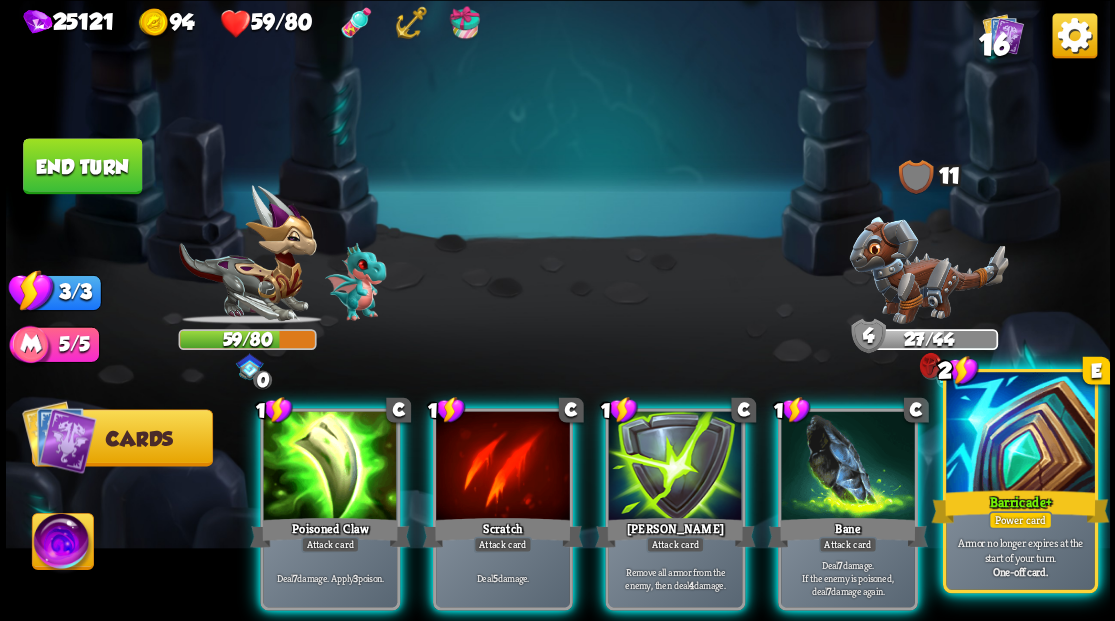 click at bounding box center [1020, 434] 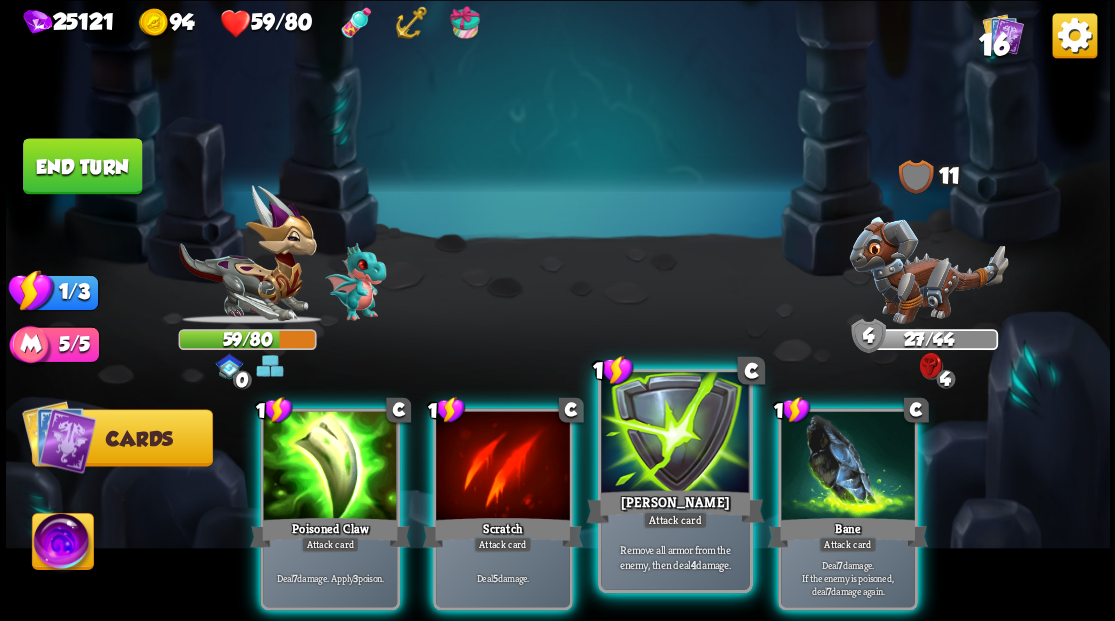 click at bounding box center [675, 434] 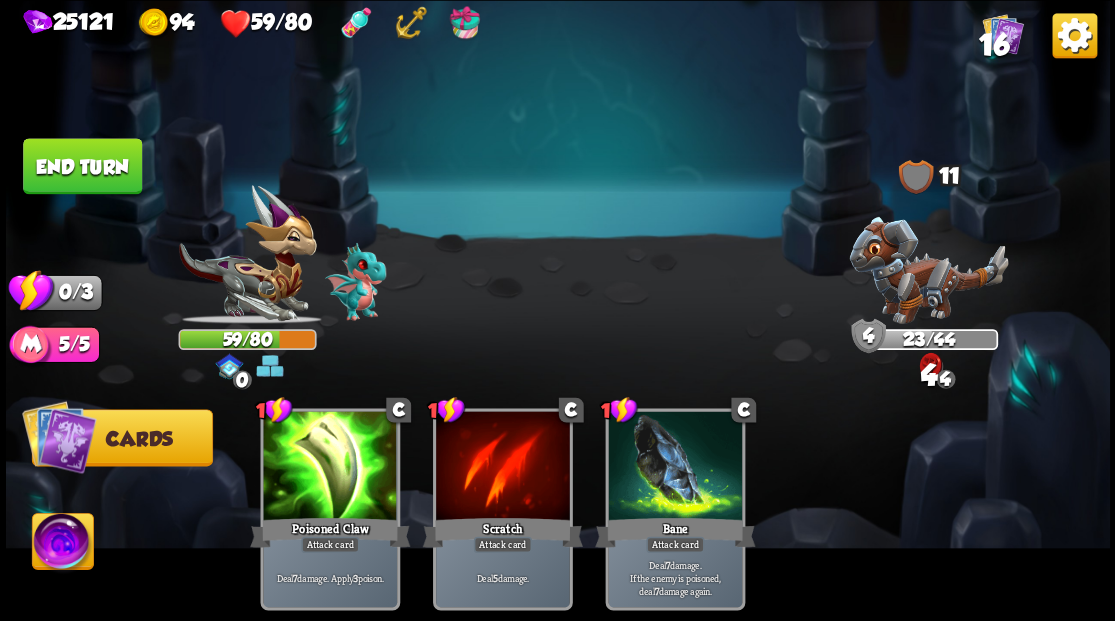 click on "End turn" at bounding box center (82, 166) 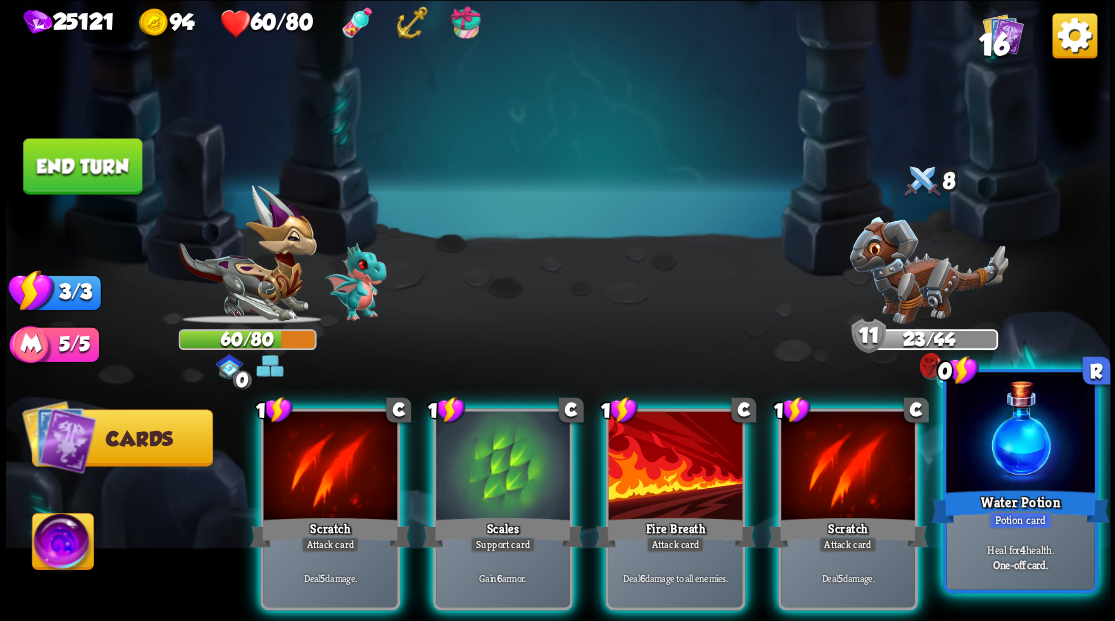 click at bounding box center [1020, 434] 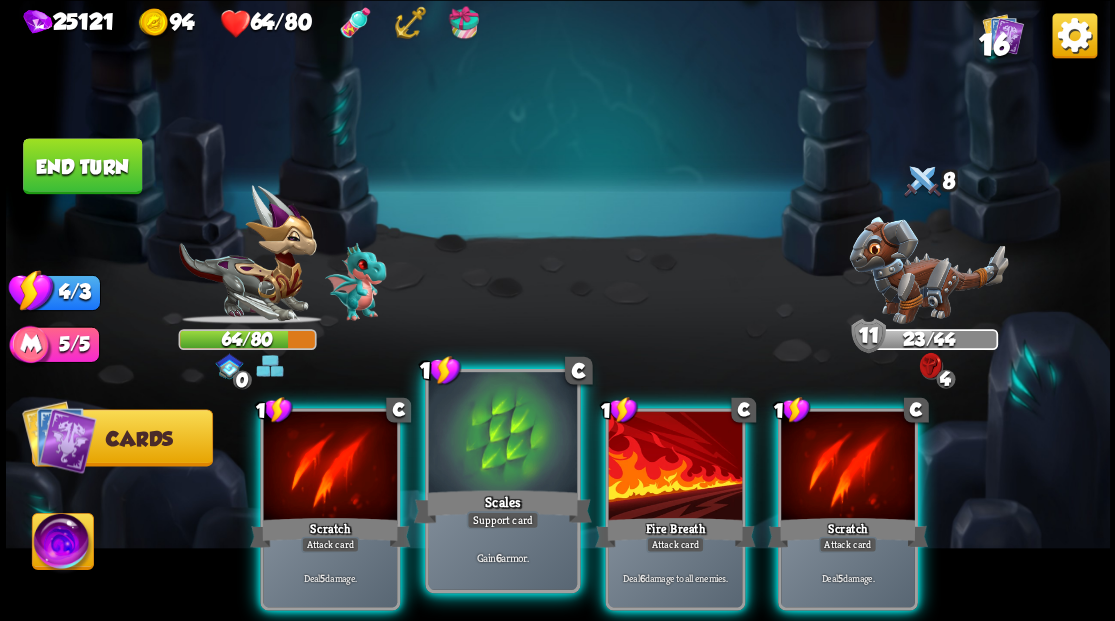 click at bounding box center [502, 434] 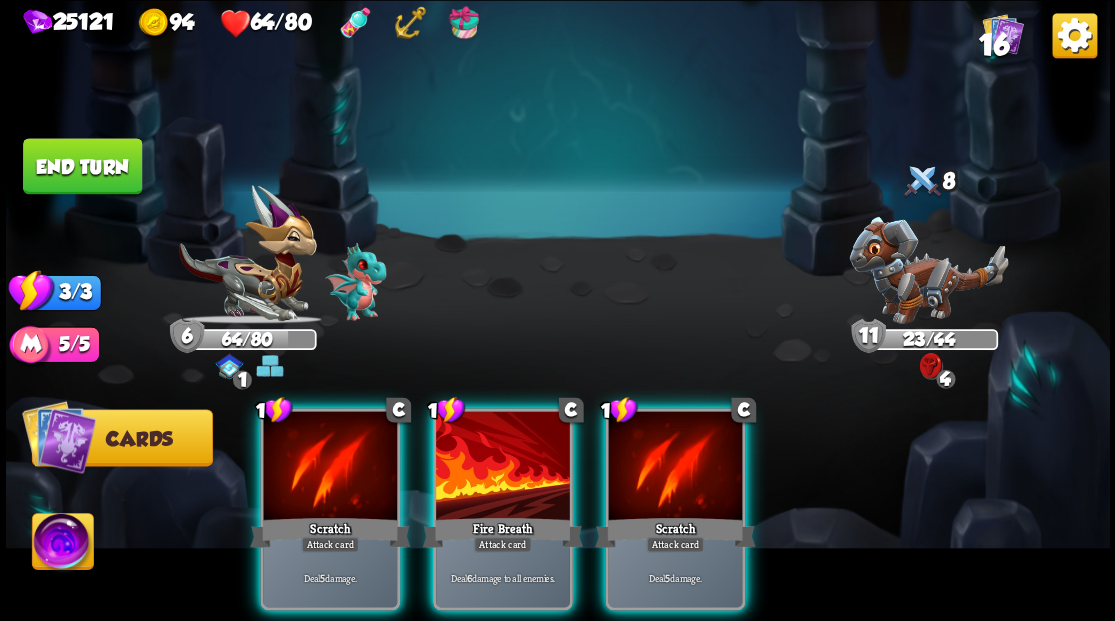 click at bounding box center [503, 467] 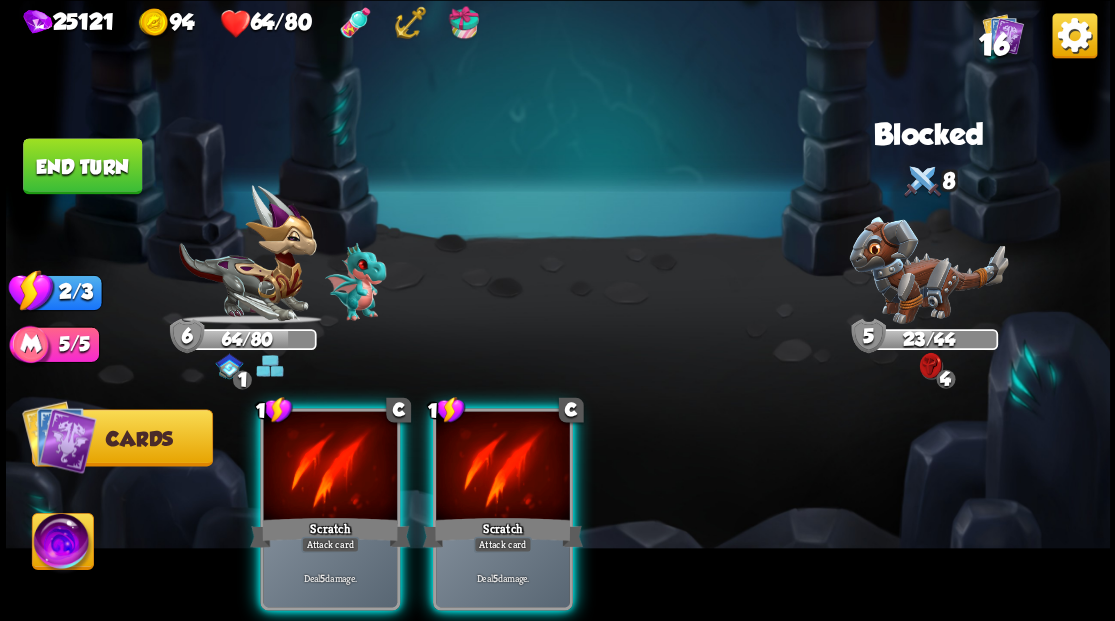 click at bounding box center (503, 467) 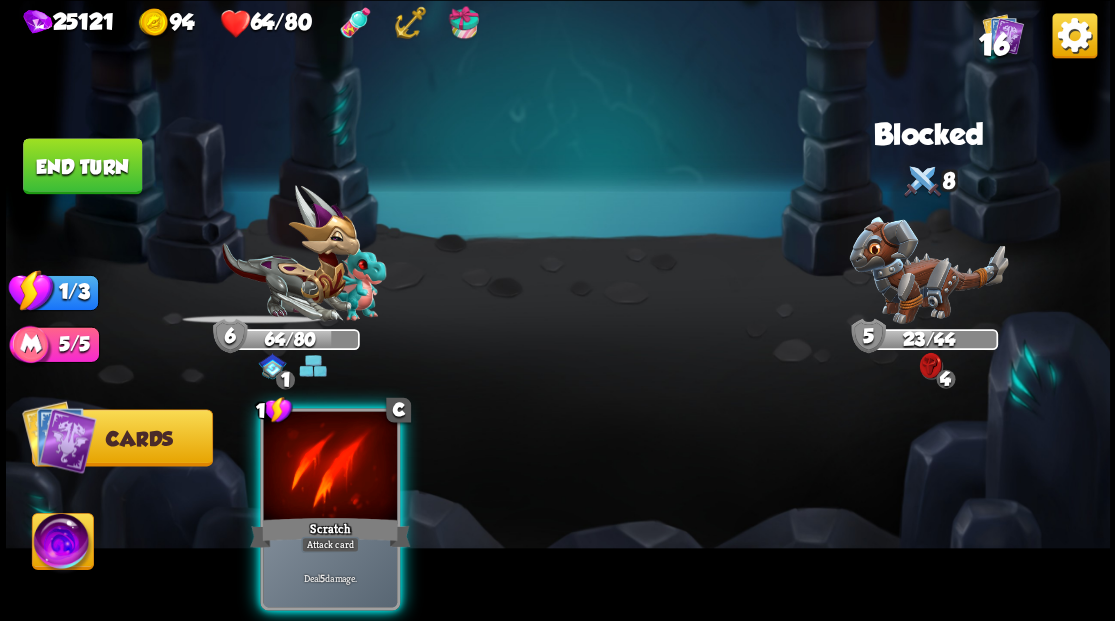 drag, startPoint x: 310, startPoint y: 437, endPoint x: 326, endPoint y: 436, distance: 16.03122 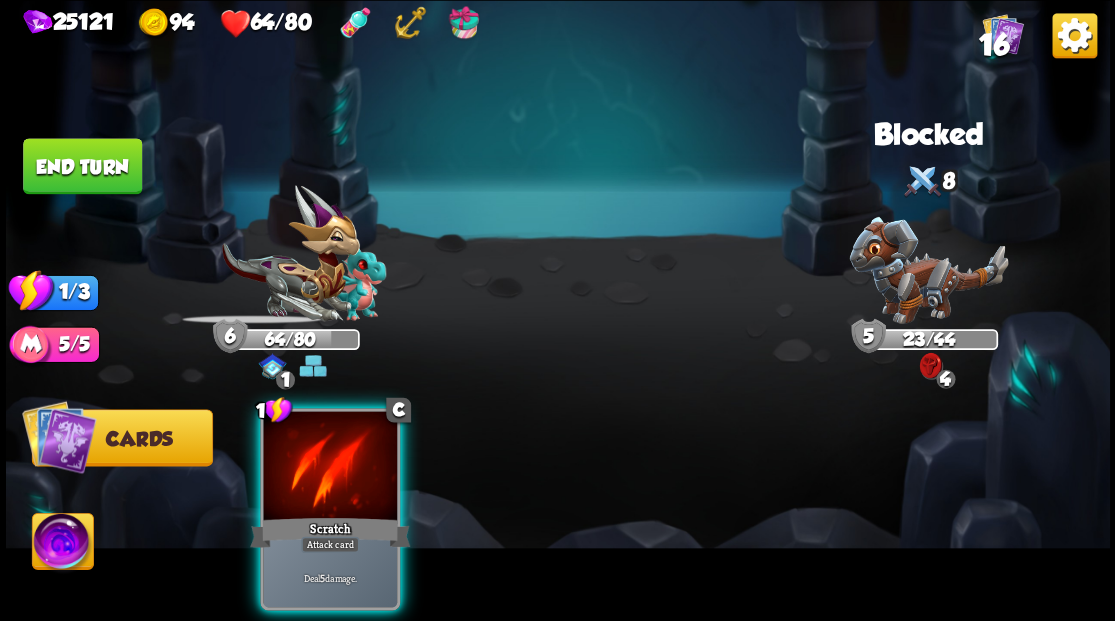 click at bounding box center [330, 467] 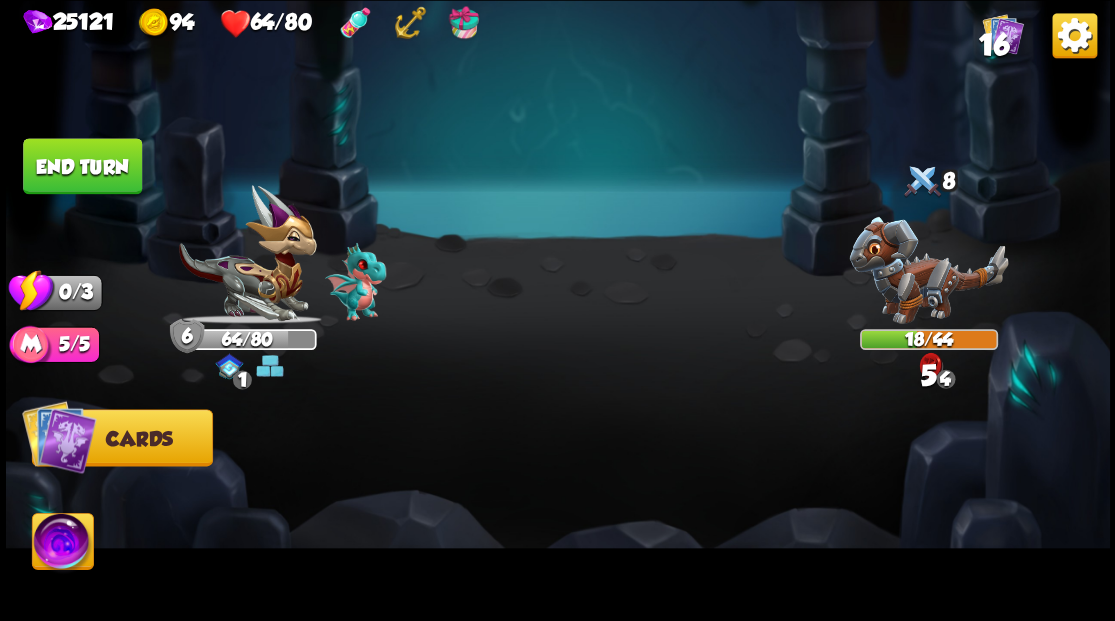 click on "End turn" at bounding box center (82, 166) 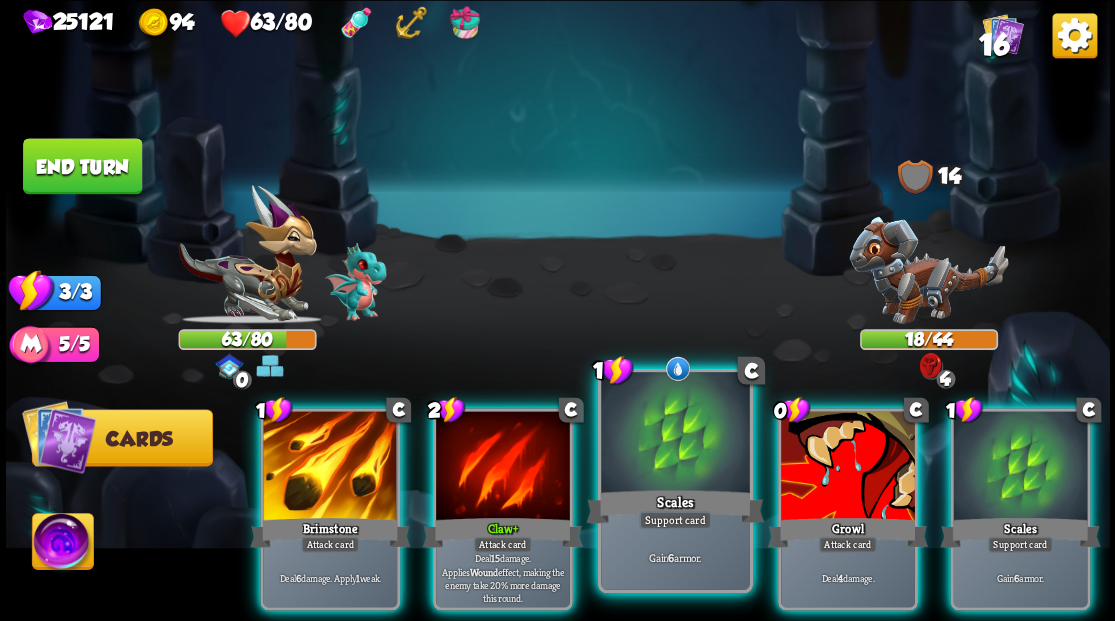 click at bounding box center [675, 434] 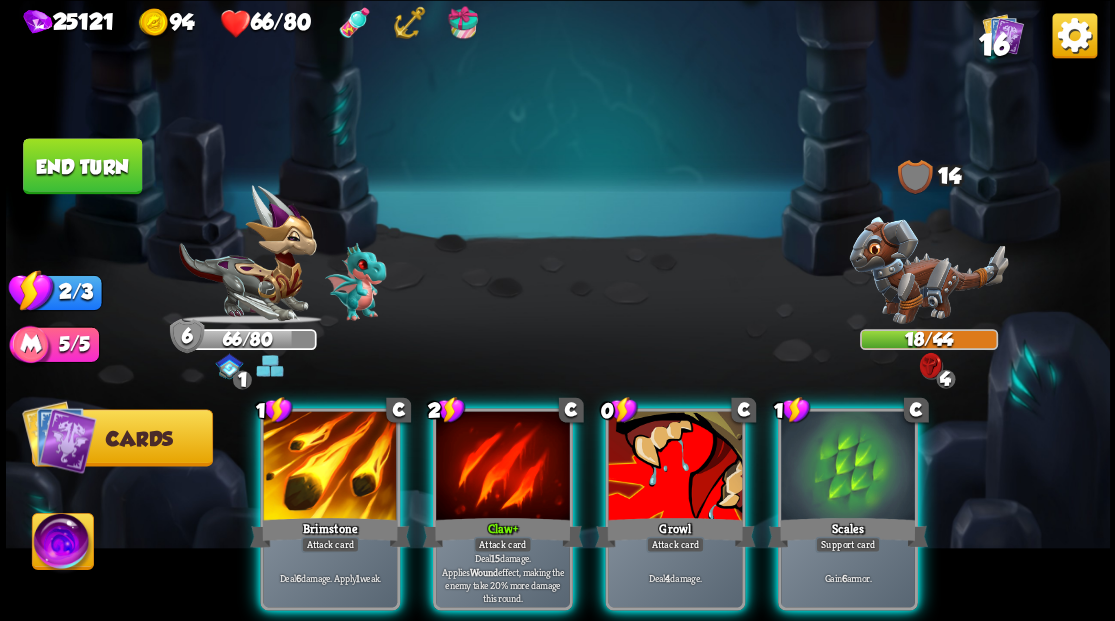drag, startPoint x: 676, startPoint y: 458, endPoint x: 680, endPoint y: 317, distance: 141.05673 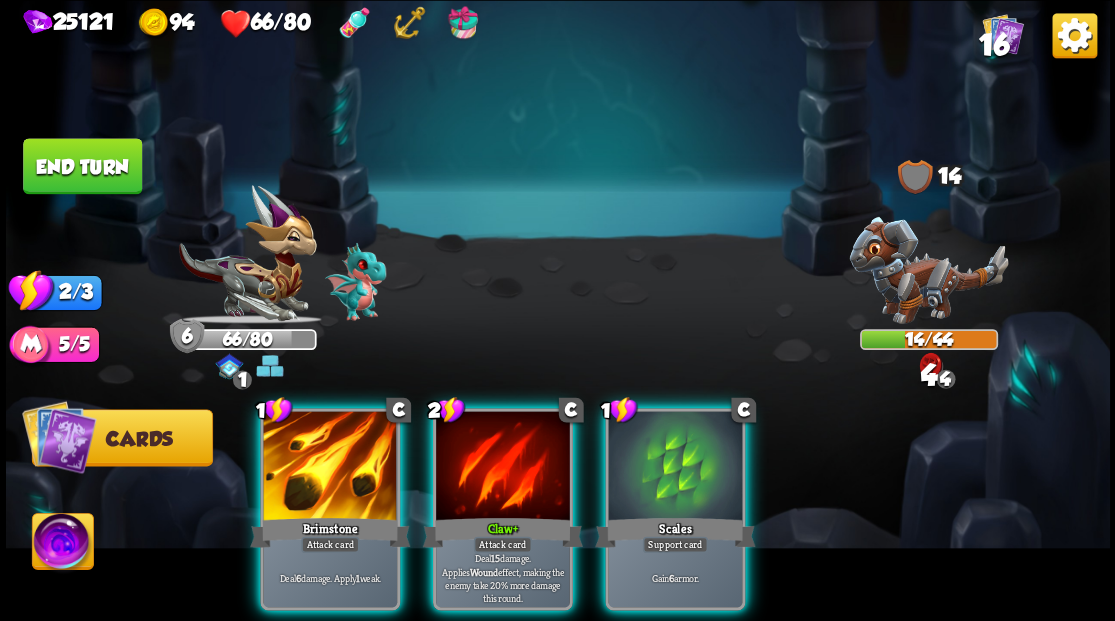 drag, startPoint x: 486, startPoint y: 431, endPoint x: 547, endPoint y: 318, distance: 128.41339 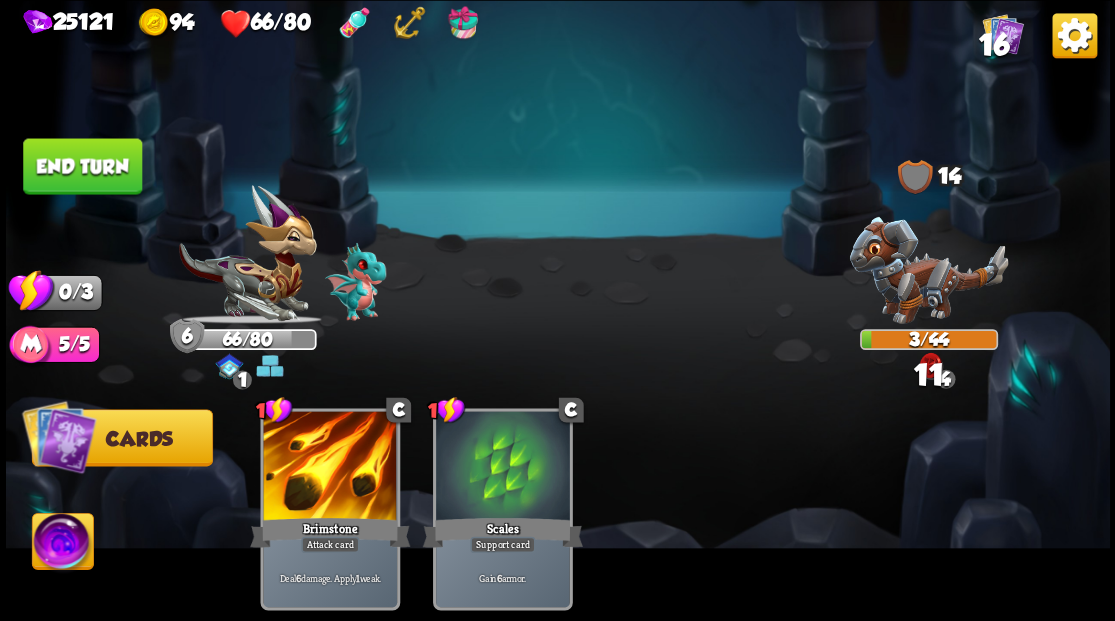 click on "End turn" at bounding box center (82, 166) 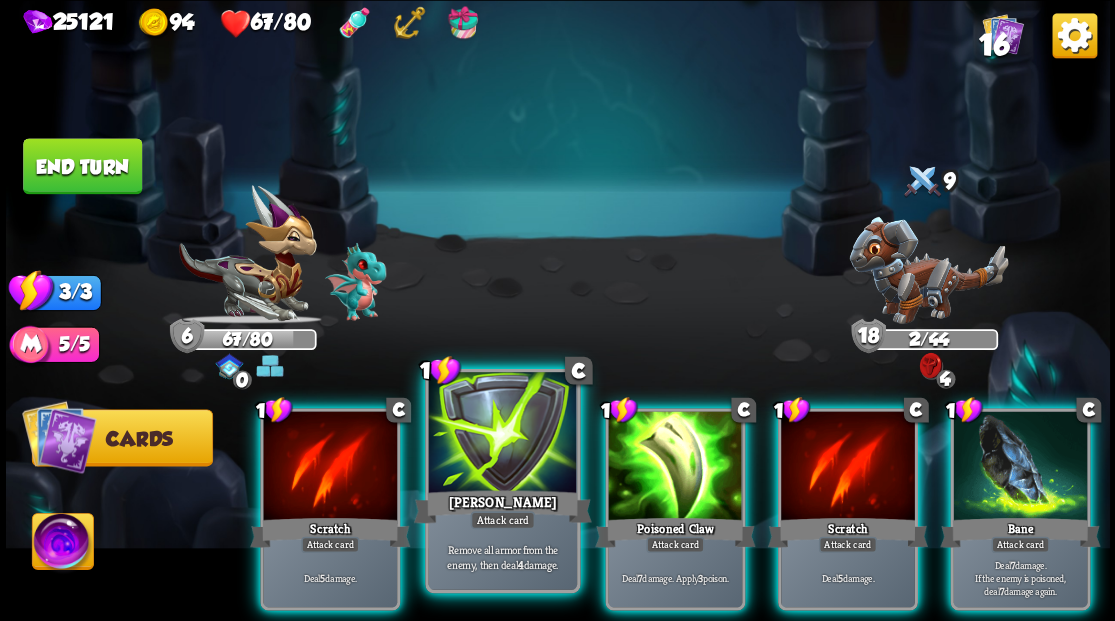 click at bounding box center (502, 434) 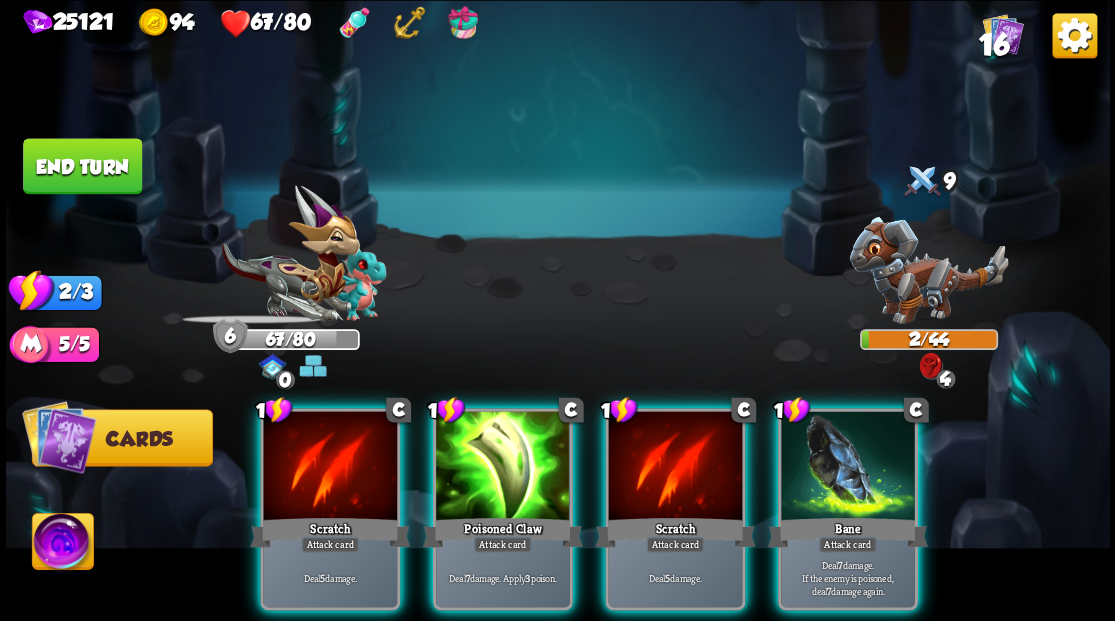 click at bounding box center (503, 467) 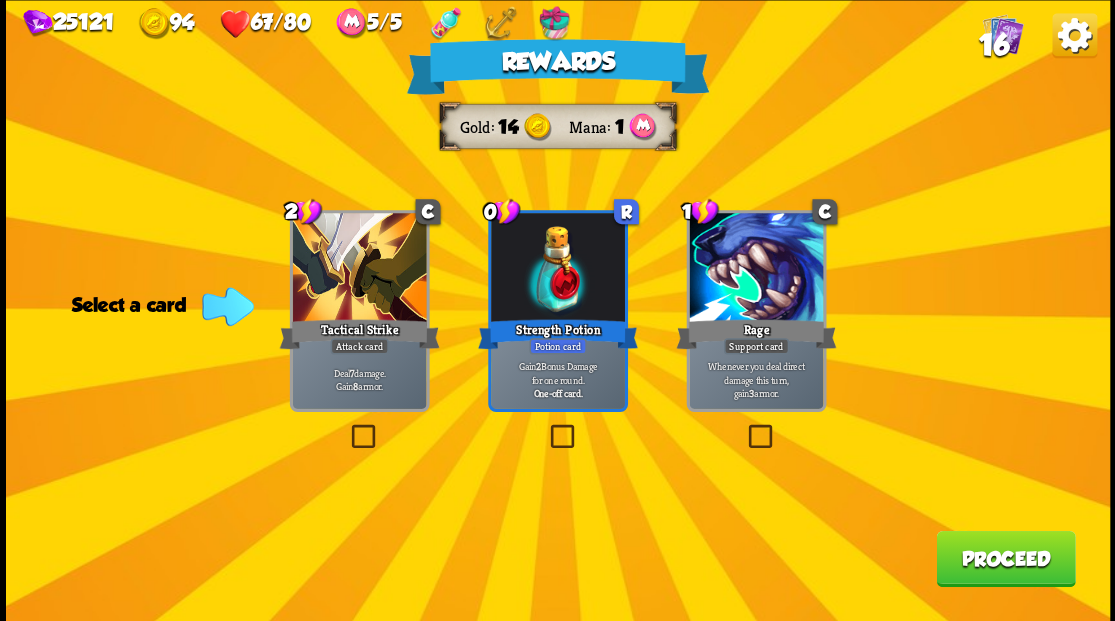 click at bounding box center [546, 427] 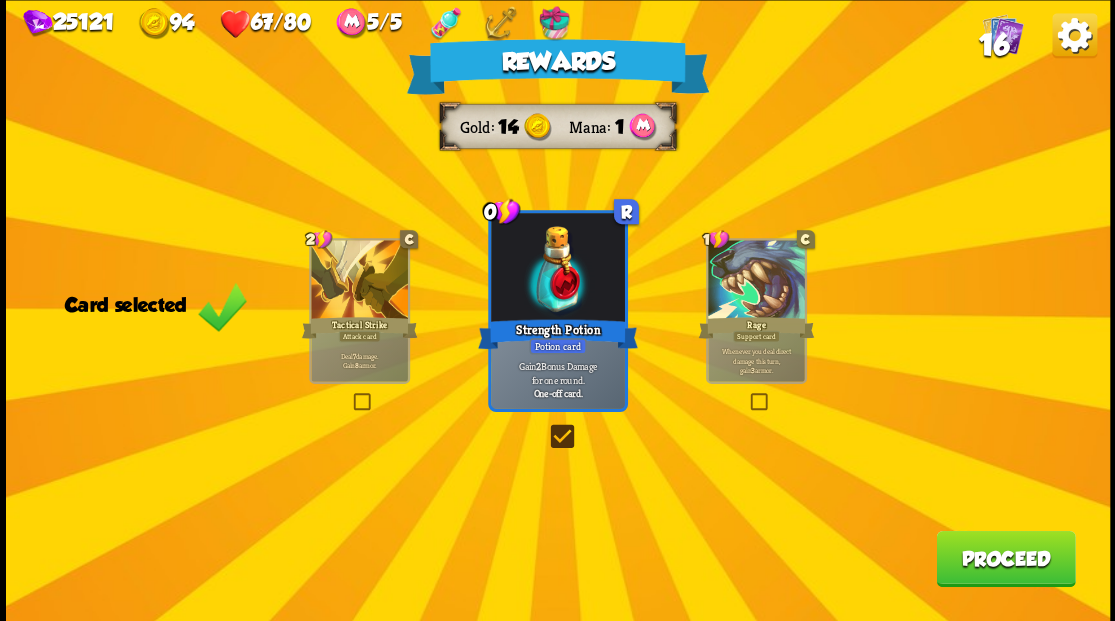 click on "Proceed" at bounding box center (1005, 558) 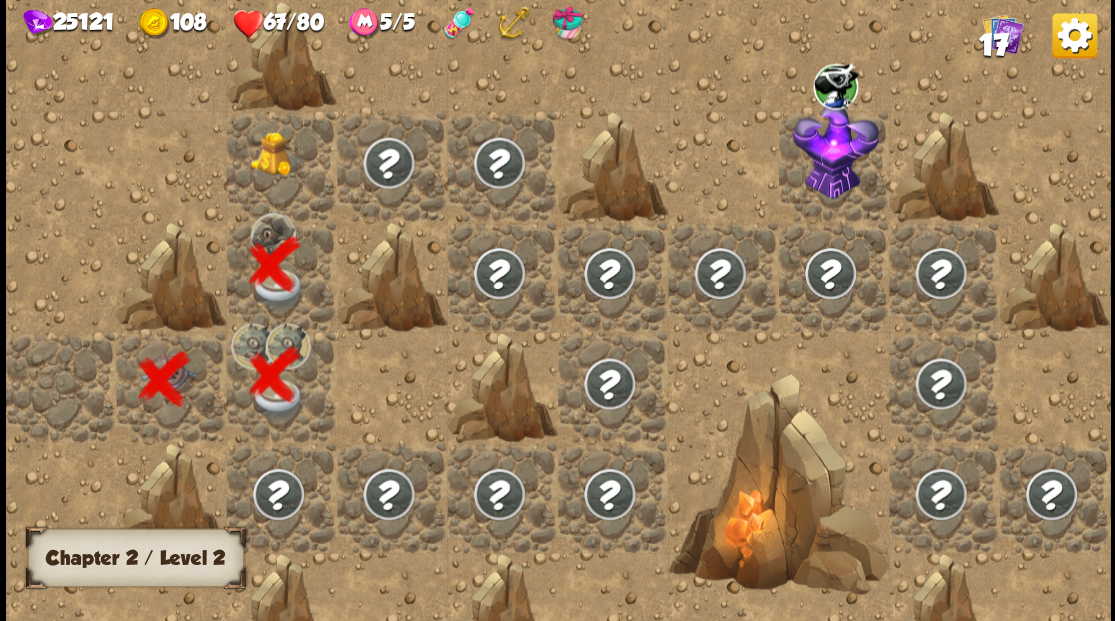 click at bounding box center [277, 153] 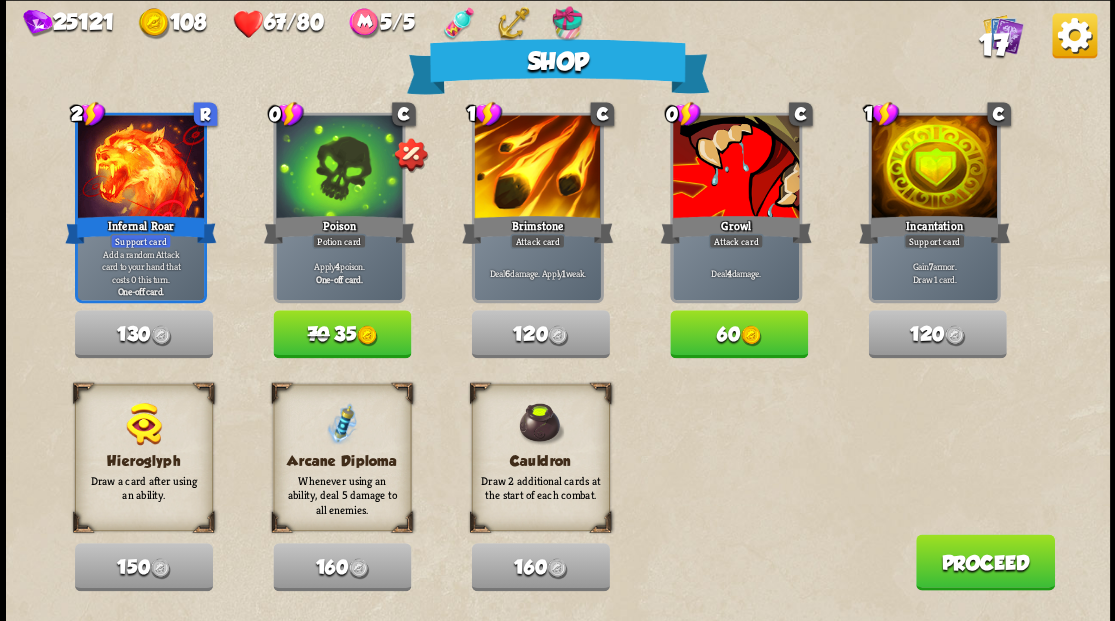 click on "Proceed" at bounding box center [984, 562] 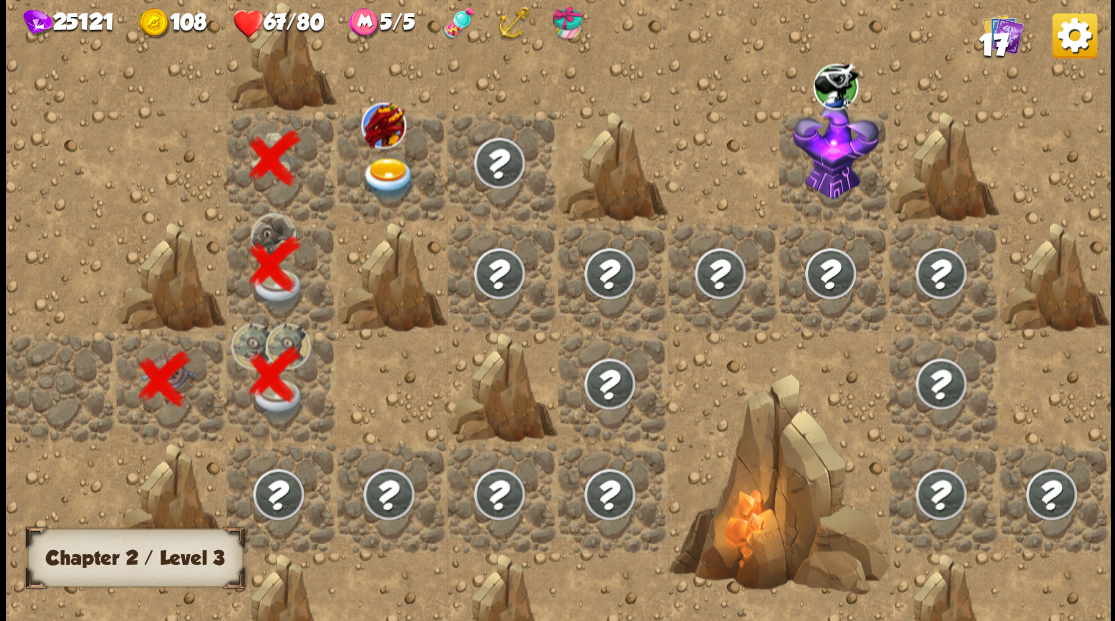click at bounding box center [388, 178] 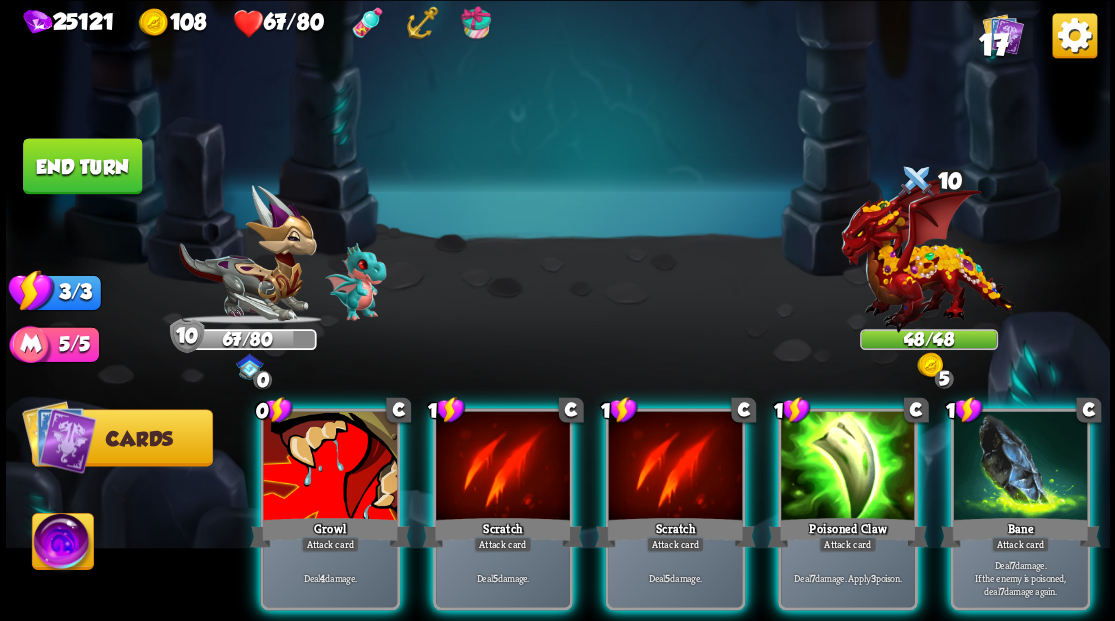 click at bounding box center [62, 544] 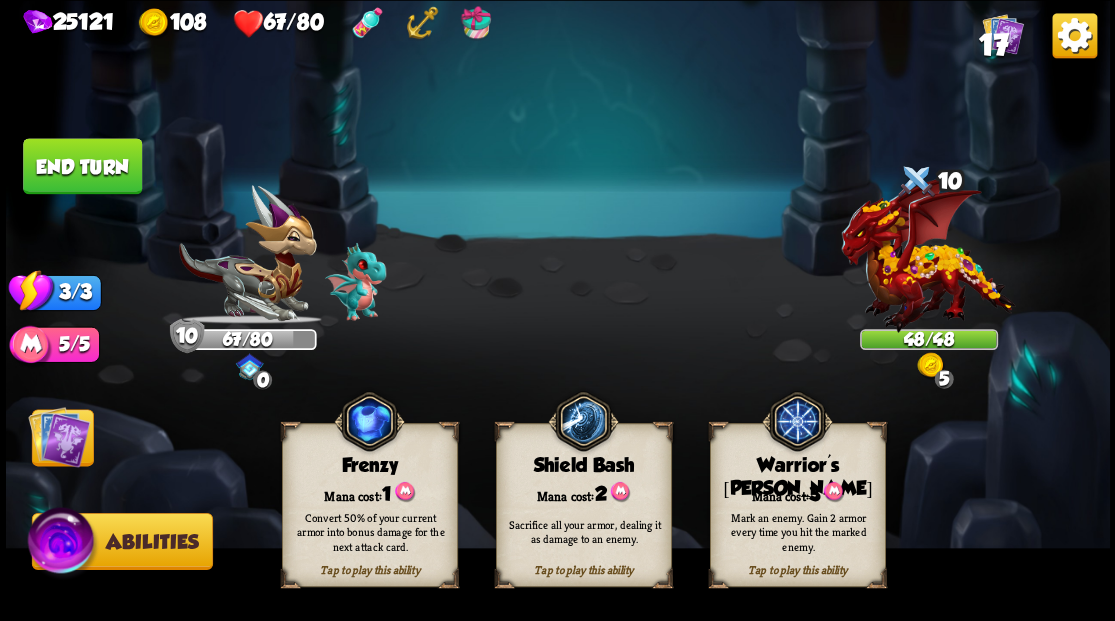 click on "Mana cost:  3" at bounding box center [797, 492] 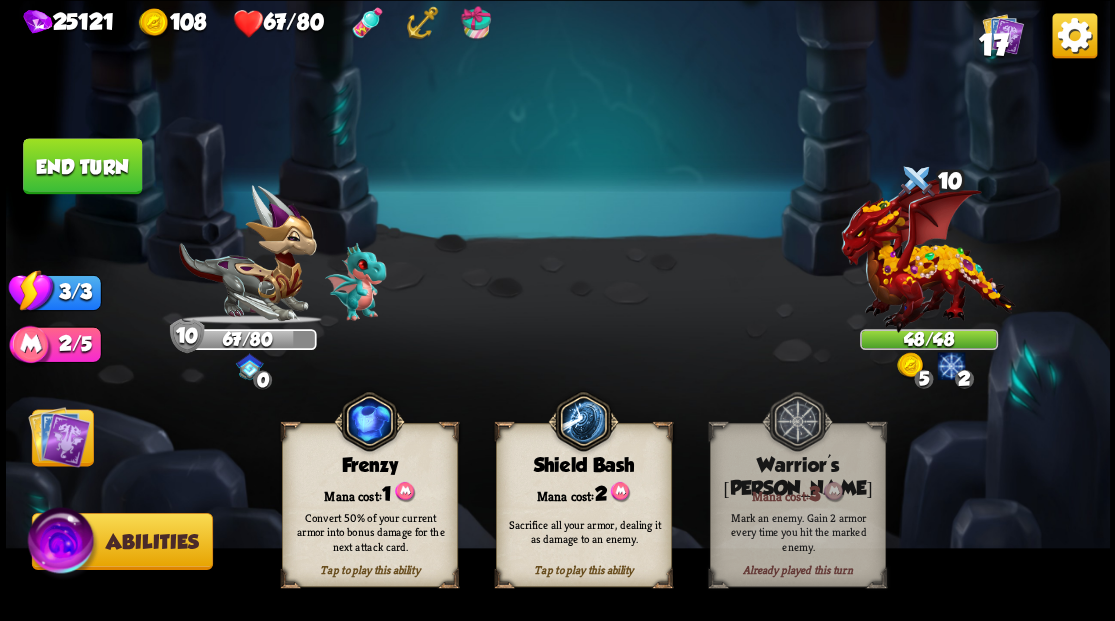 click at bounding box center (59, 436) 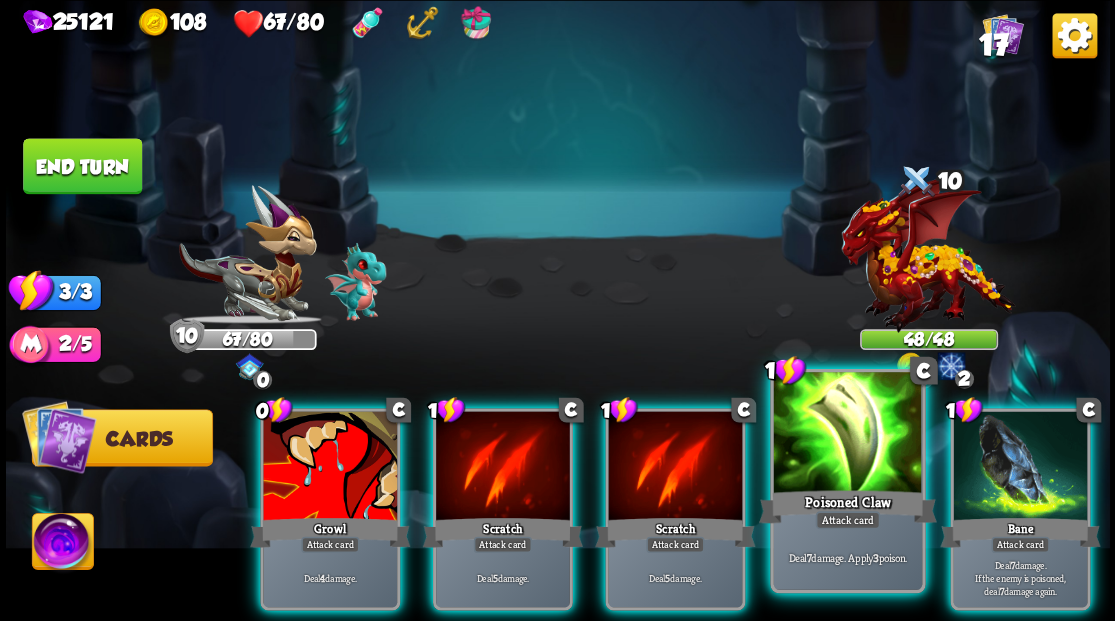 click at bounding box center (847, 434) 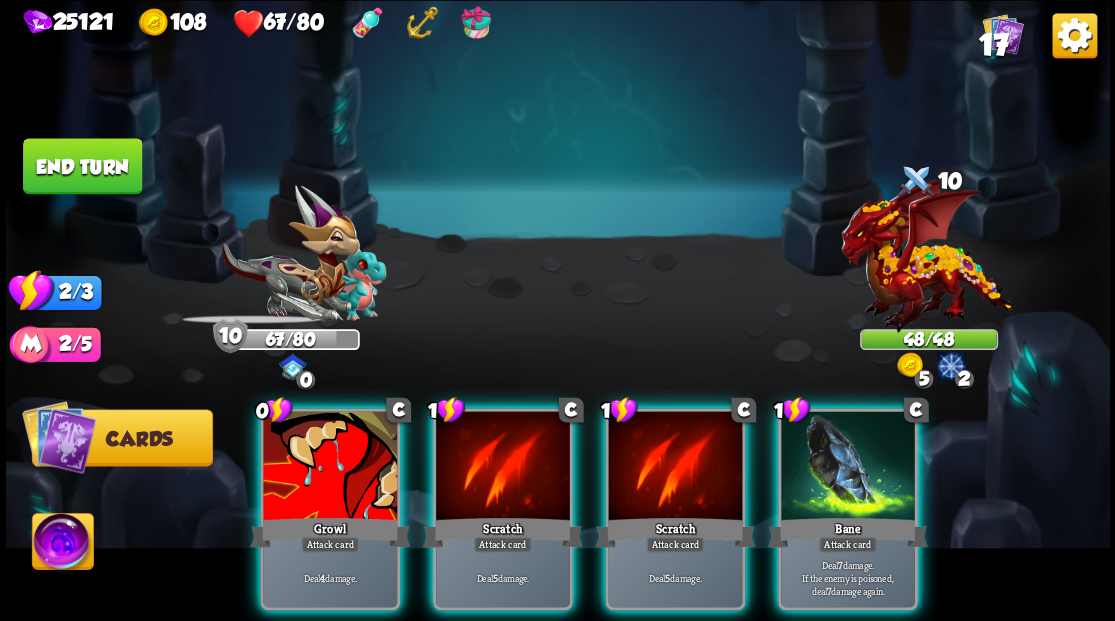 click at bounding box center (848, 467) 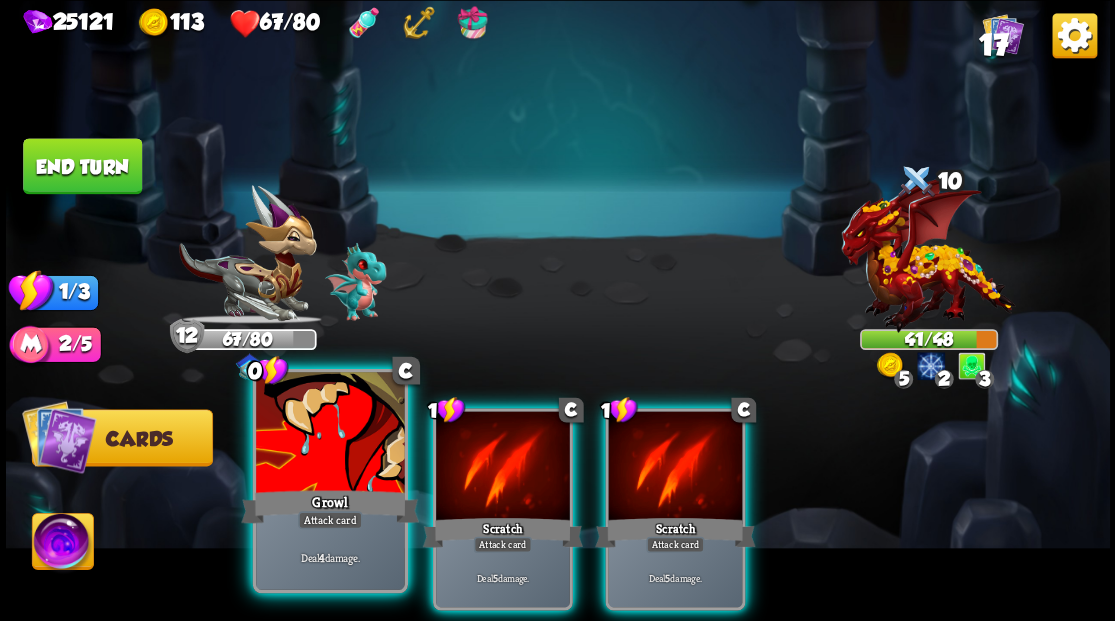 click at bounding box center (330, 434) 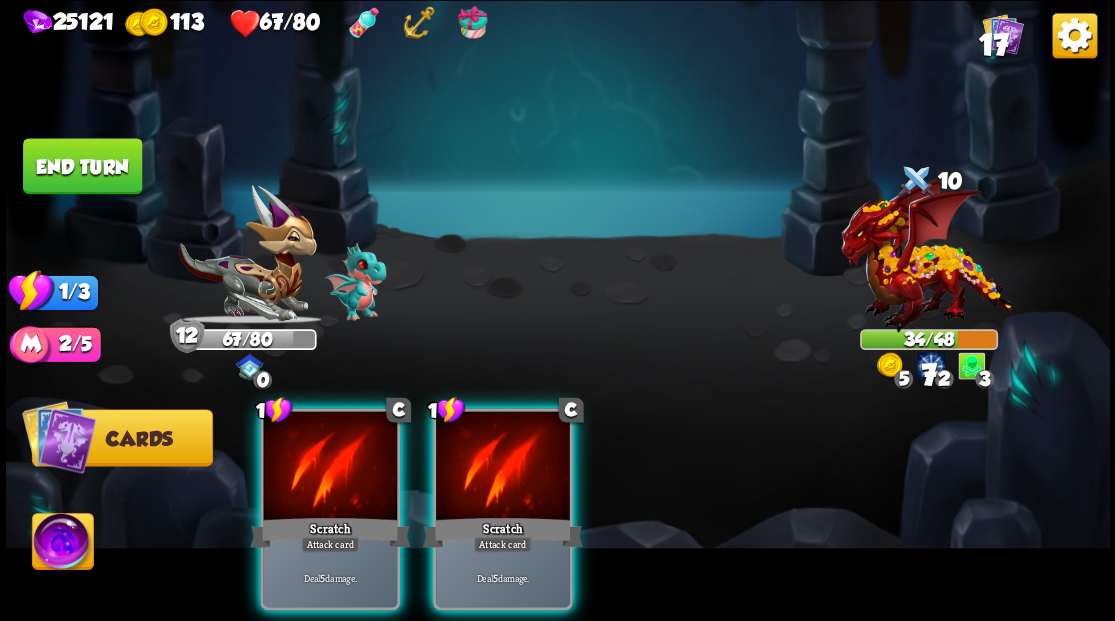 click at bounding box center [330, 467] 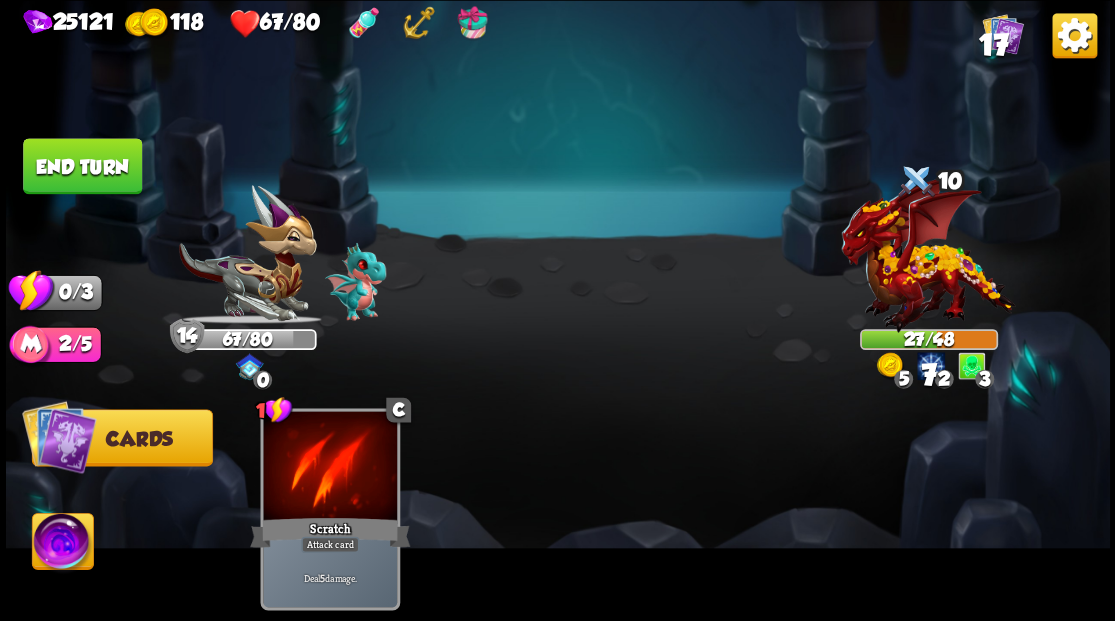 click on "End turn" at bounding box center [82, 166] 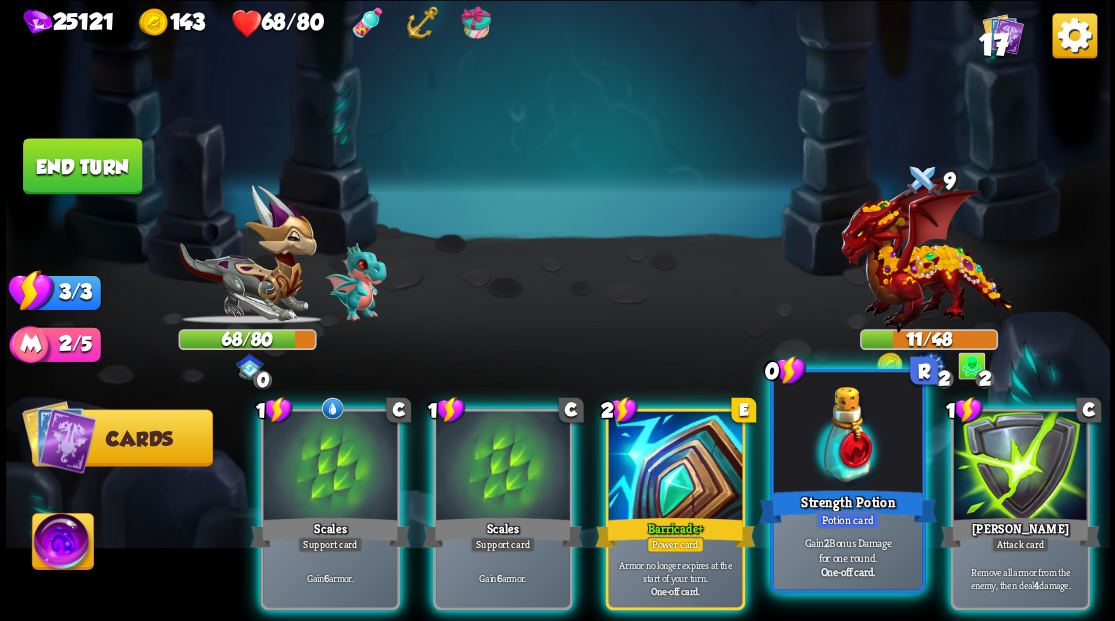 click at bounding box center (847, 434) 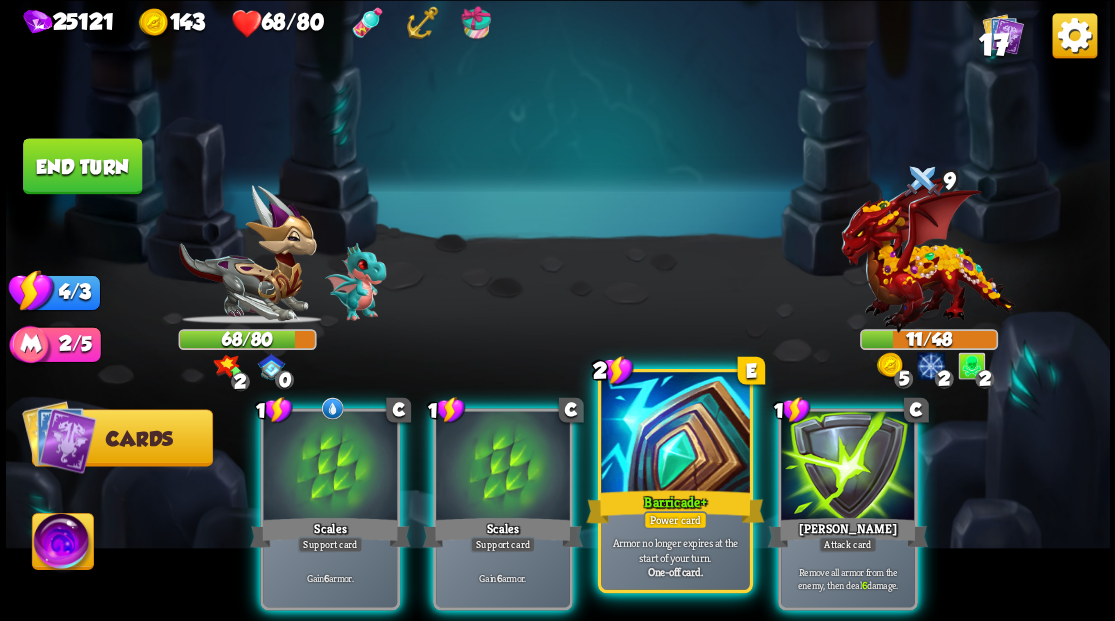 click at bounding box center (675, 434) 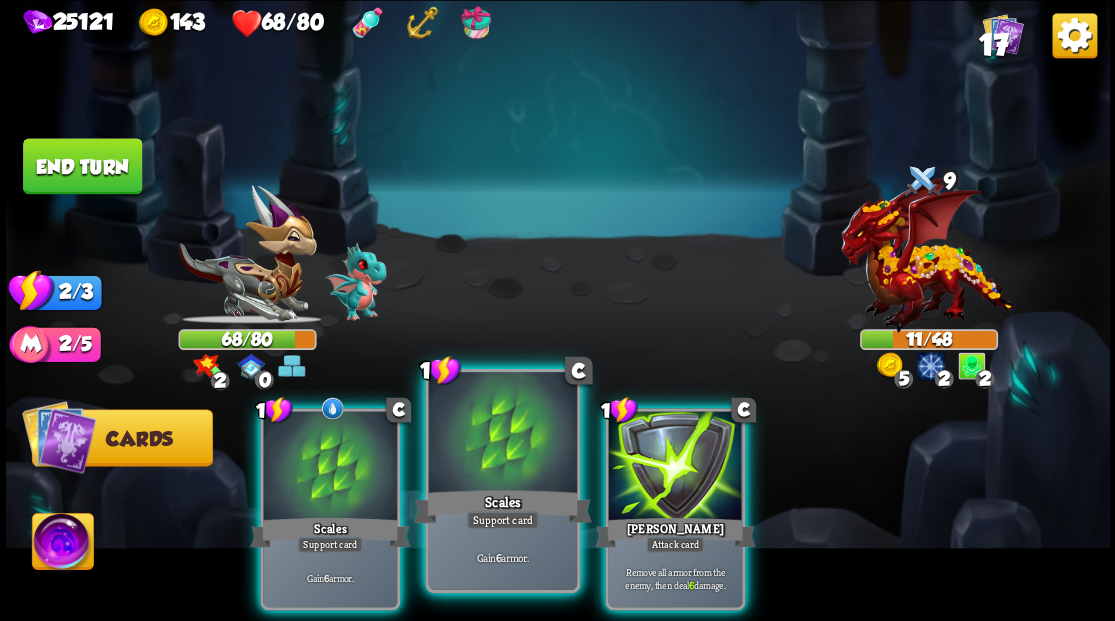 click at bounding box center (502, 434) 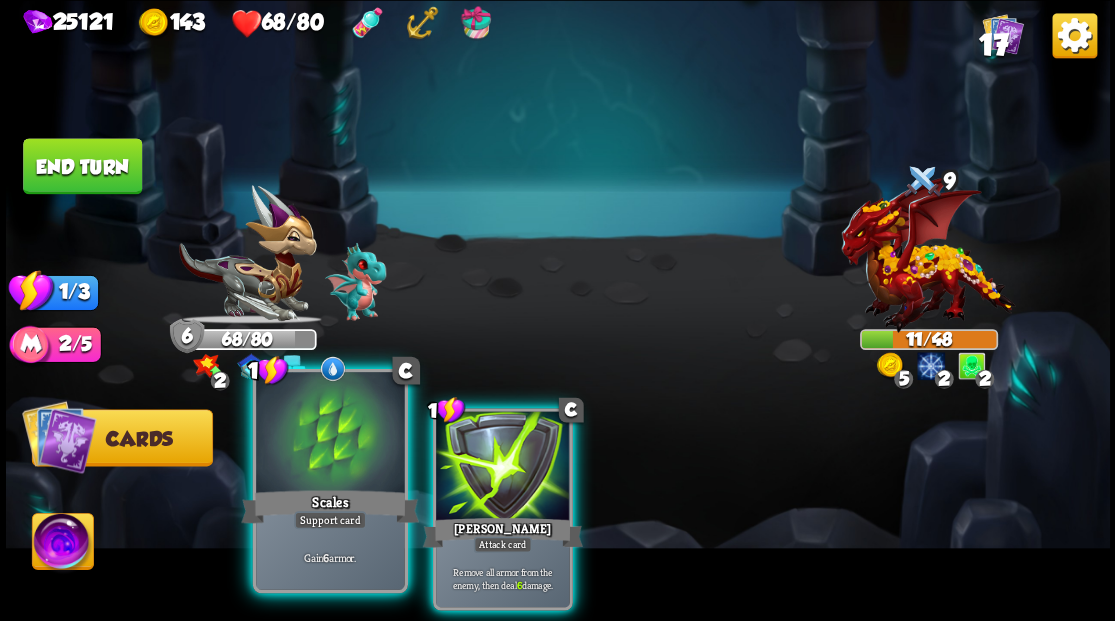 click at bounding box center [330, 434] 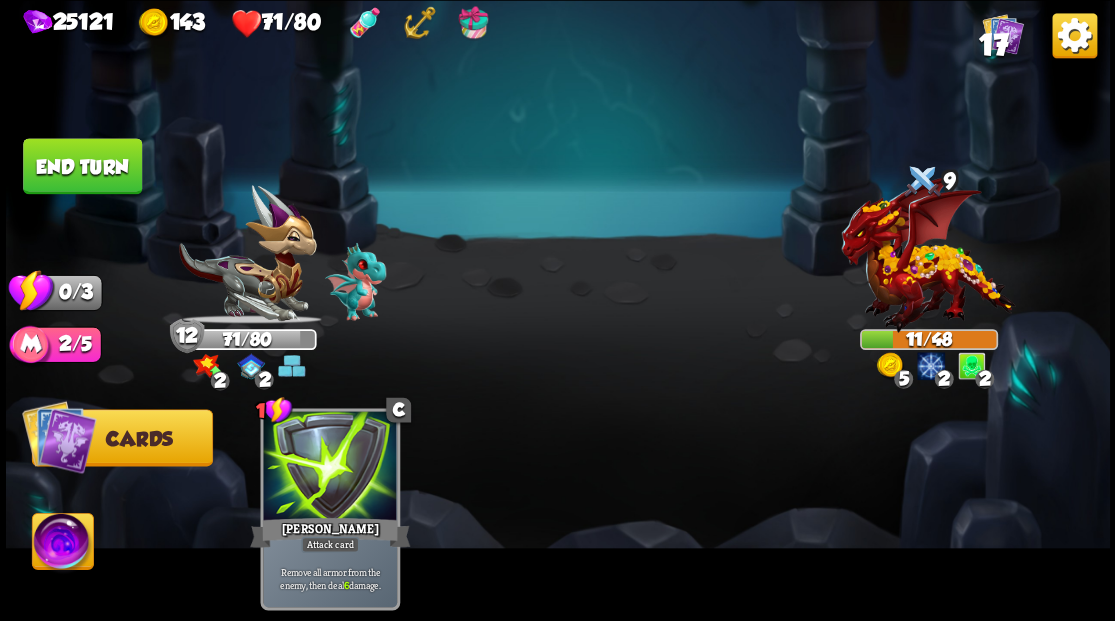 click on "End turn" at bounding box center (82, 166) 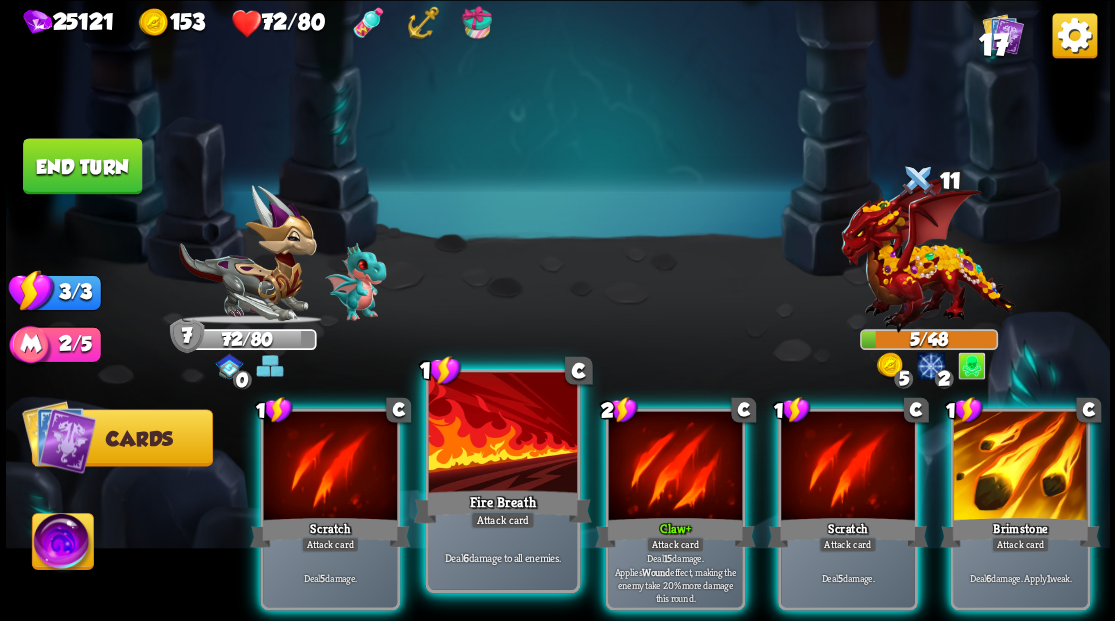 click at bounding box center (502, 434) 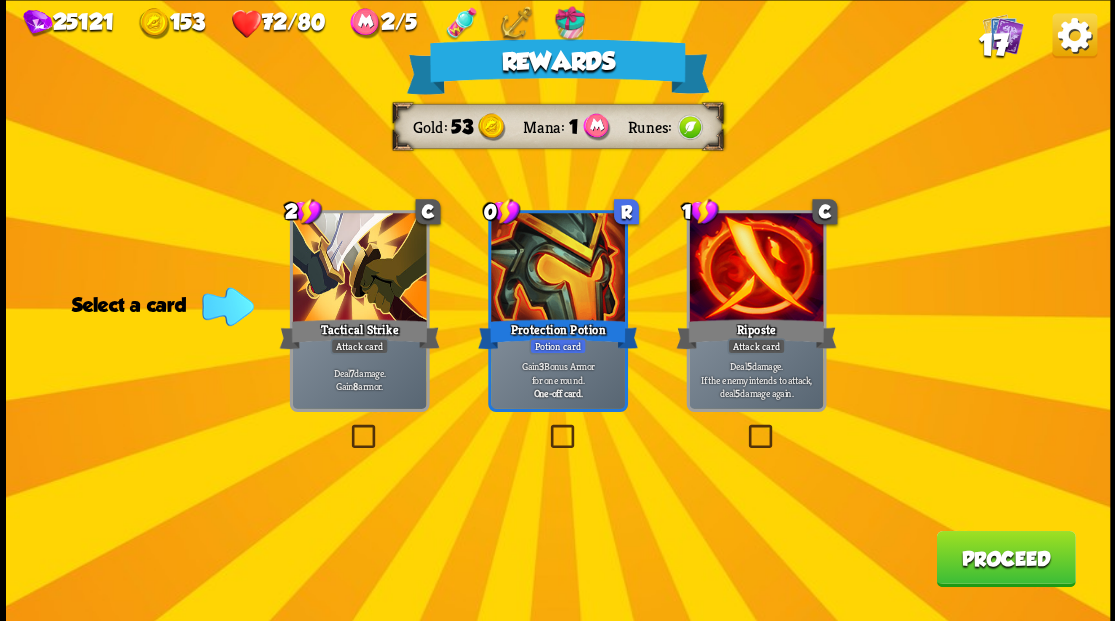 click on "Proceed" at bounding box center [1005, 558] 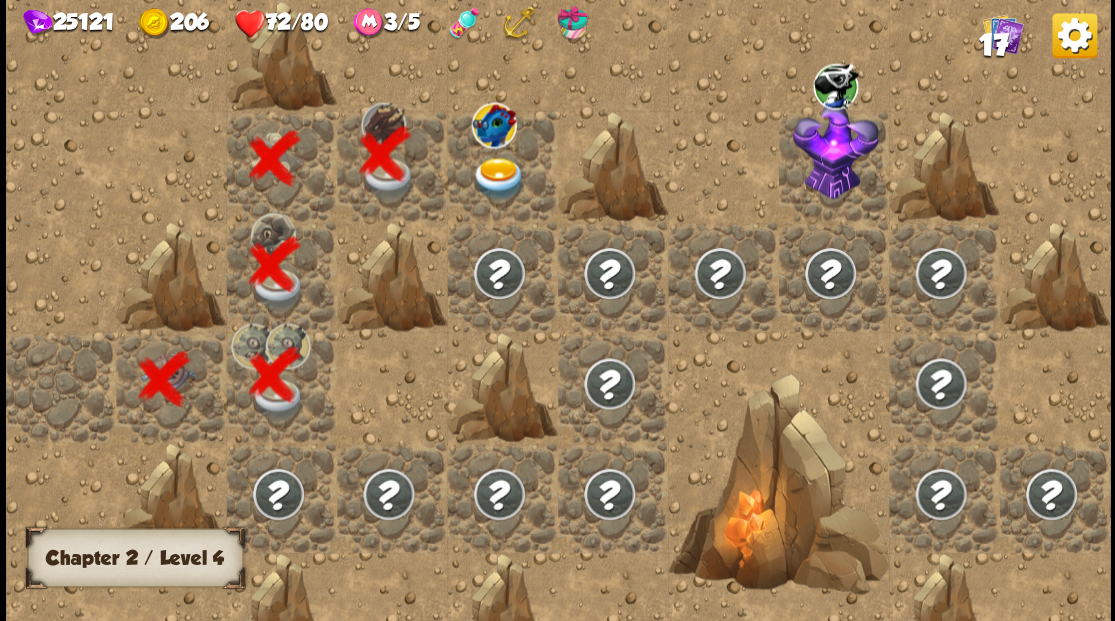 click at bounding box center (498, 178) 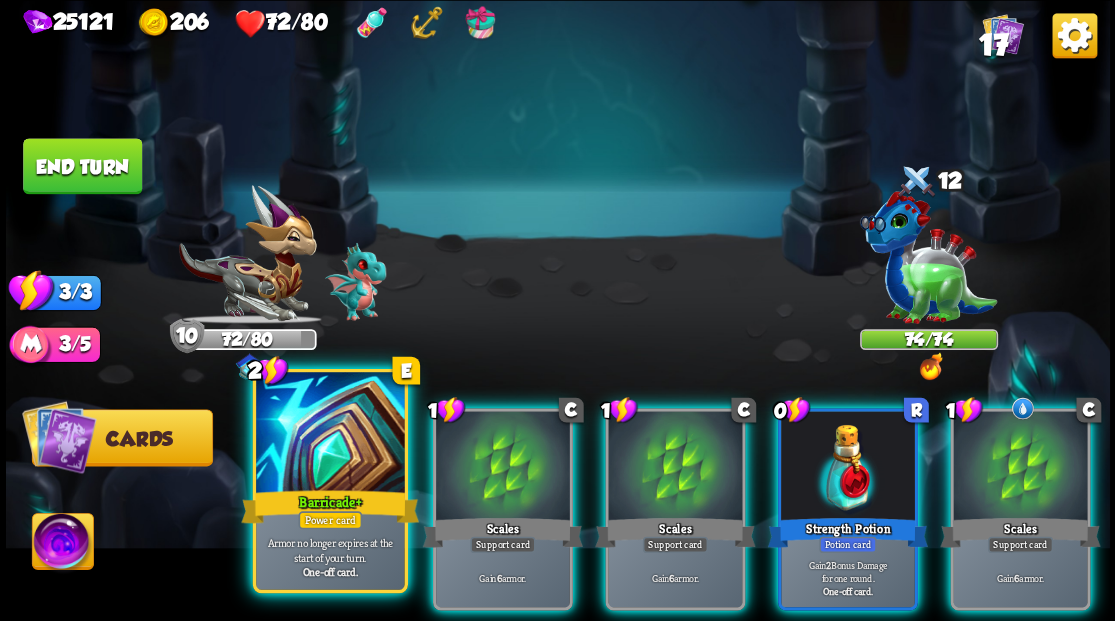click at bounding box center [330, 434] 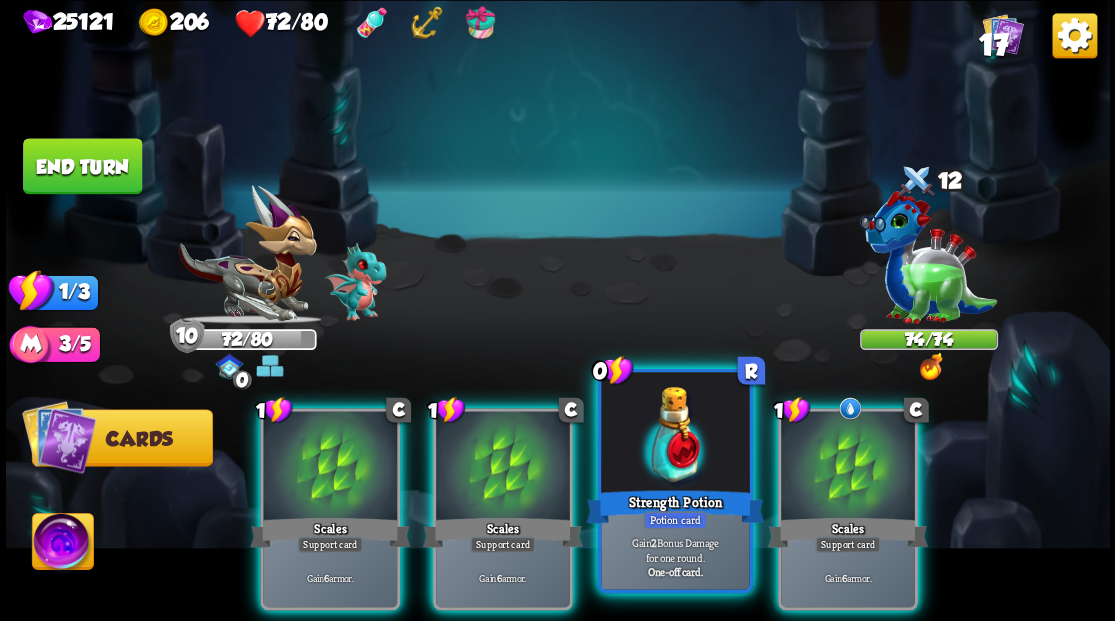 click at bounding box center [675, 434] 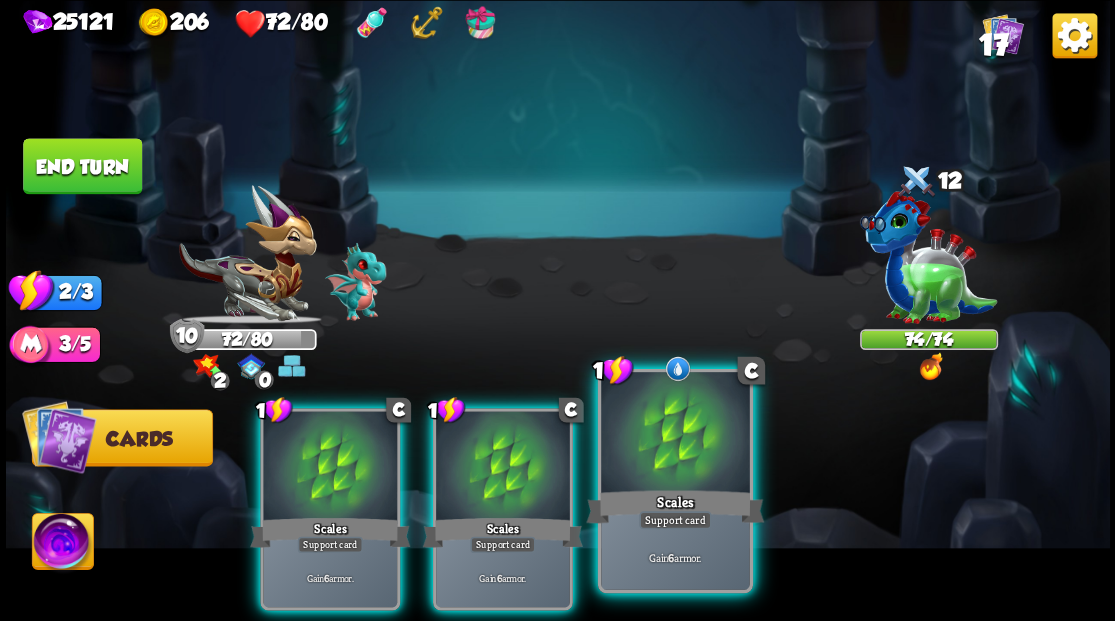 click at bounding box center (675, 434) 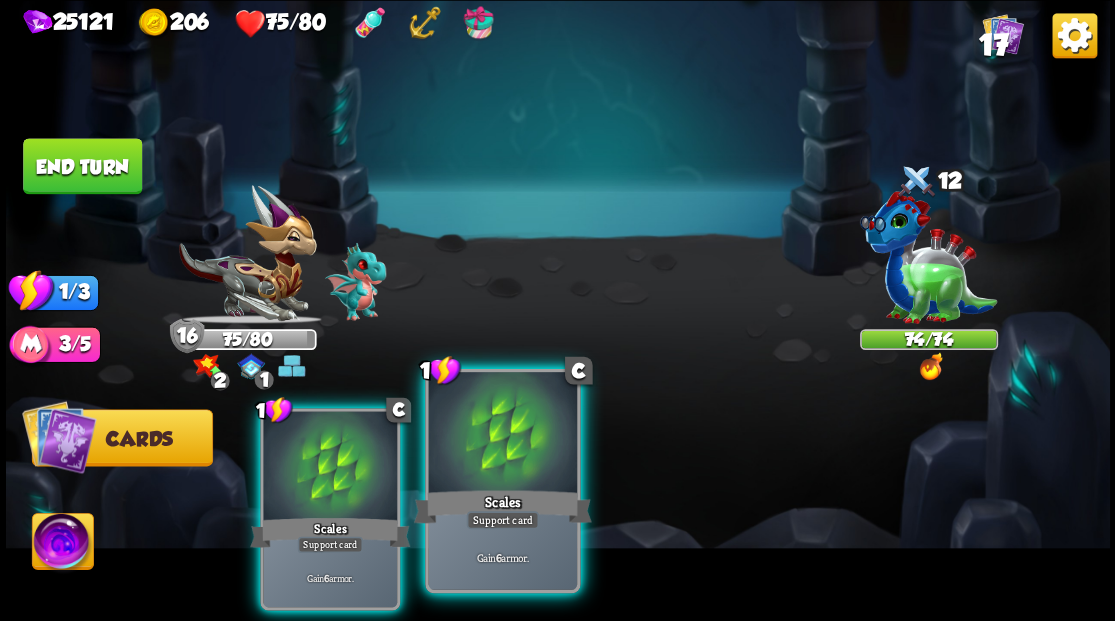 click at bounding box center [502, 434] 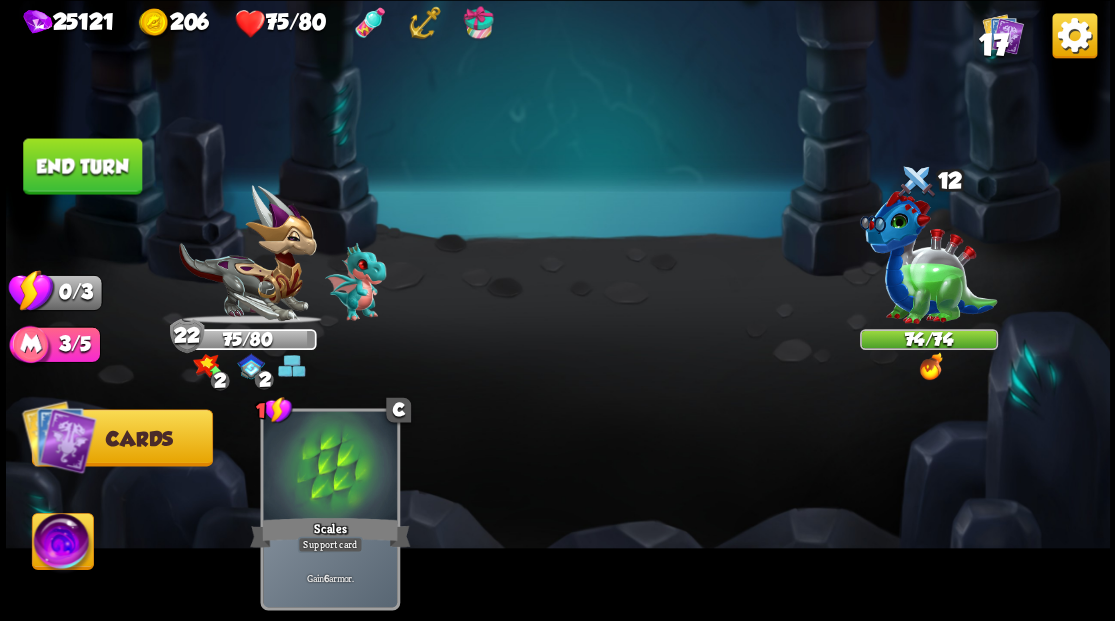 click on "End turn" at bounding box center (82, 166) 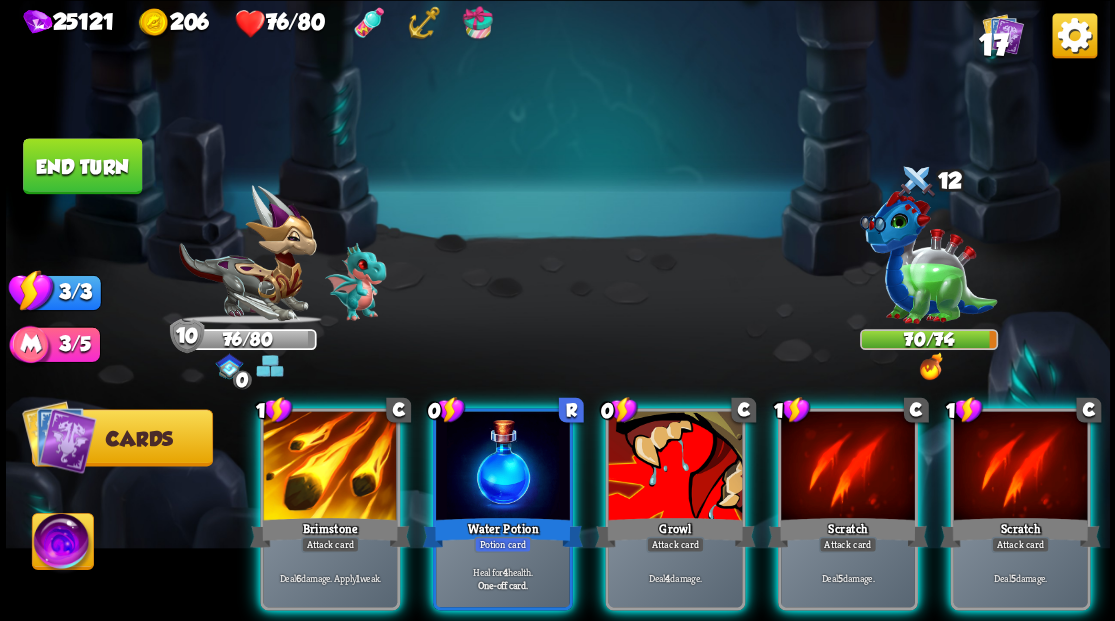 drag, startPoint x: 492, startPoint y: 440, endPoint x: 491, endPoint y: 367, distance: 73.00685 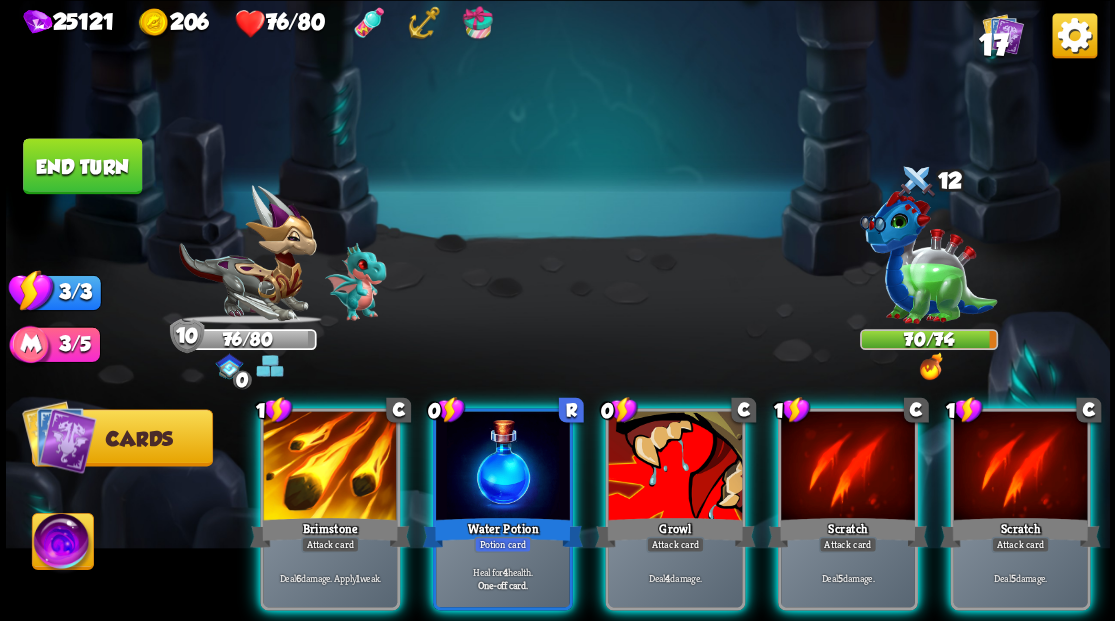 click at bounding box center (503, 467) 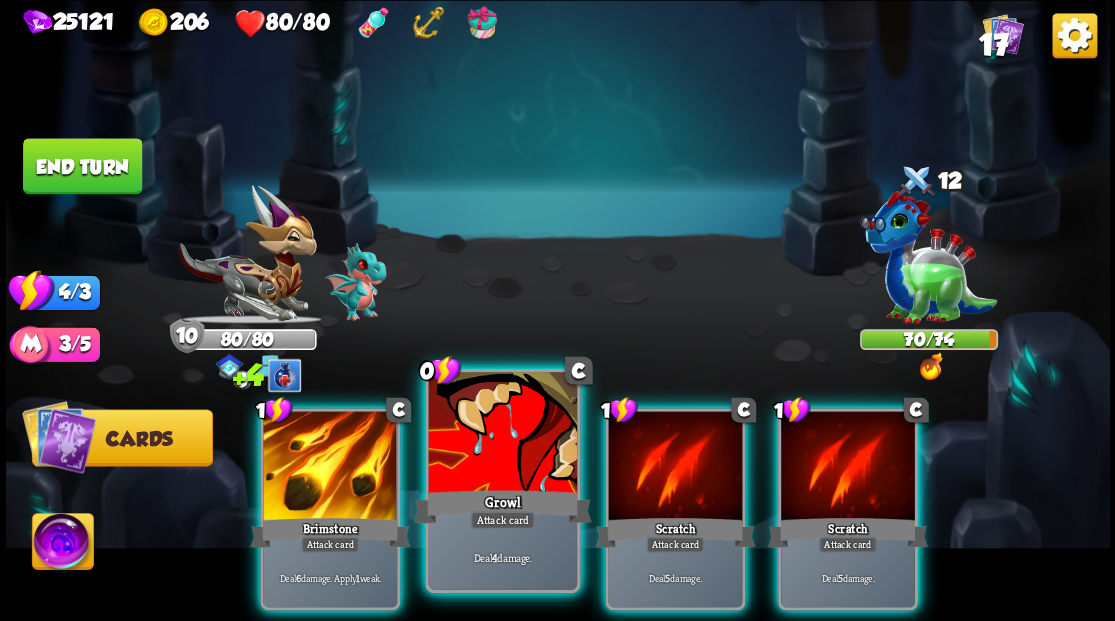 click at bounding box center (502, 434) 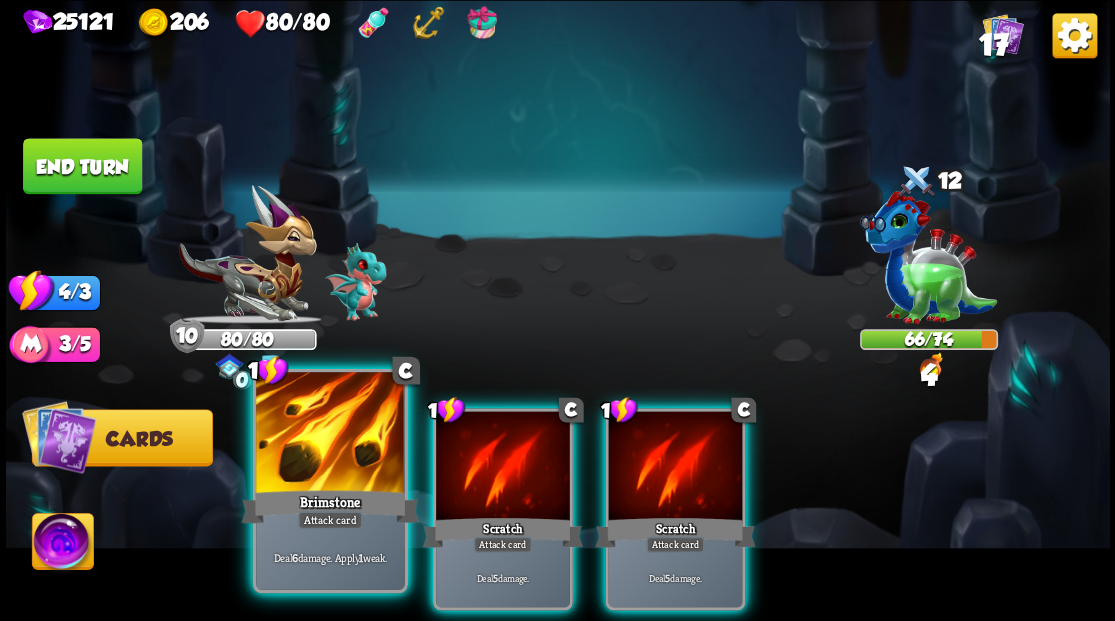 click at bounding box center (330, 434) 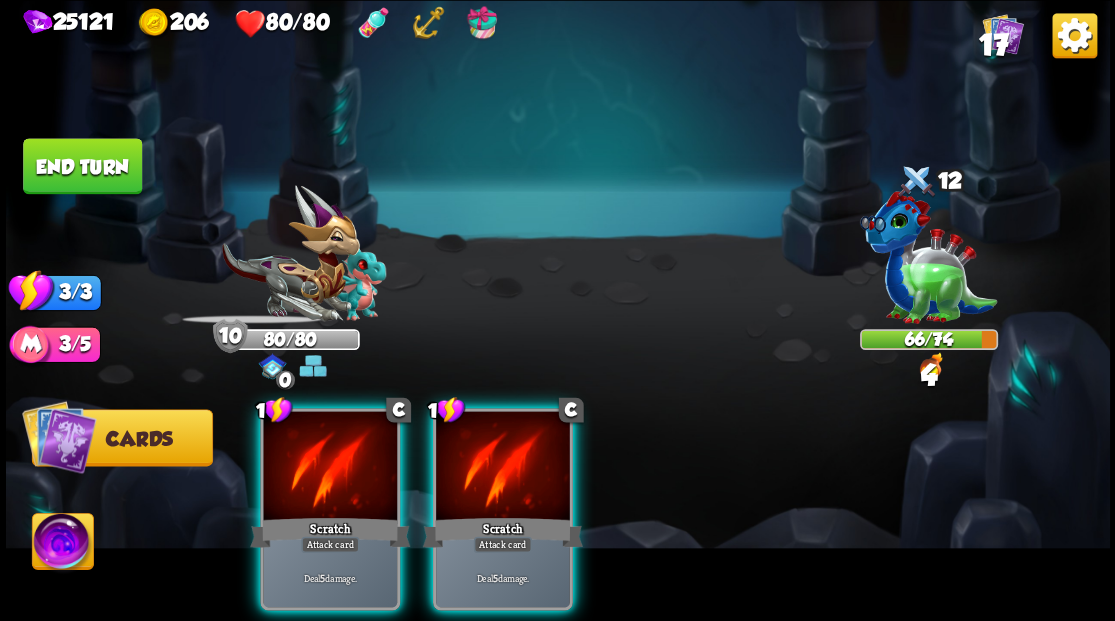 click at bounding box center (330, 467) 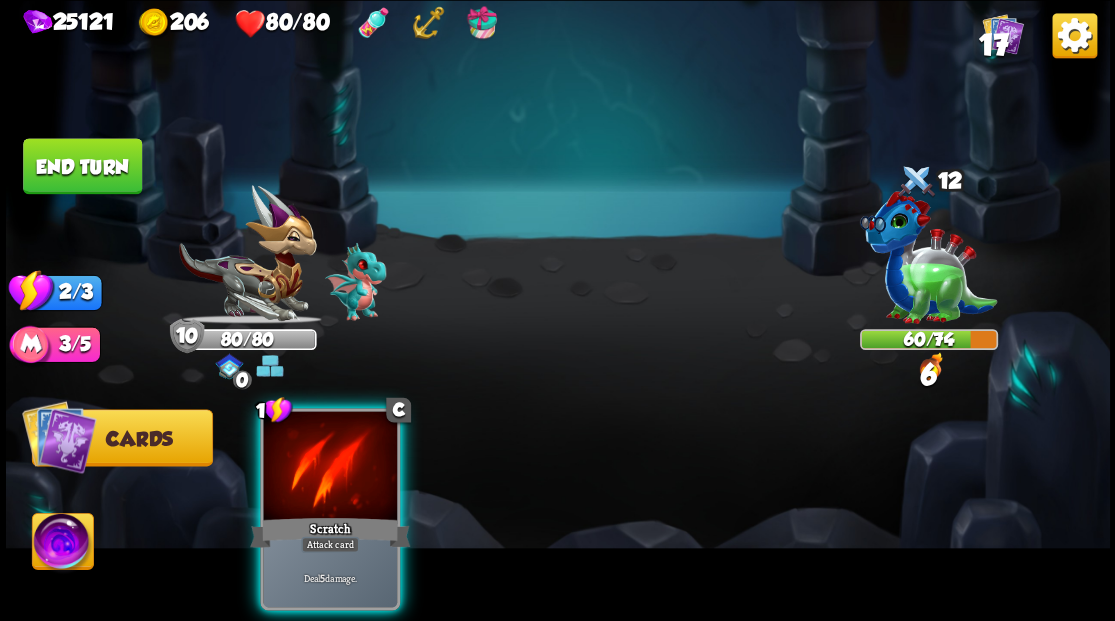click at bounding box center [330, 467] 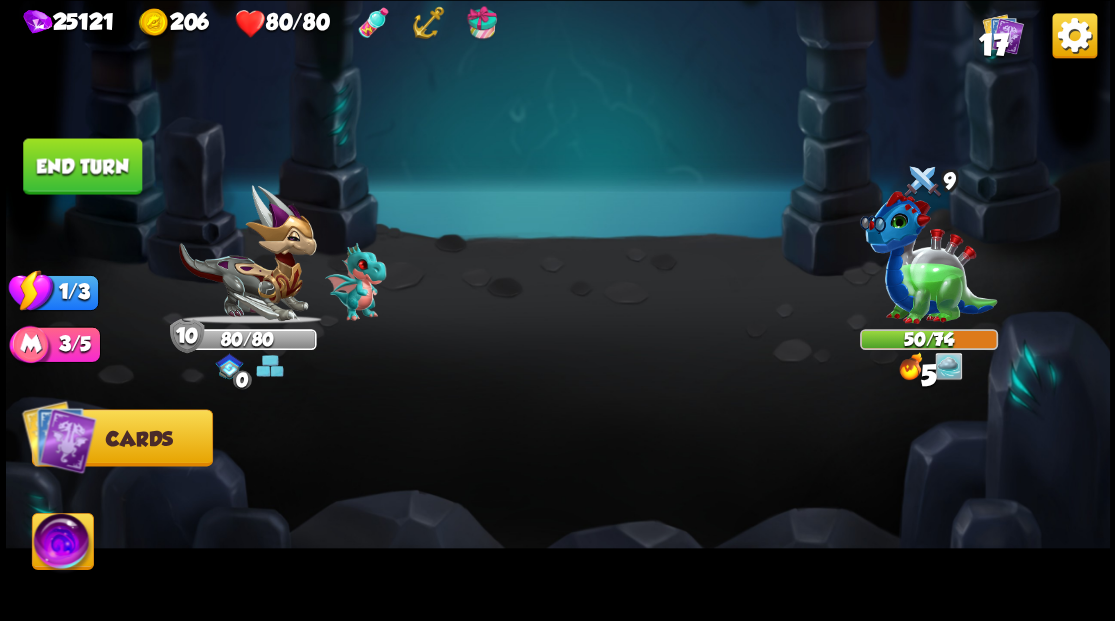 click on "End turn" at bounding box center [82, 166] 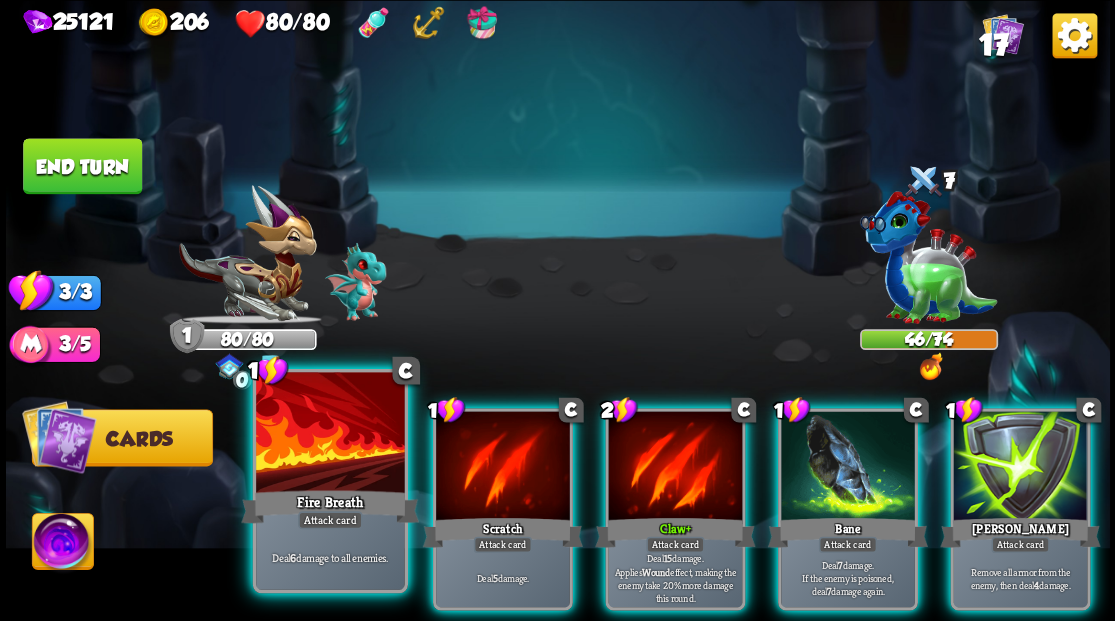 click at bounding box center (330, 434) 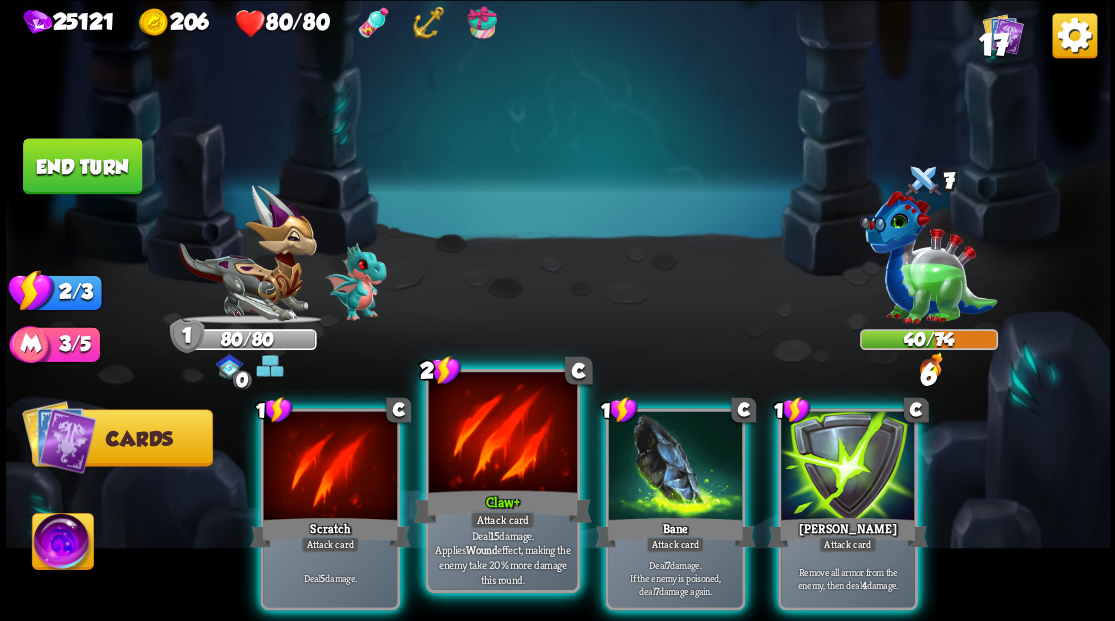click at bounding box center (502, 434) 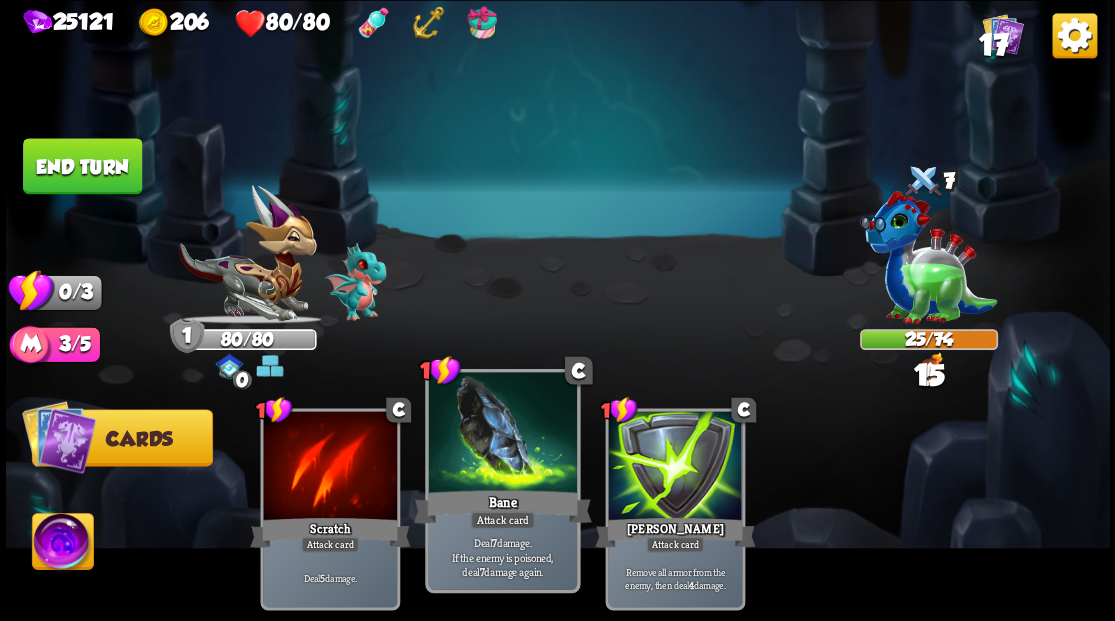 click at bounding box center (502, 434) 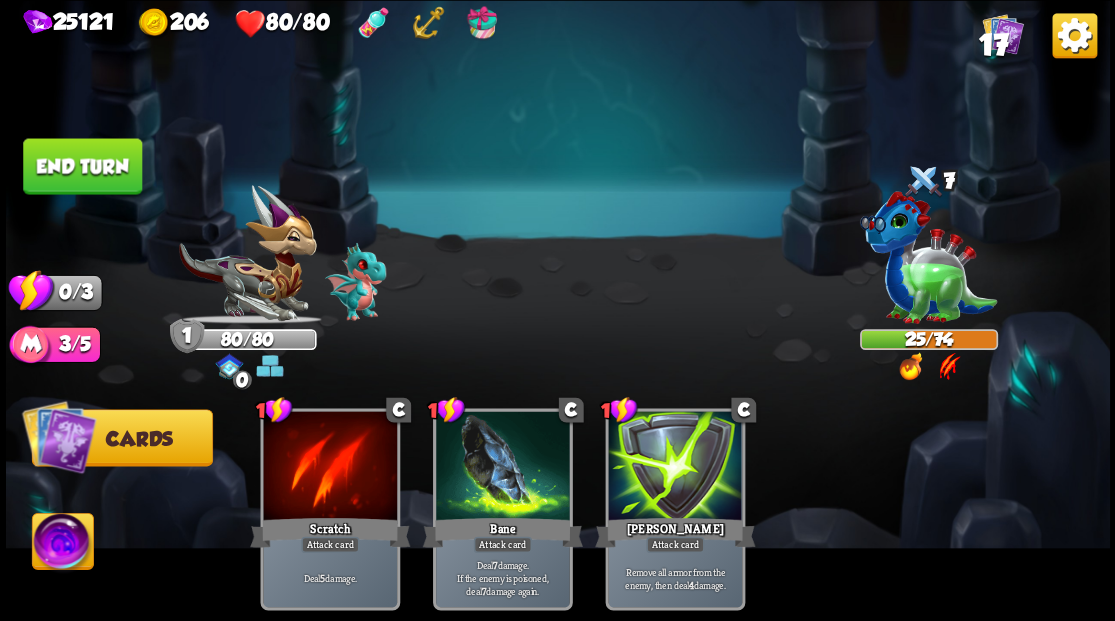 drag, startPoint x: 108, startPoint y: 167, endPoint x: 312, endPoint y: 242, distance: 217.34995 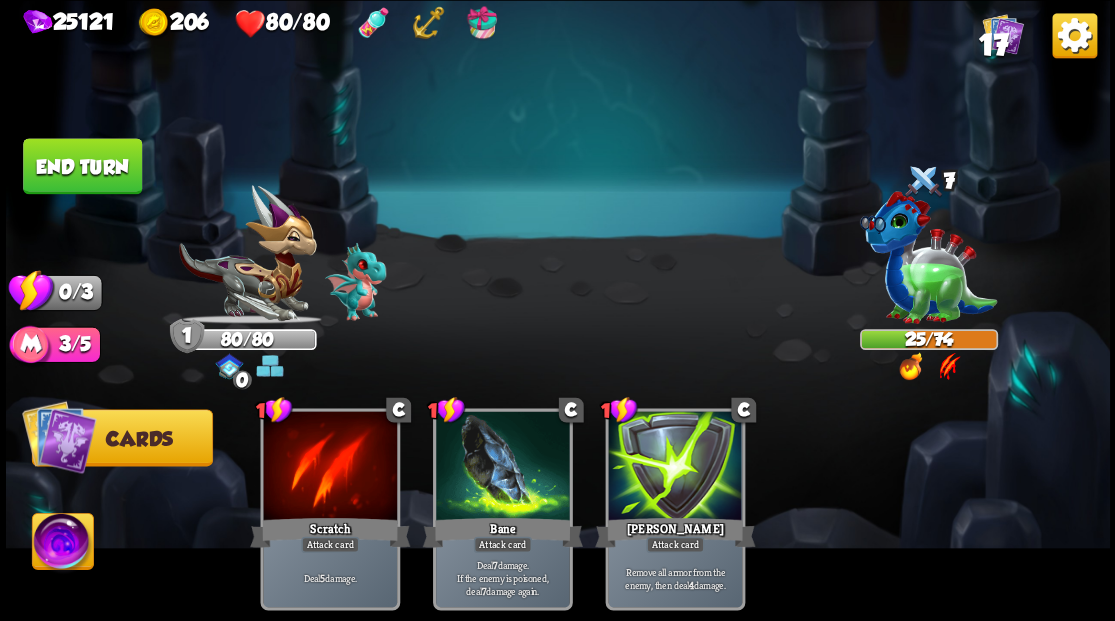 click on "End turn" at bounding box center (82, 166) 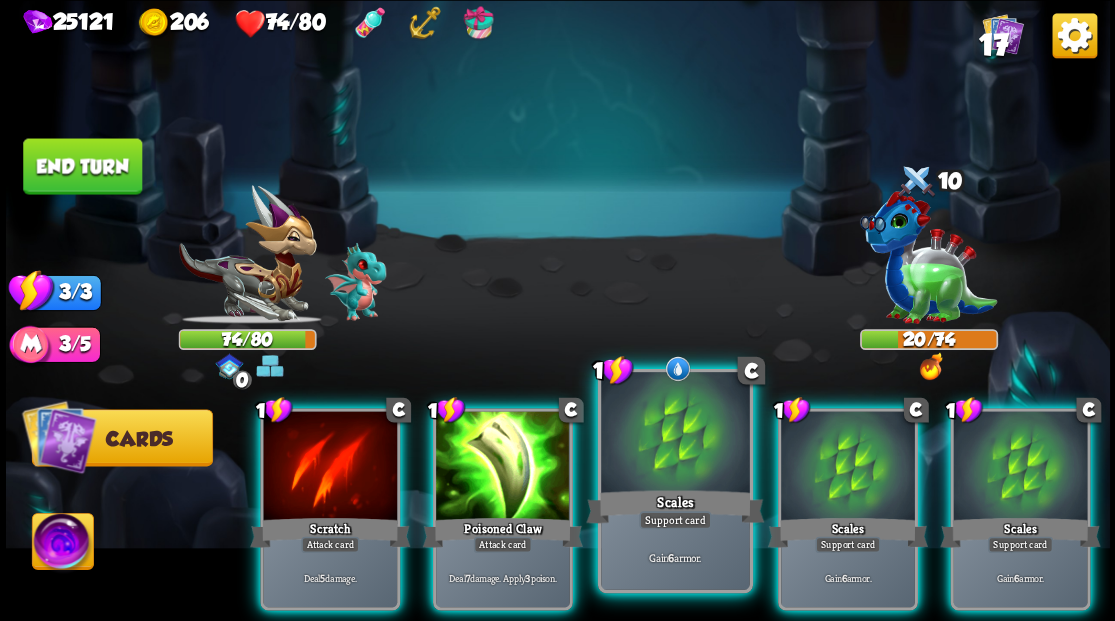 click at bounding box center [675, 434] 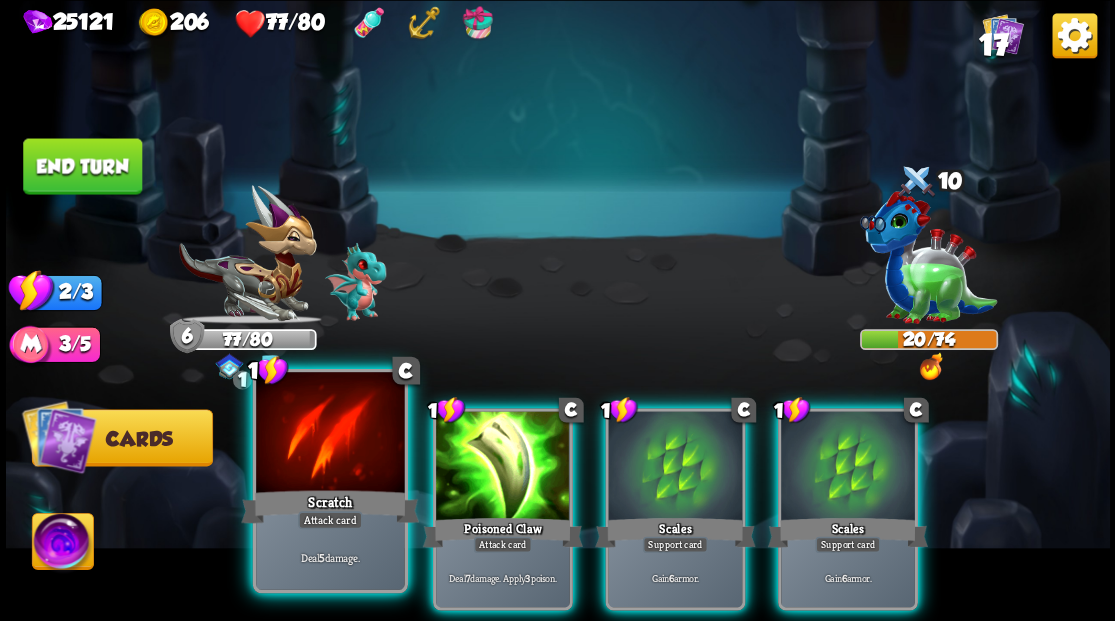 click at bounding box center (330, 434) 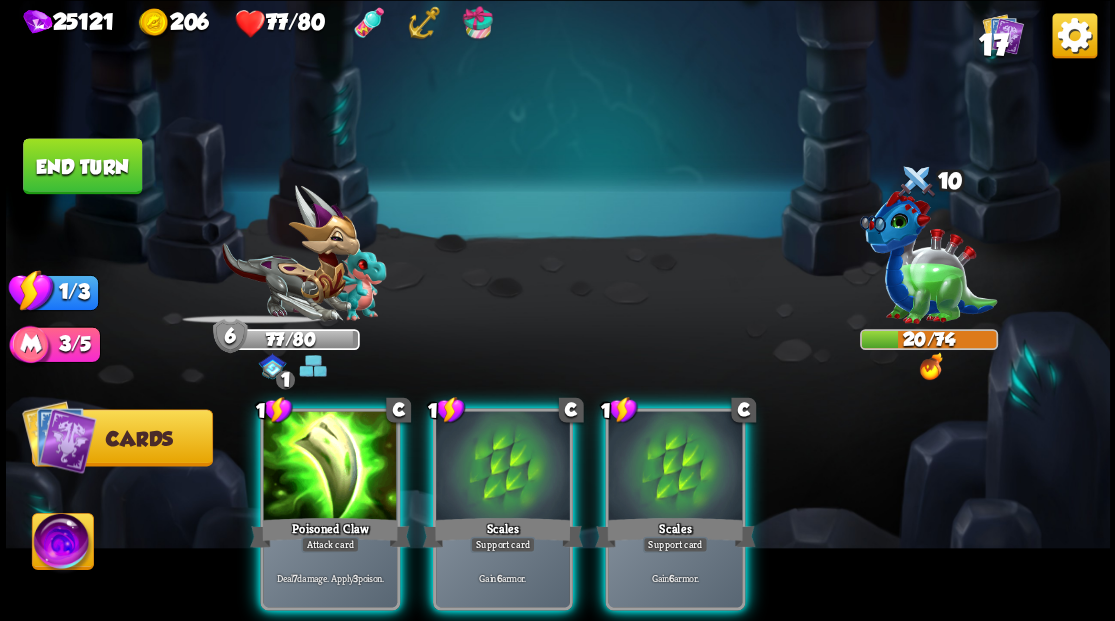 click at bounding box center [330, 467] 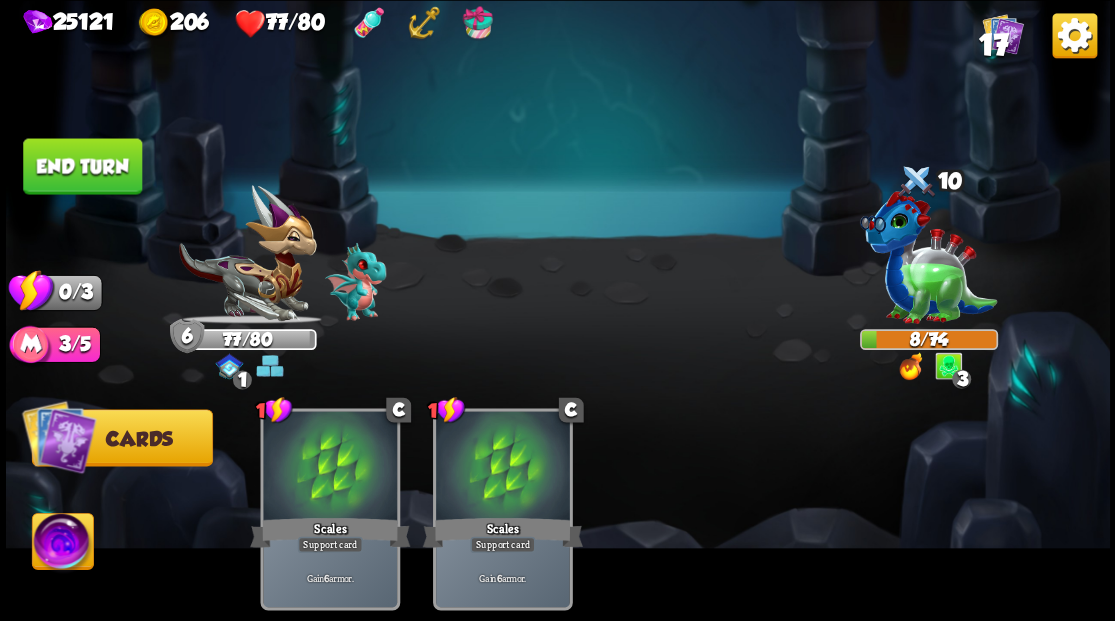 click on "End turn" at bounding box center [82, 166] 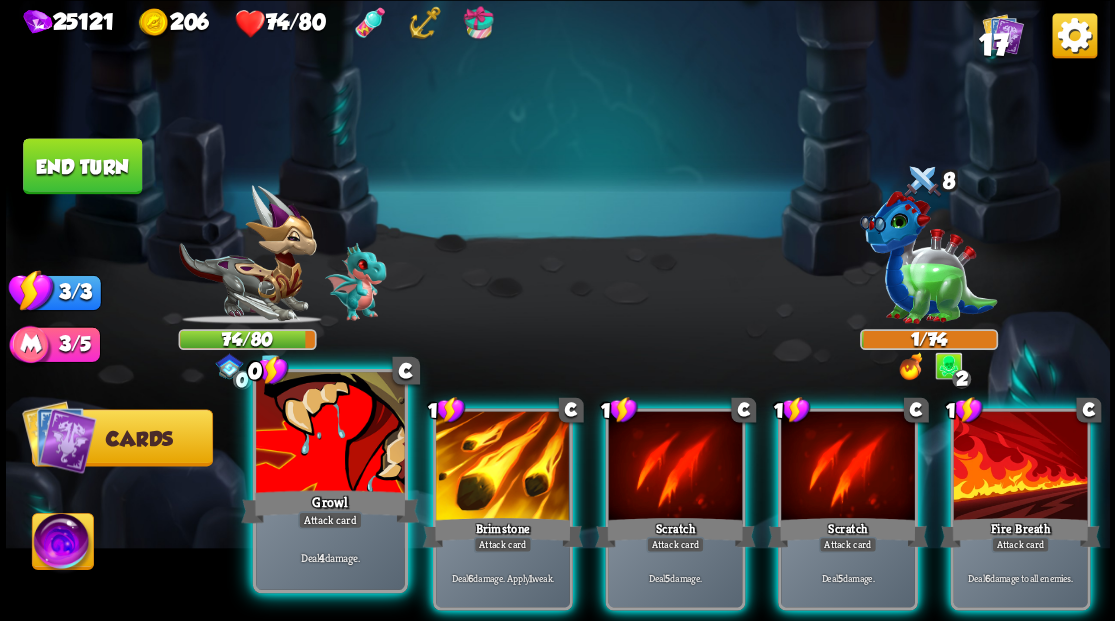 click at bounding box center (330, 434) 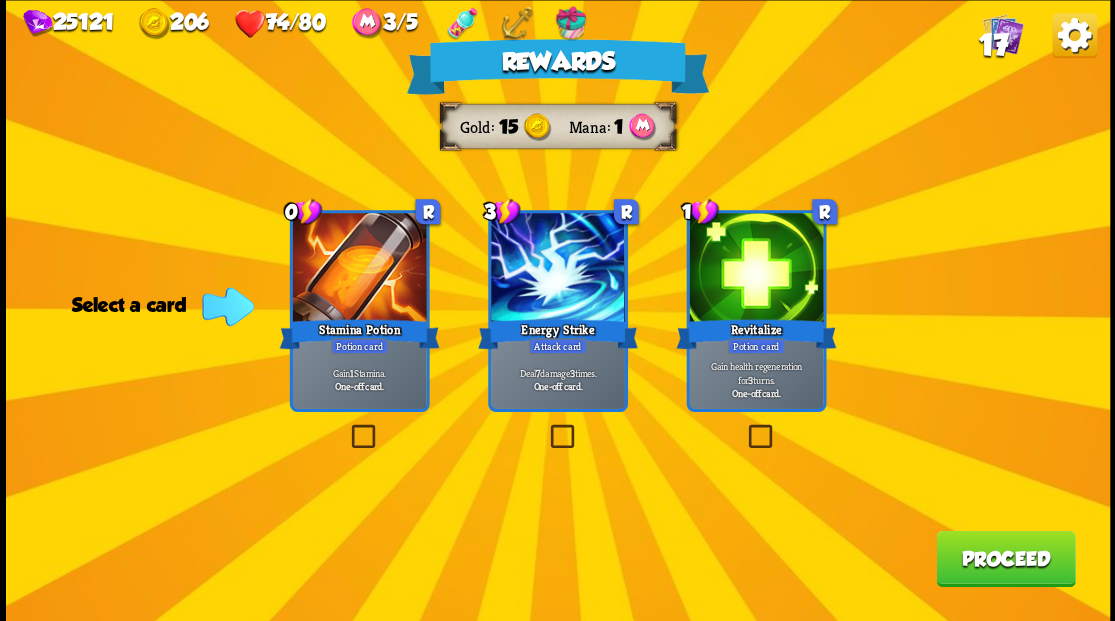 click at bounding box center [744, 427] 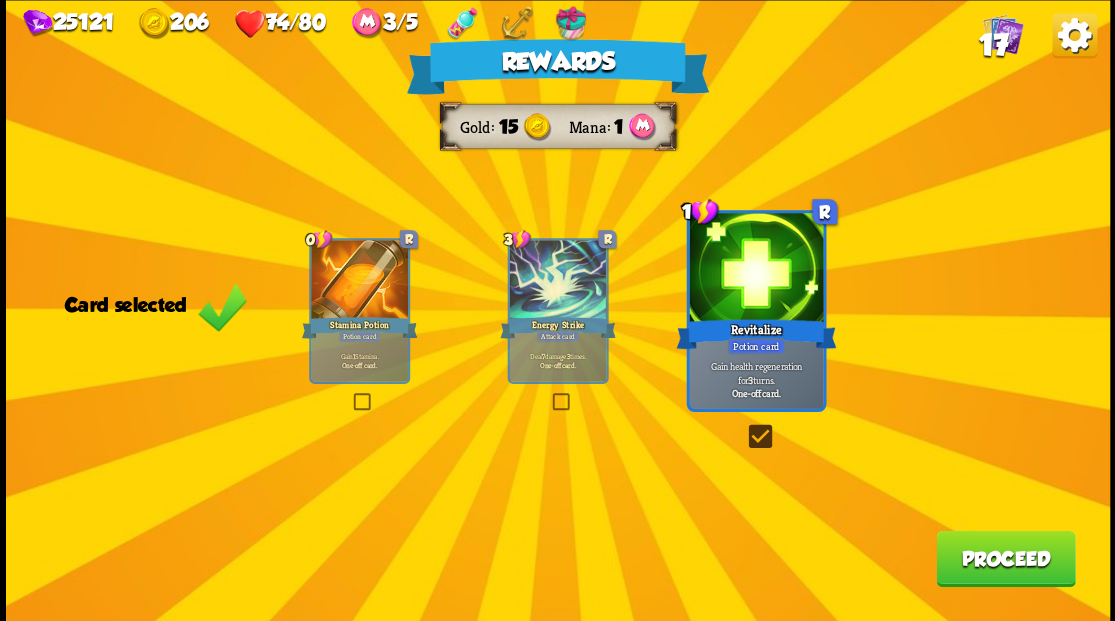 click on "Proceed" at bounding box center (1005, 558) 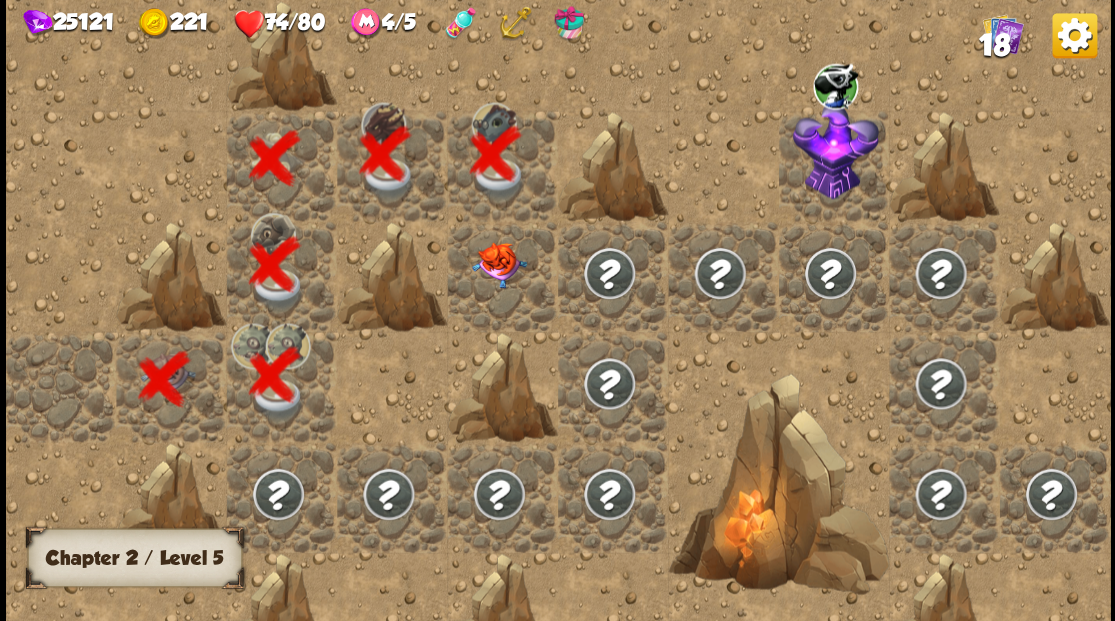 click at bounding box center [498, 265] 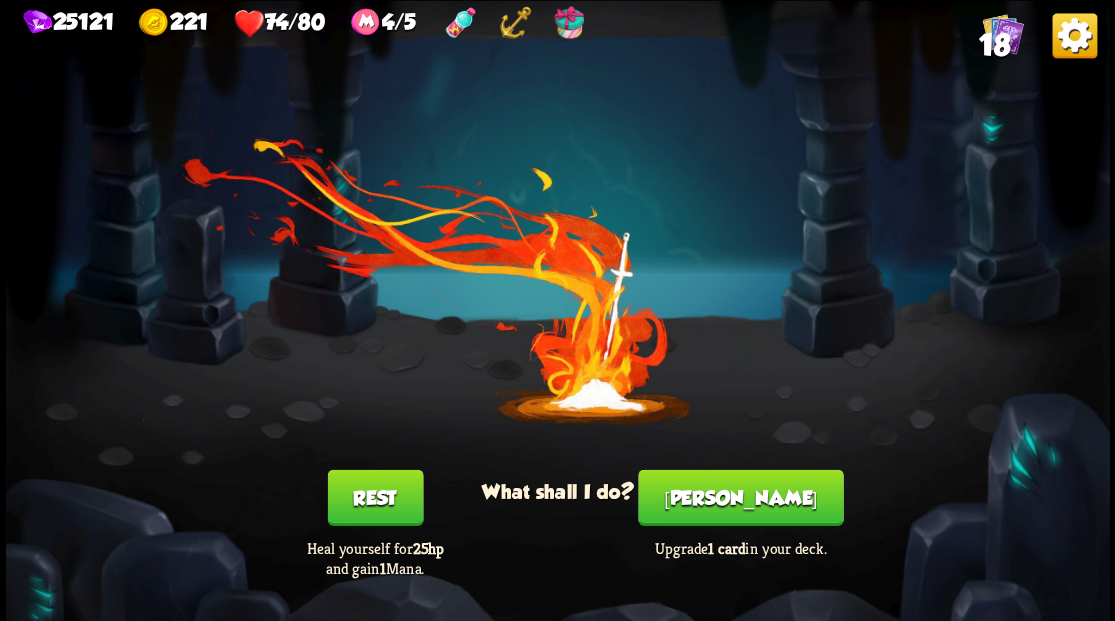 click on "[PERSON_NAME]" at bounding box center (740, 497) 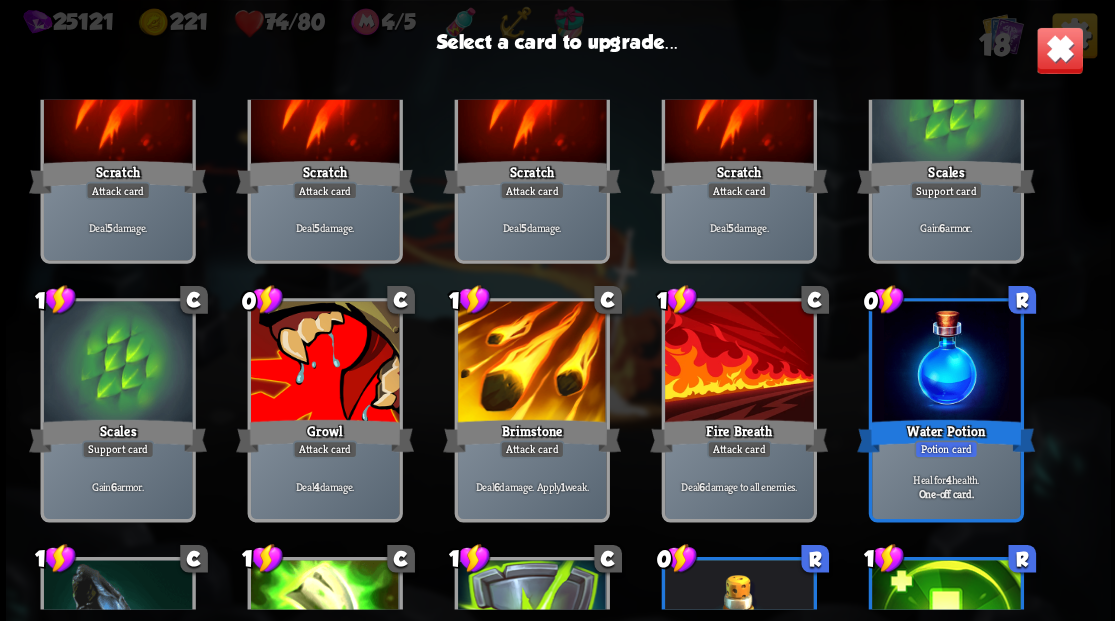 scroll, scrollTop: 200, scrollLeft: 0, axis: vertical 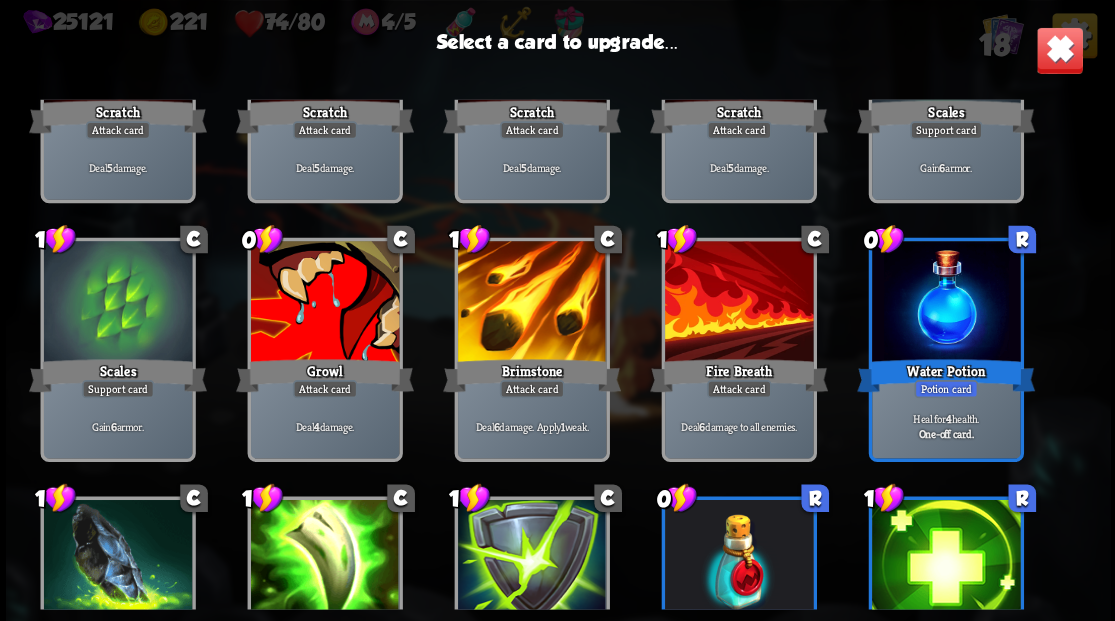 click at bounding box center (324, 303) 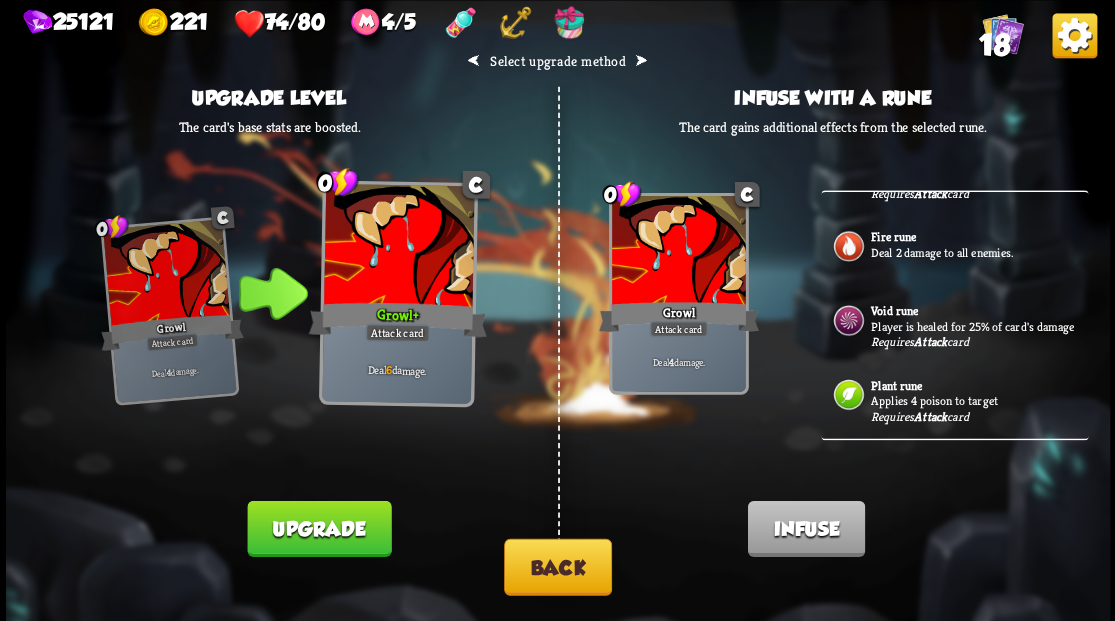scroll, scrollTop: 291, scrollLeft: 0, axis: vertical 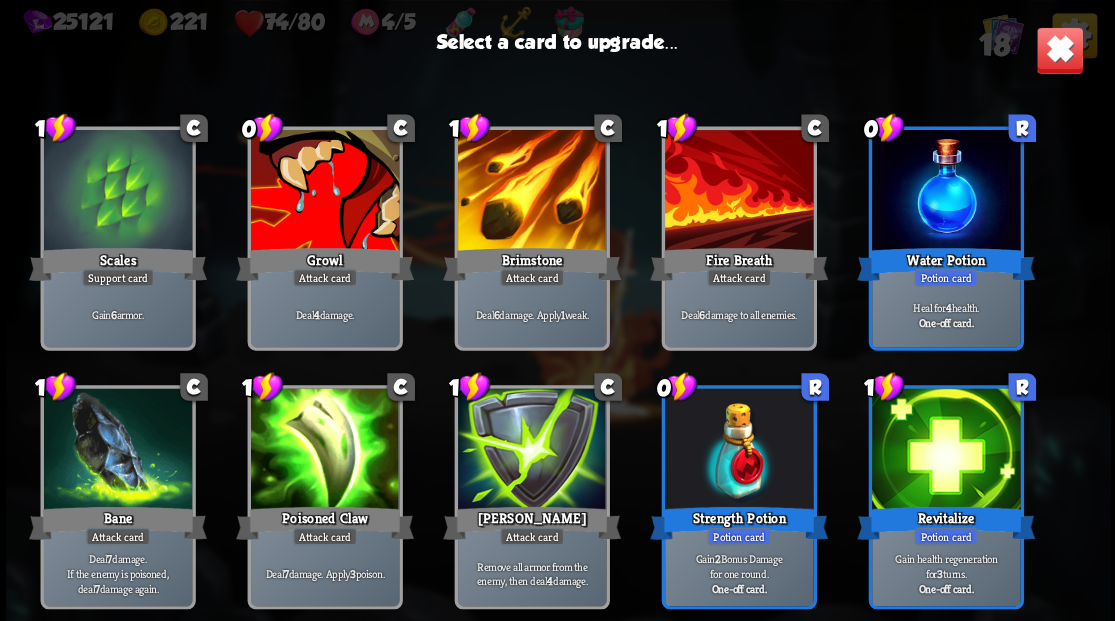 click at bounding box center (531, 450) 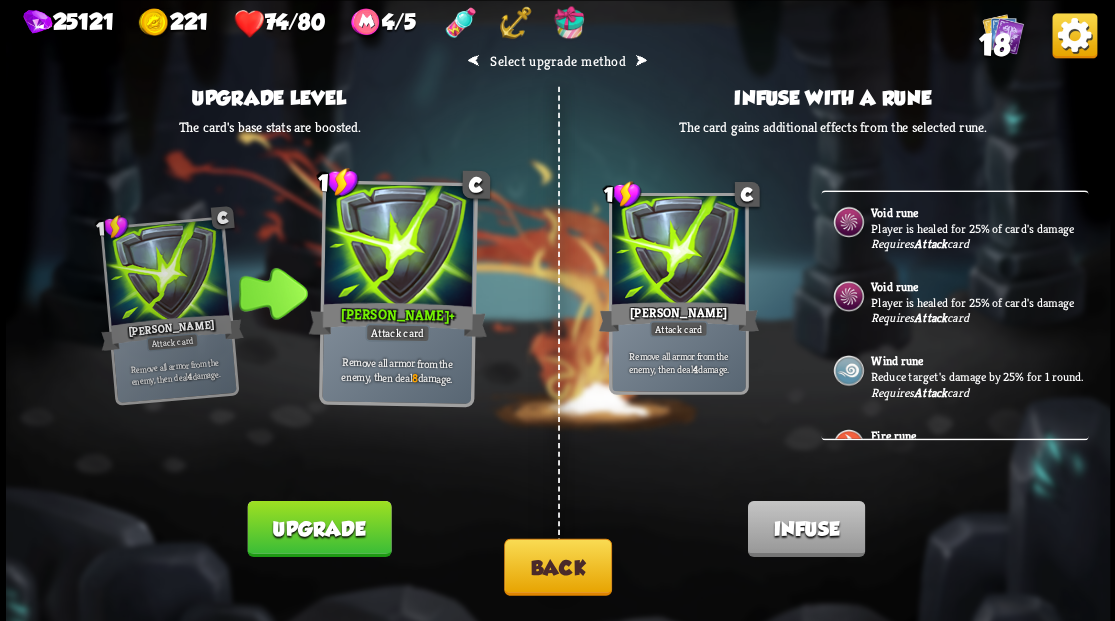 click on "Upgrade" at bounding box center (319, 528) 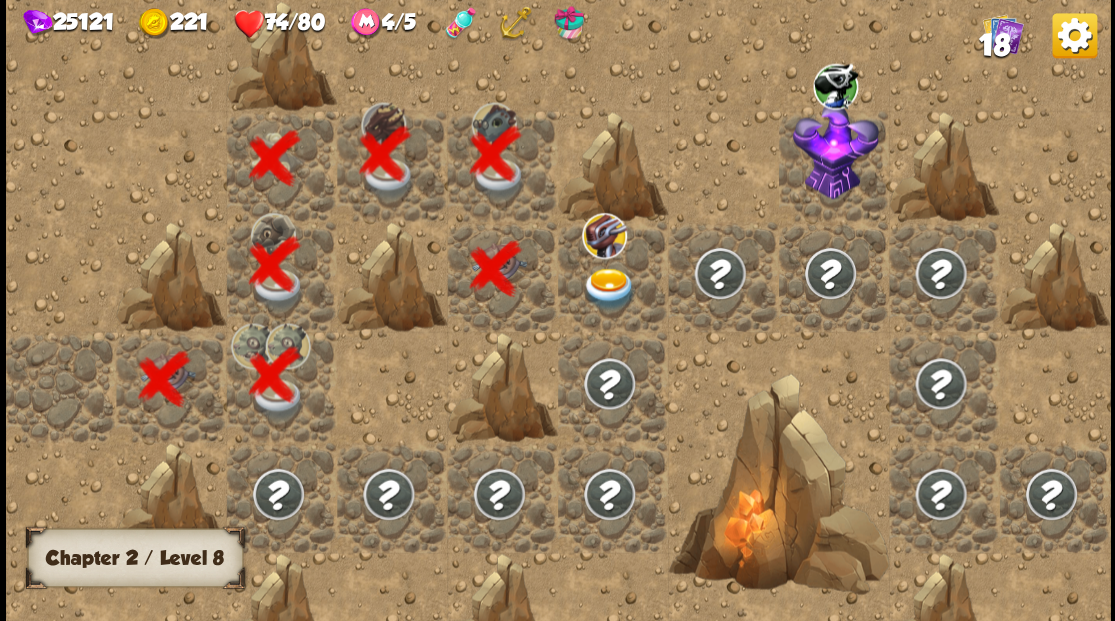 click at bounding box center [609, 288] 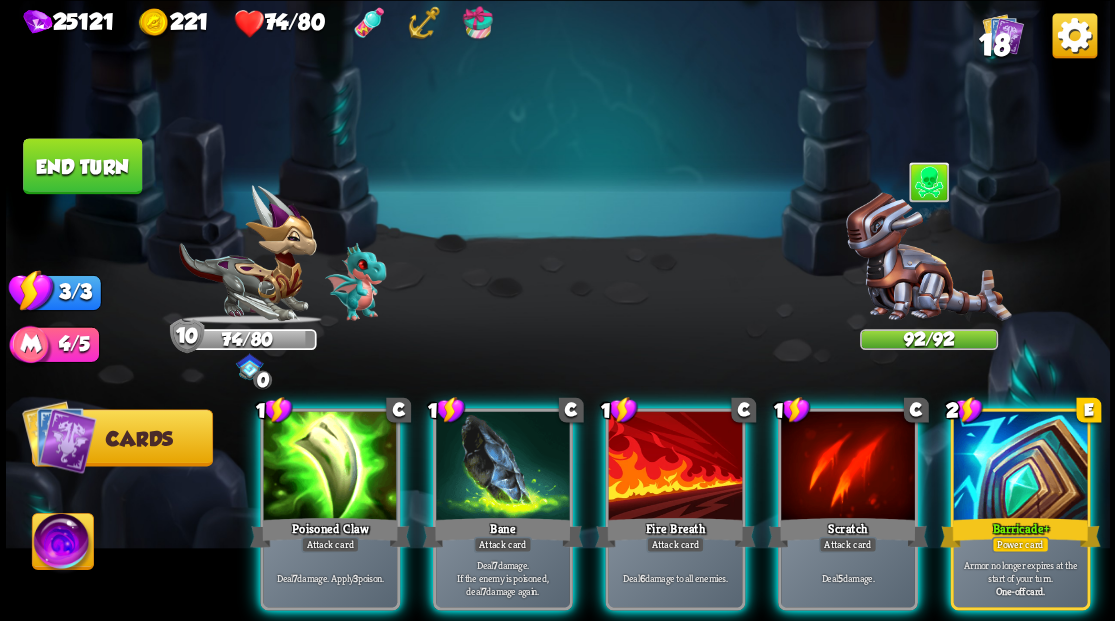 click on "Barricade +" at bounding box center (1020, 532) 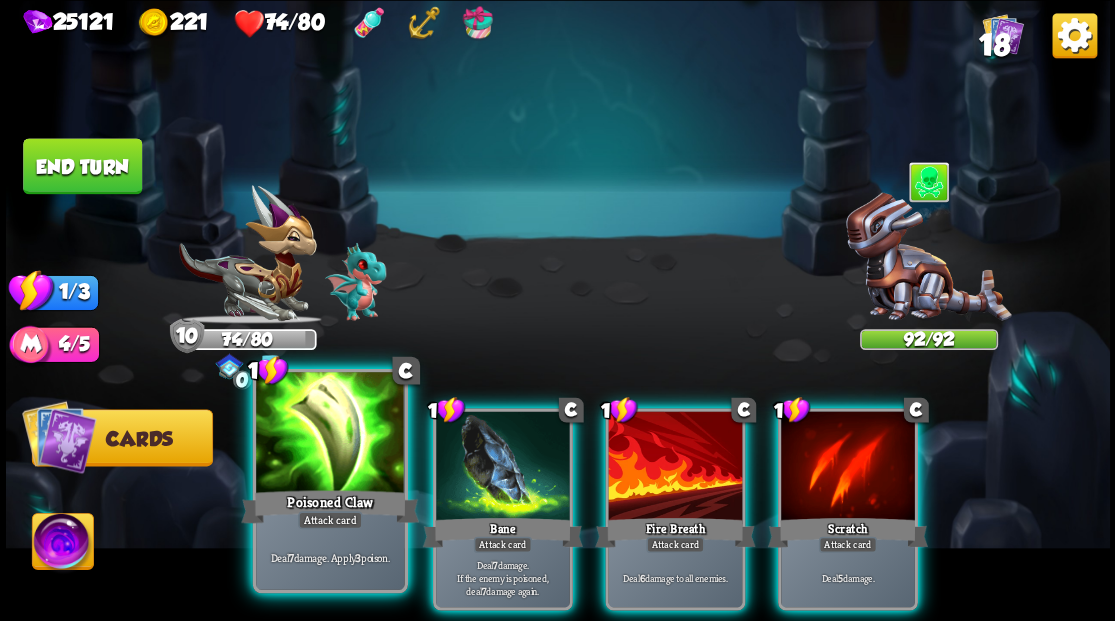 click at bounding box center [330, 434] 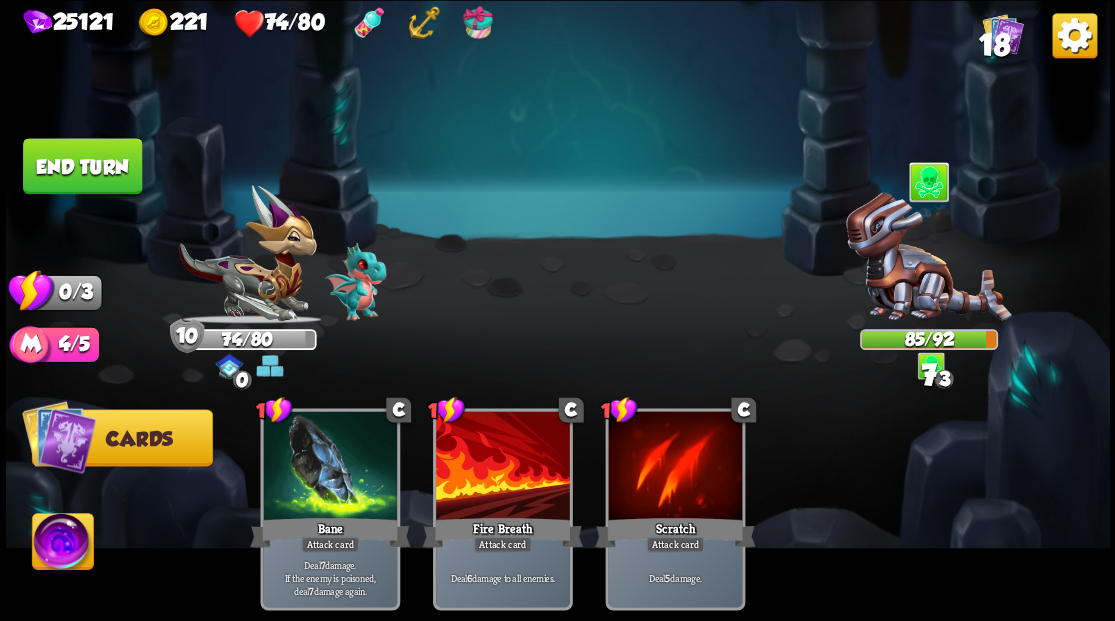 drag, startPoint x: 110, startPoint y: 183, endPoint x: 106, endPoint y: 172, distance: 11.7046995 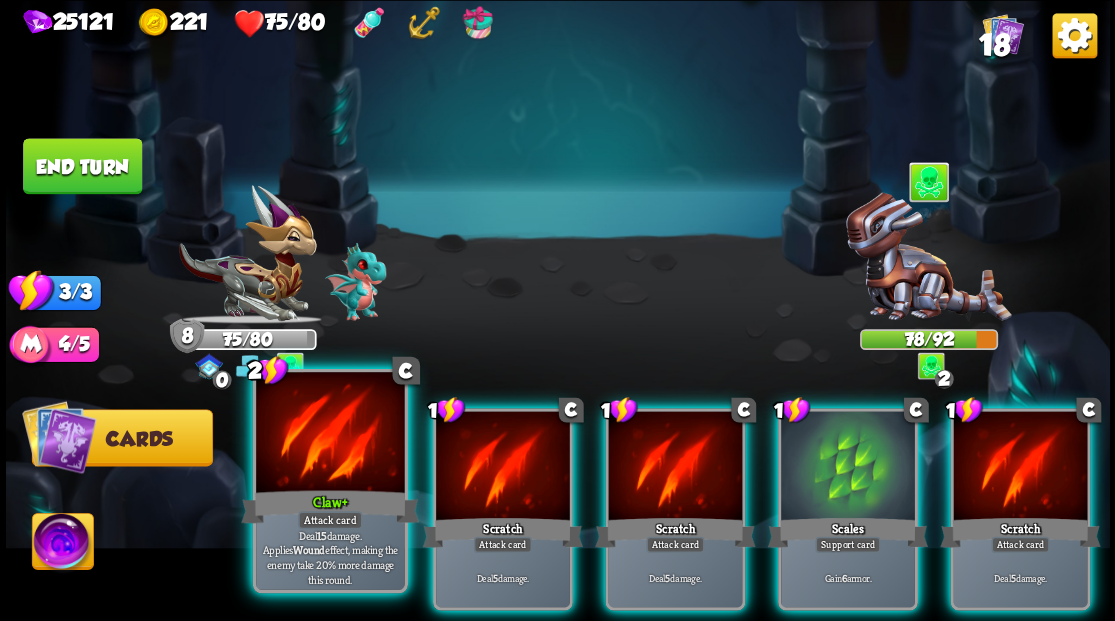 click at bounding box center [330, 434] 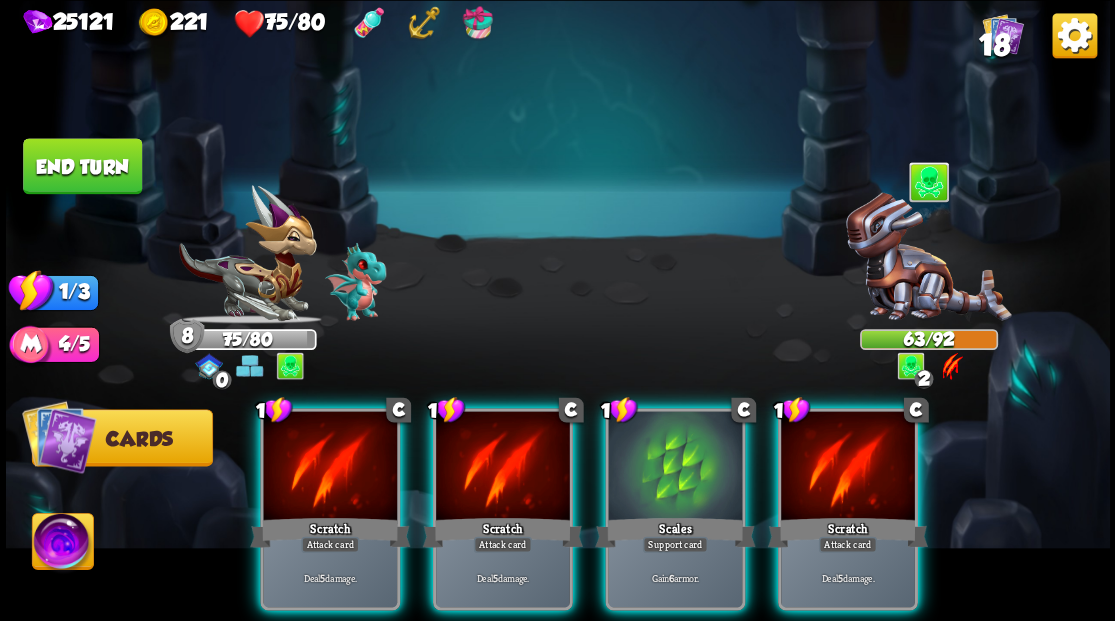 click at bounding box center (848, 467) 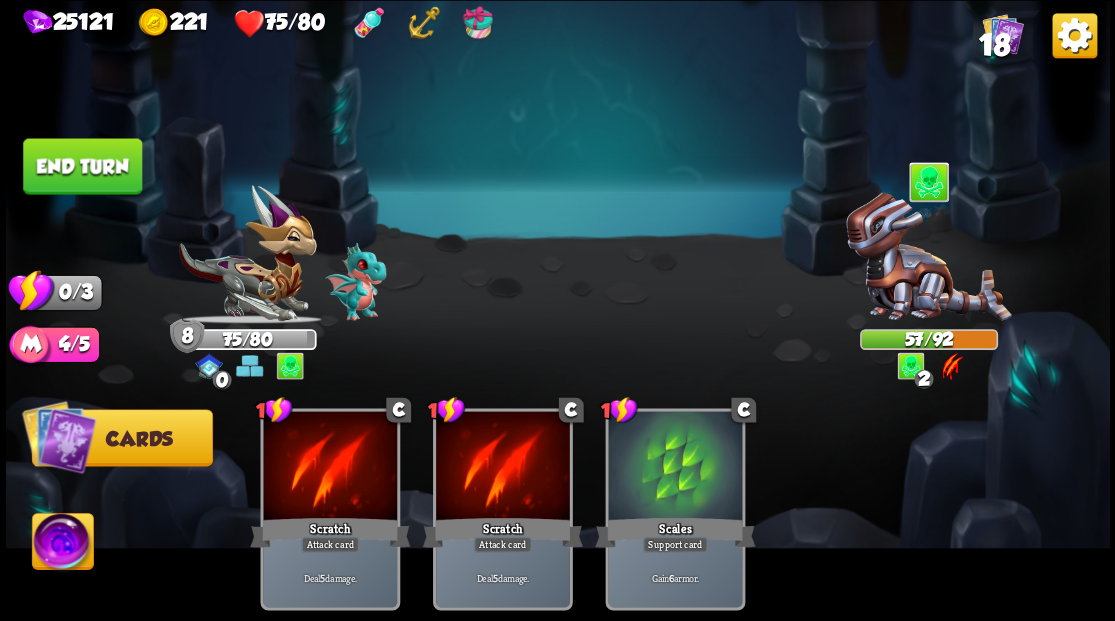 click on "End turn" at bounding box center (82, 166) 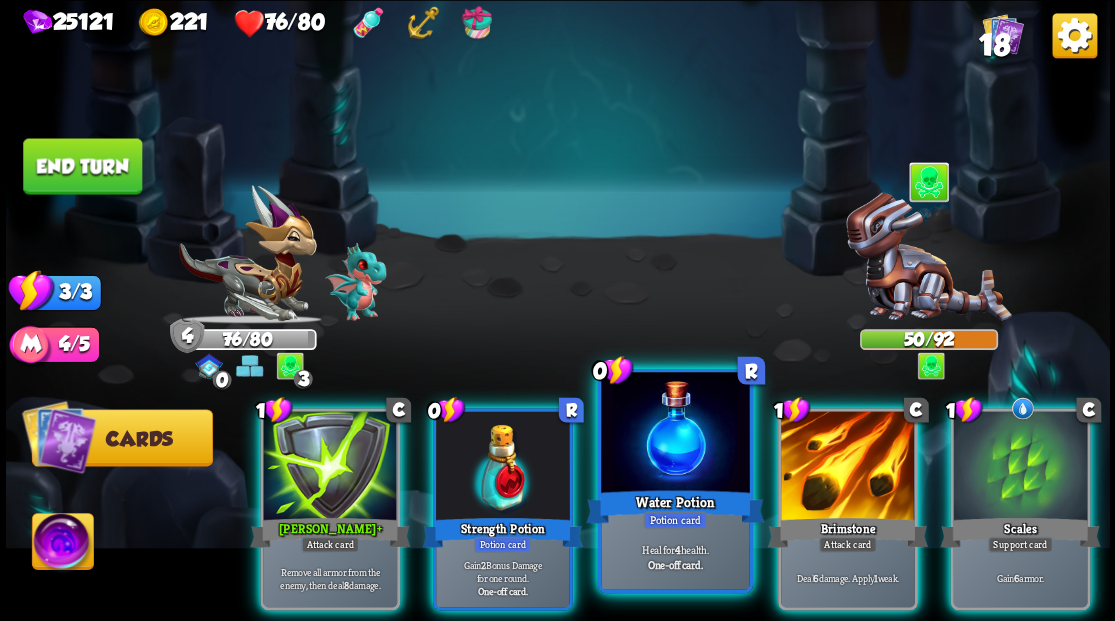 click at bounding box center (675, 434) 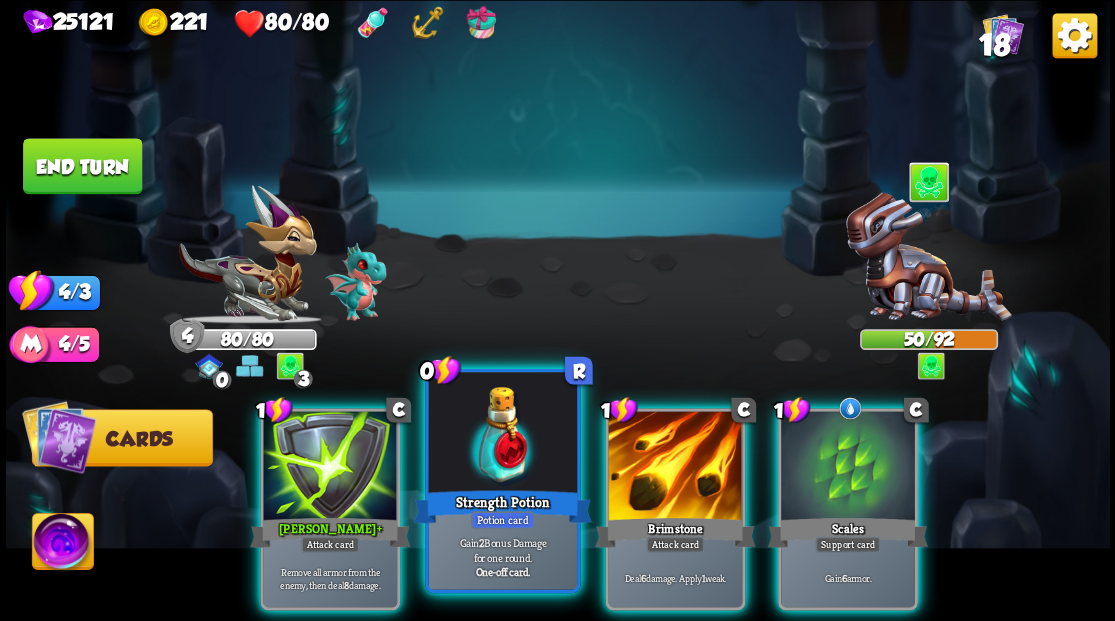 click at bounding box center [502, 434] 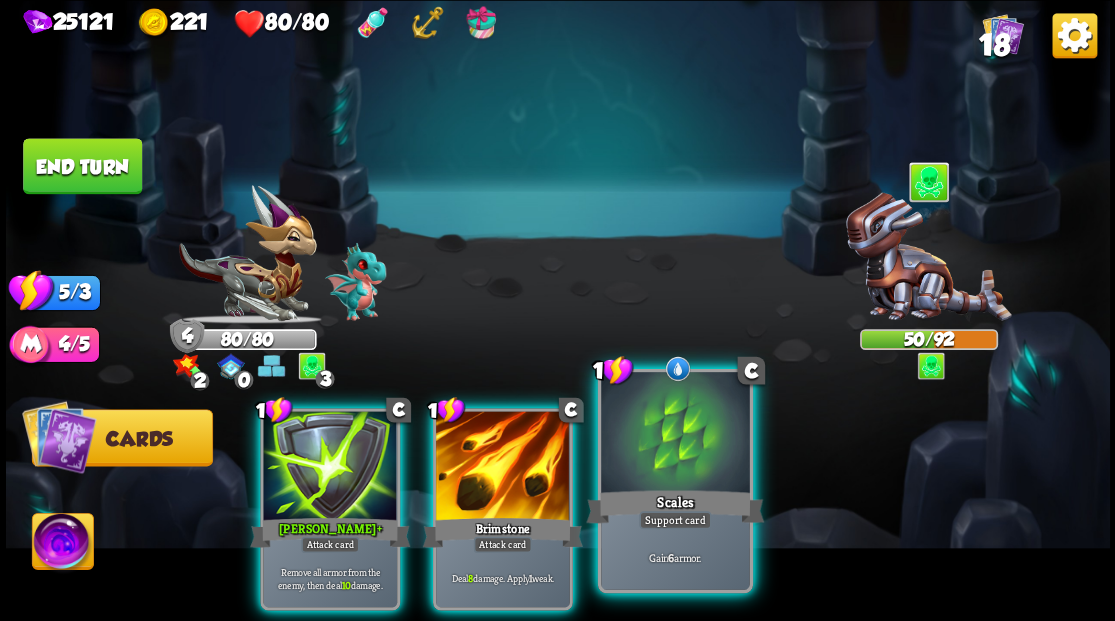 click at bounding box center (675, 434) 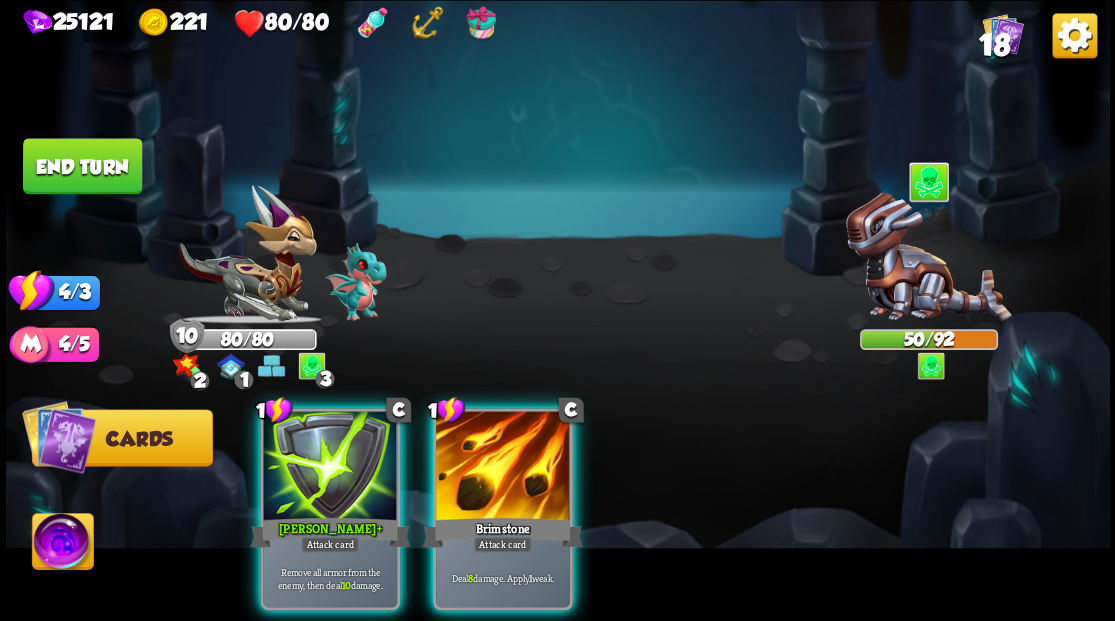 drag, startPoint x: 498, startPoint y: 466, endPoint x: 508, endPoint y: 450, distance: 18.867962 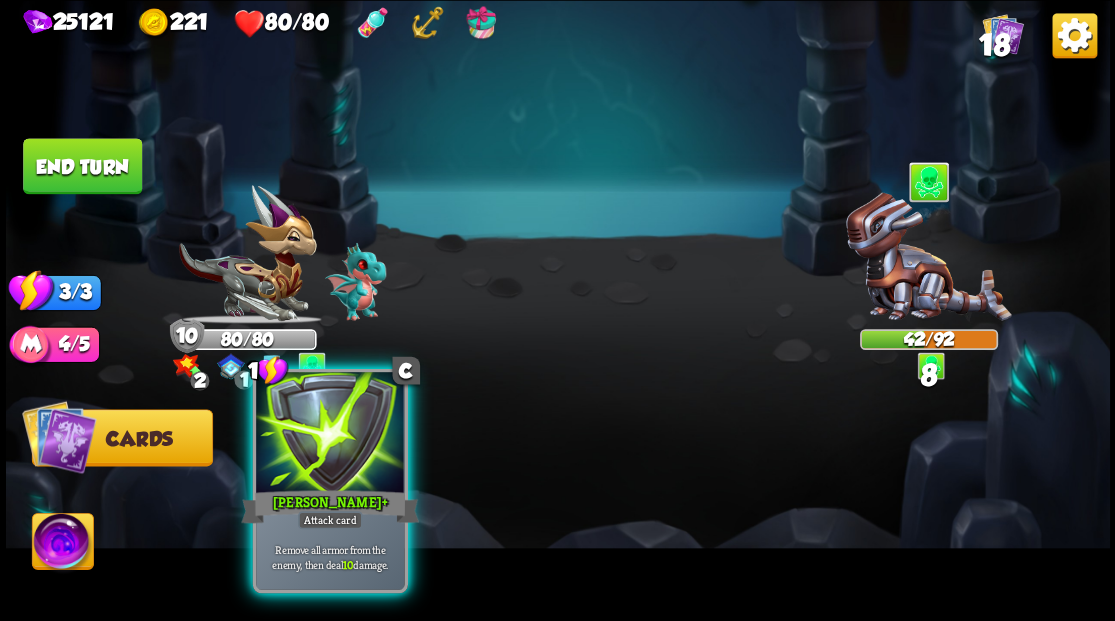 click at bounding box center (330, 434) 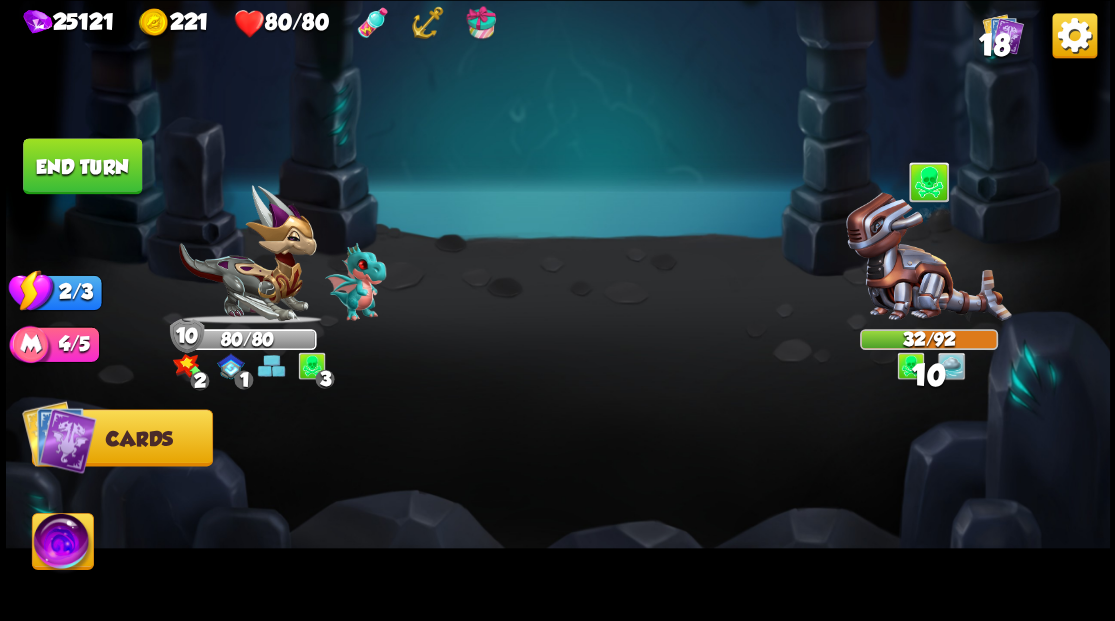 click on "End turn" at bounding box center [82, 166] 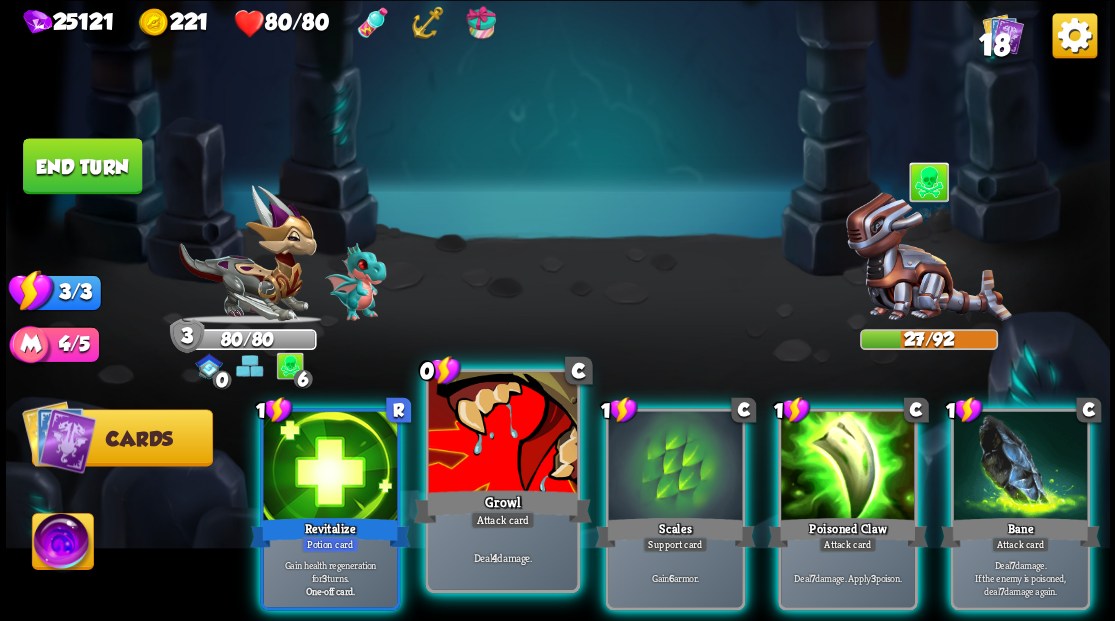 click at bounding box center (502, 434) 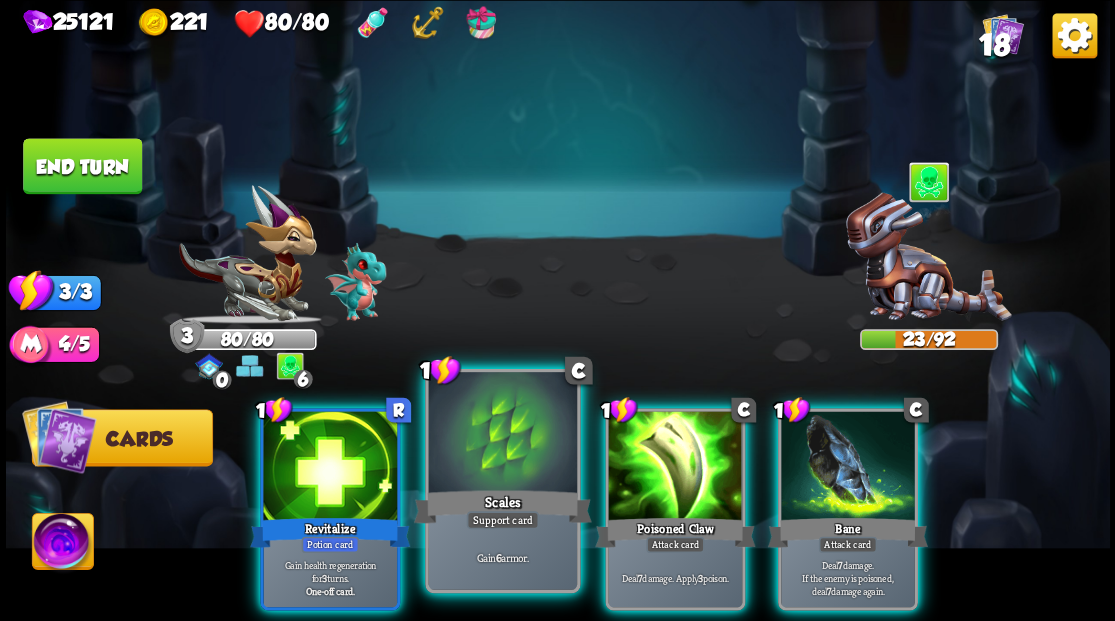 click at bounding box center [502, 434] 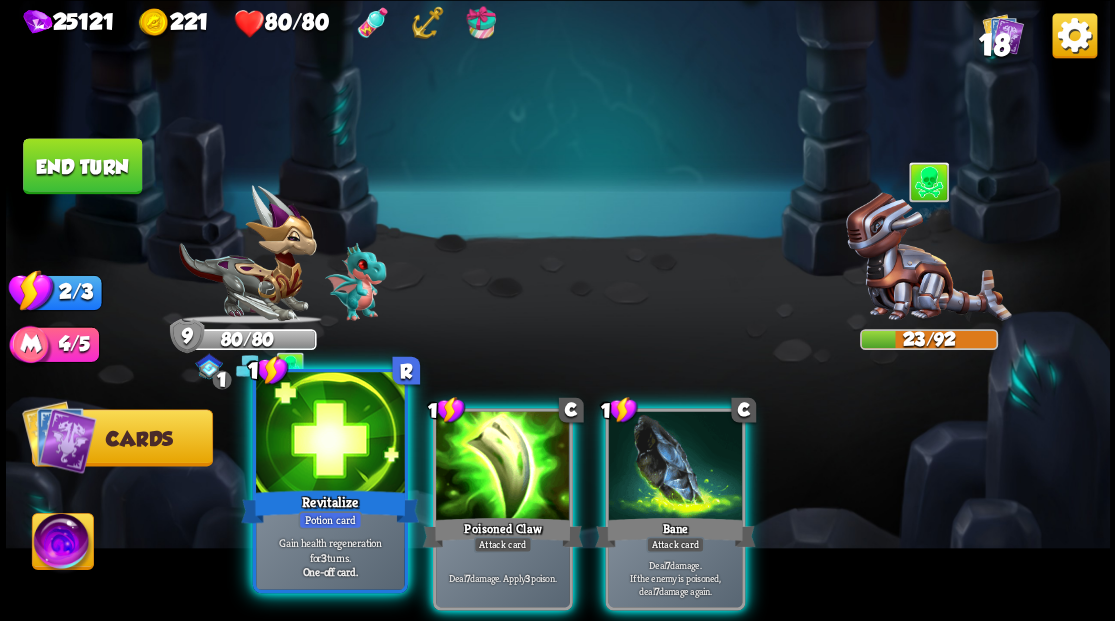 drag, startPoint x: 356, startPoint y: 445, endPoint x: 346, endPoint y: 442, distance: 10.440307 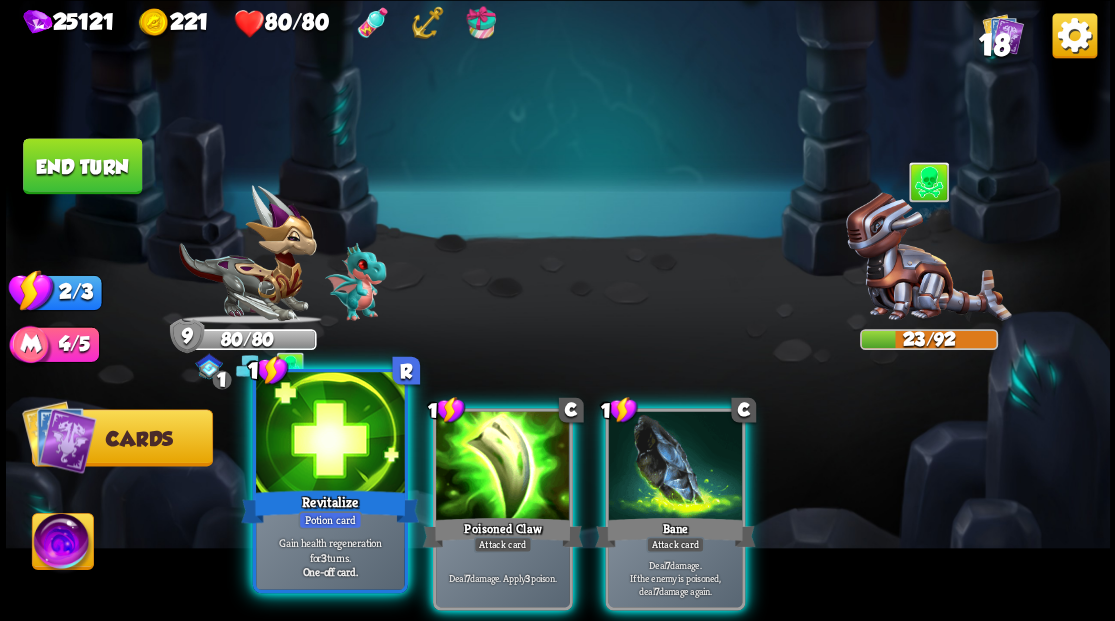 click at bounding box center (330, 434) 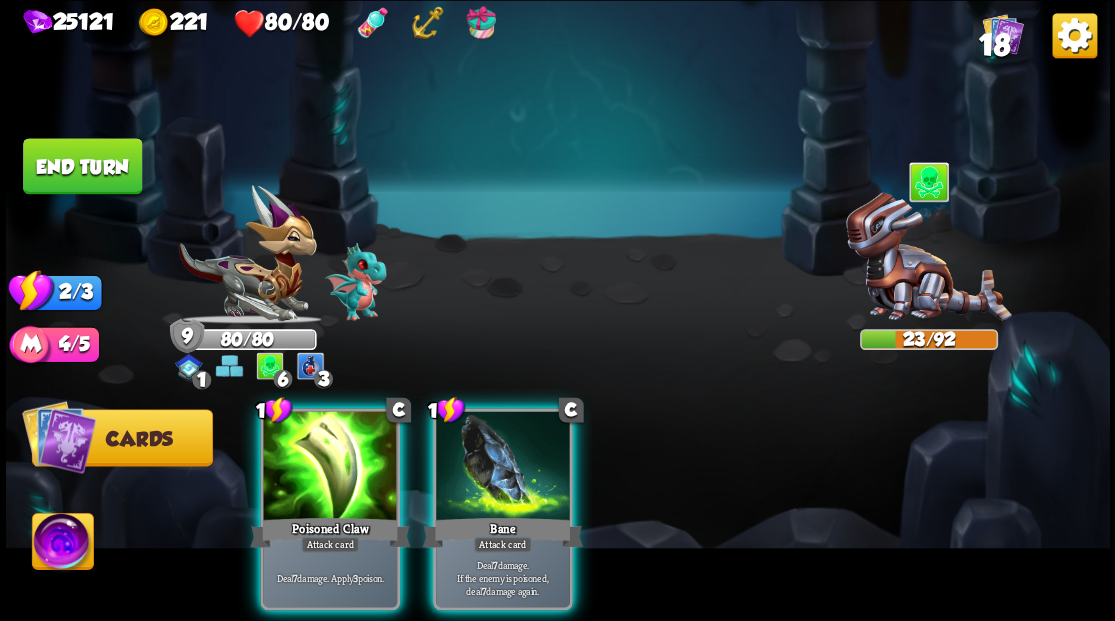 click at bounding box center (330, 467) 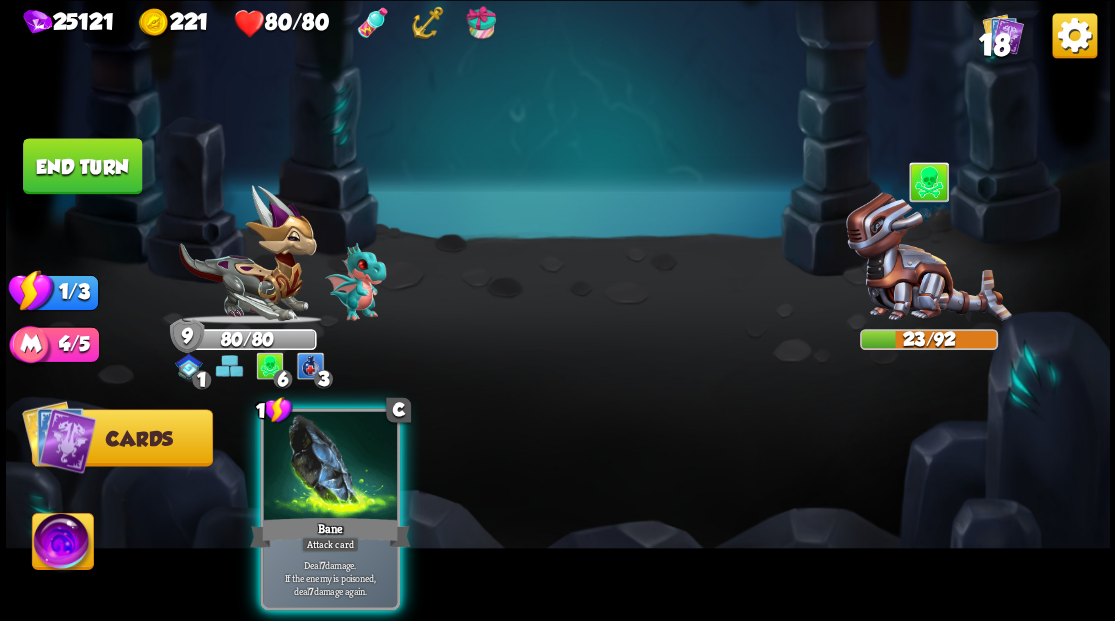 click at bounding box center [330, 467] 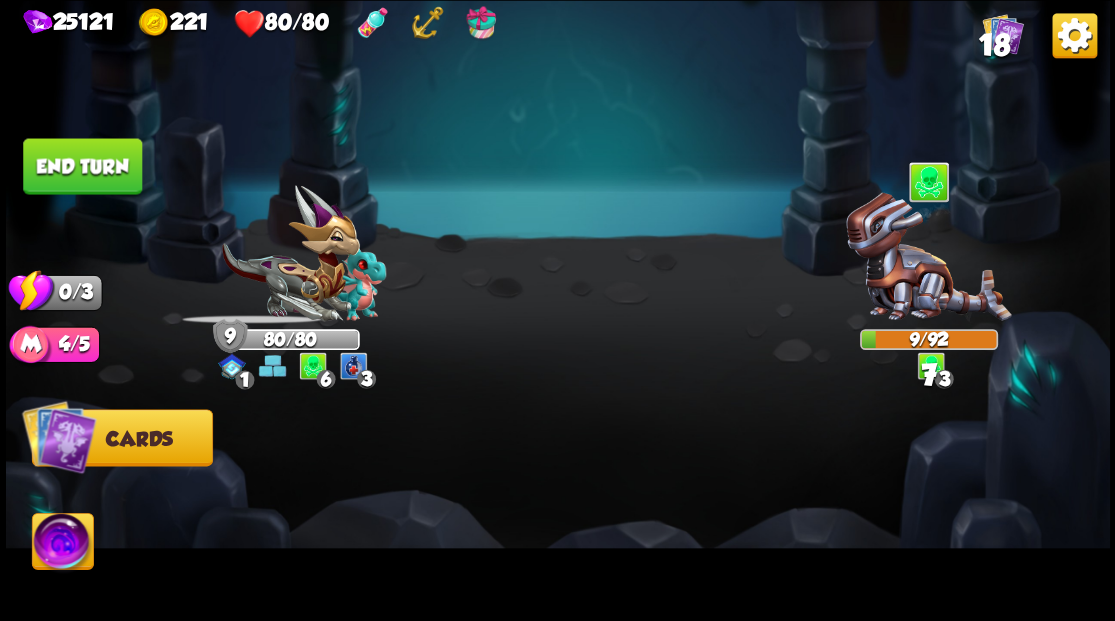 click on "End turn" at bounding box center (82, 166) 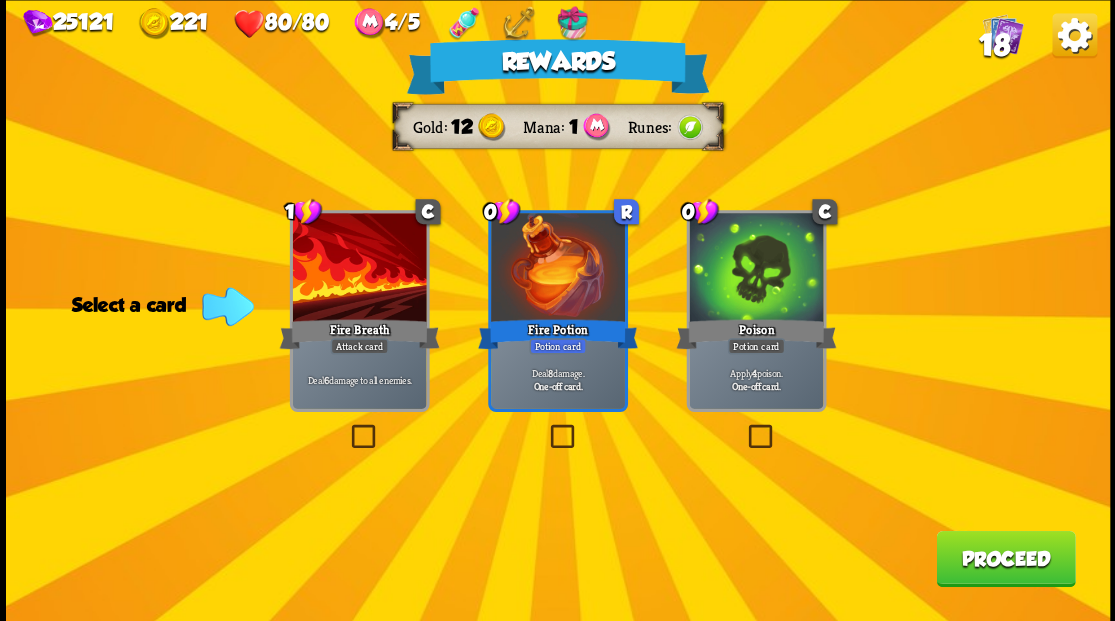 click at bounding box center [347, 427] 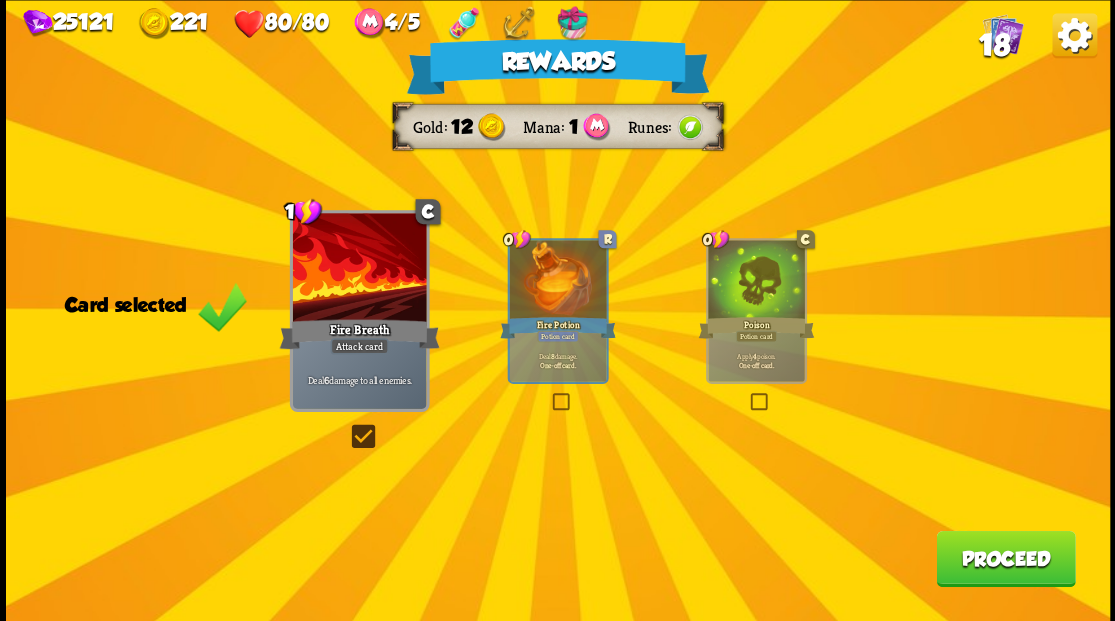 click on "Proceed" at bounding box center (1005, 558) 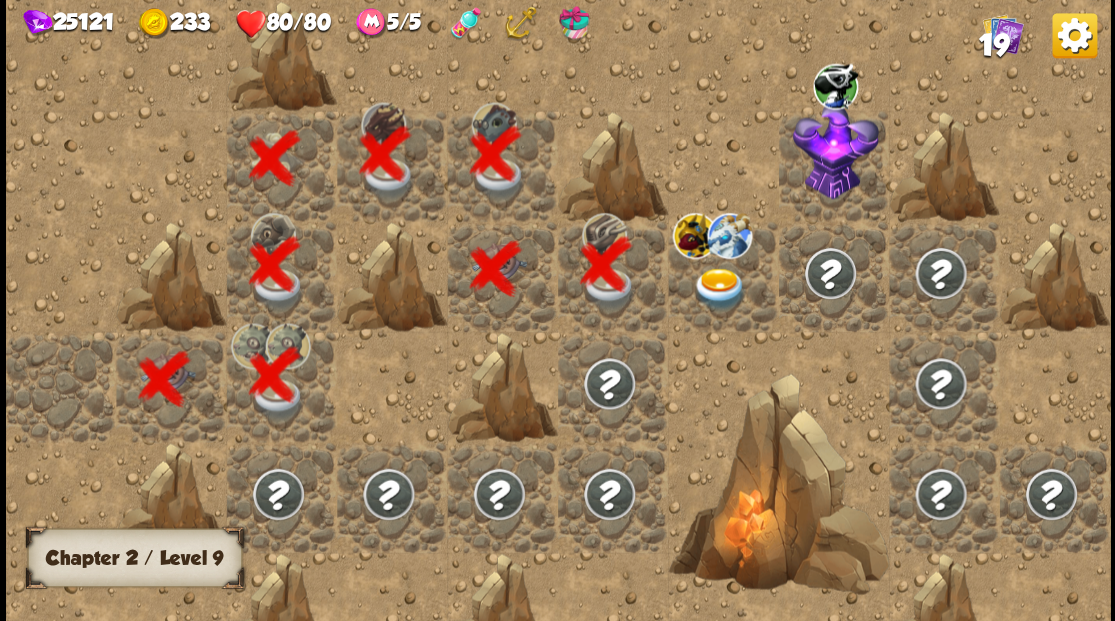 click at bounding box center [719, 288] 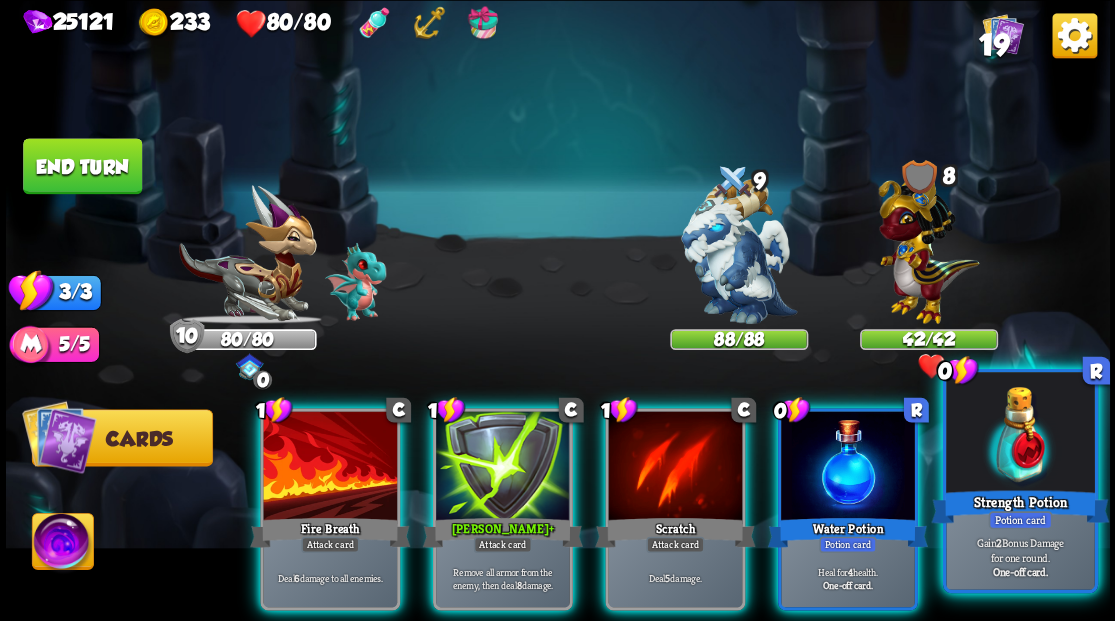 click at bounding box center (1020, 434) 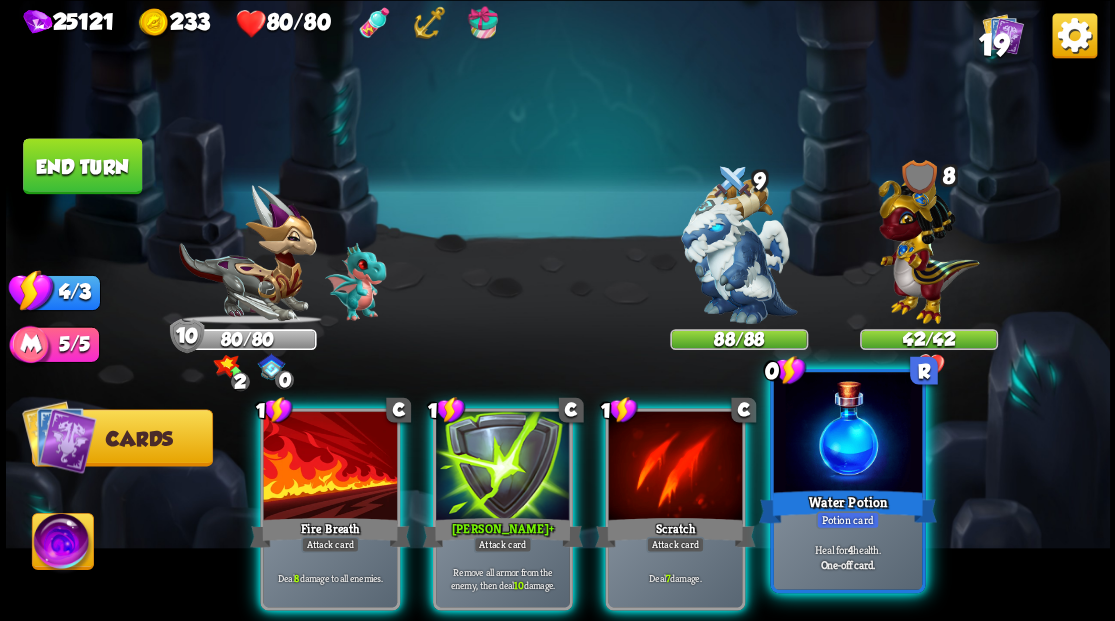 click at bounding box center [847, 434] 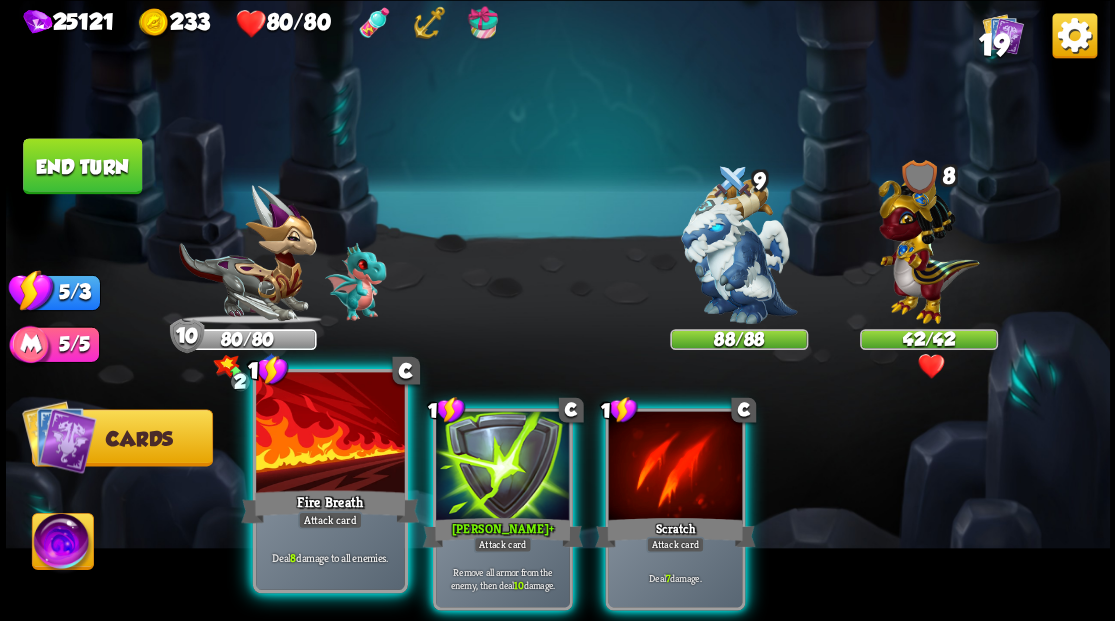 click at bounding box center [330, 434] 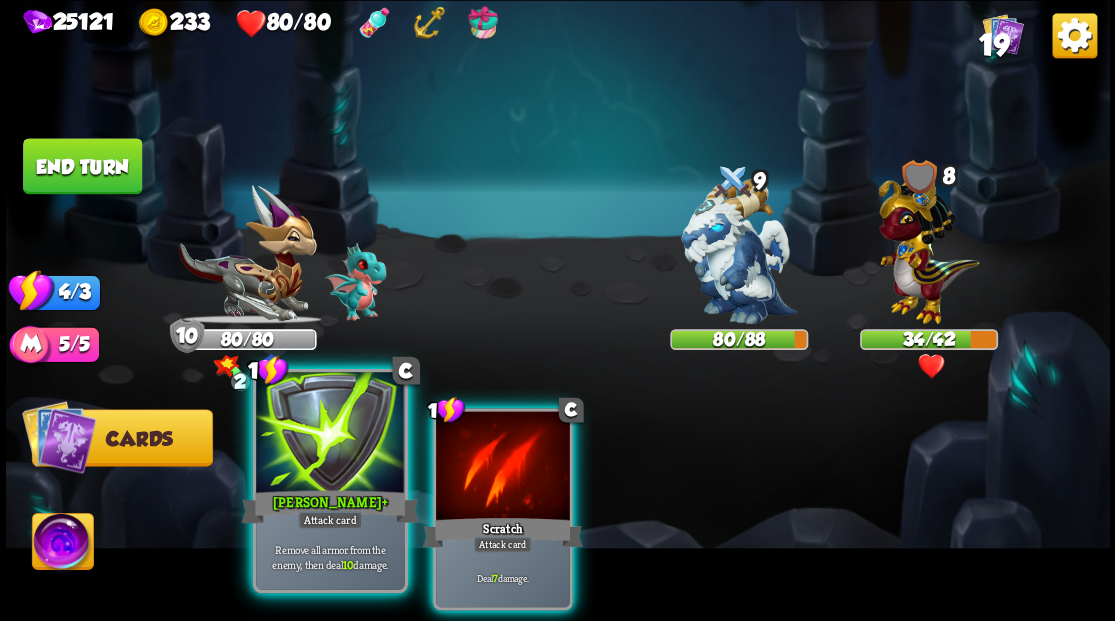 click at bounding box center (330, 434) 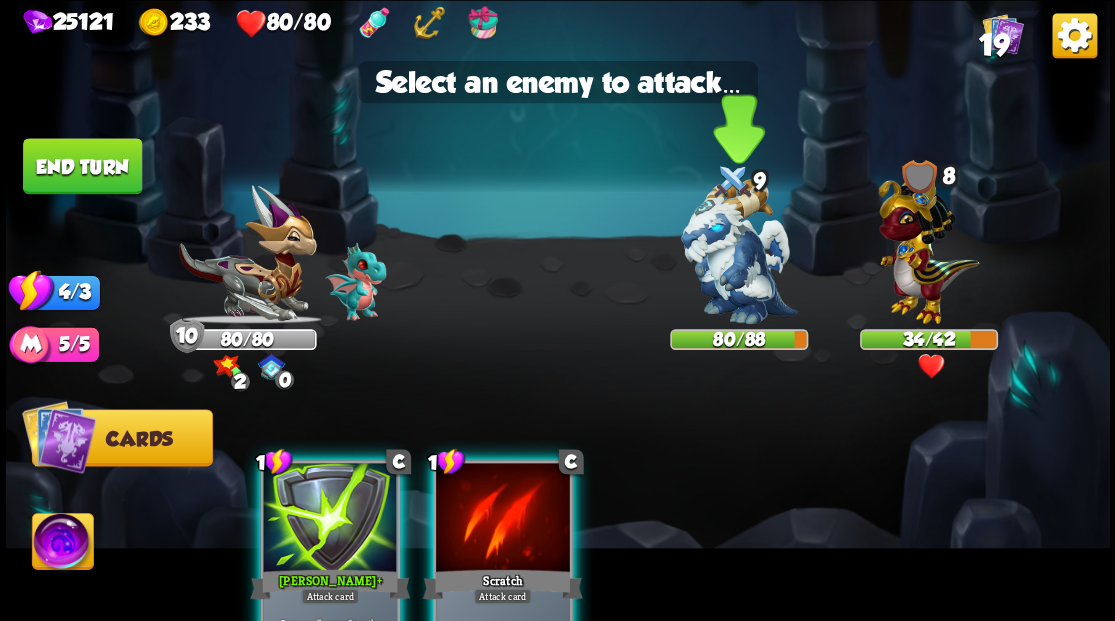 click at bounding box center [739, 251] 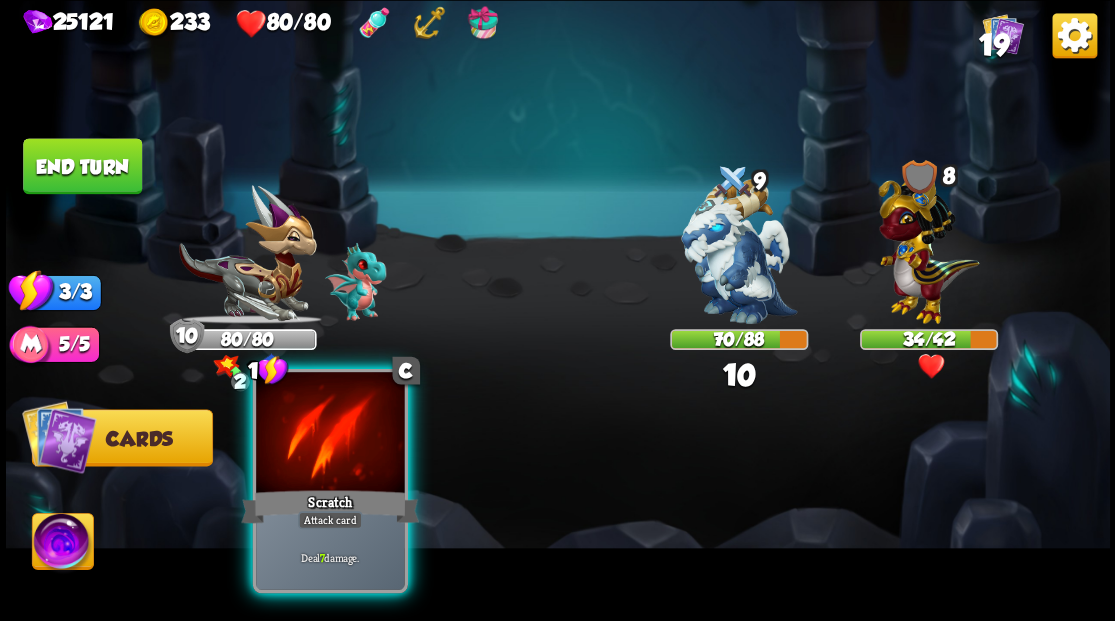 click at bounding box center (330, 434) 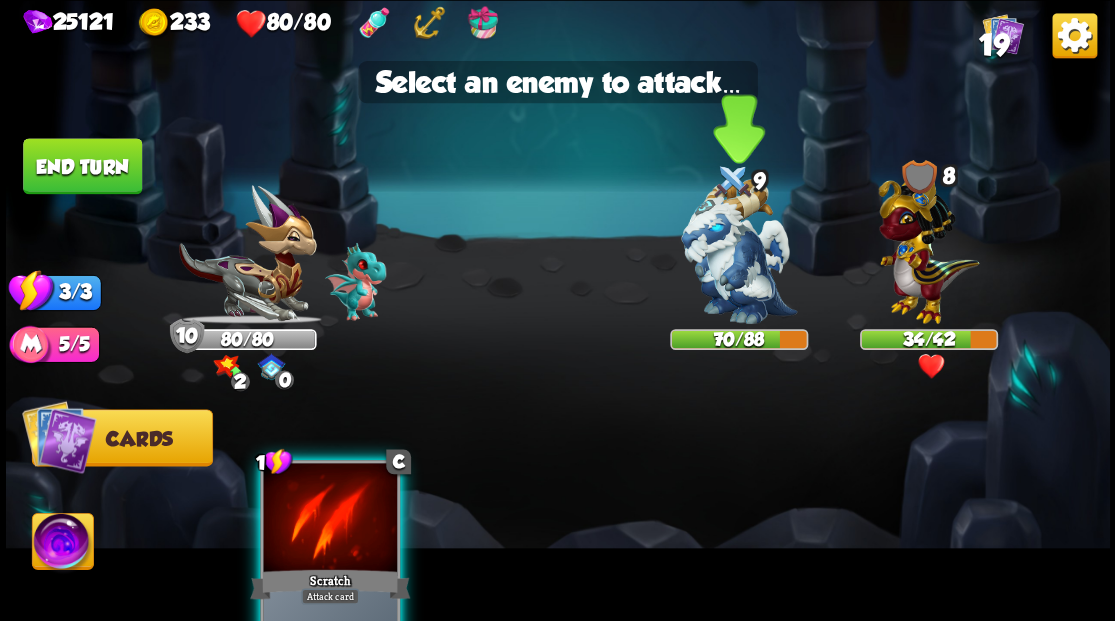 click at bounding box center (739, 251) 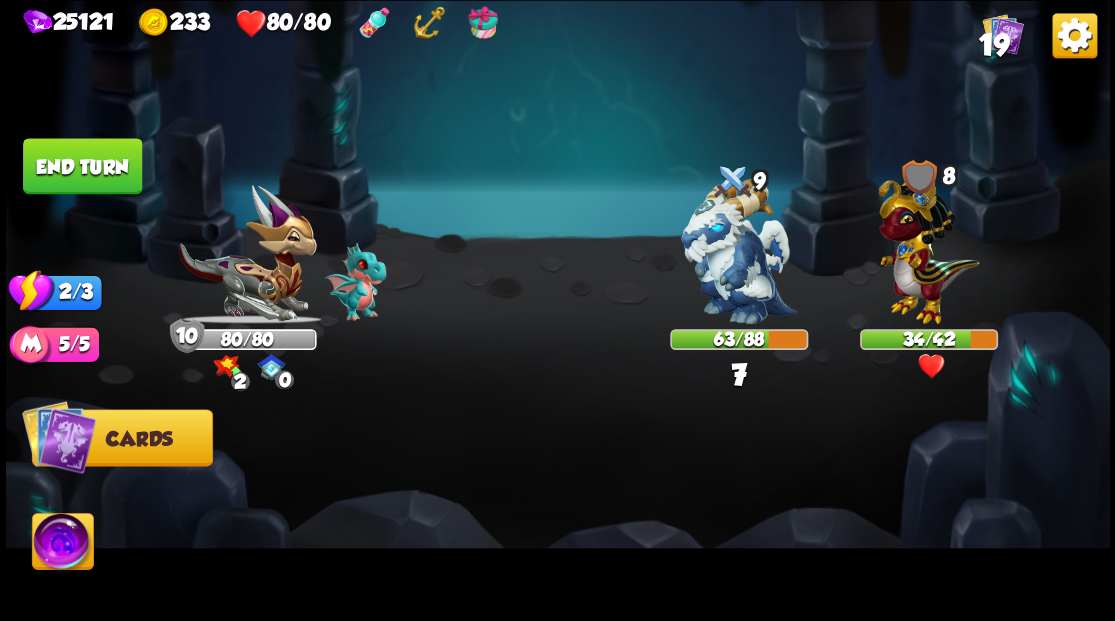 drag, startPoint x: 77, startPoint y: 162, endPoint x: 216, endPoint y: 225, distance: 152.61061 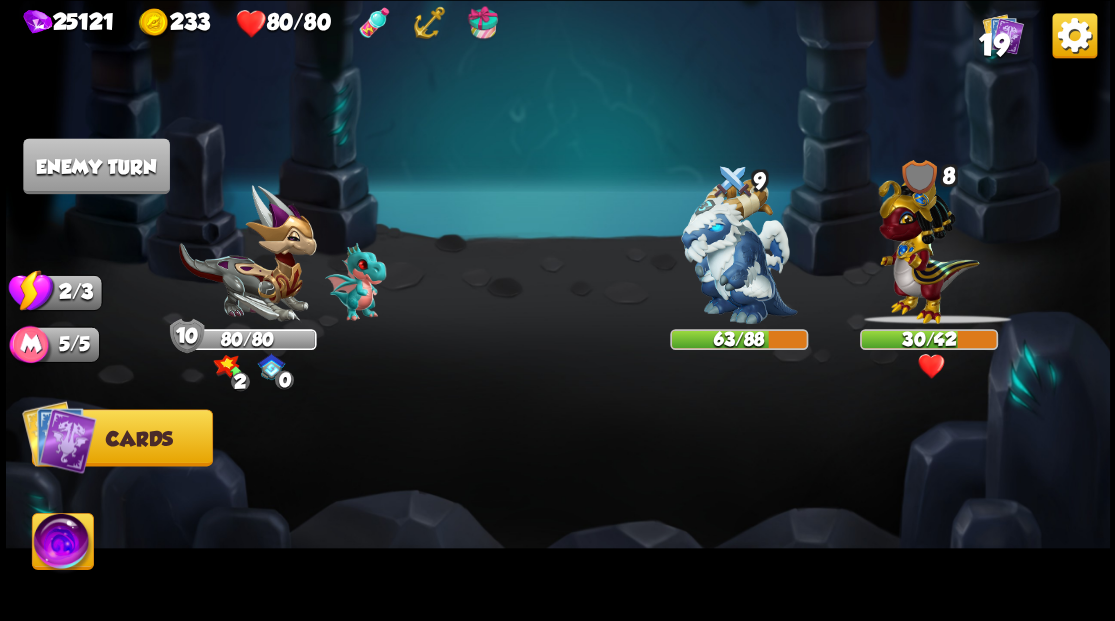click on "19" at bounding box center [993, 45] 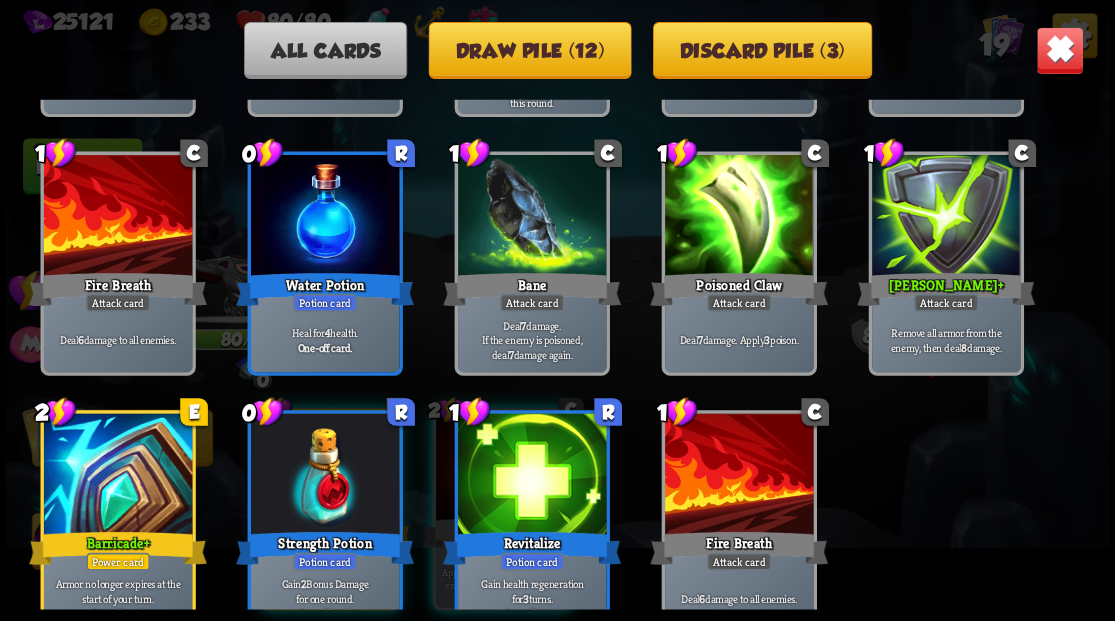 scroll, scrollTop: 629, scrollLeft: 0, axis: vertical 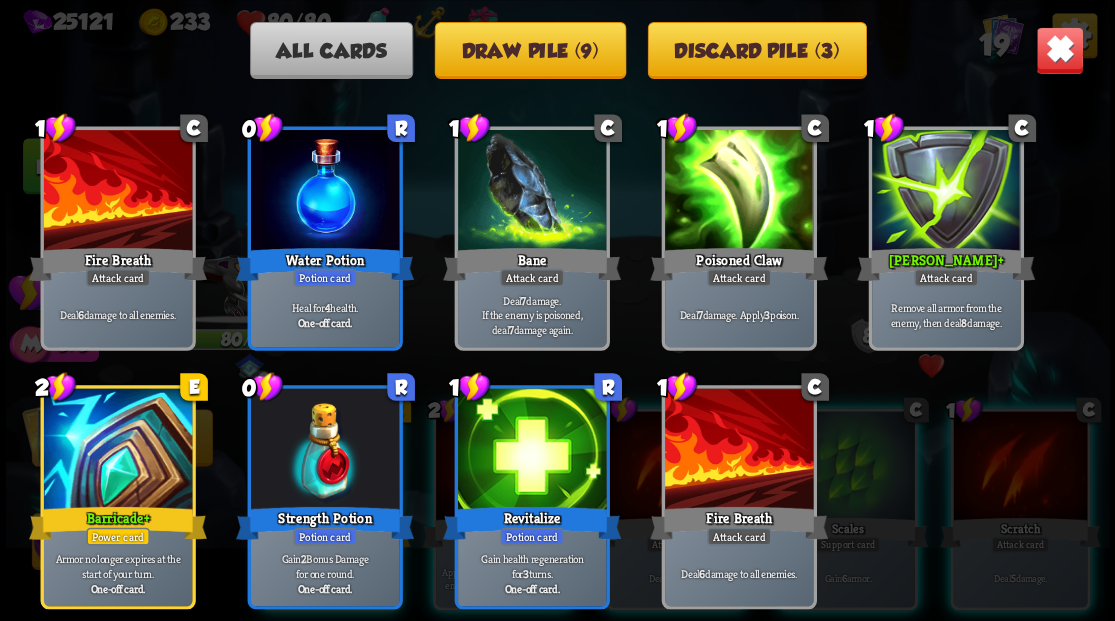 click at bounding box center (1059, 50) 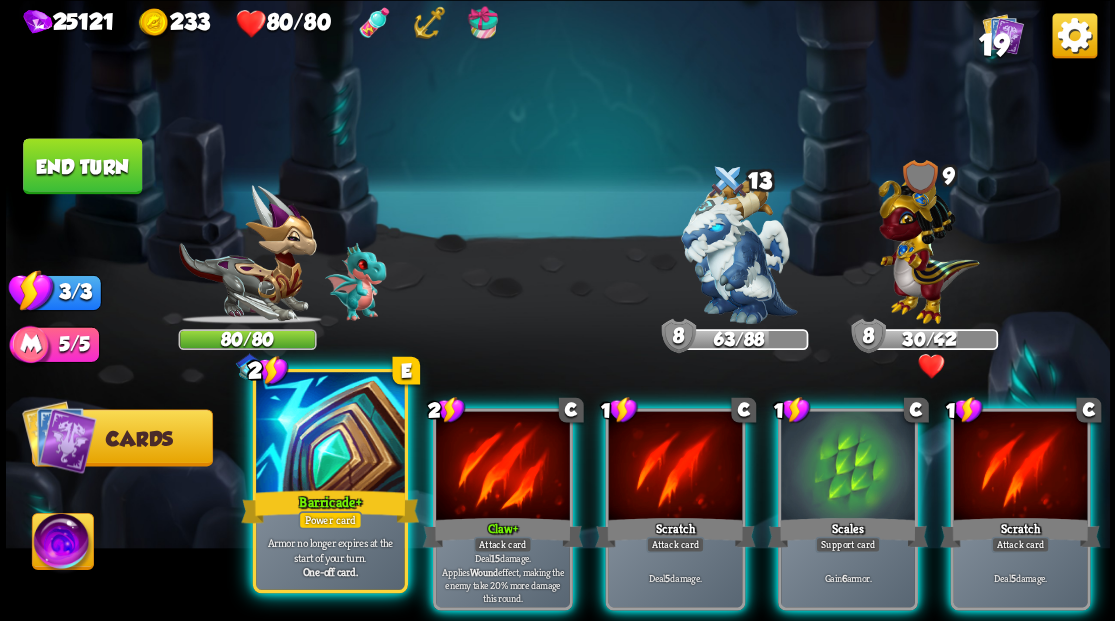 click at bounding box center [330, 434] 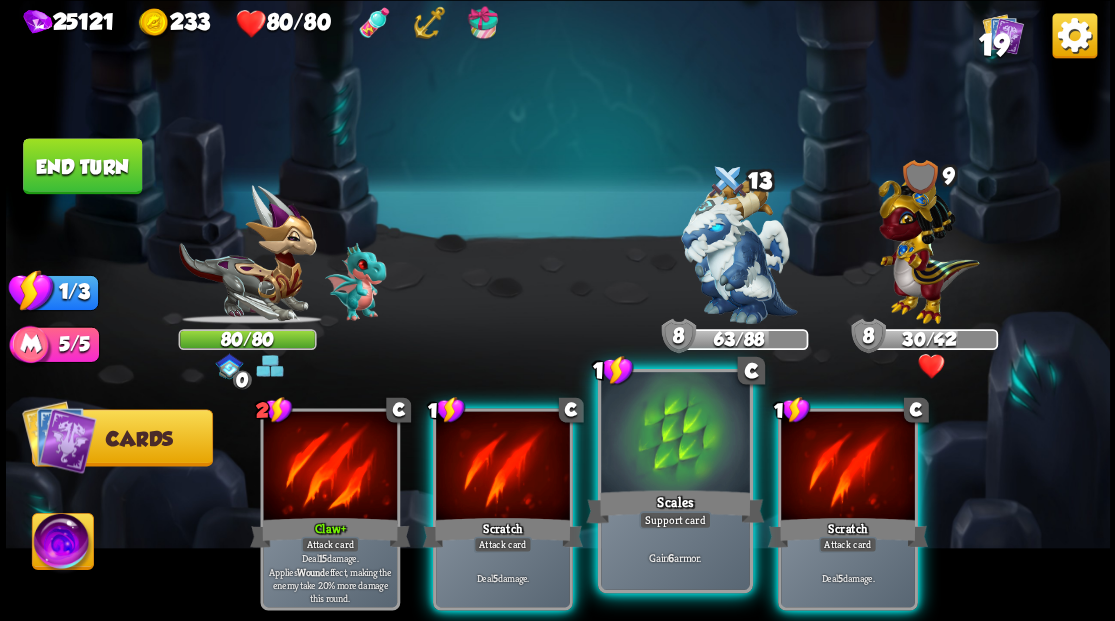 click at bounding box center [675, 434] 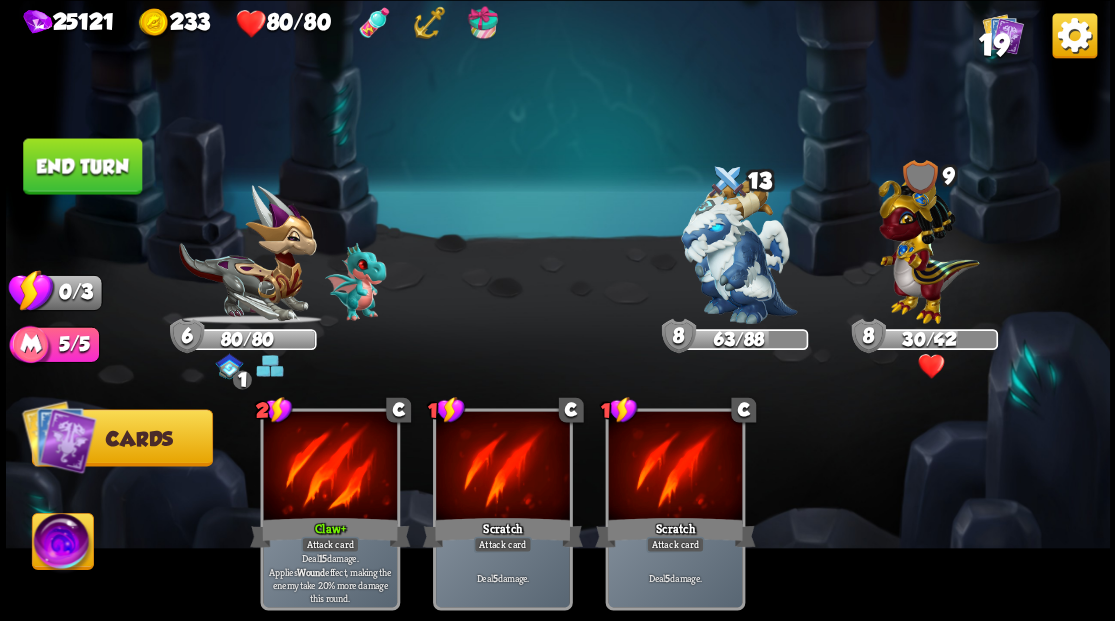 click on "End turn" at bounding box center (82, 166) 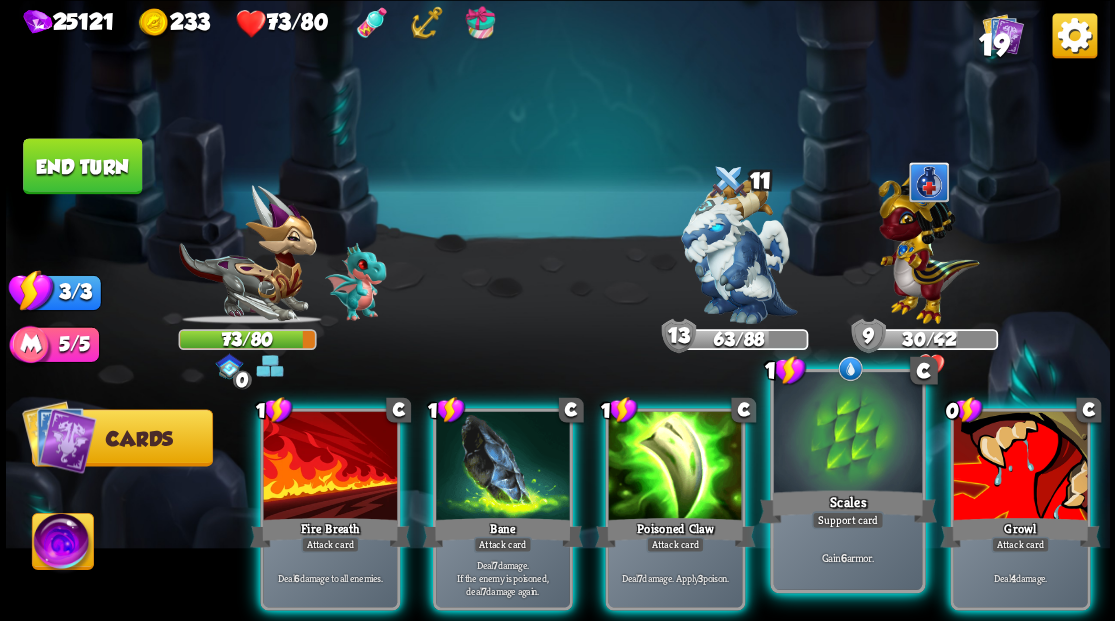 click at bounding box center (847, 434) 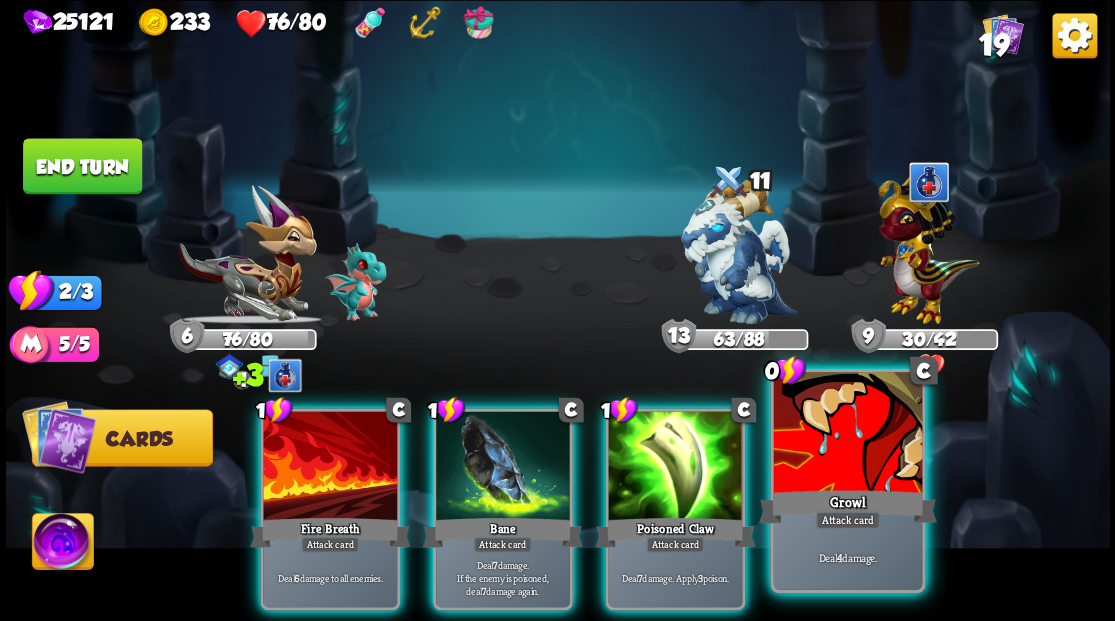 click at bounding box center (847, 434) 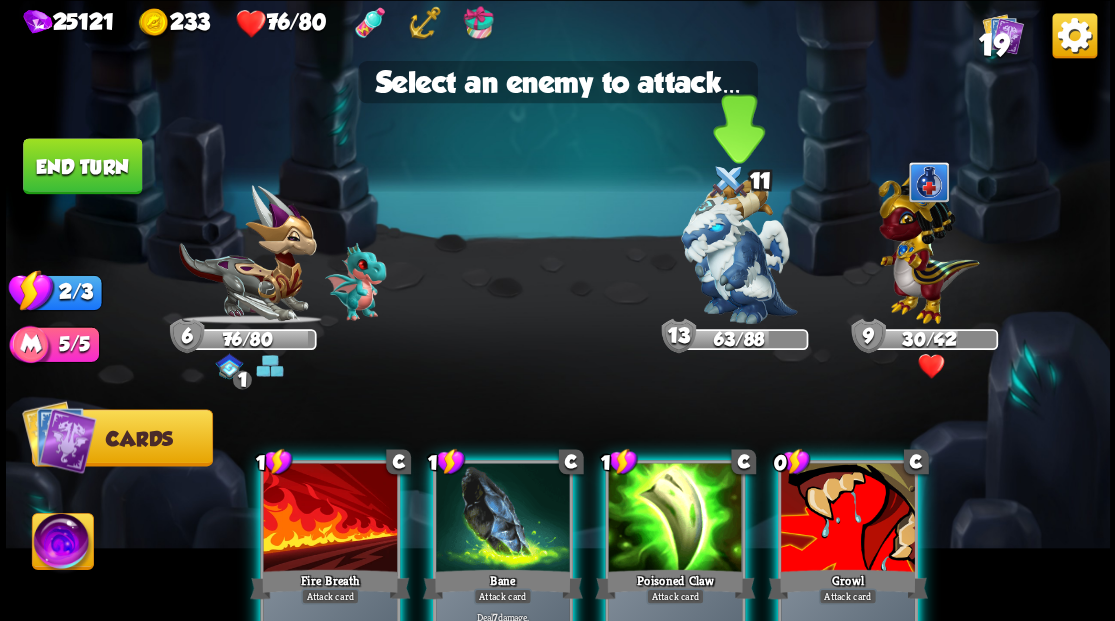 click at bounding box center [739, 251] 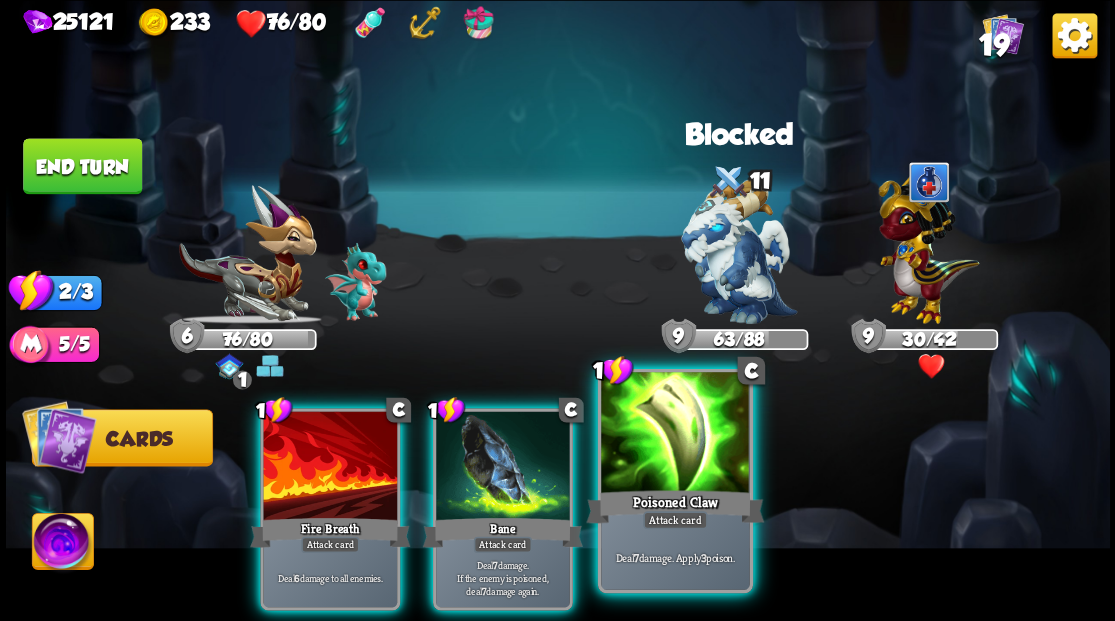 click at bounding box center (675, 434) 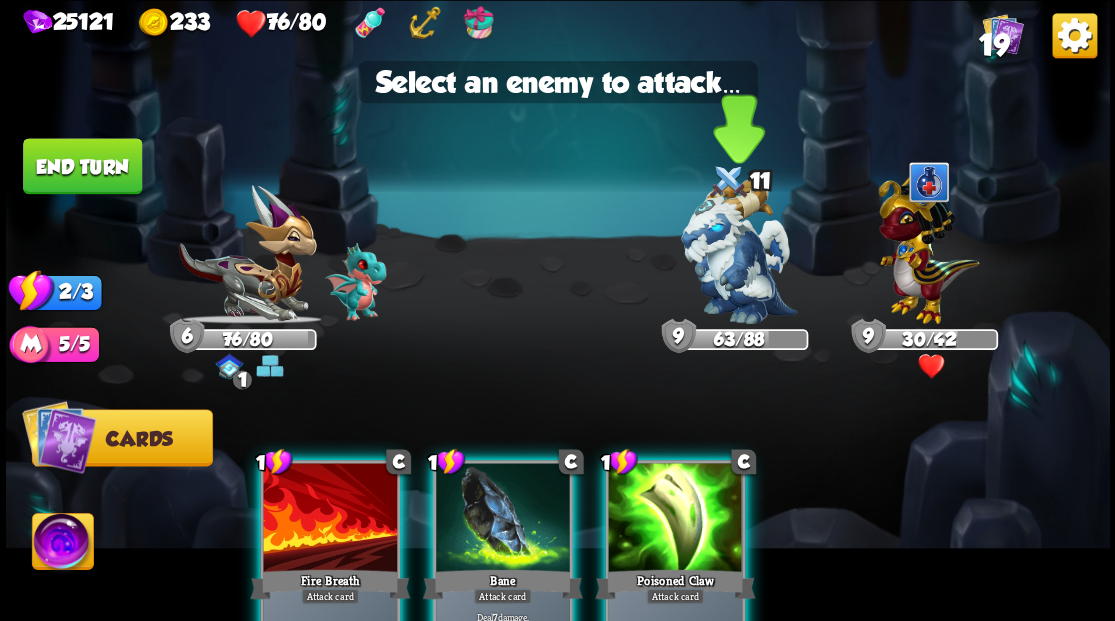 click at bounding box center (739, 251) 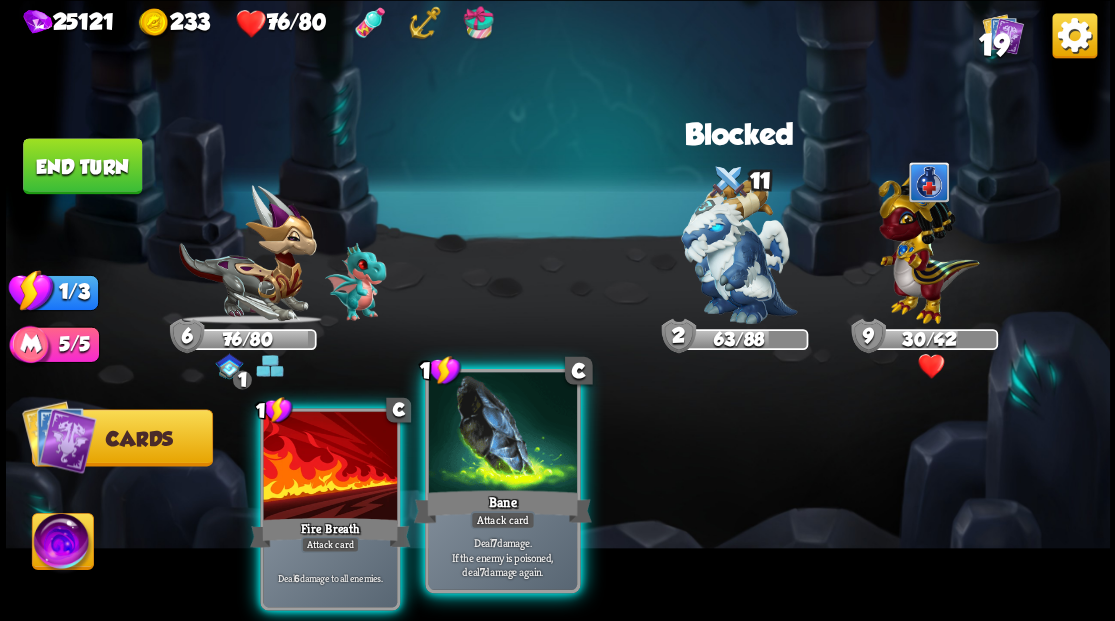 click at bounding box center [502, 434] 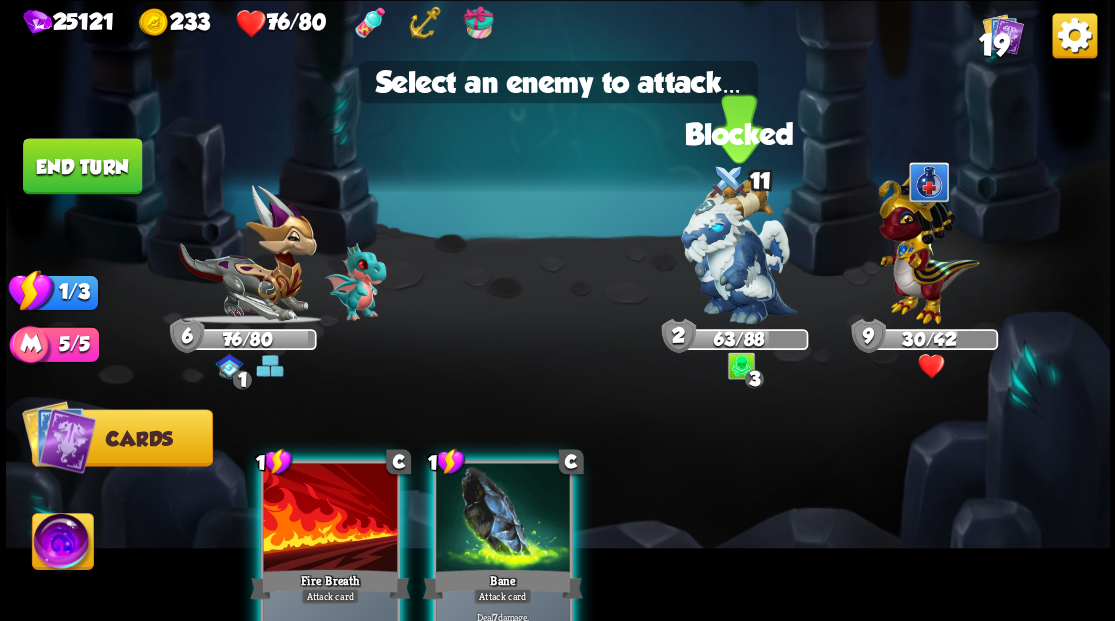 click at bounding box center (739, 251) 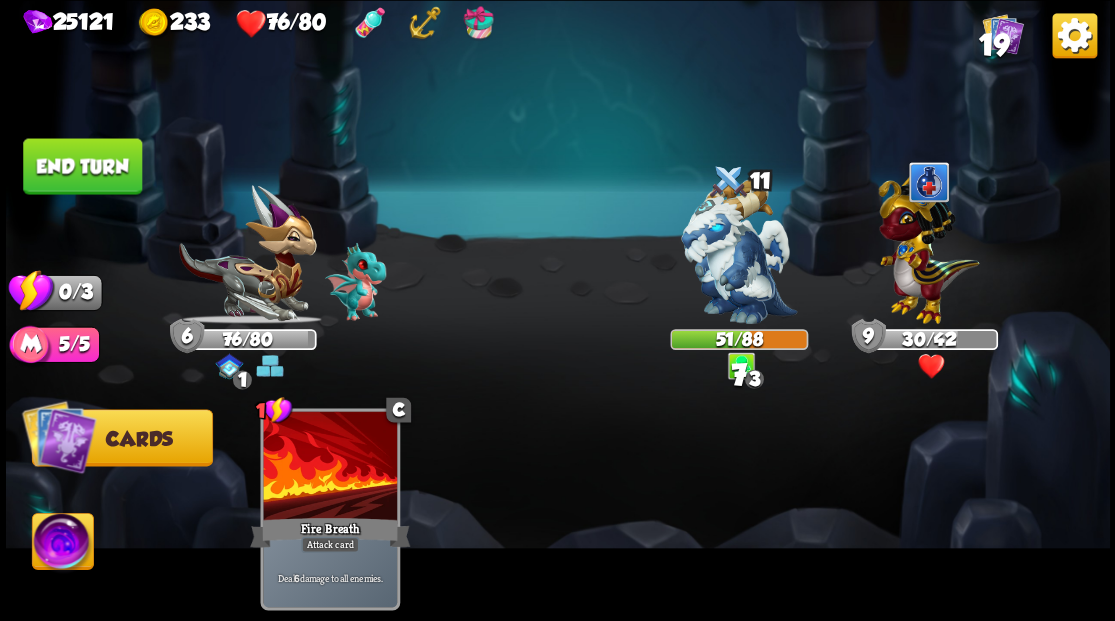 click on "End turn" at bounding box center [82, 166] 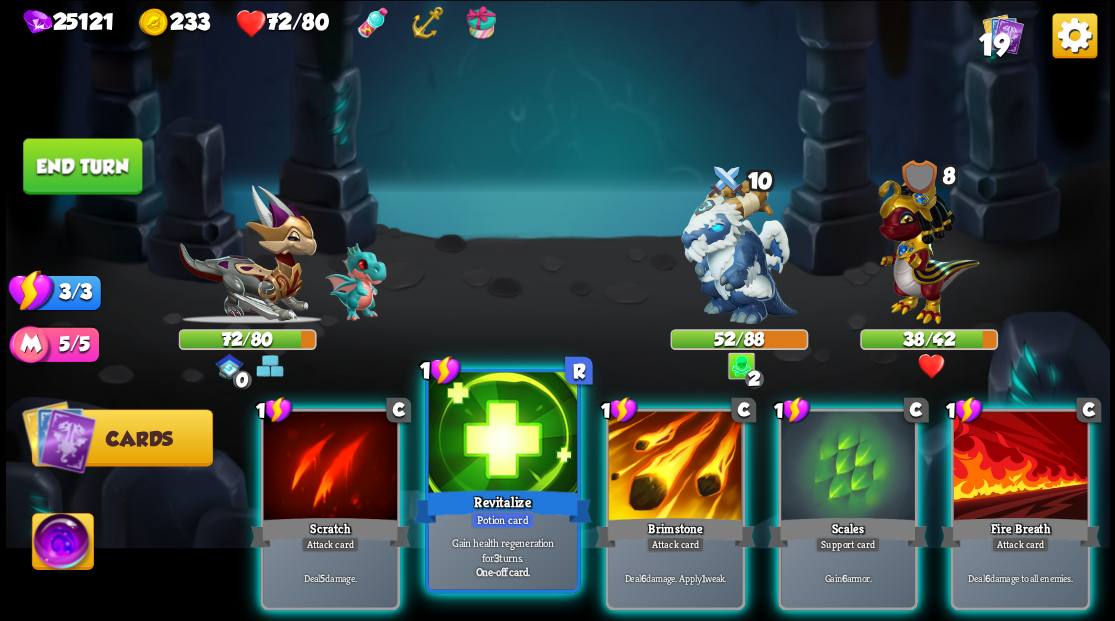 click at bounding box center [502, 434] 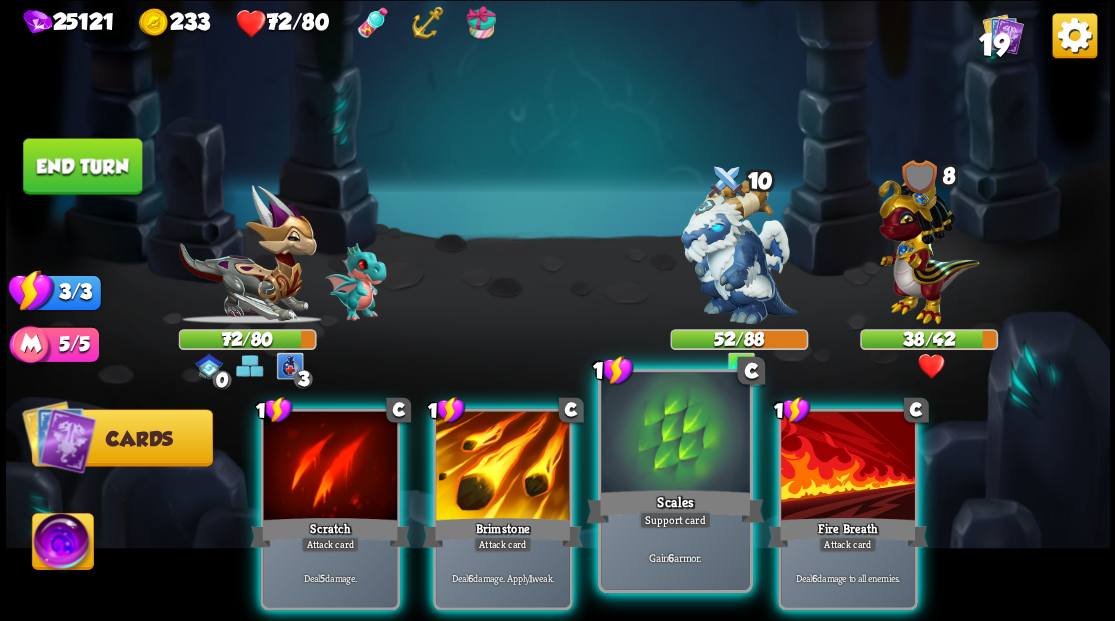click at bounding box center [675, 434] 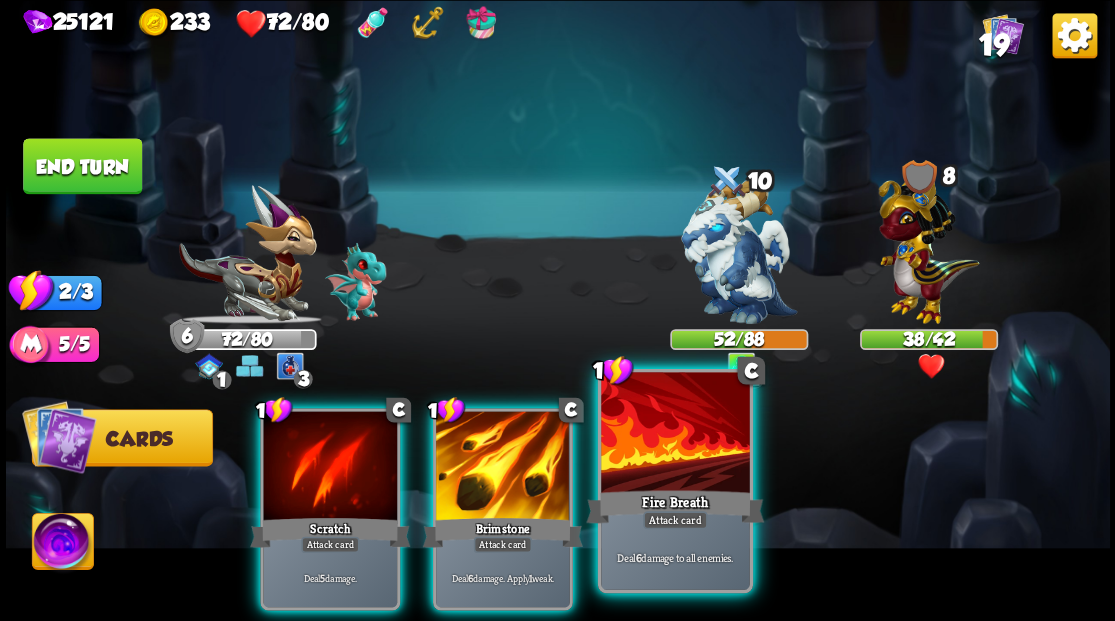 click at bounding box center (675, 434) 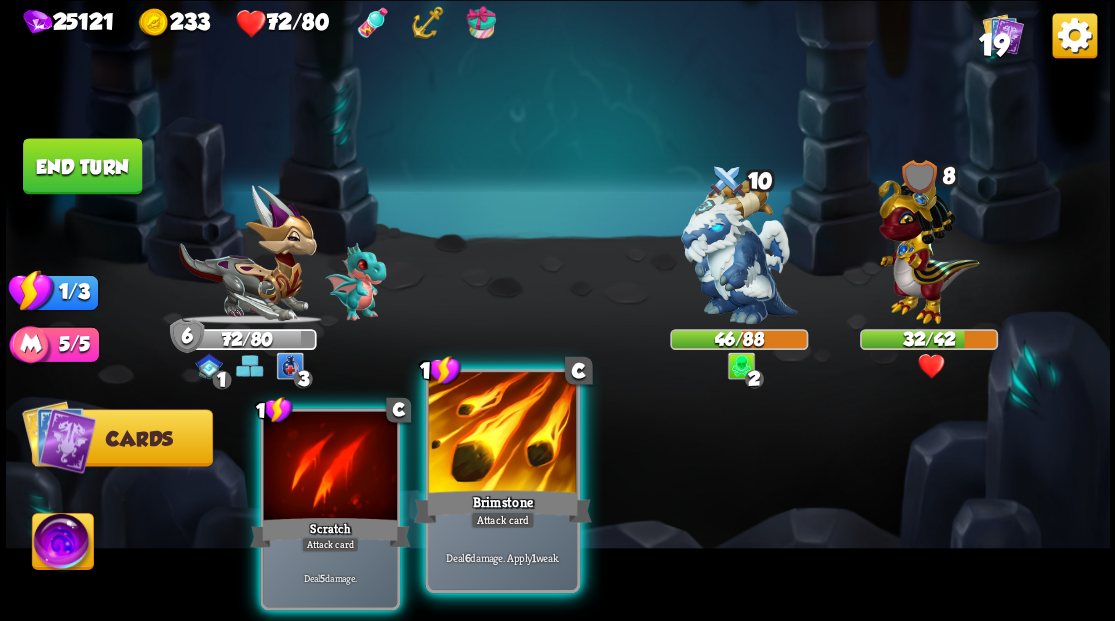 click at bounding box center (502, 434) 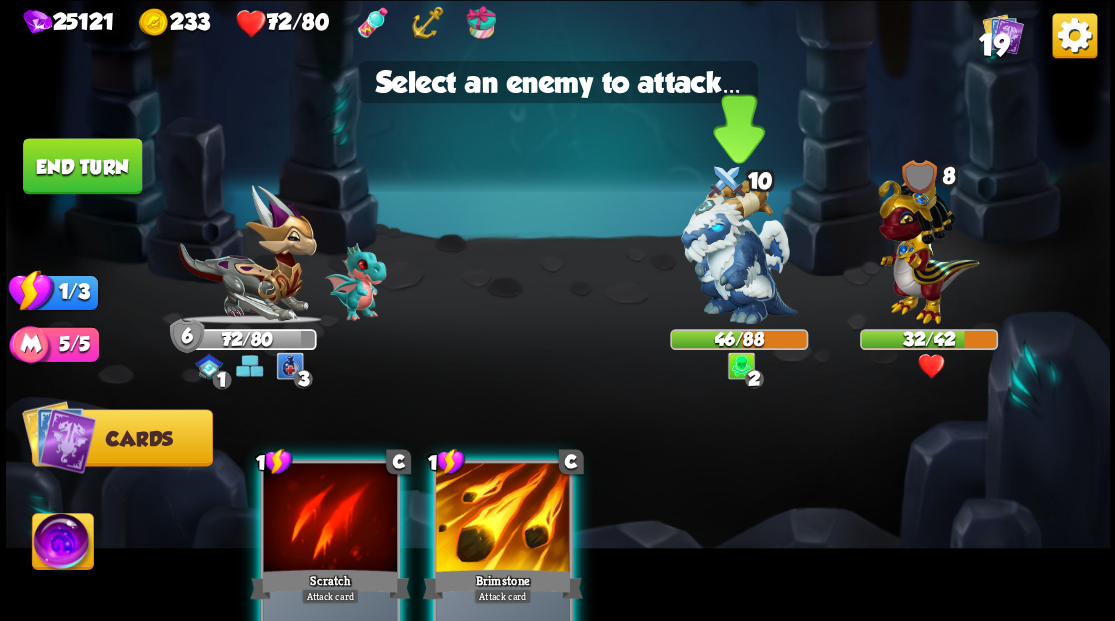 click at bounding box center (739, 251) 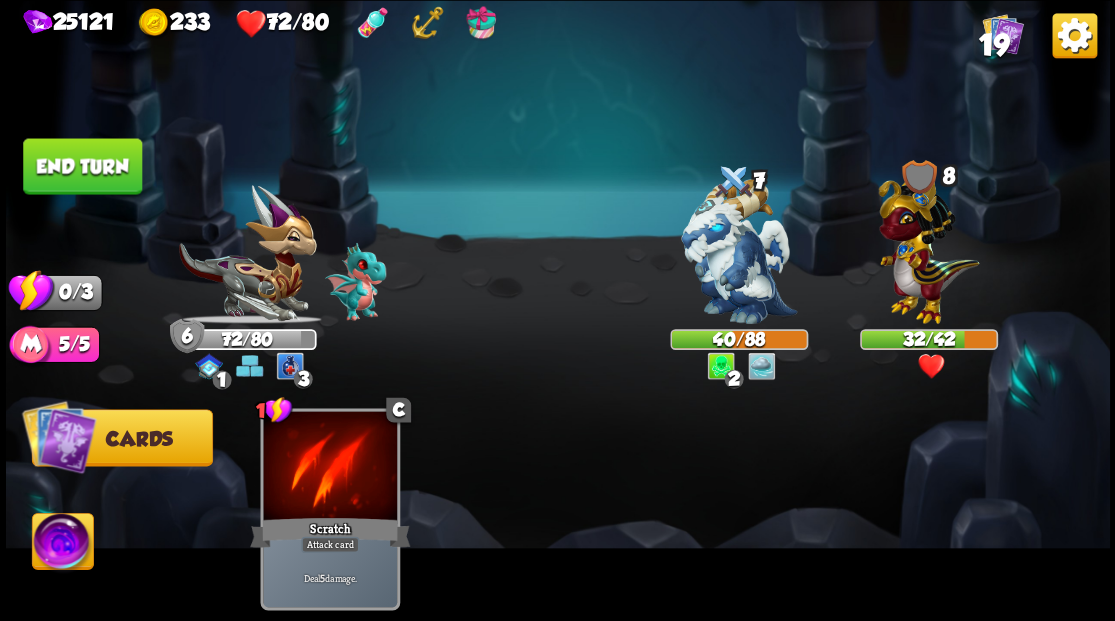 drag, startPoint x: 66, startPoint y: 164, endPoint x: 172, endPoint y: 178, distance: 106.92053 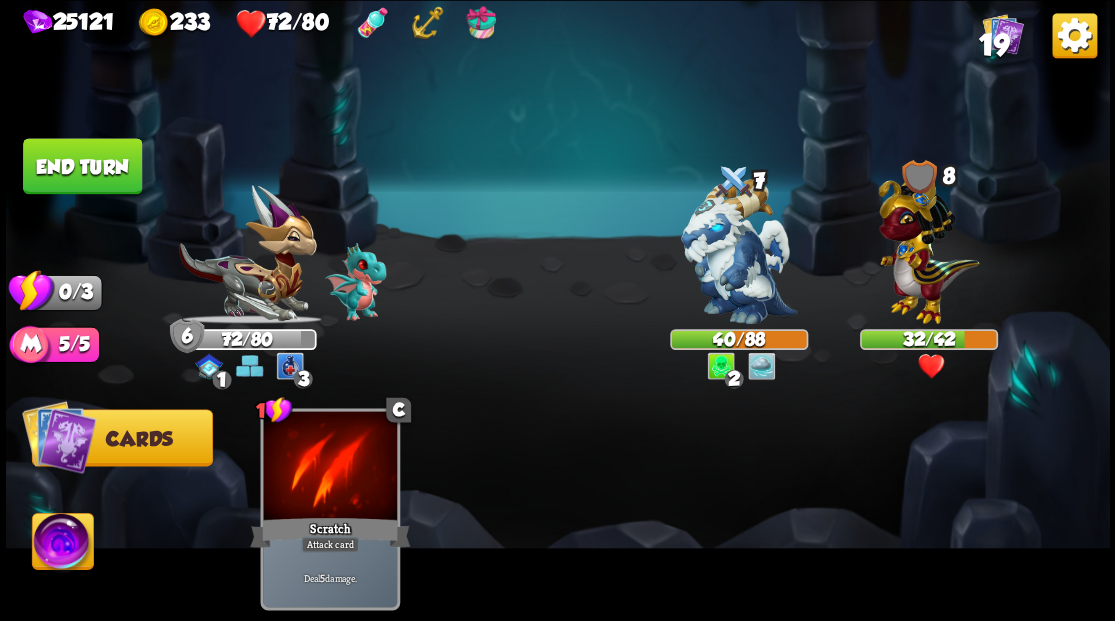 click on "End turn" at bounding box center (82, 166) 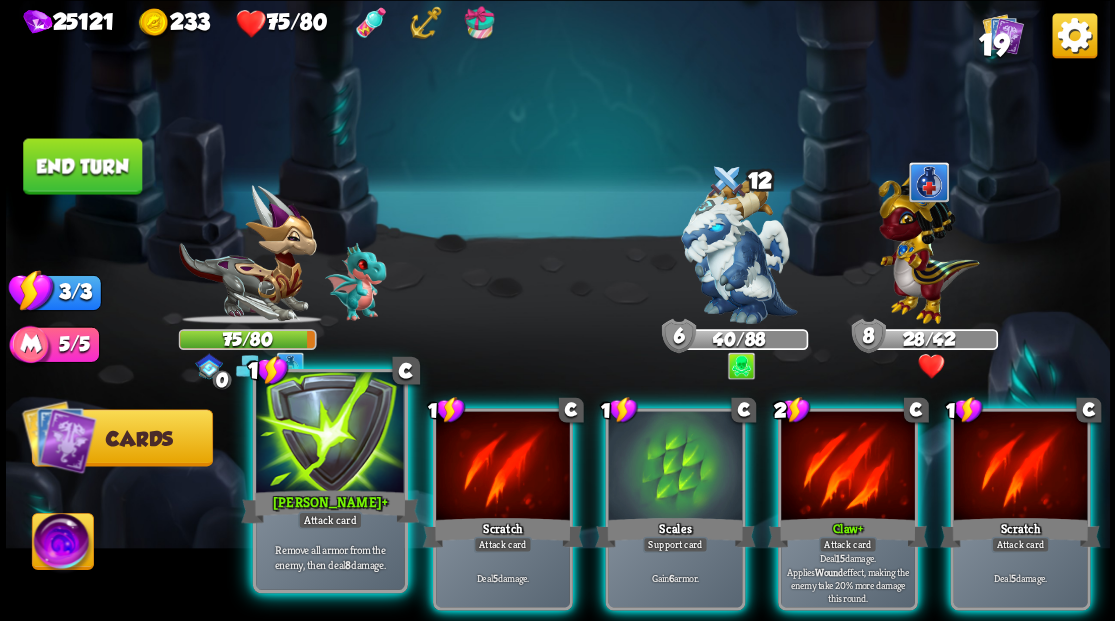 click at bounding box center [330, 434] 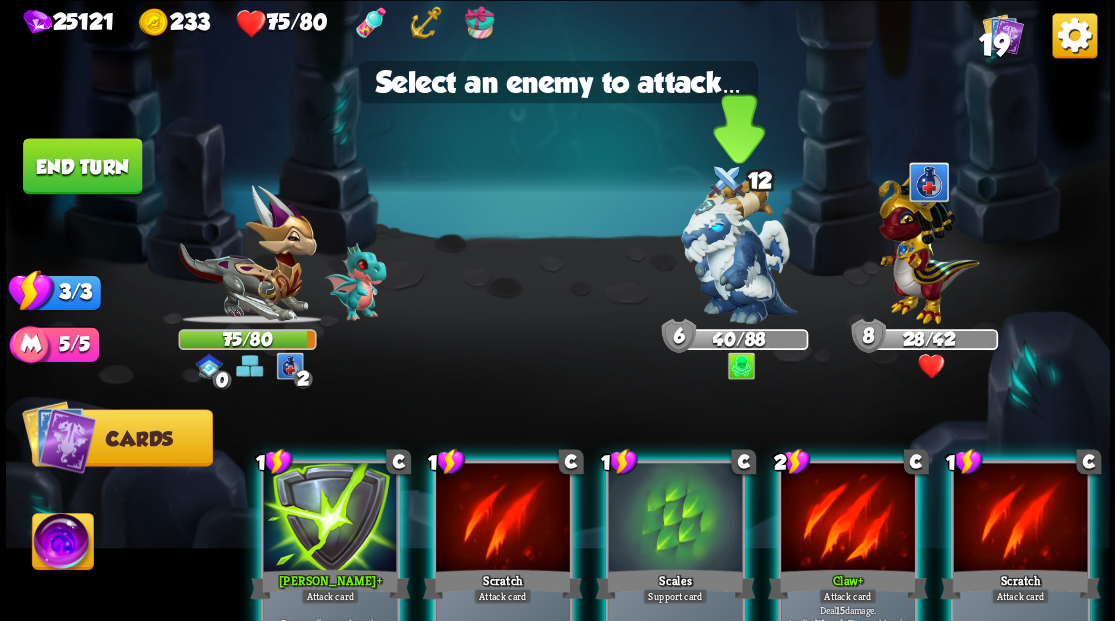 click at bounding box center [739, 251] 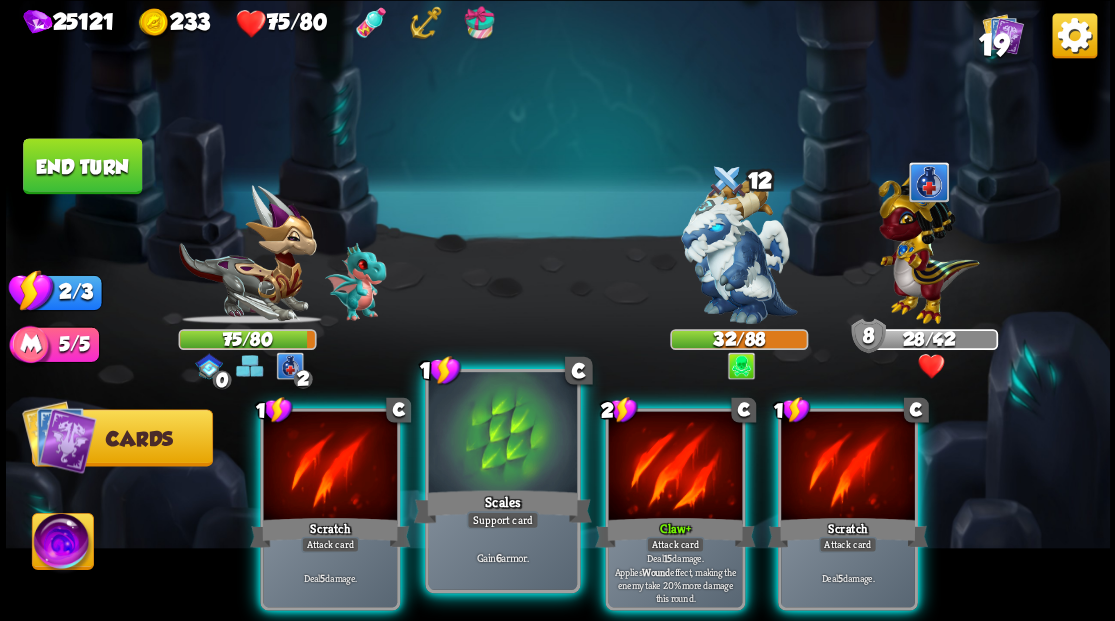 click at bounding box center (502, 434) 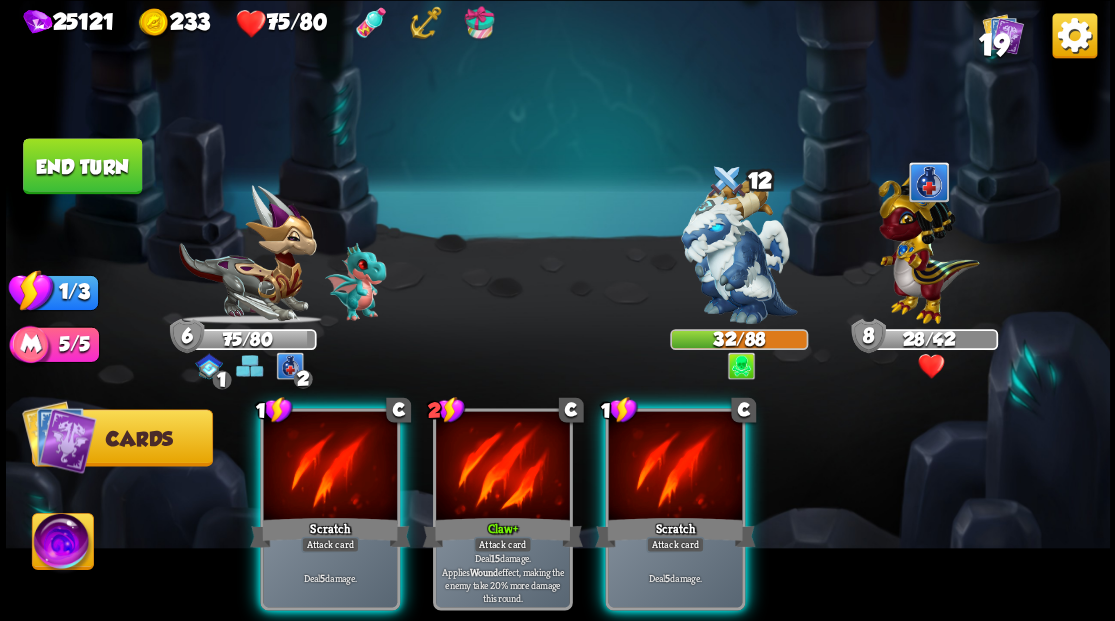 drag, startPoint x: 664, startPoint y: 486, endPoint x: 688, endPoint y: 413, distance: 76.843994 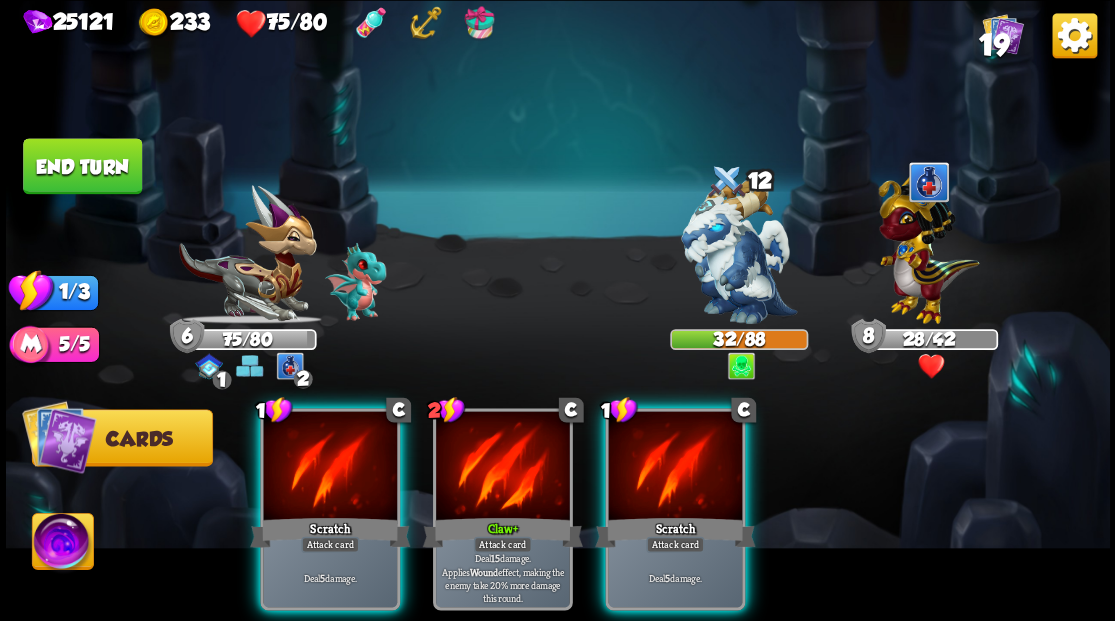 click on "1
C   Scratch     Attack card   Deal  5  damage." at bounding box center [675, 509] 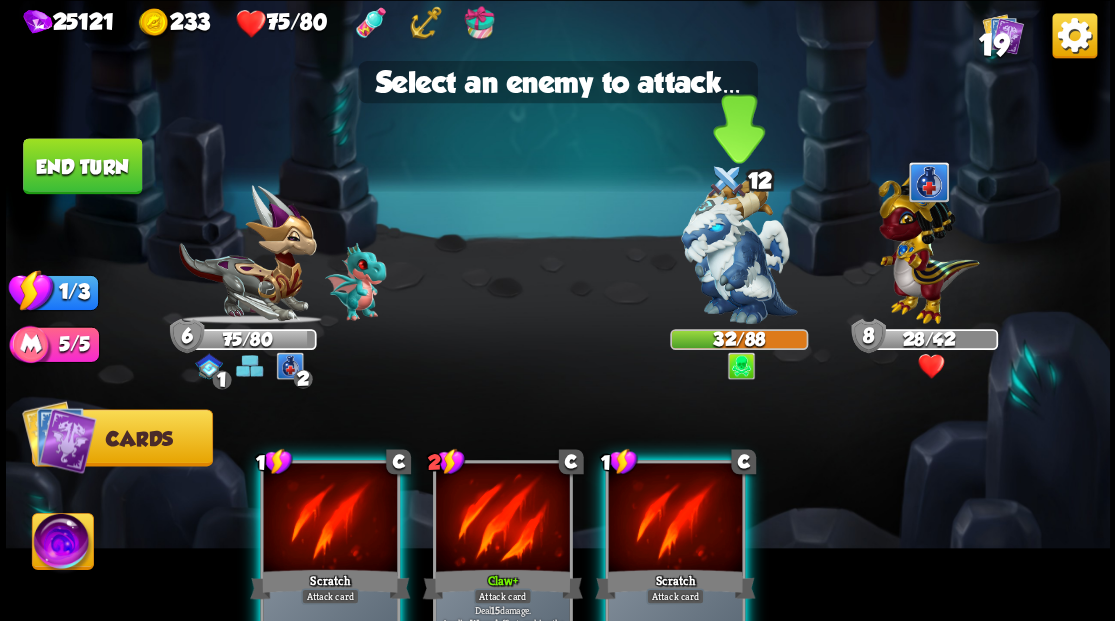 click at bounding box center [739, 251] 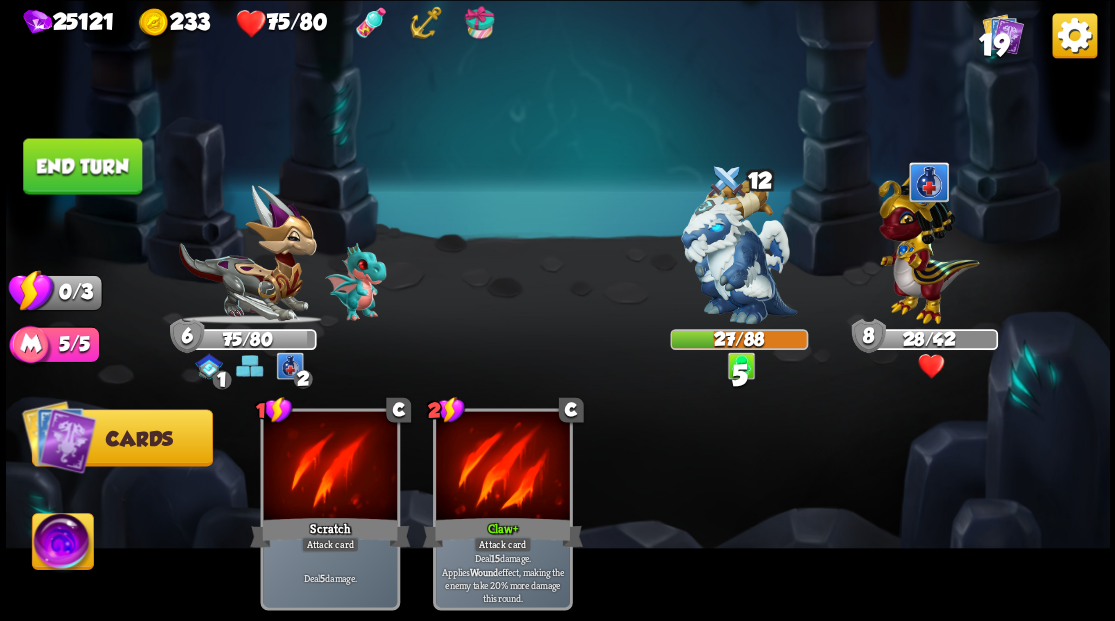 click on "End turn" at bounding box center [82, 166] 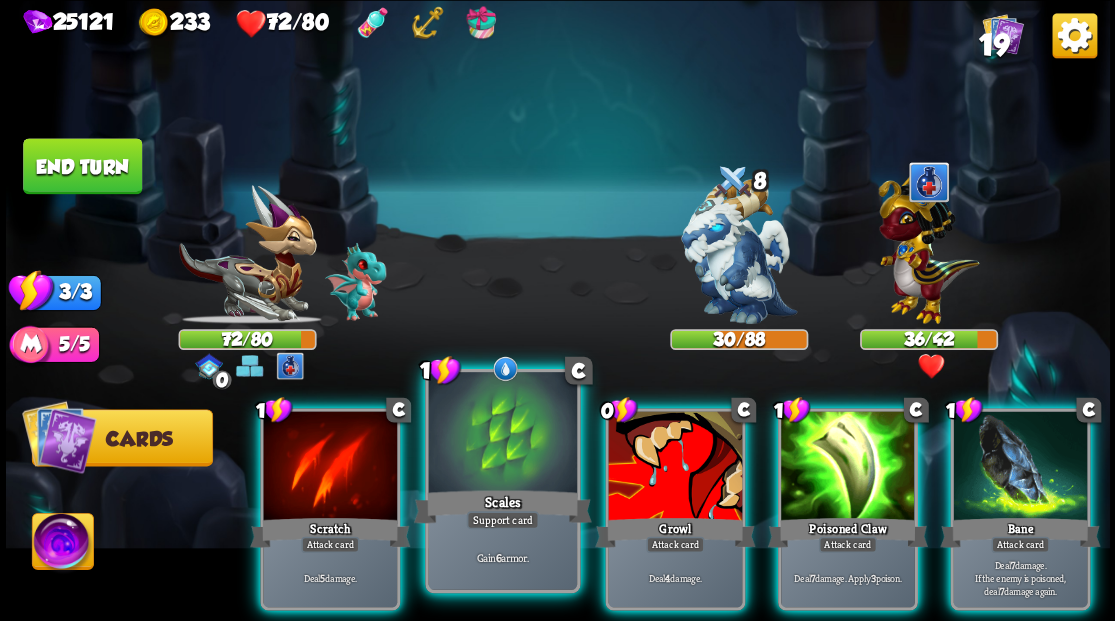 click at bounding box center [502, 434] 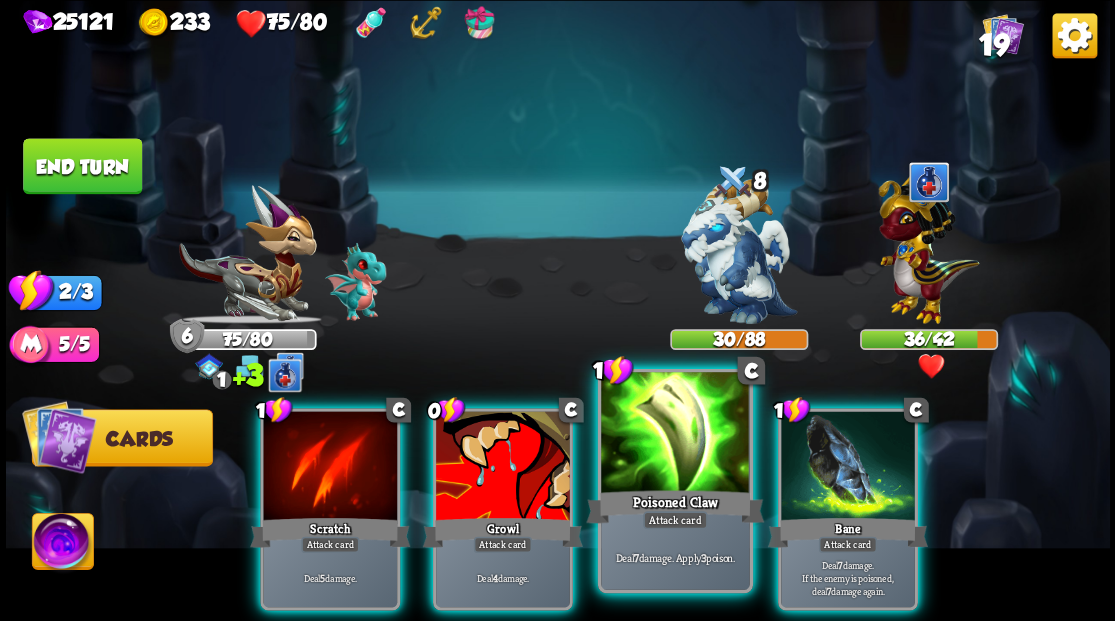 click at bounding box center (675, 434) 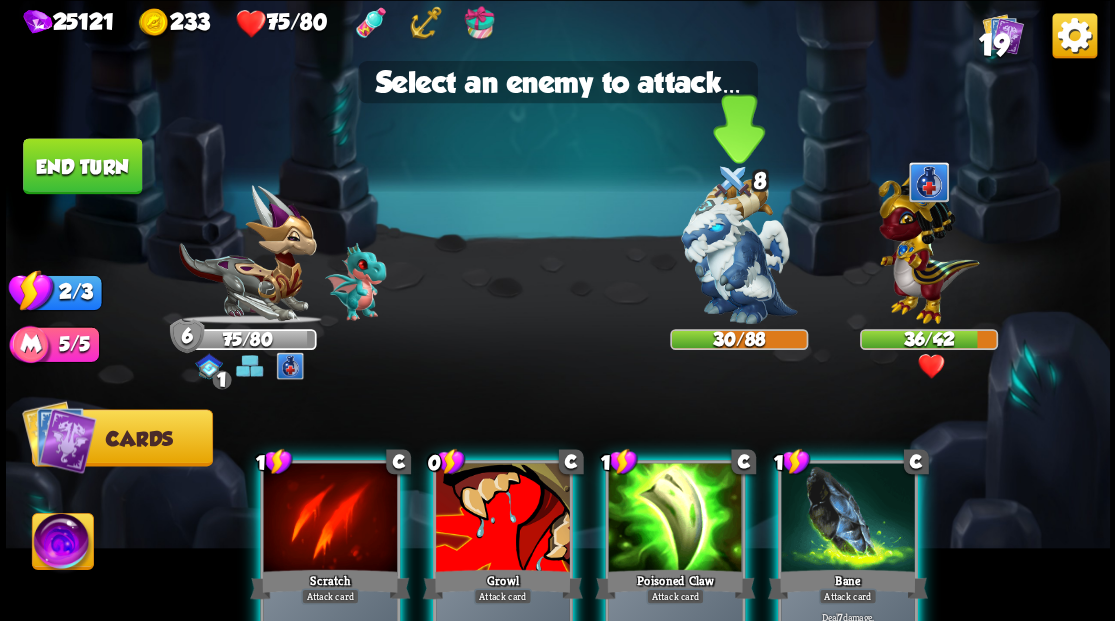 click at bounding box center [739, 251] 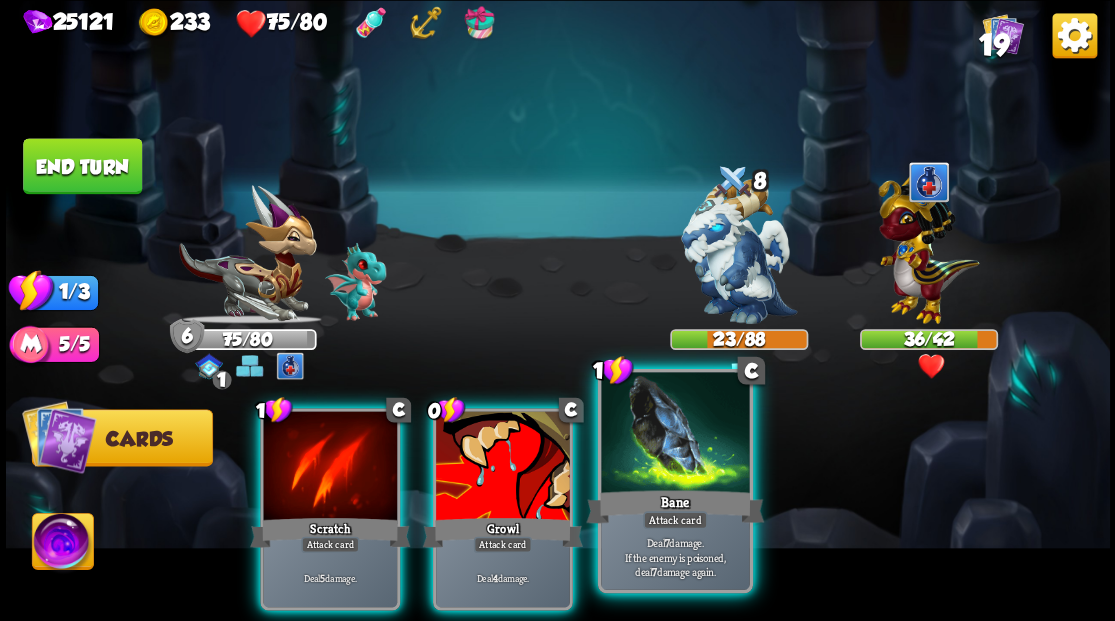 click at bounding box center (675, 434) 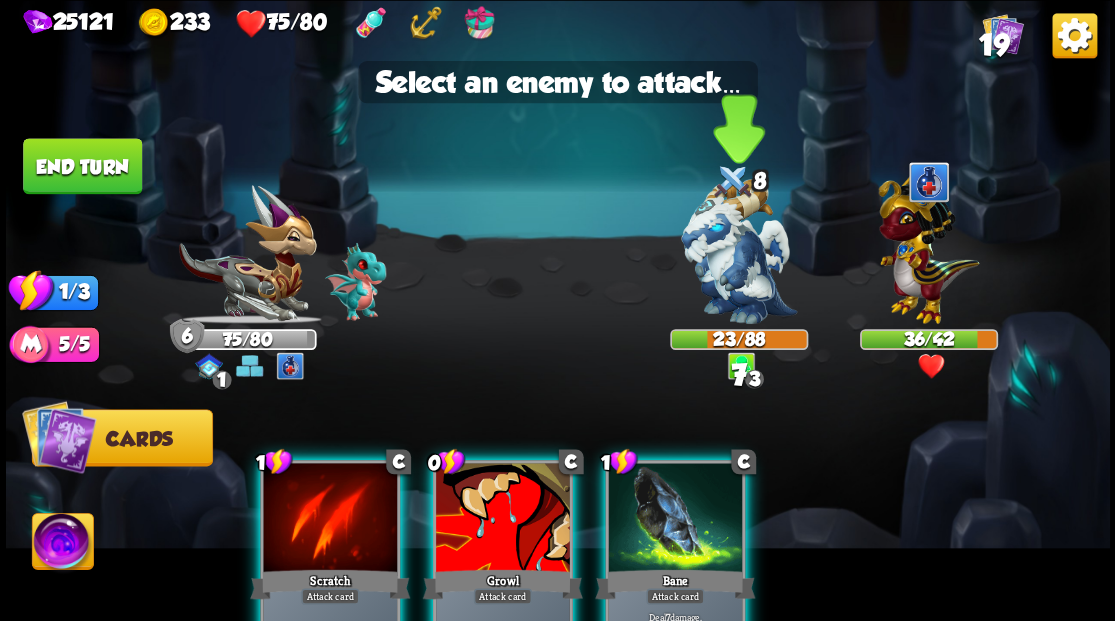 click at bounding box center (739, 251) 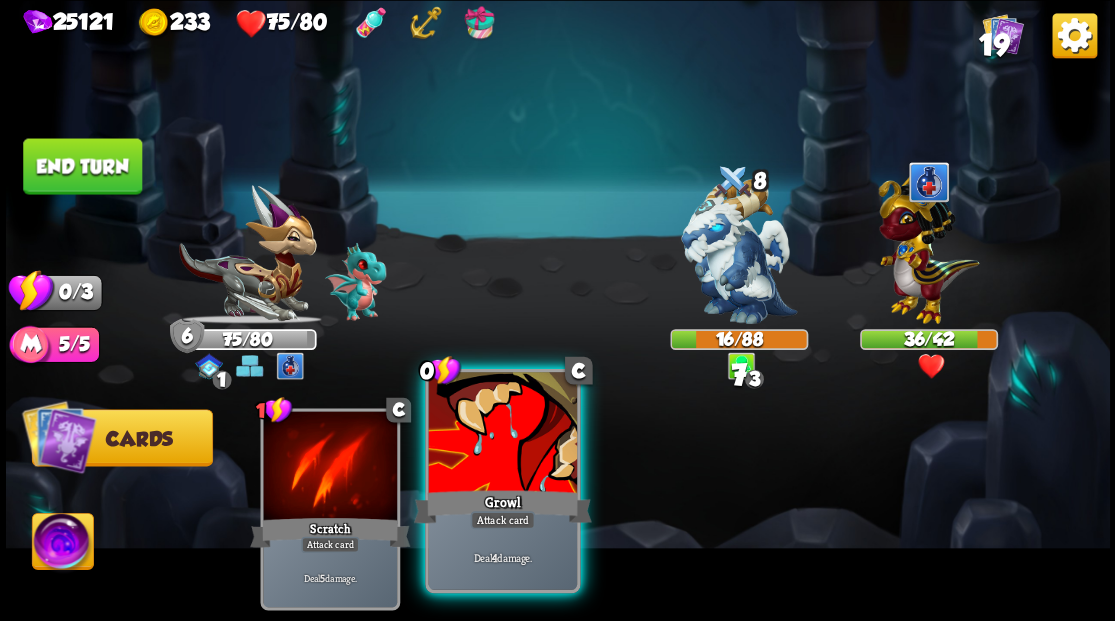 click at bounding box center [502, 434] 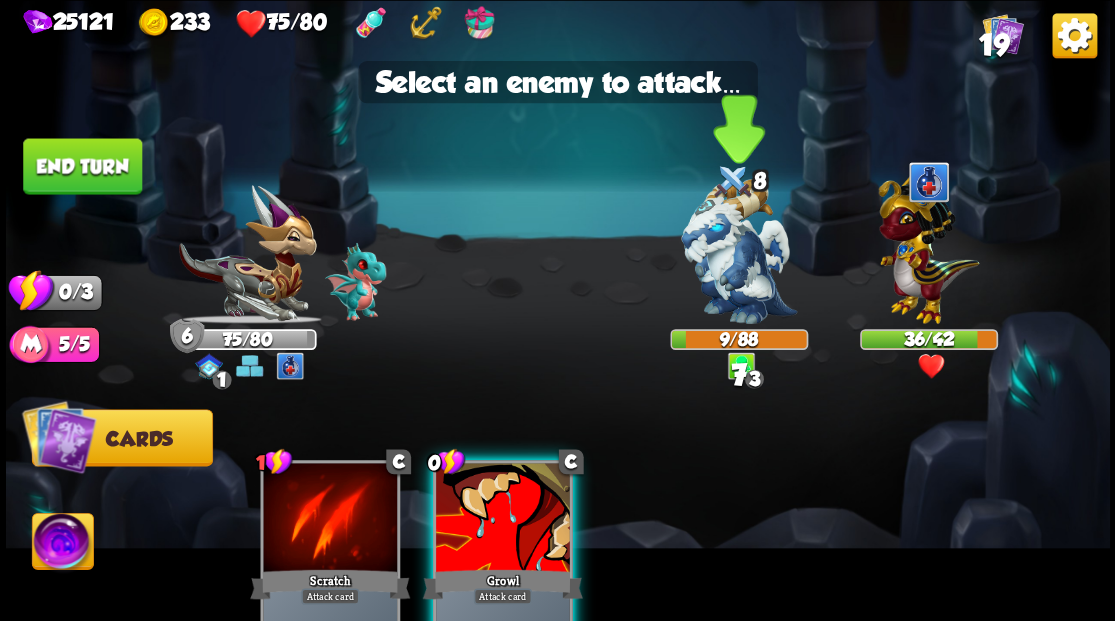 click at bounding box center [739, 251] 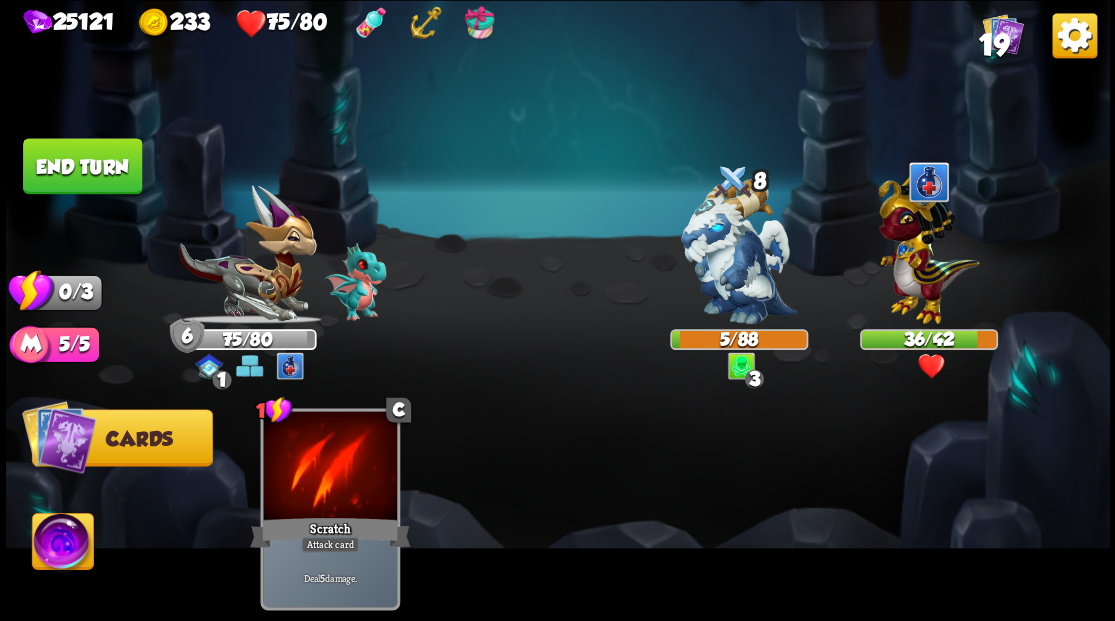 click on "End turn" at bounding box center [82, 166] 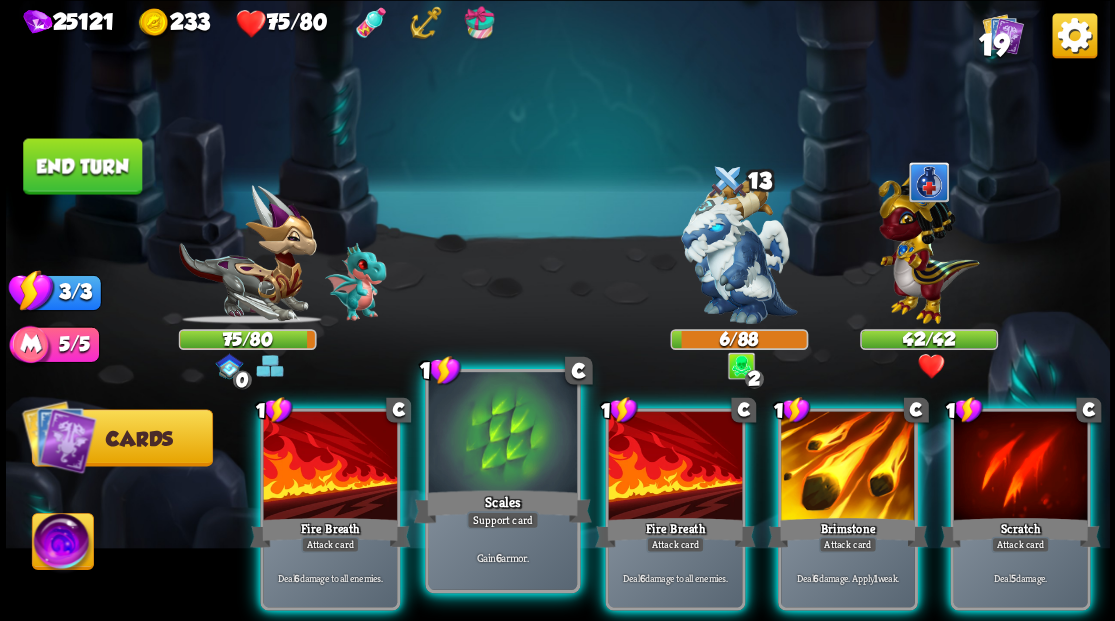 click at bounding box center (502, 434) 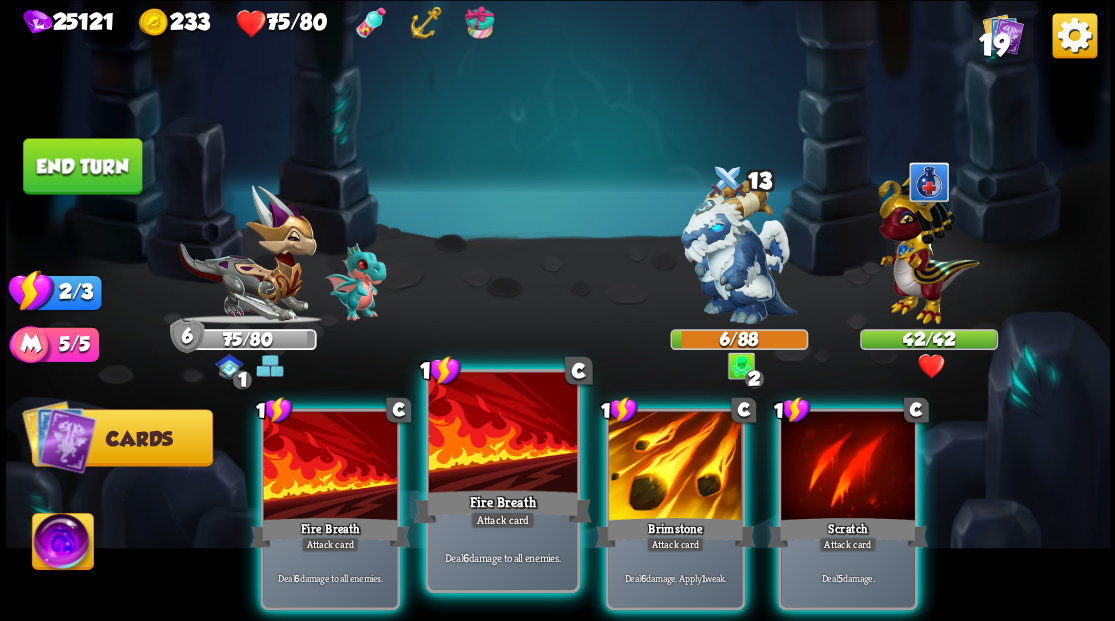 click at bounding box center (502, 434) 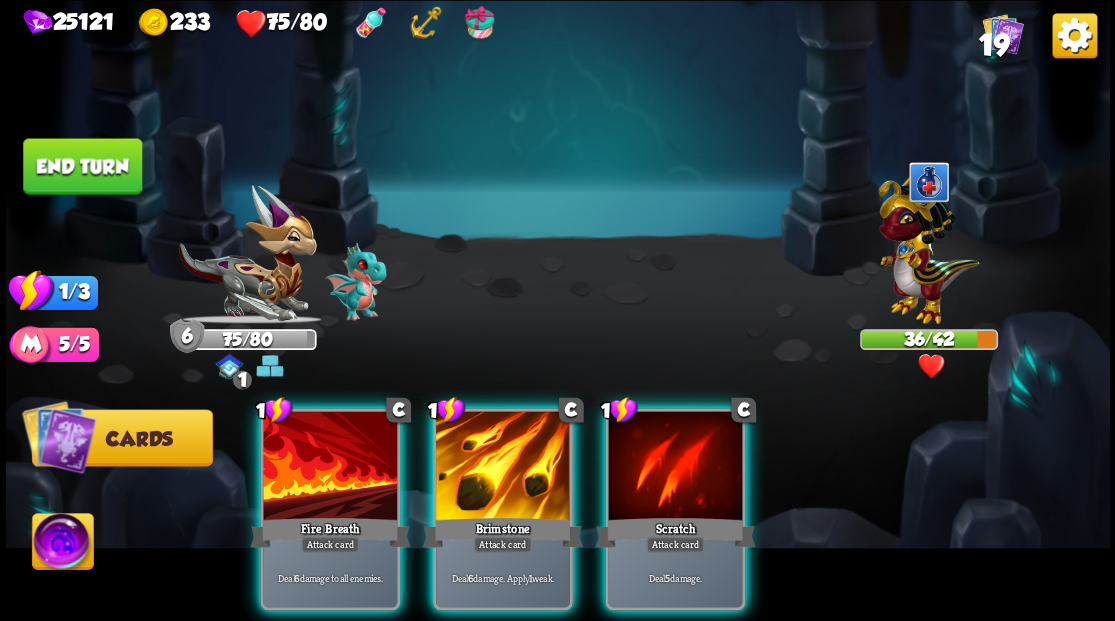 click at bounding box center [503, 467] 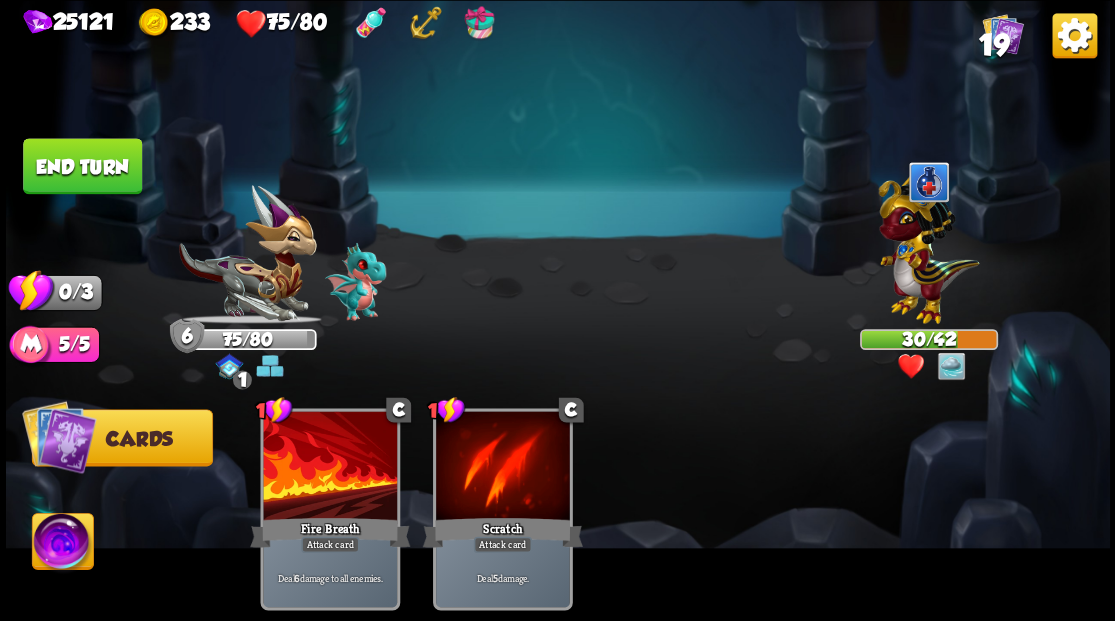 click on "End turn" at bounding box center (82, 166) 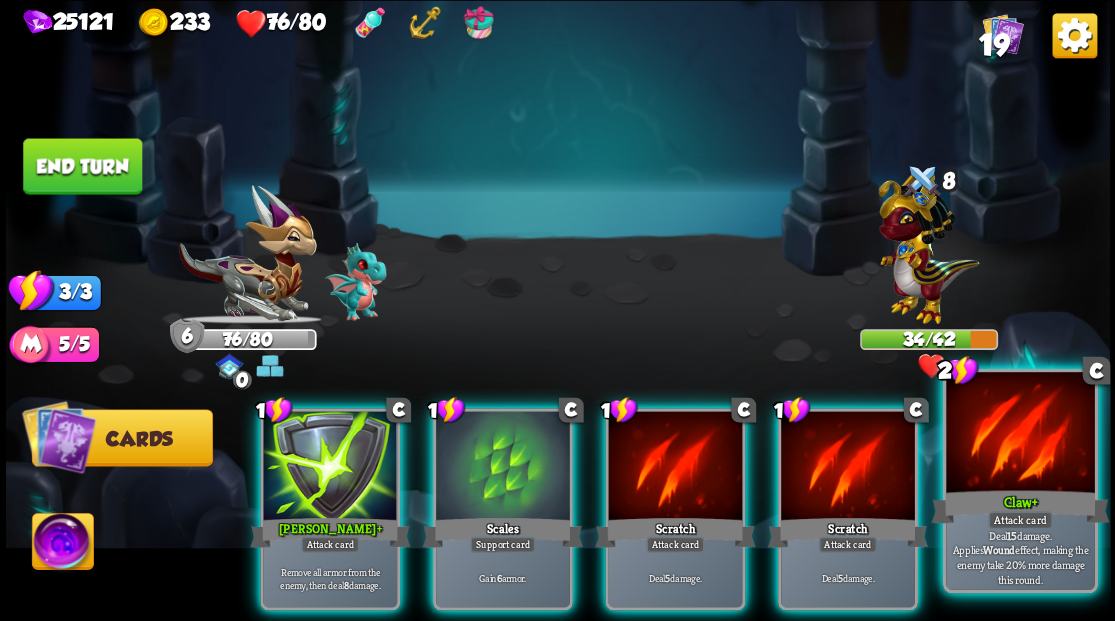 click at bounding box center (1020, 434) 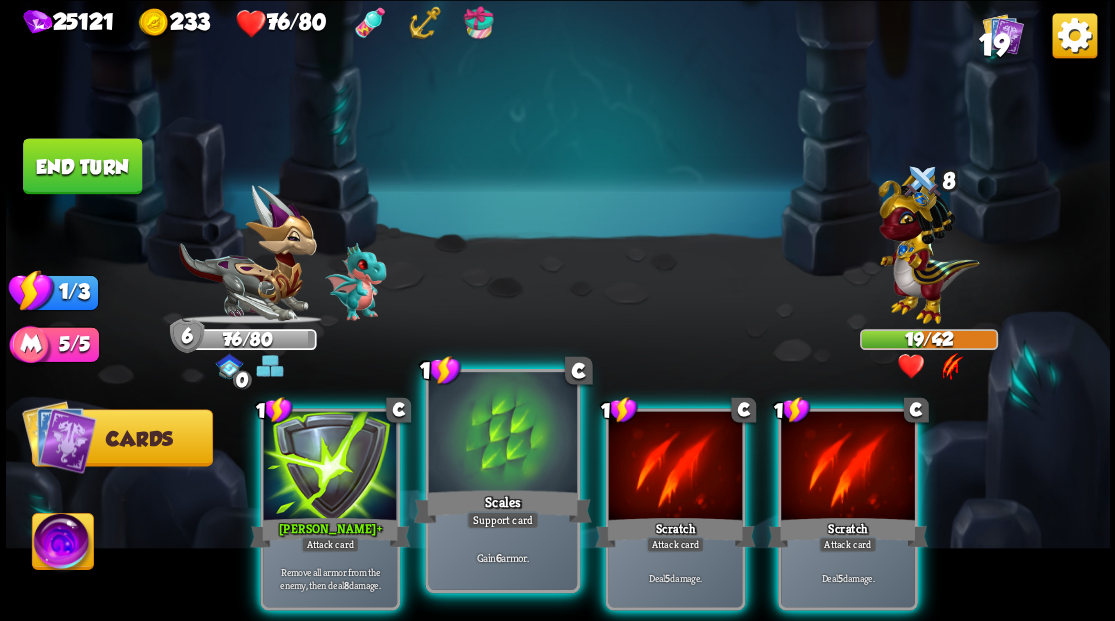 click at bounding box center [502, 434] 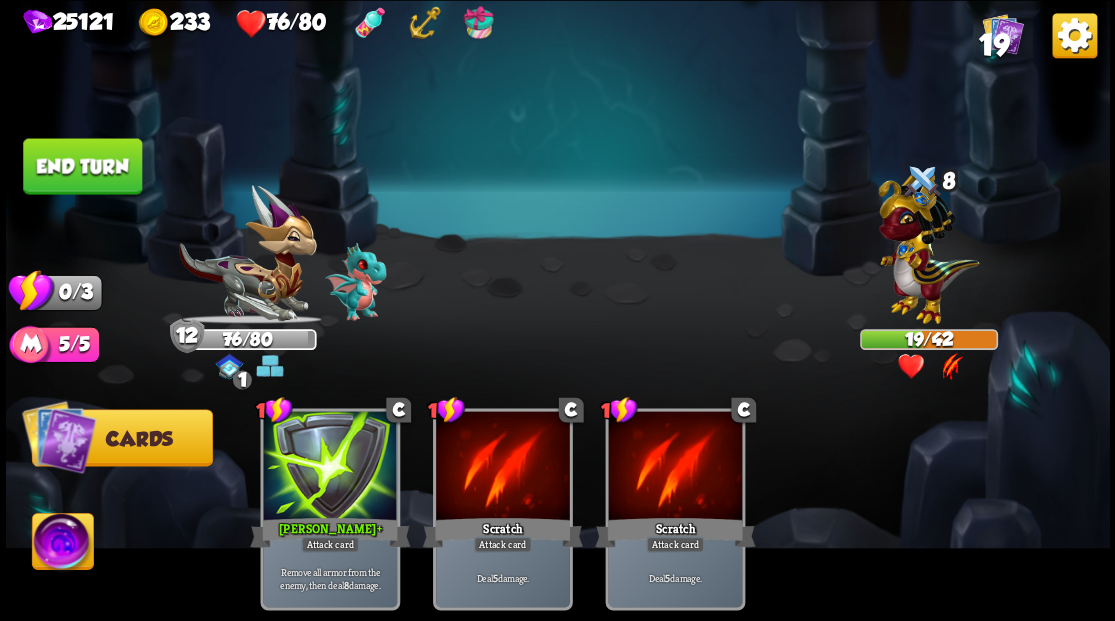 click on "End turn" at bounding box center [82, 166] 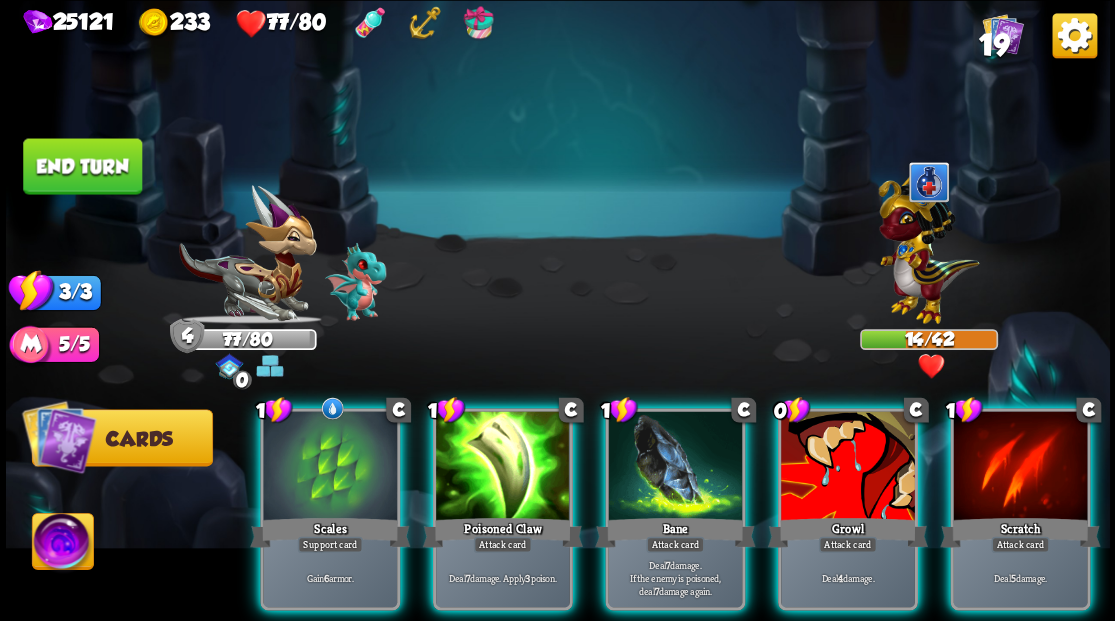 click at bounding box center [928, 244] 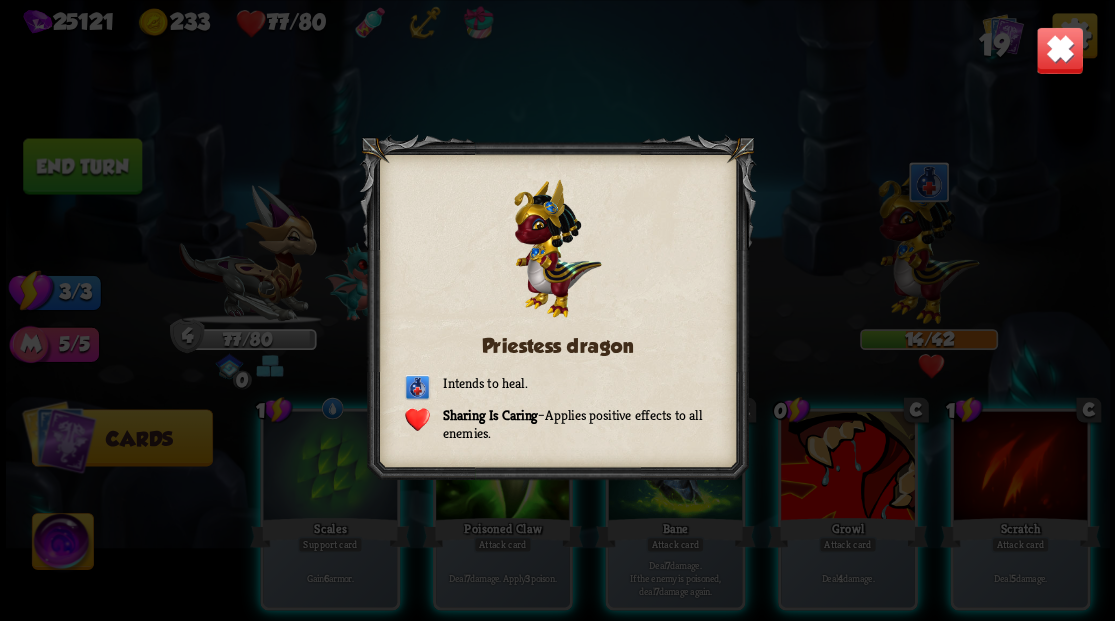 click at bounding box center [1059, 50] 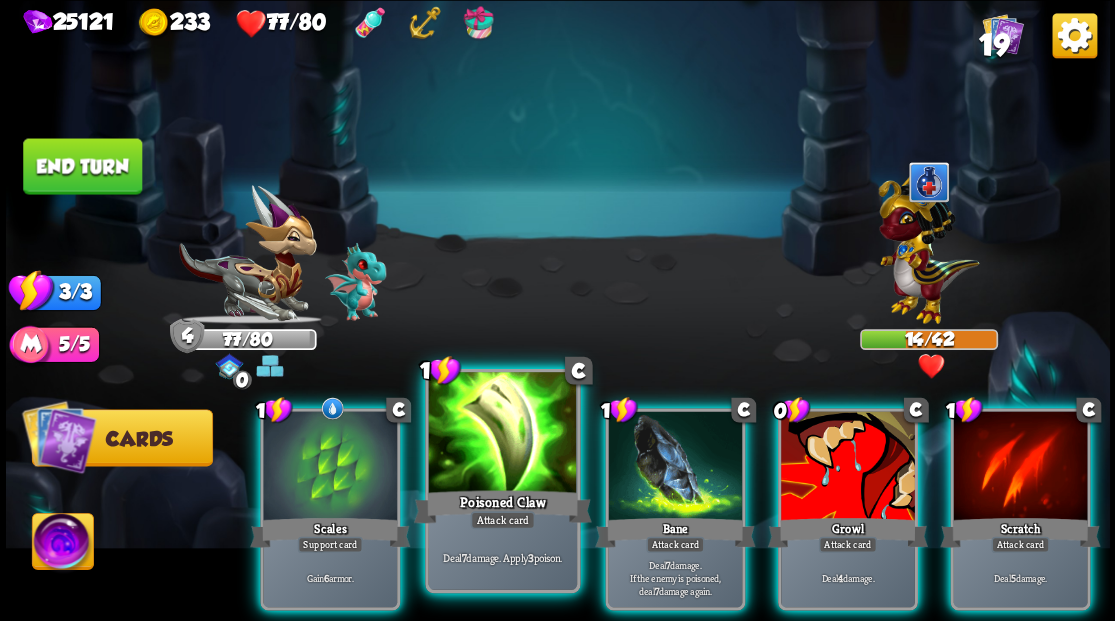 click at bounding box center (502, 434) 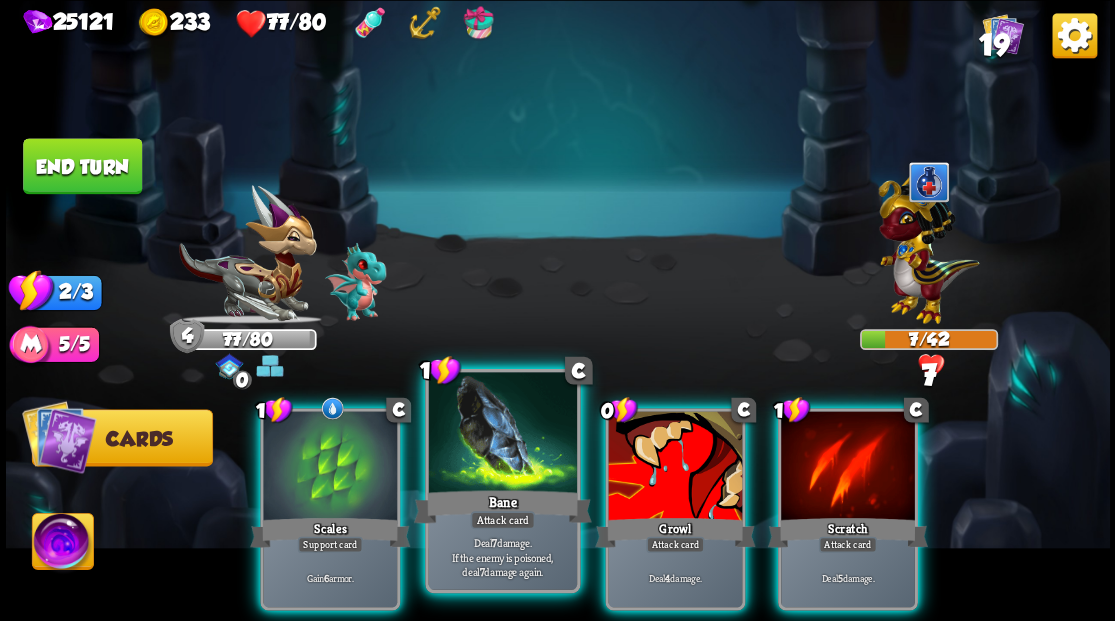 click at bounding box center [502, 434] 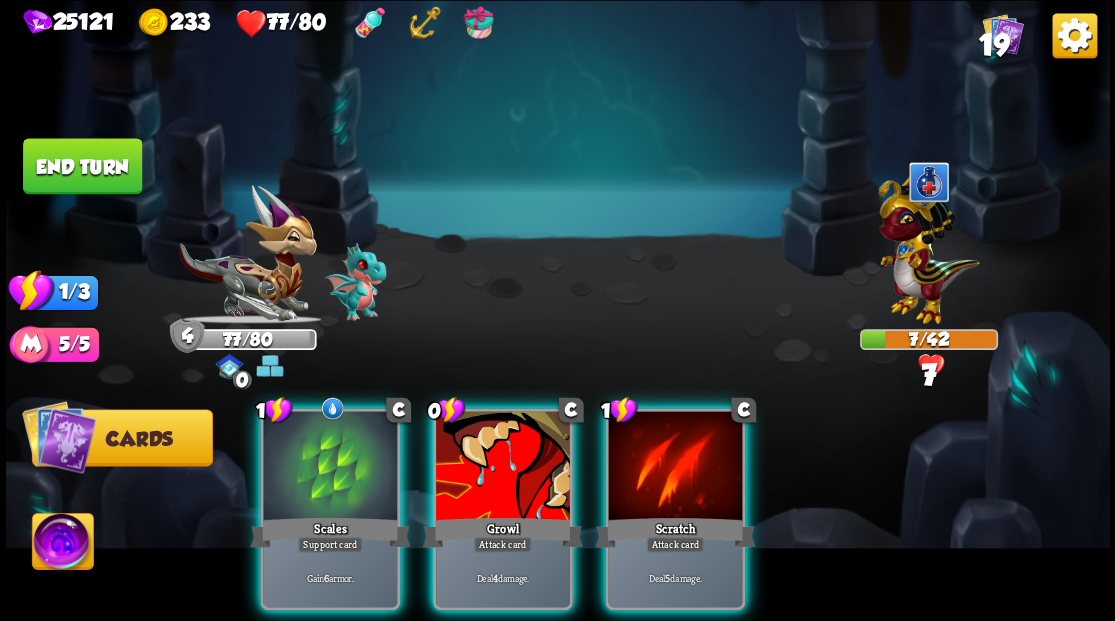click at bounding box center [503, 467] 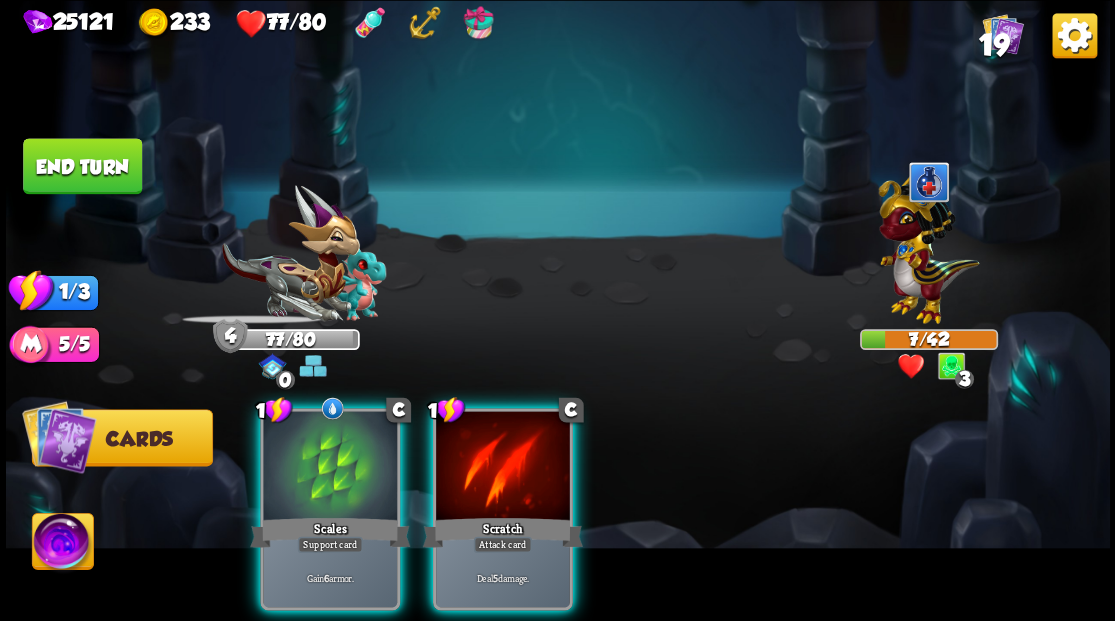 click at bounding box center (503, 467) 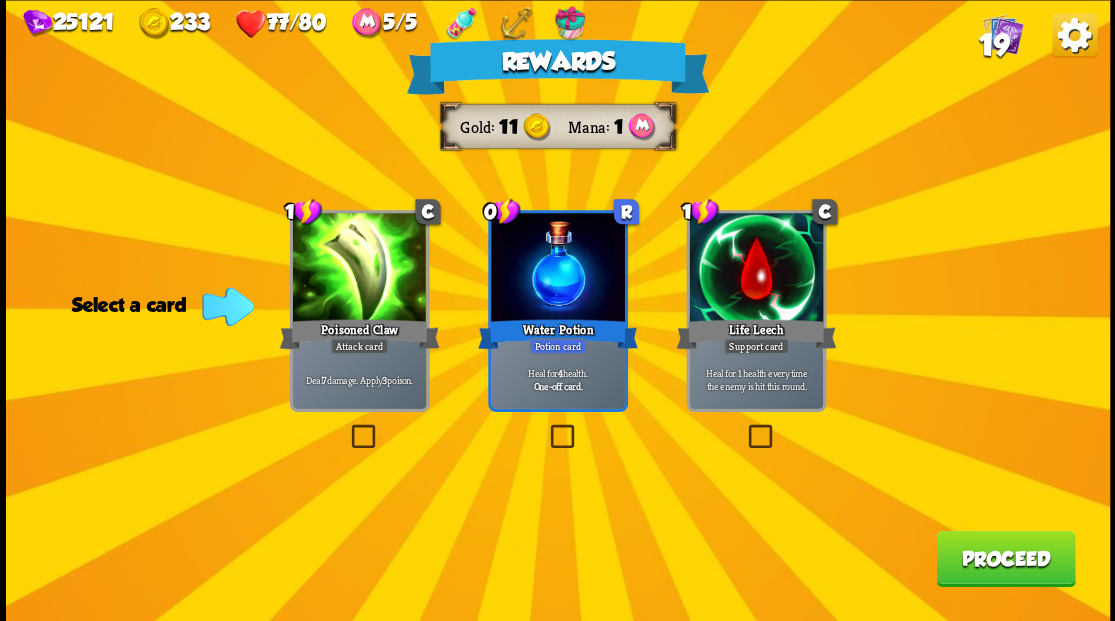 click at bounding box center (546, 427) 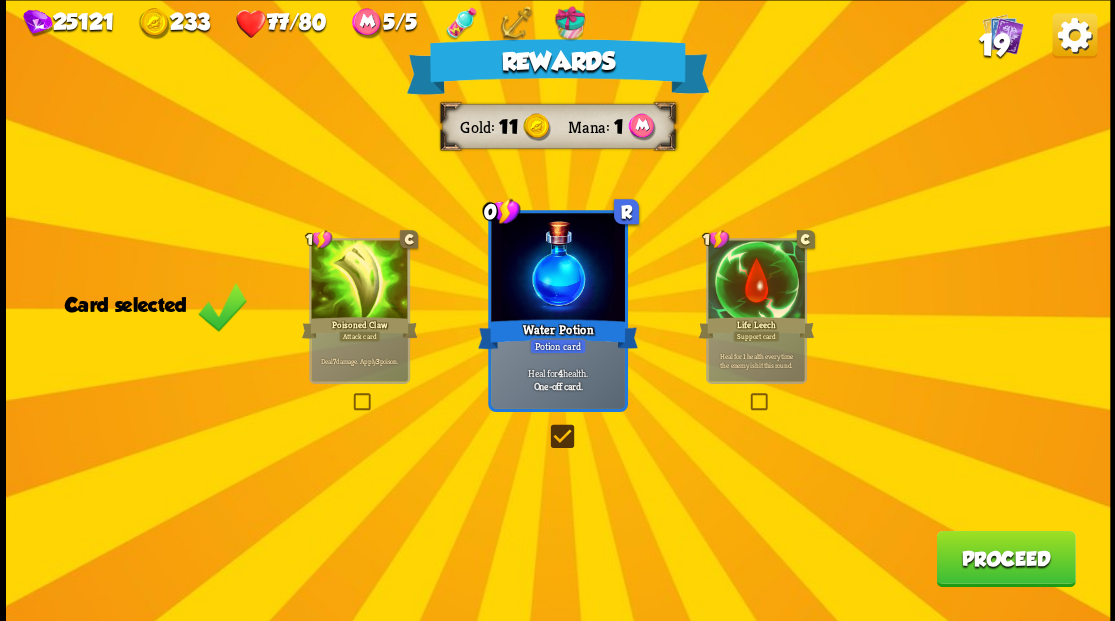 click on "Proceed" at bounding box center [1005, 558] 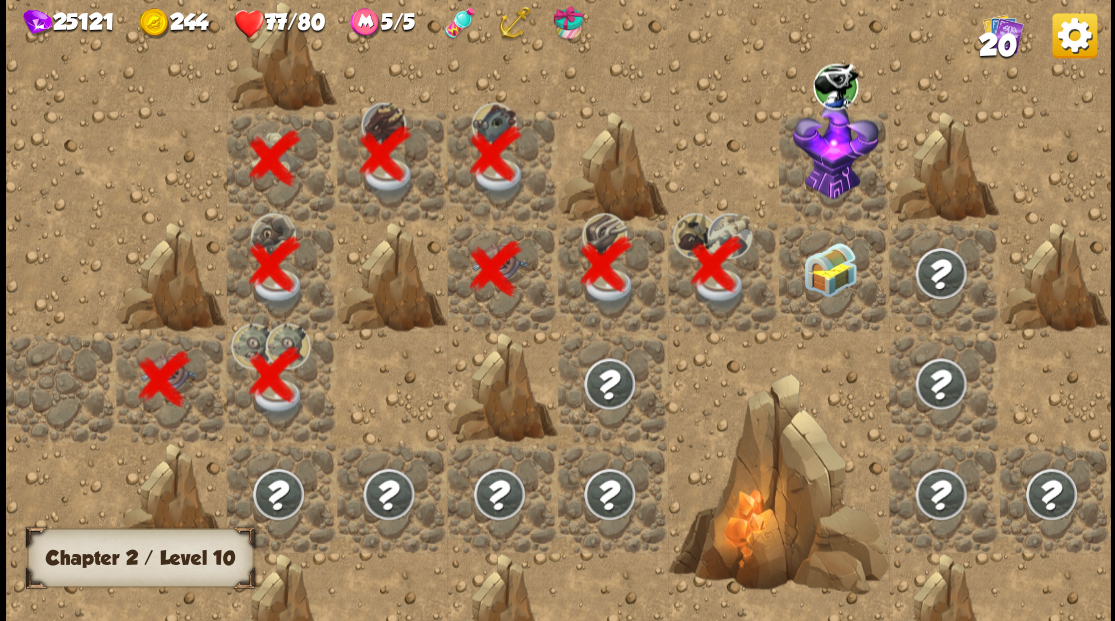 click at bounding box center [829, 269] 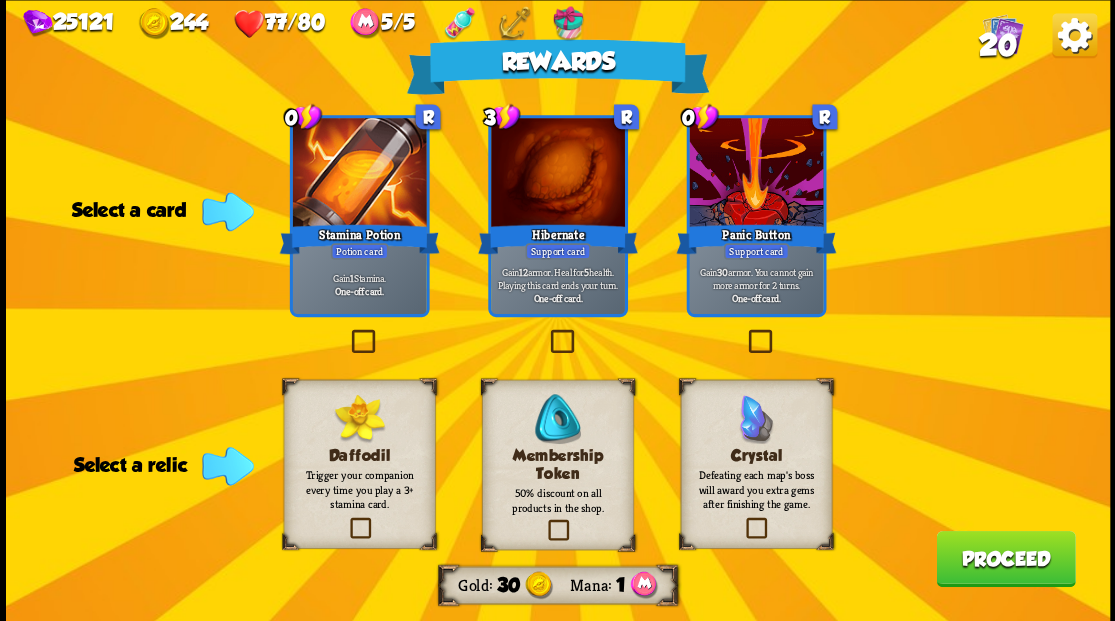 click at bounding box center [544, 521] 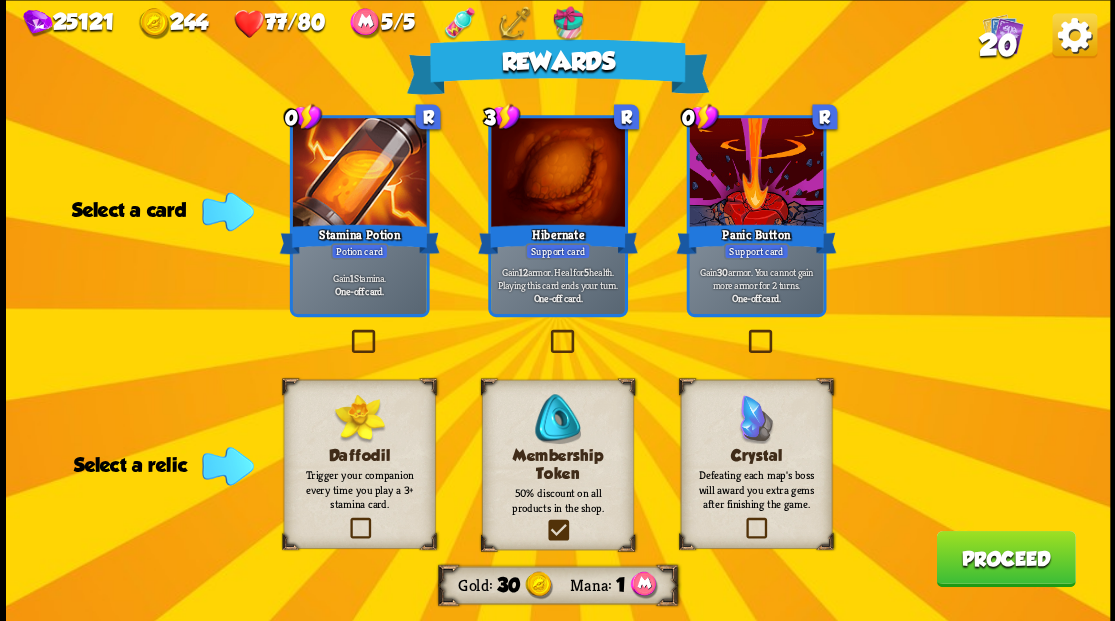 click at bounding box center [0, 0] 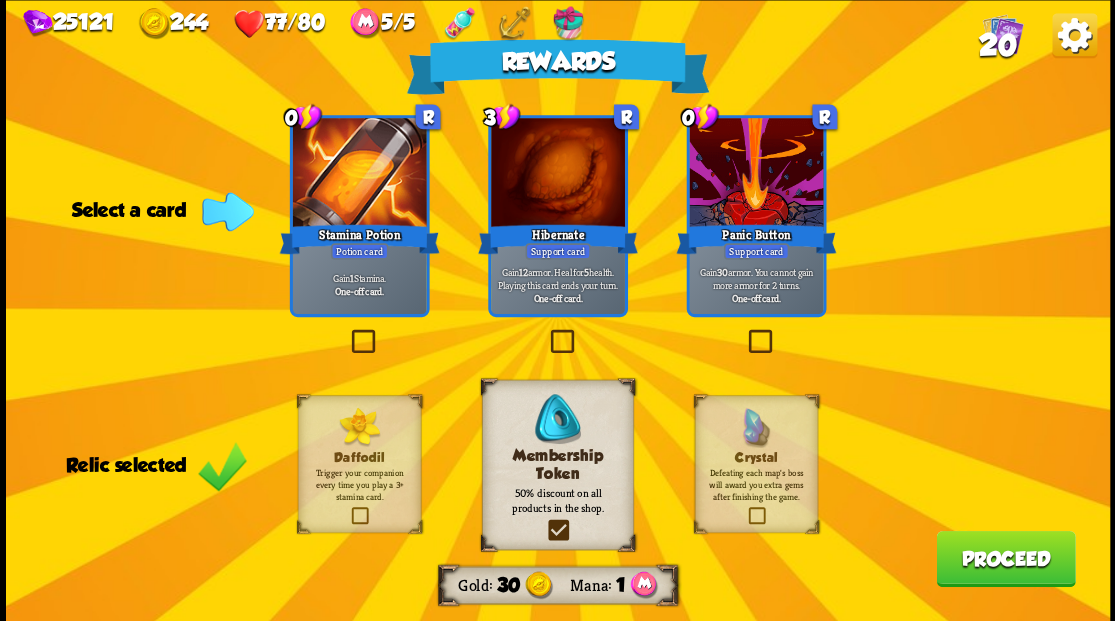 click at bounding box center [347, 332] 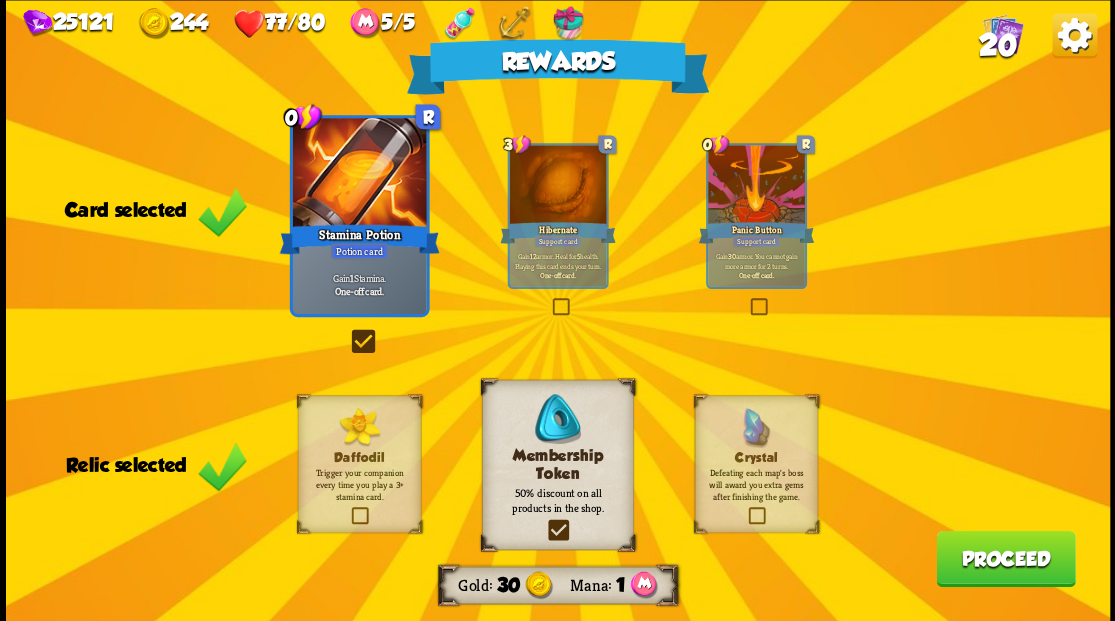 click on "Proceed" at bounding box center [1005, 558] 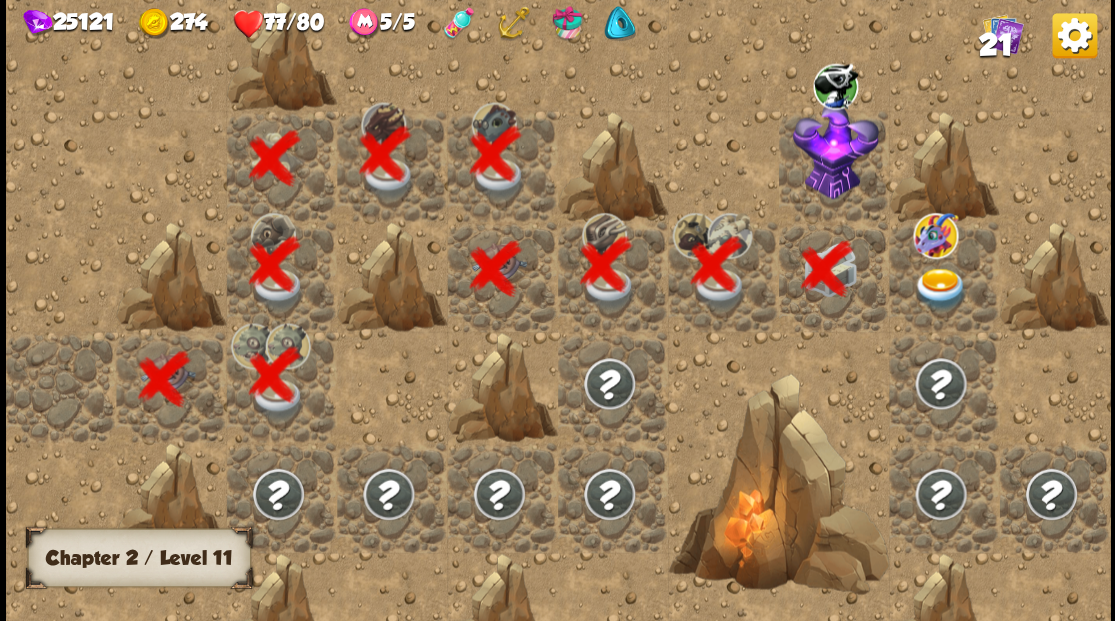 scroll, scrollTop: 0, scrollLeft: 384, axis: horizontal 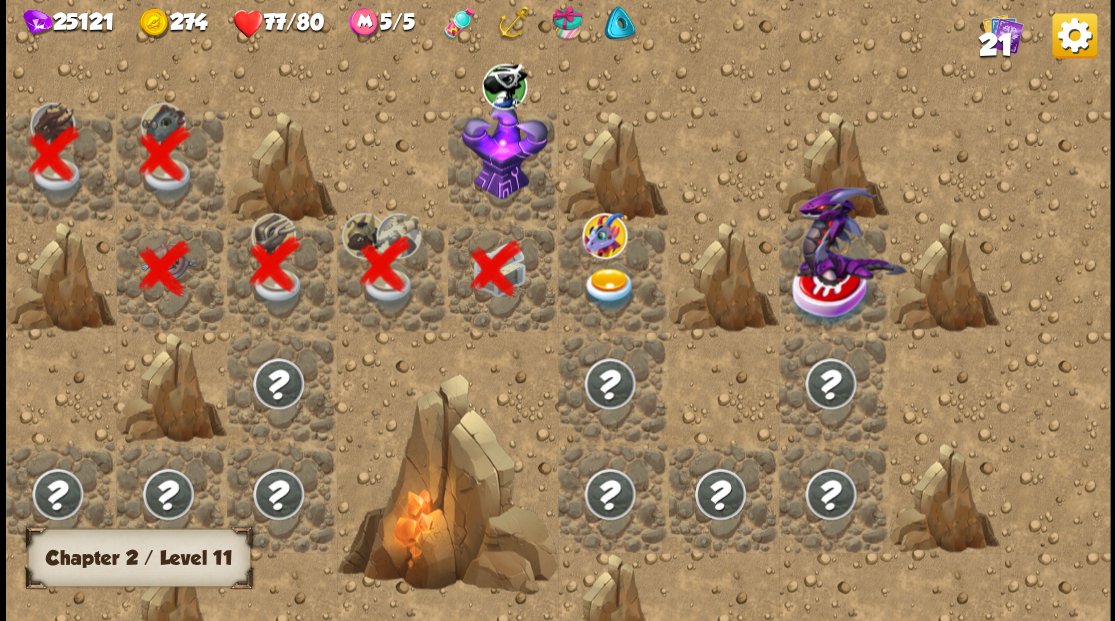 click at bounding box center [504, 150] 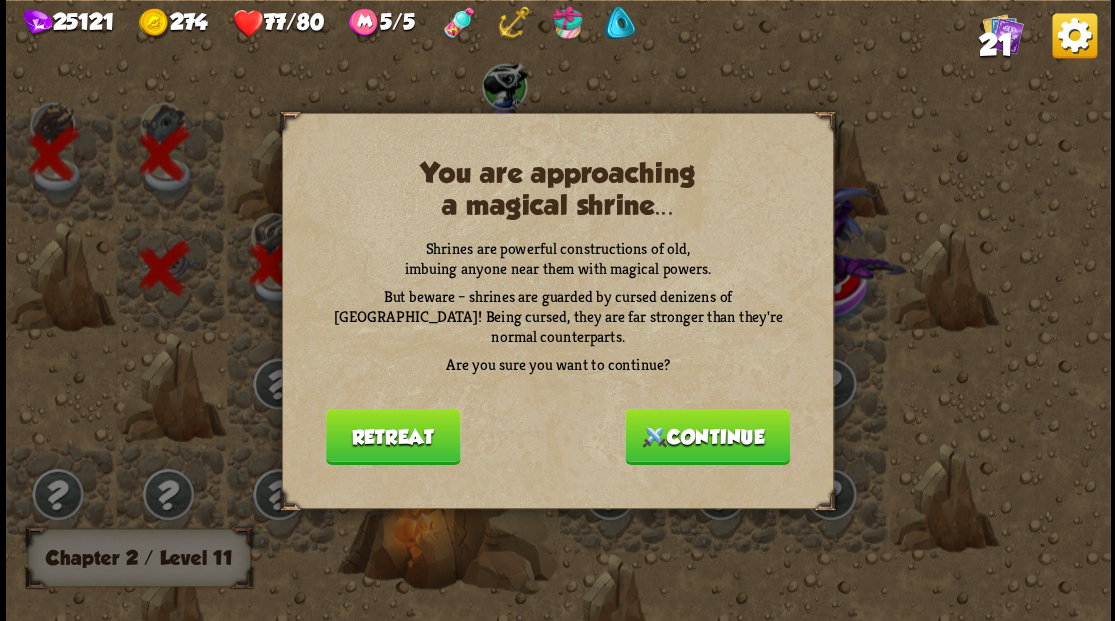 click on "Continue" at bounding box center [707, 436] 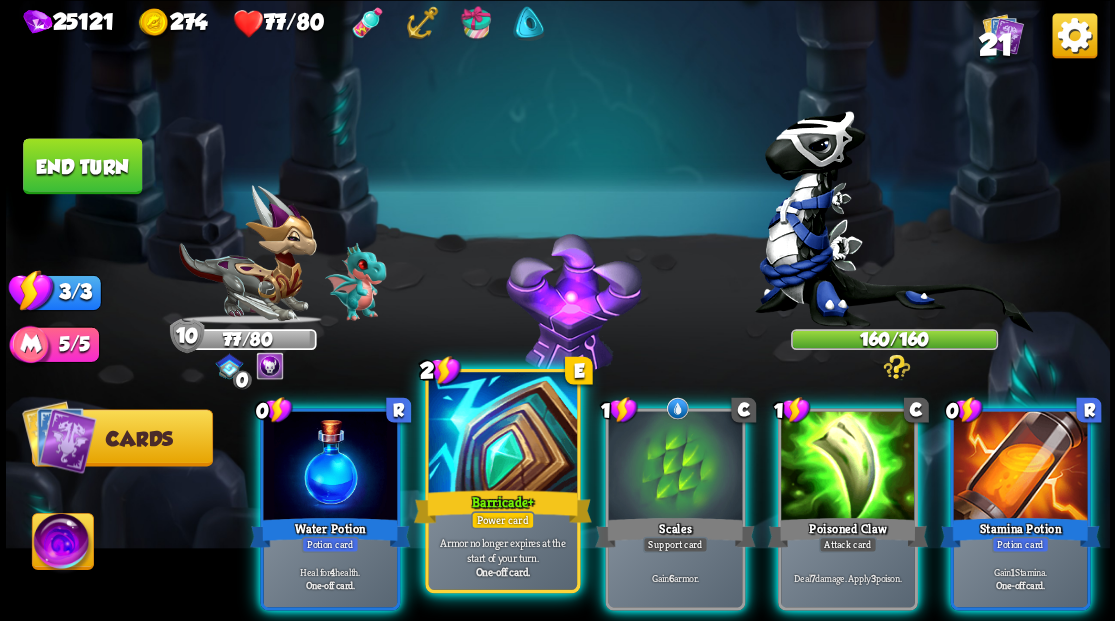 click at bounding box center [502, 434] 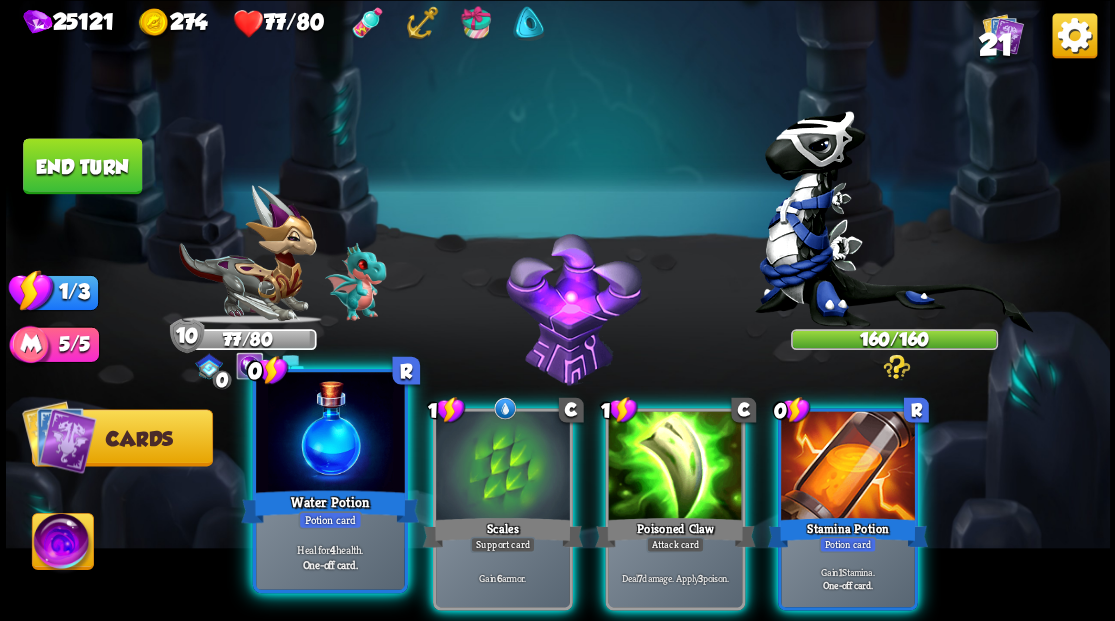 click at bounding box center [330, 434] 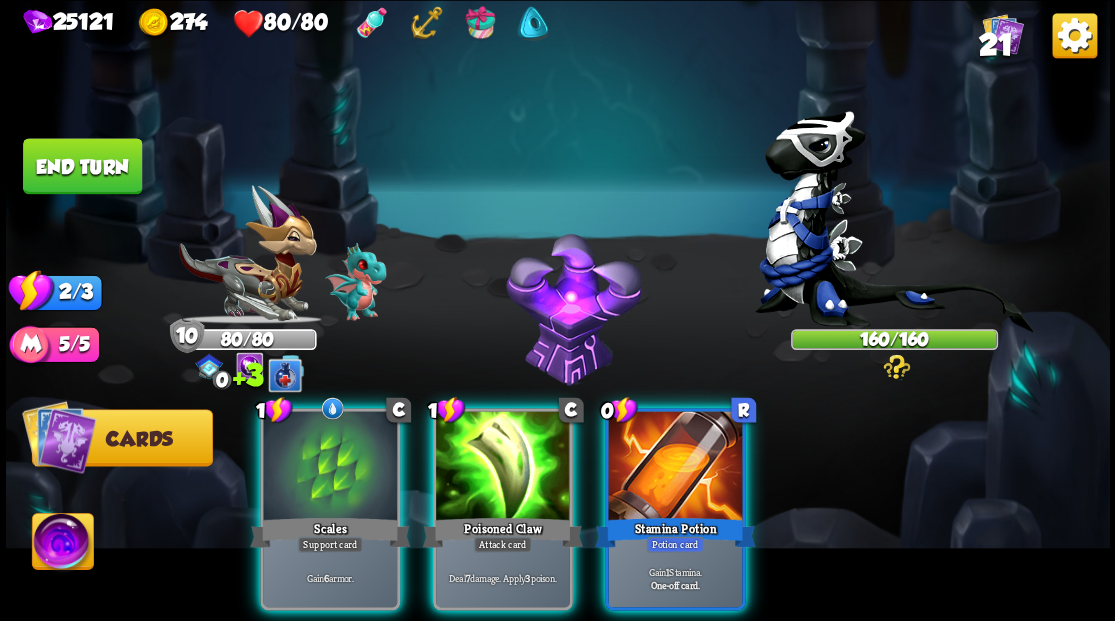 click at bounding box center (330, 467) 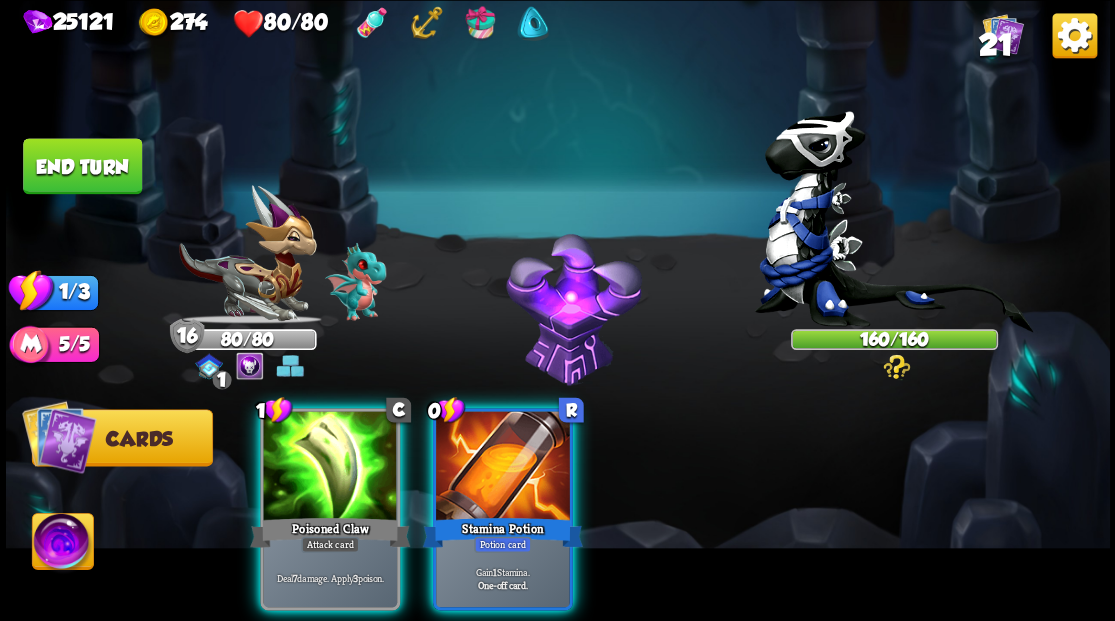 click at bounding box center (62, 544) 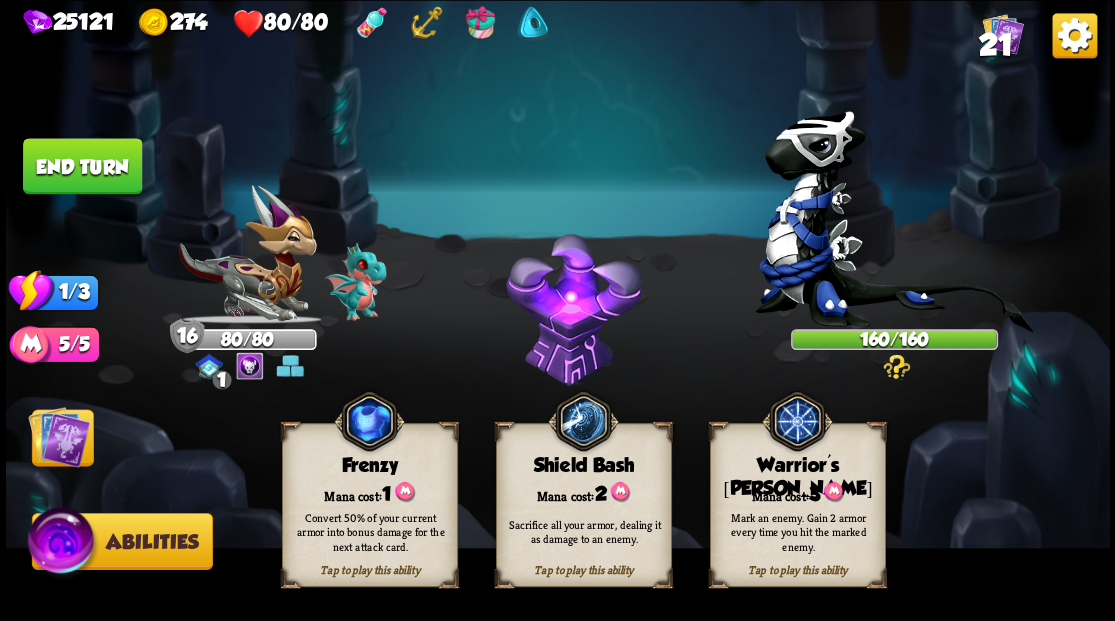 click on "Mana cost:  3" at bounding box center (797, 492) 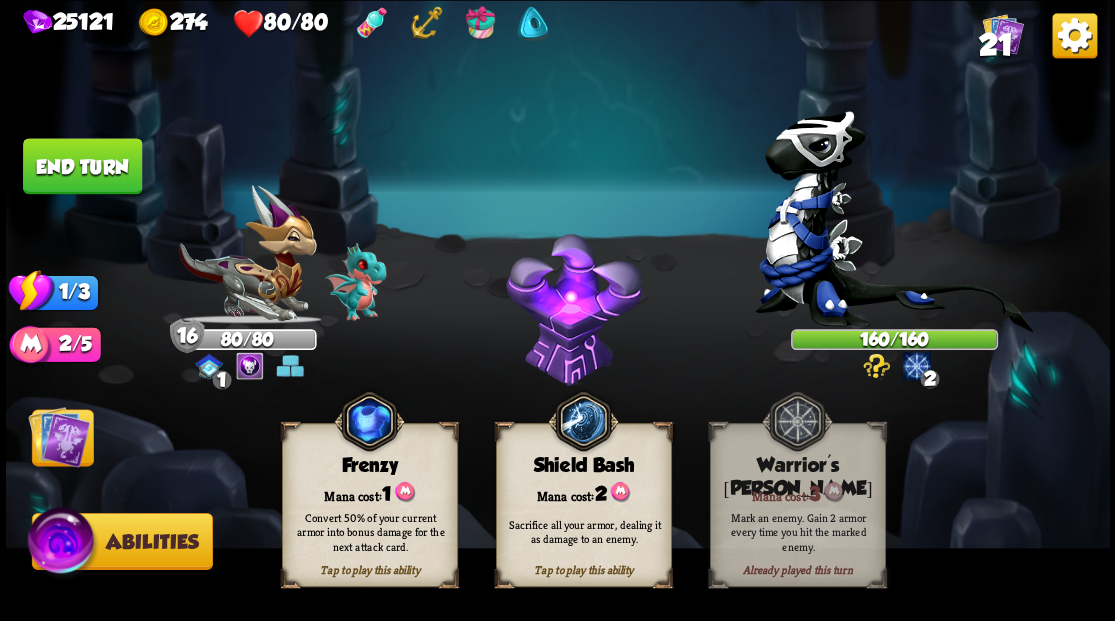click at bounding box center [59, 436] 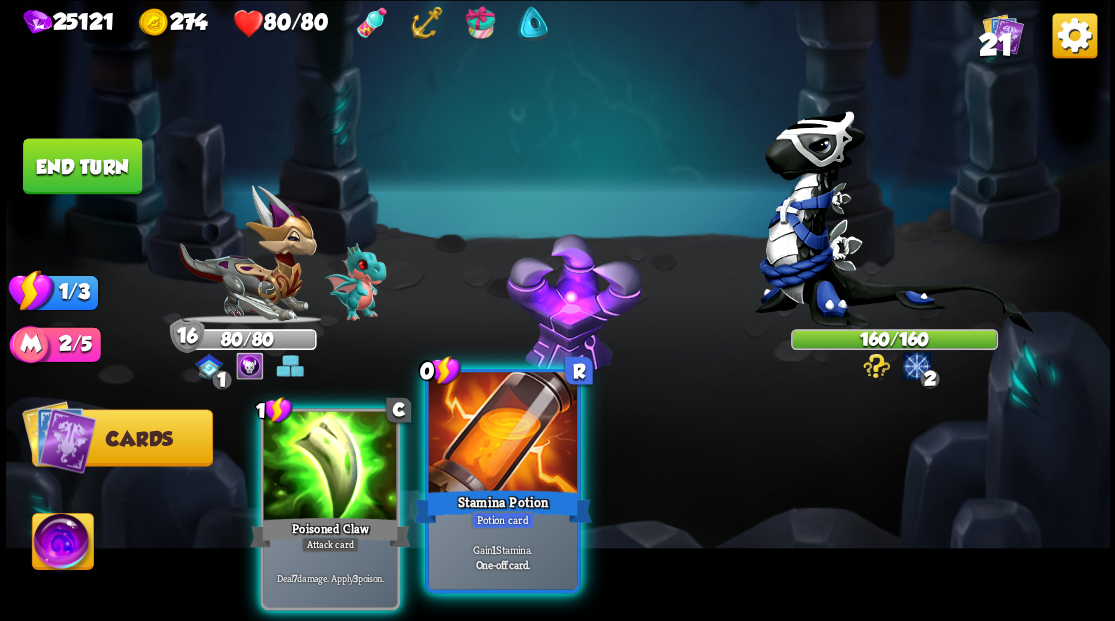 click at bounding box center (502, 434) 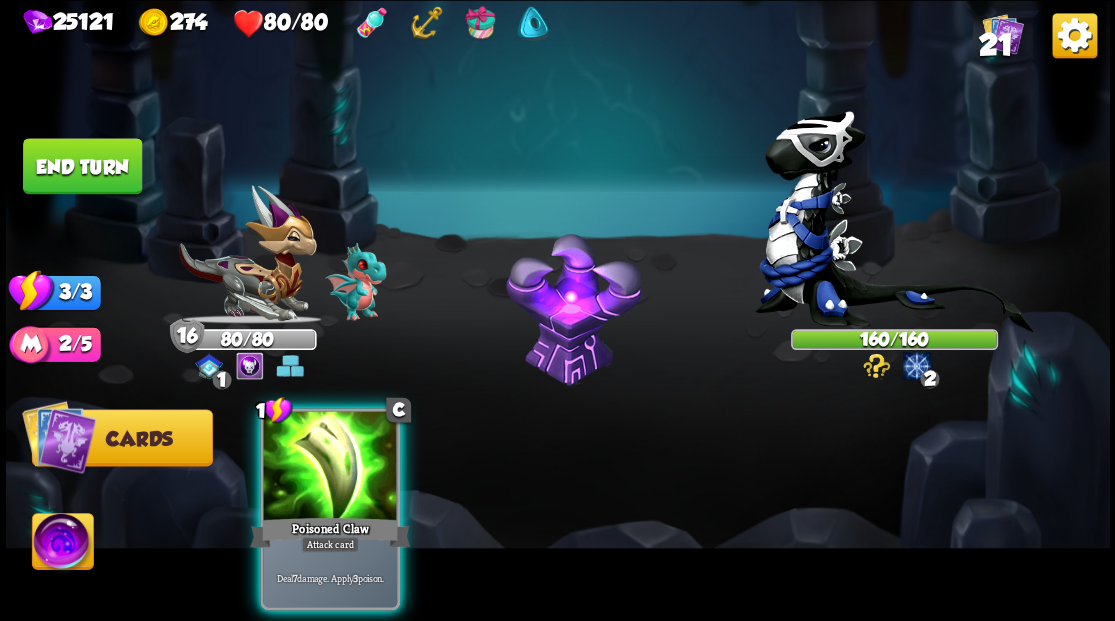 click at bounding box center (330, 467) 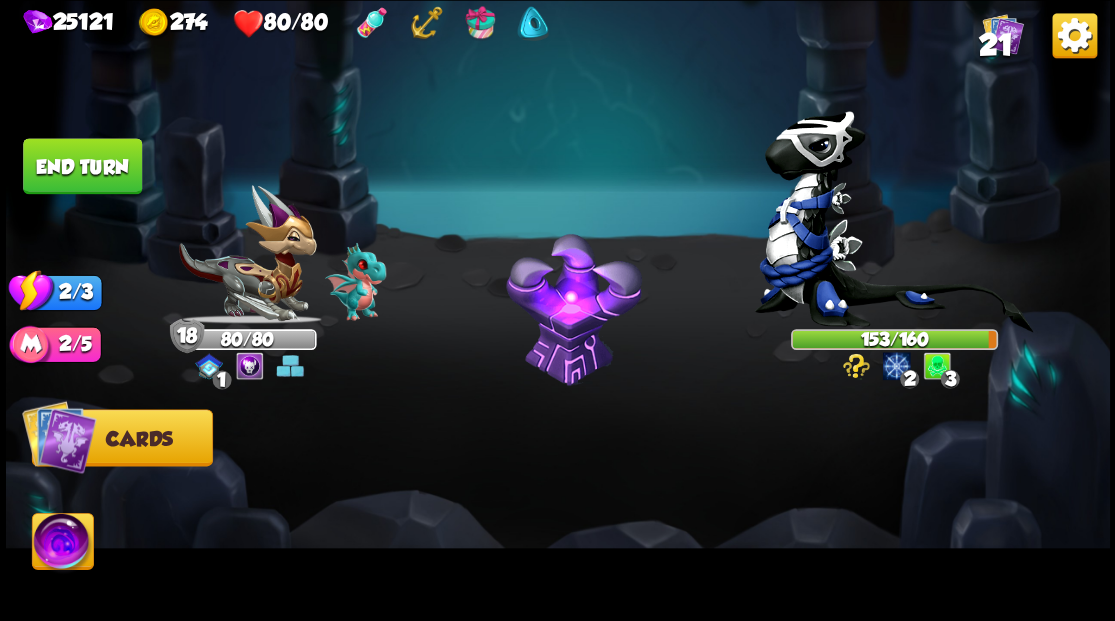 click on "End turn" at bounding box center (82, 166) 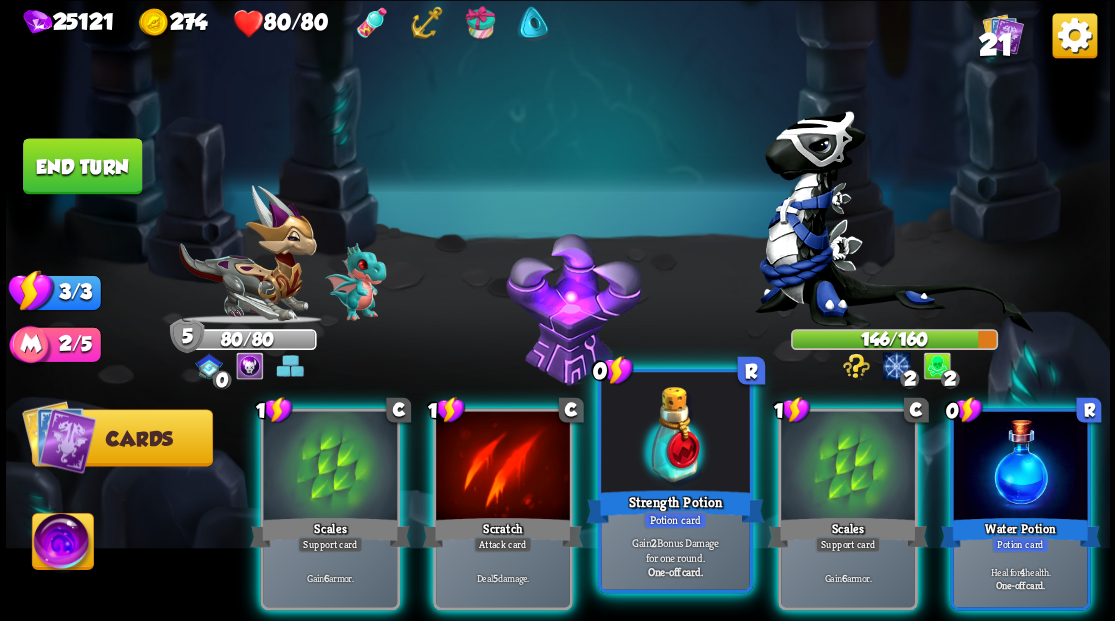 click at bounding box center [675, 434] 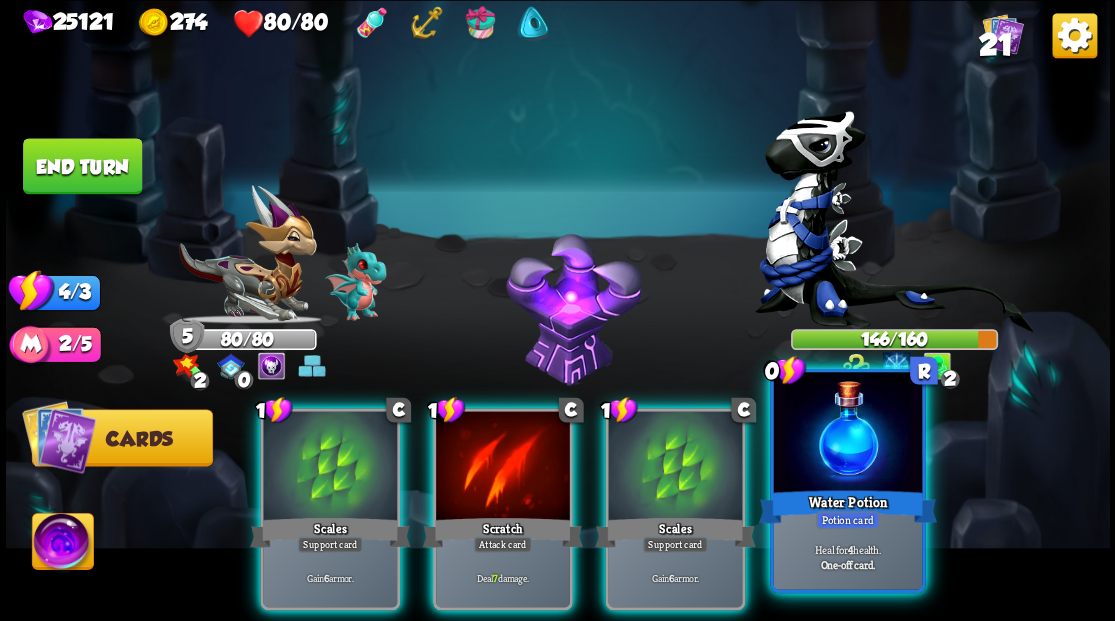 click at bounding box center [847, 434] 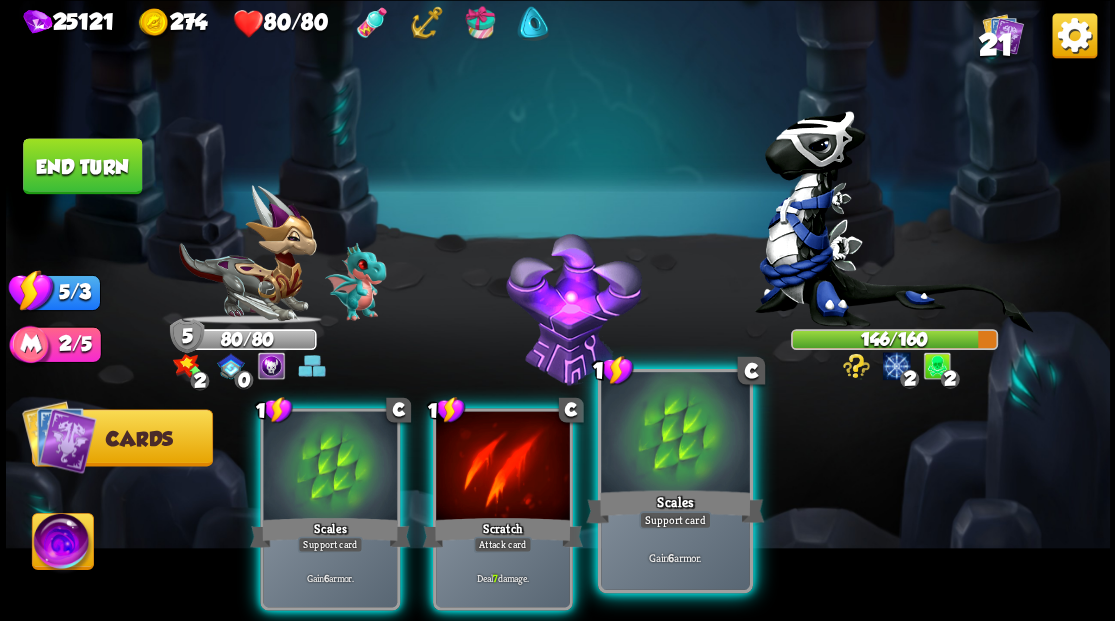 click at bounding box center (675, 434) 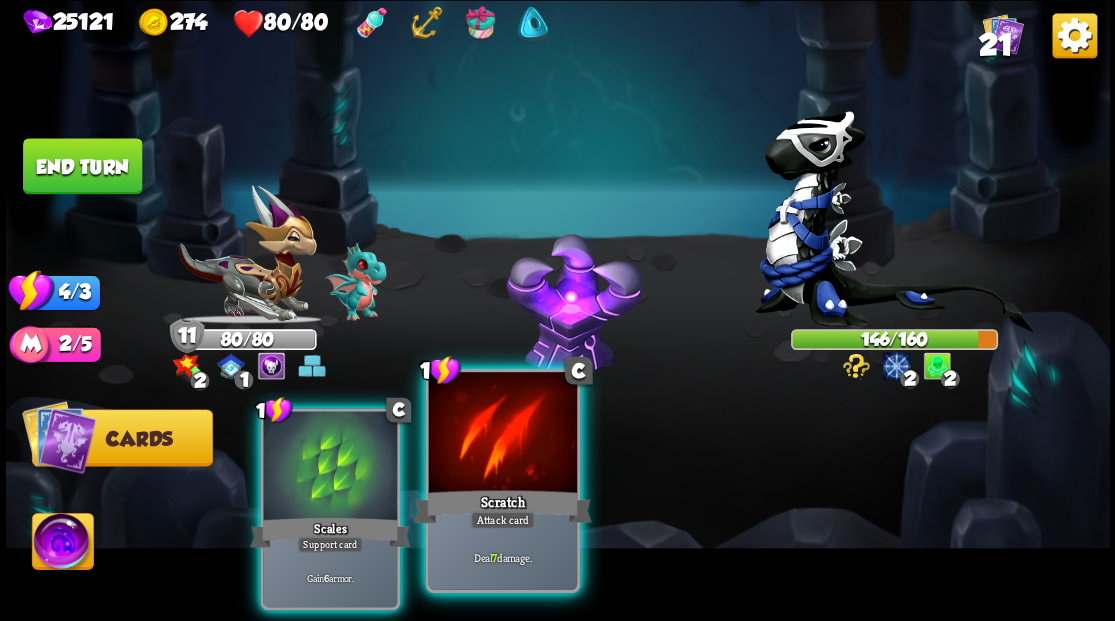 click at bounding box center [502, 434] 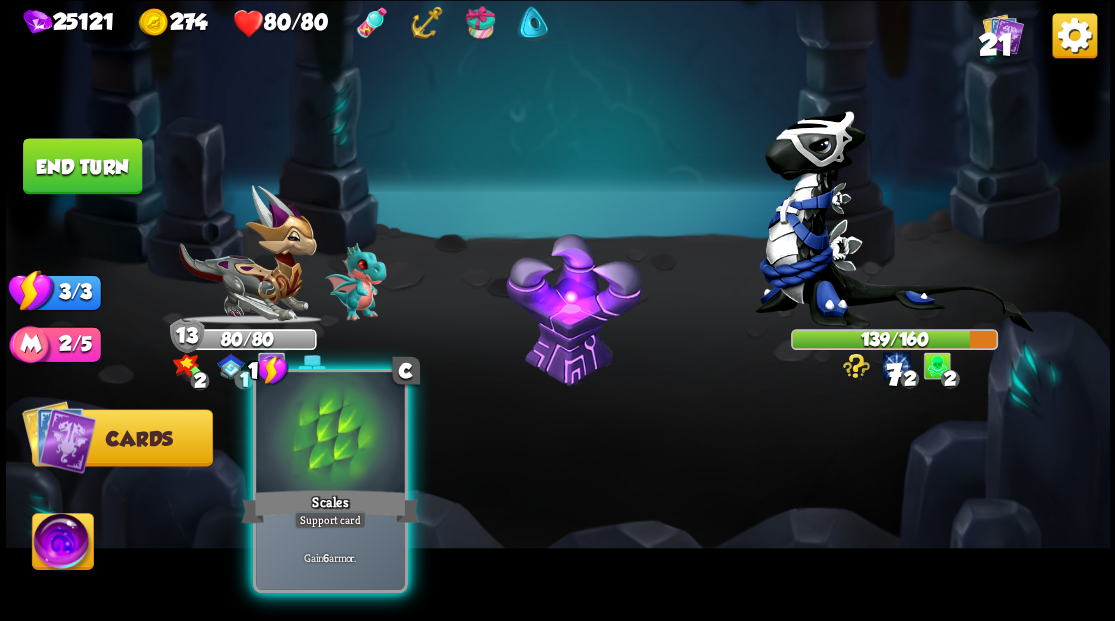 click at bounding box center (330, 434) 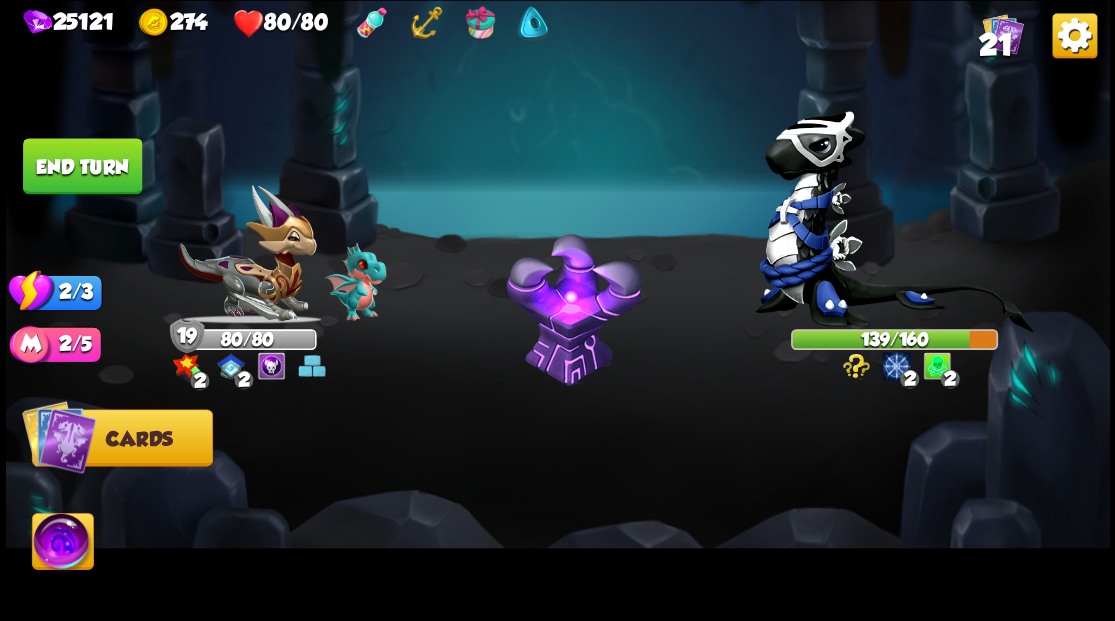 click on "End turn" at bounding box center (82, 166) 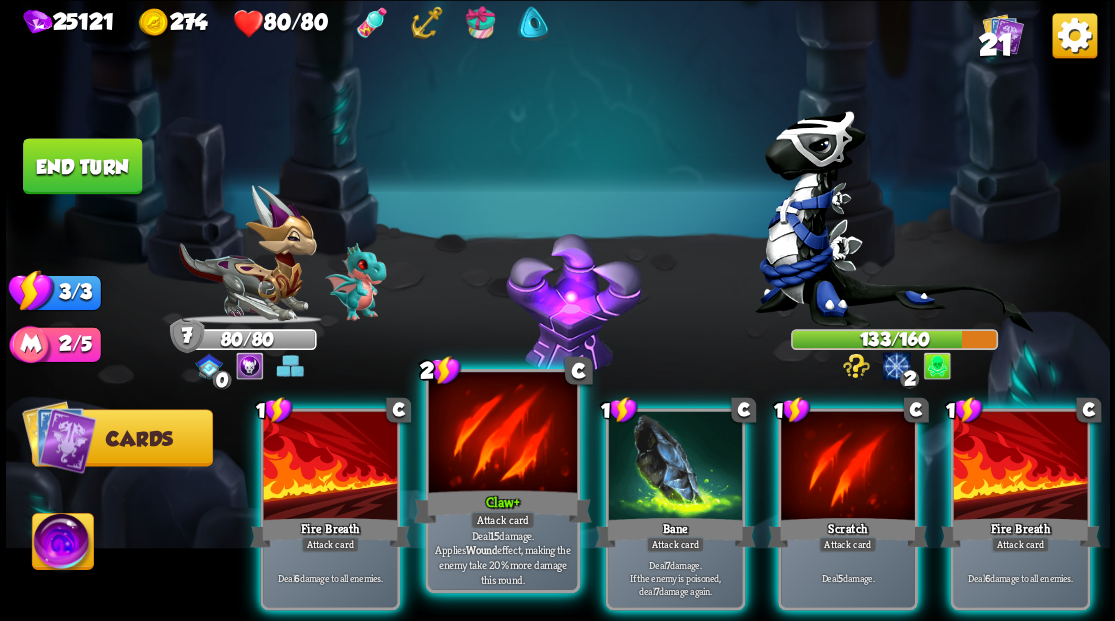 click at bounding box center (502, 434) 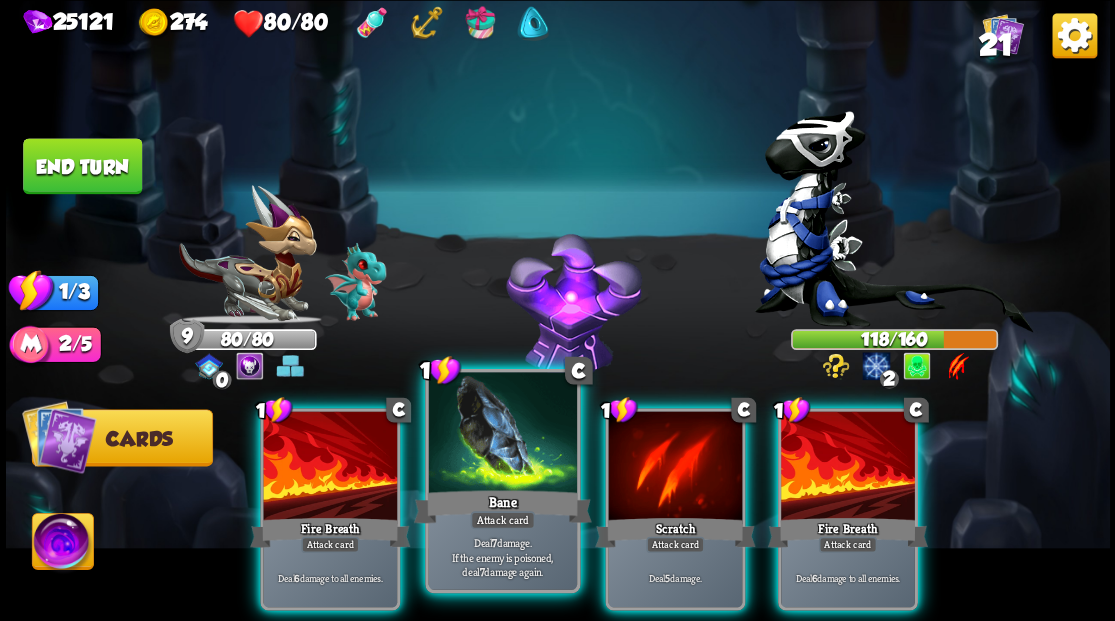 click at bounding box center [502, 434] 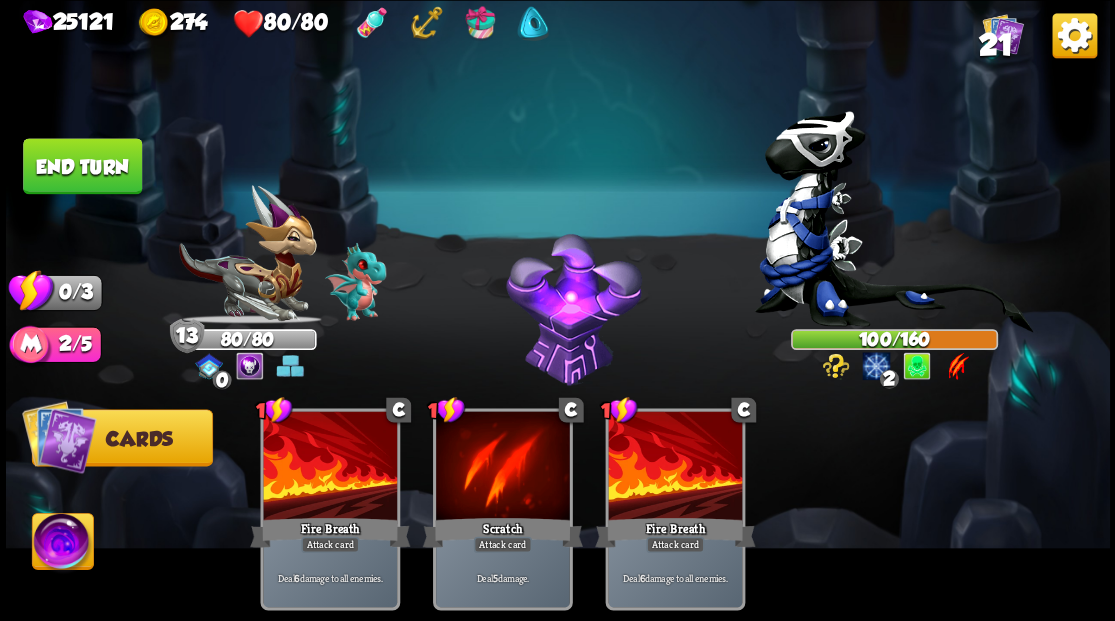 click on "End turn" at bounding box center [82, 166] 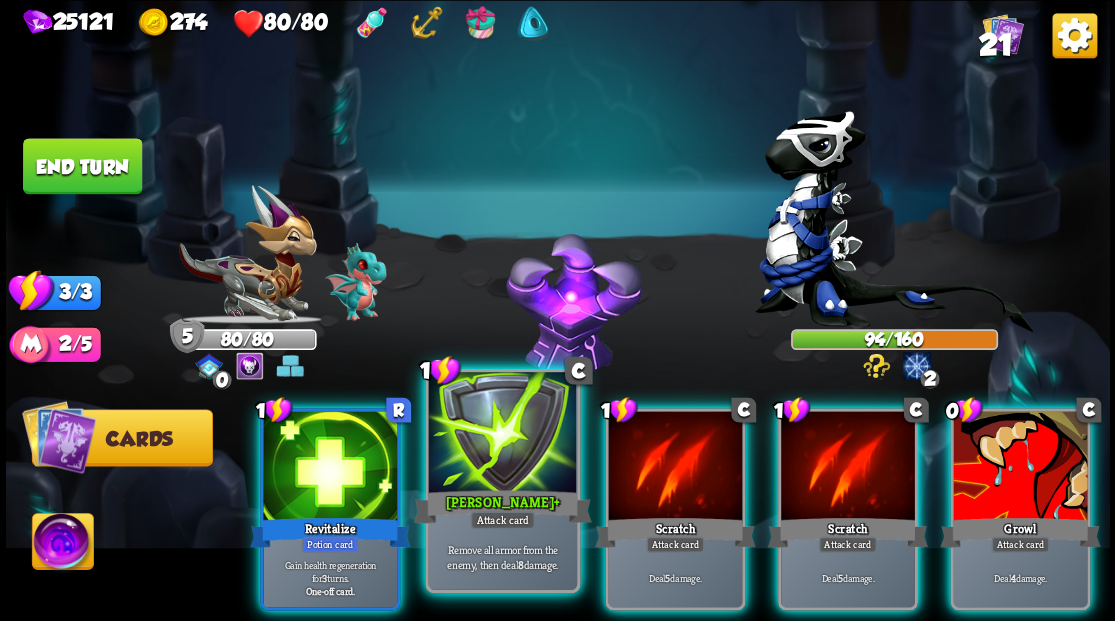 click at bounding box center [502, 434] 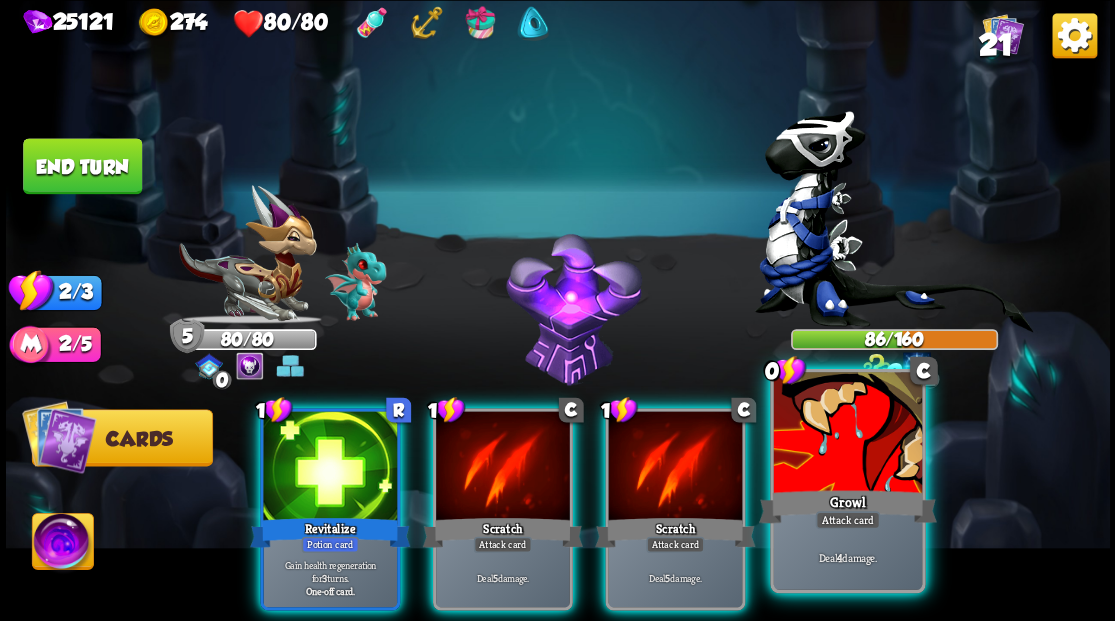 click at bounding box center (847, 434) 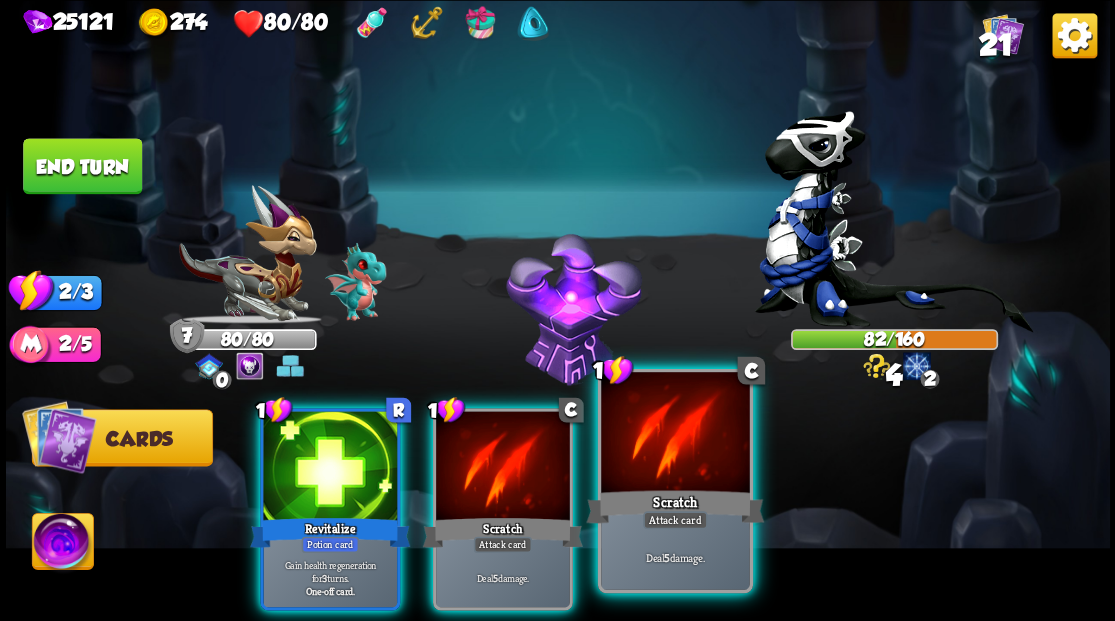 click at bounding box center [675, 434] 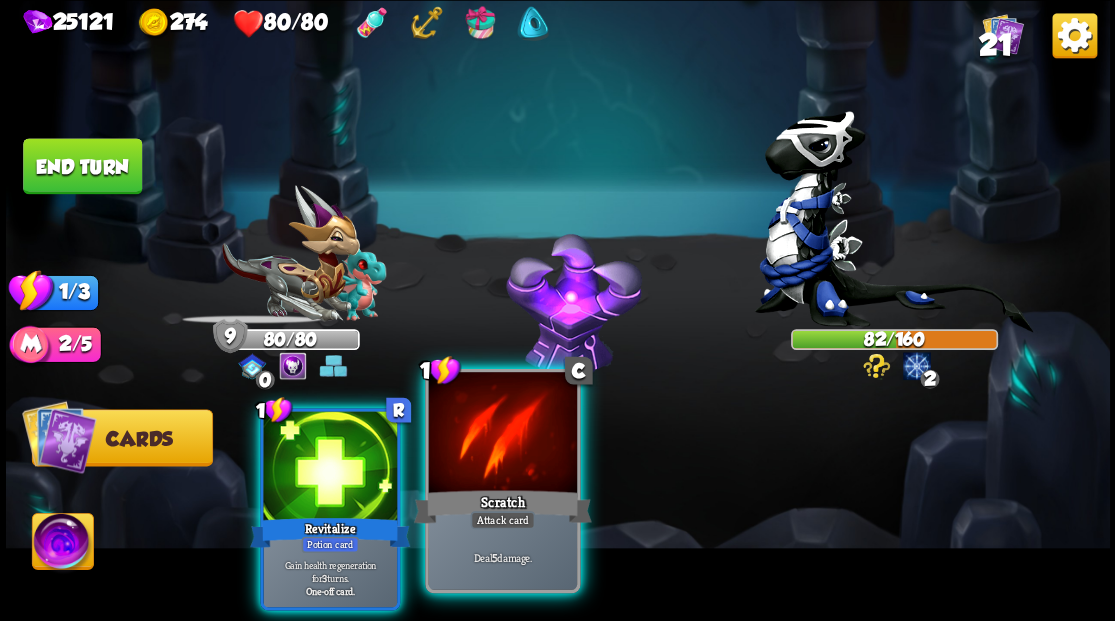 click at bounding box center (502, 434) 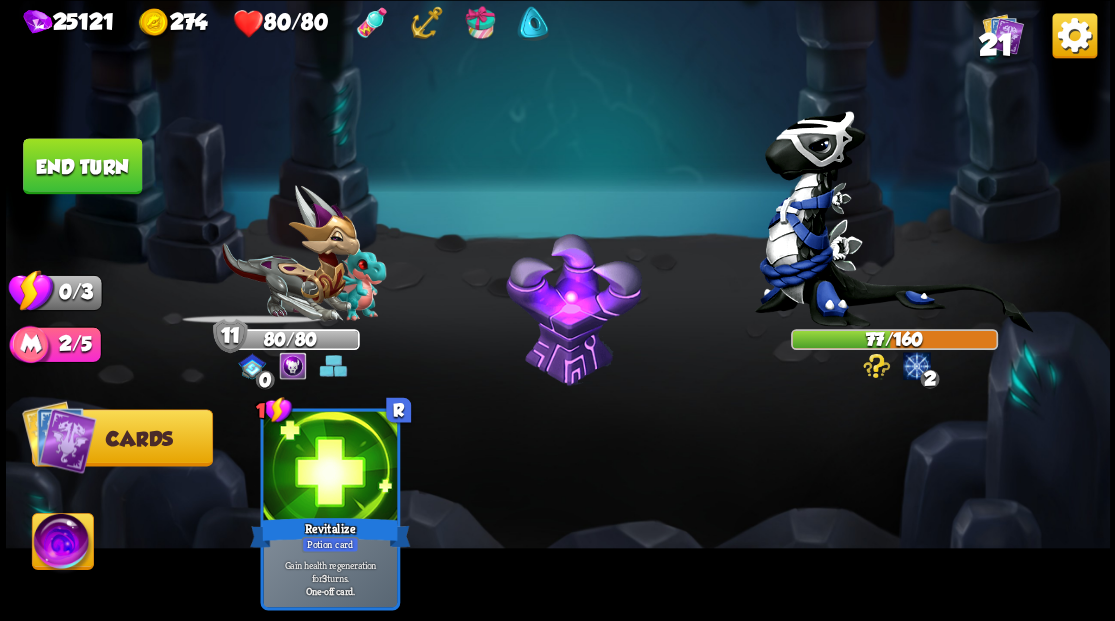 click on "End turn" at bounding box center [82, 166] 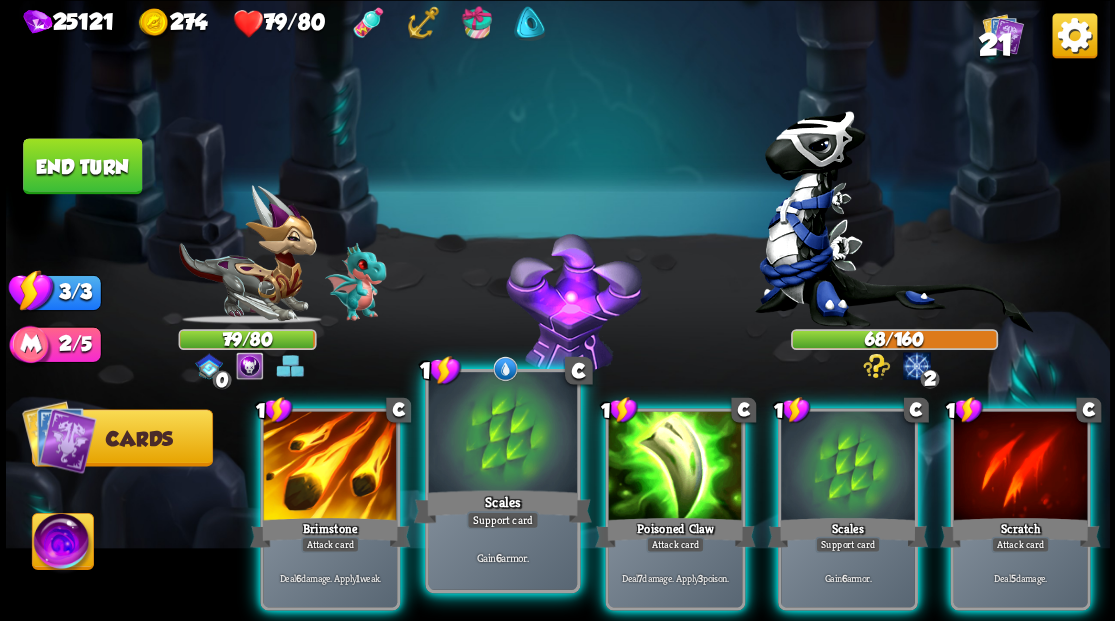 click at bounding box center (502, 434) 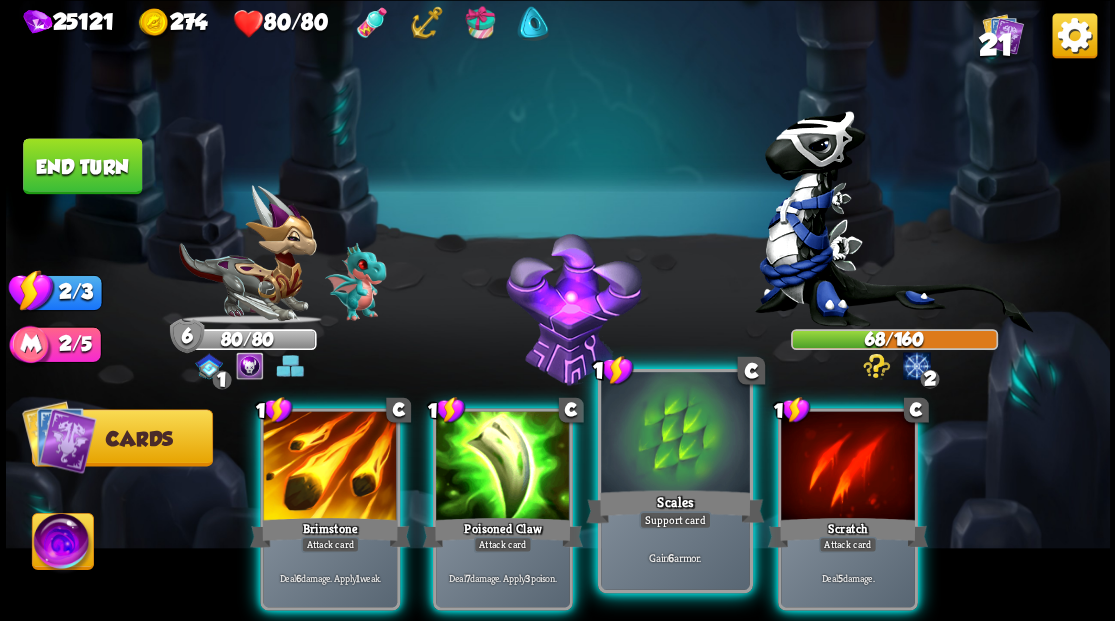 click at bounding box center [675, 434] 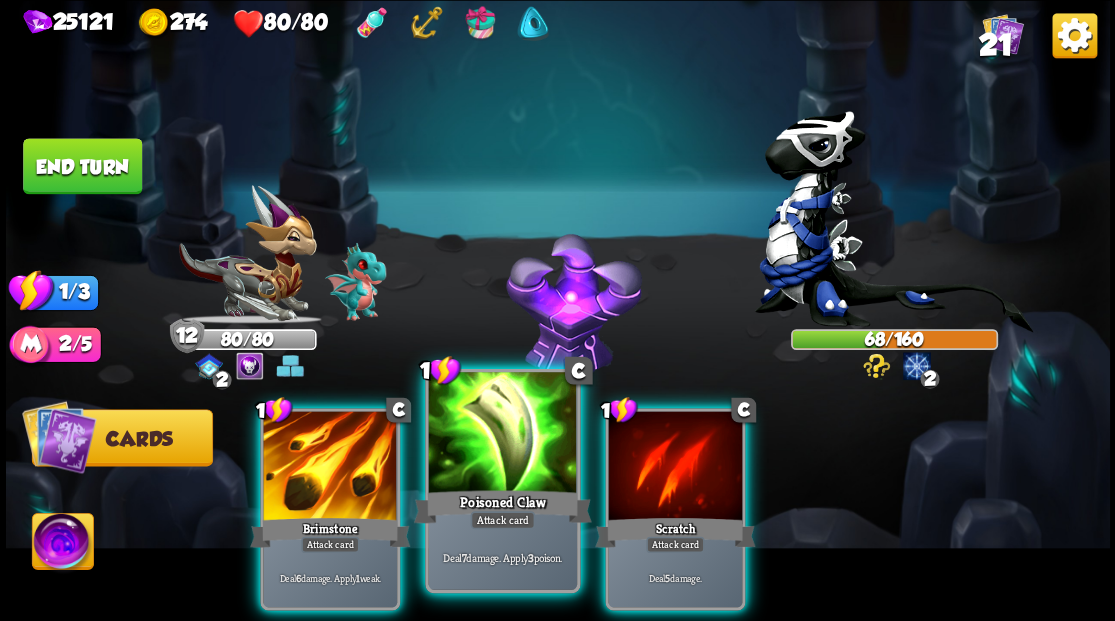 click on "Poisoned Claw" at bounding box center (502, 506) 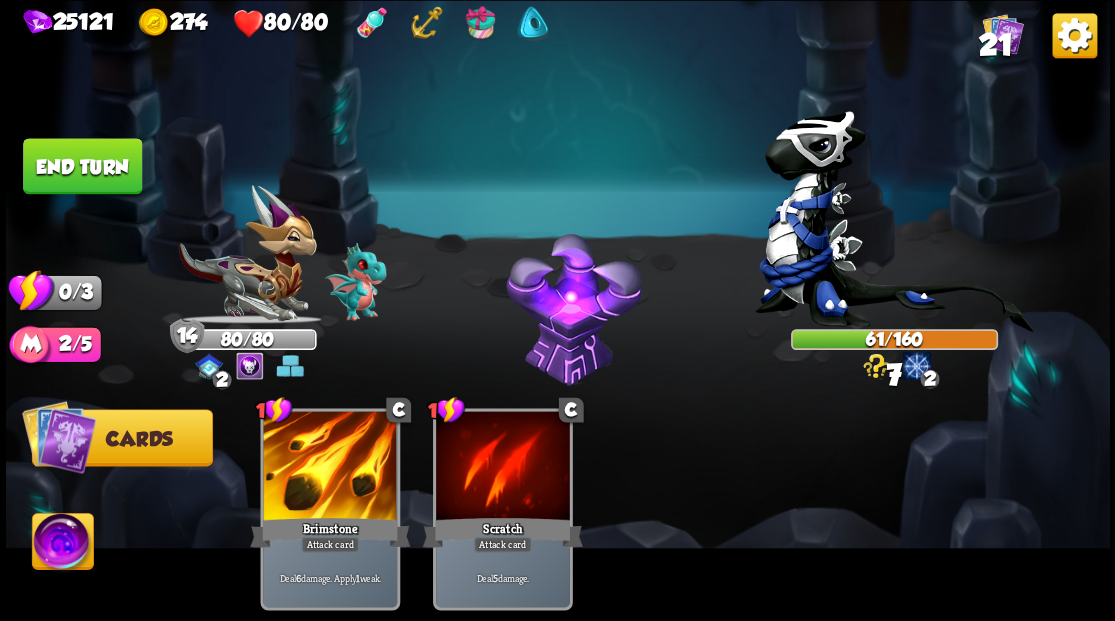 click on "End turn" at bounding box center [82, 166] 